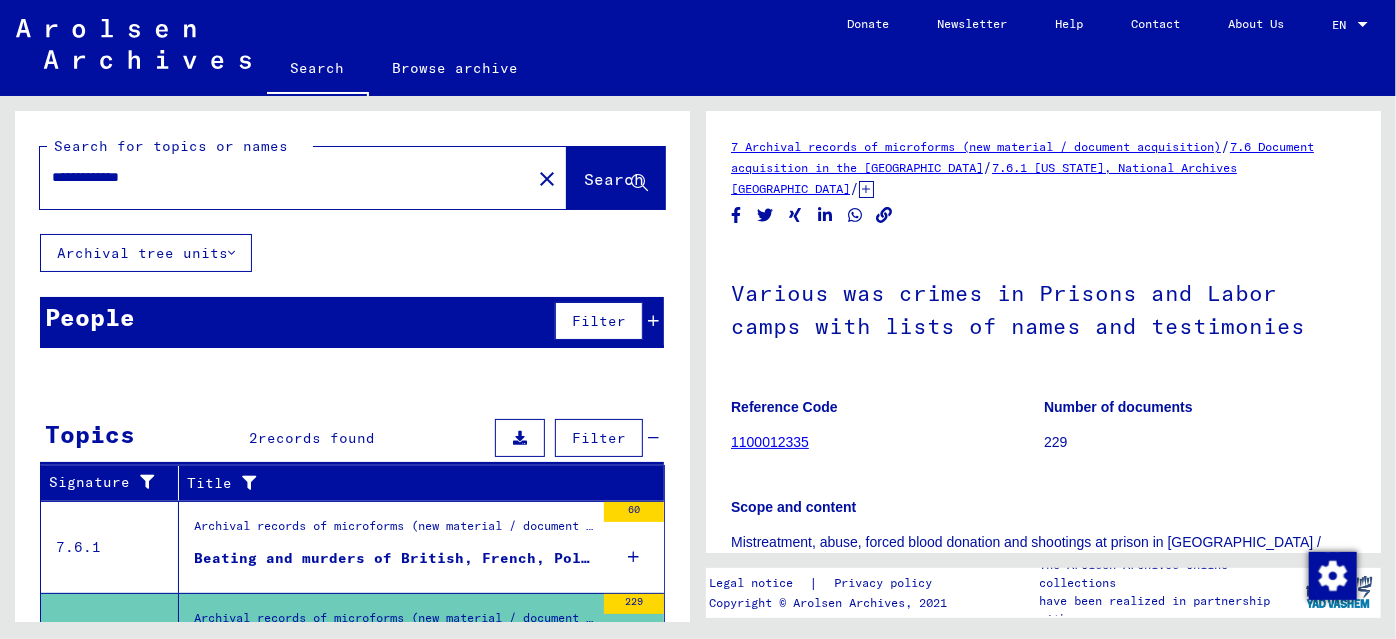 scroll, scrollTop: 0, scrollLeft: 0, axis: both 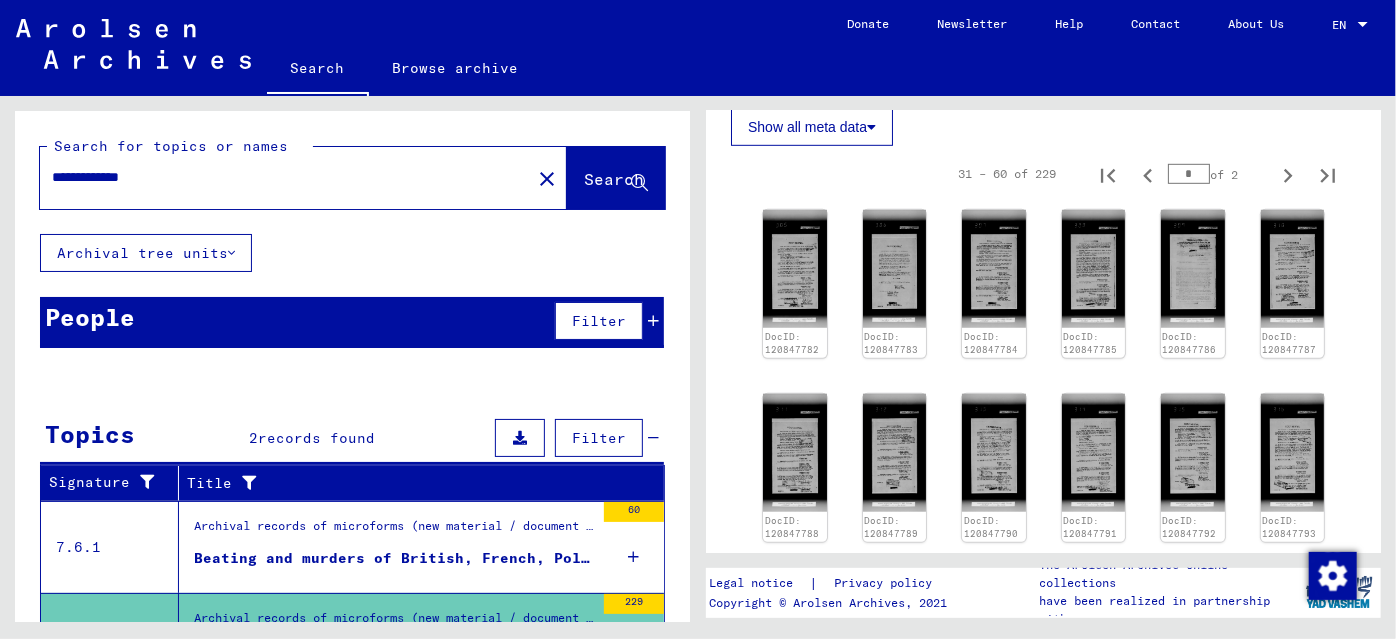 drag, startPoint x: 201, startPoint y: 185, endPoint x: 0, endPoint y: 179, distance: 201.08954 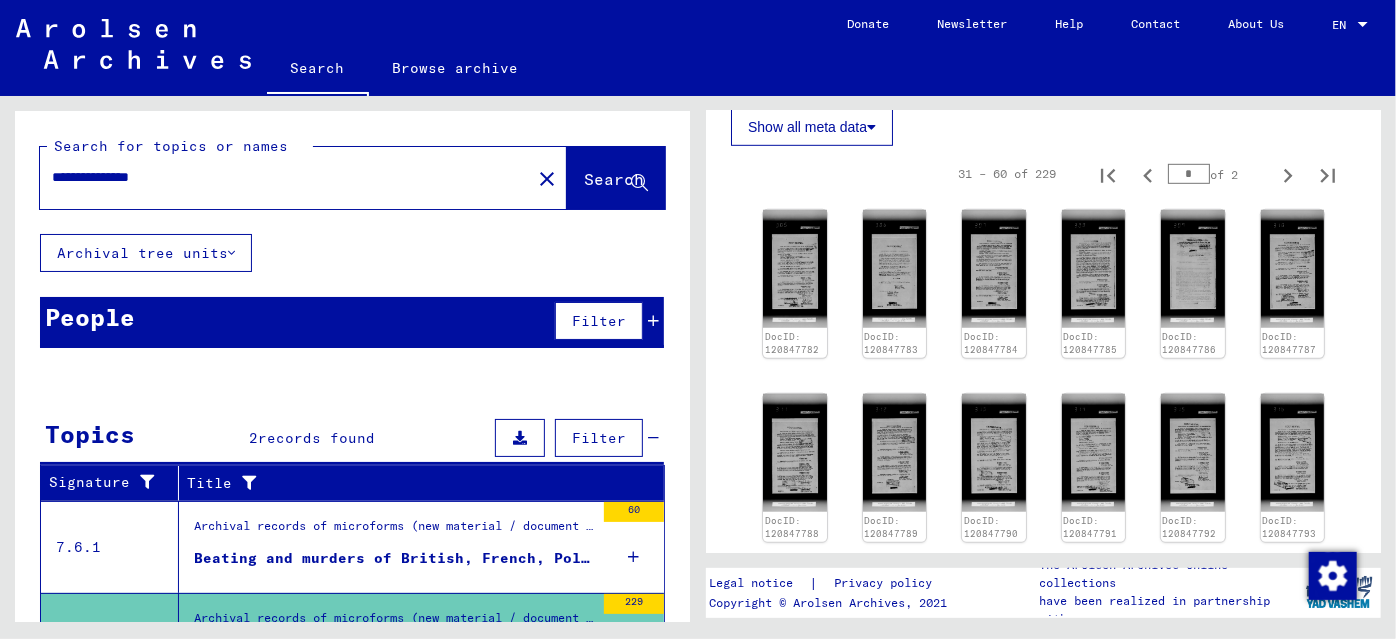 type on "**********" 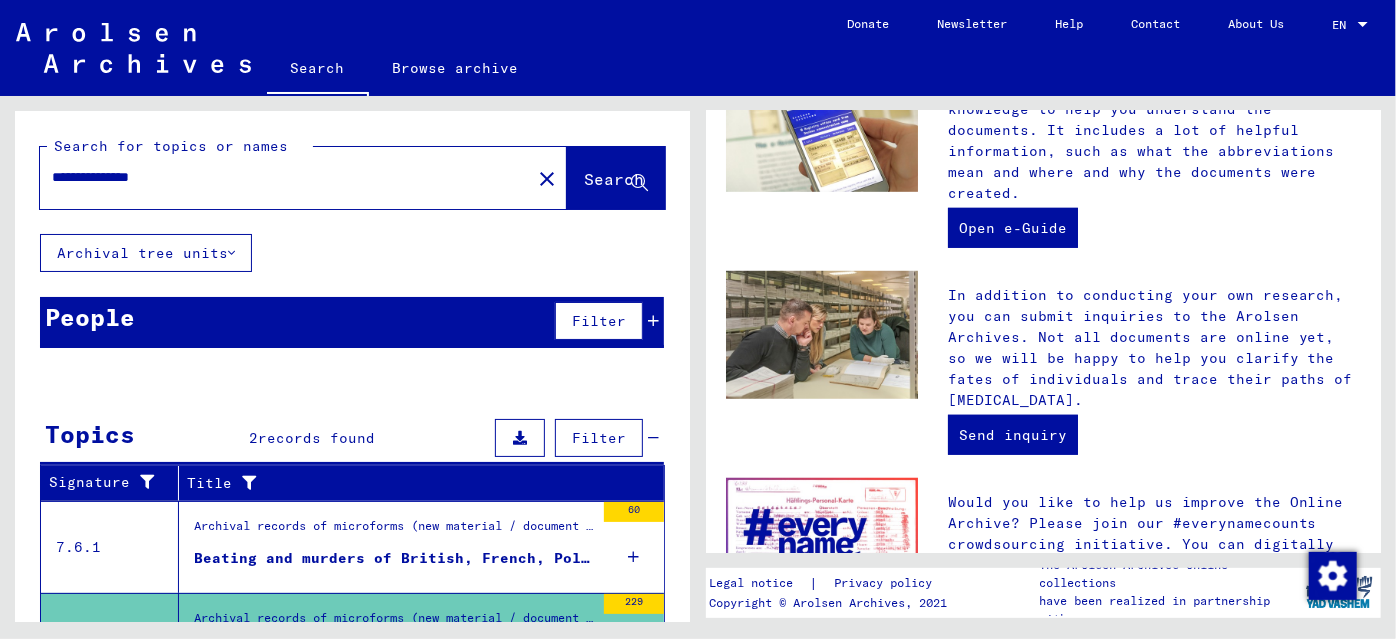 scroll, scrollTop: 0, scrollLeft: 0, axis: both 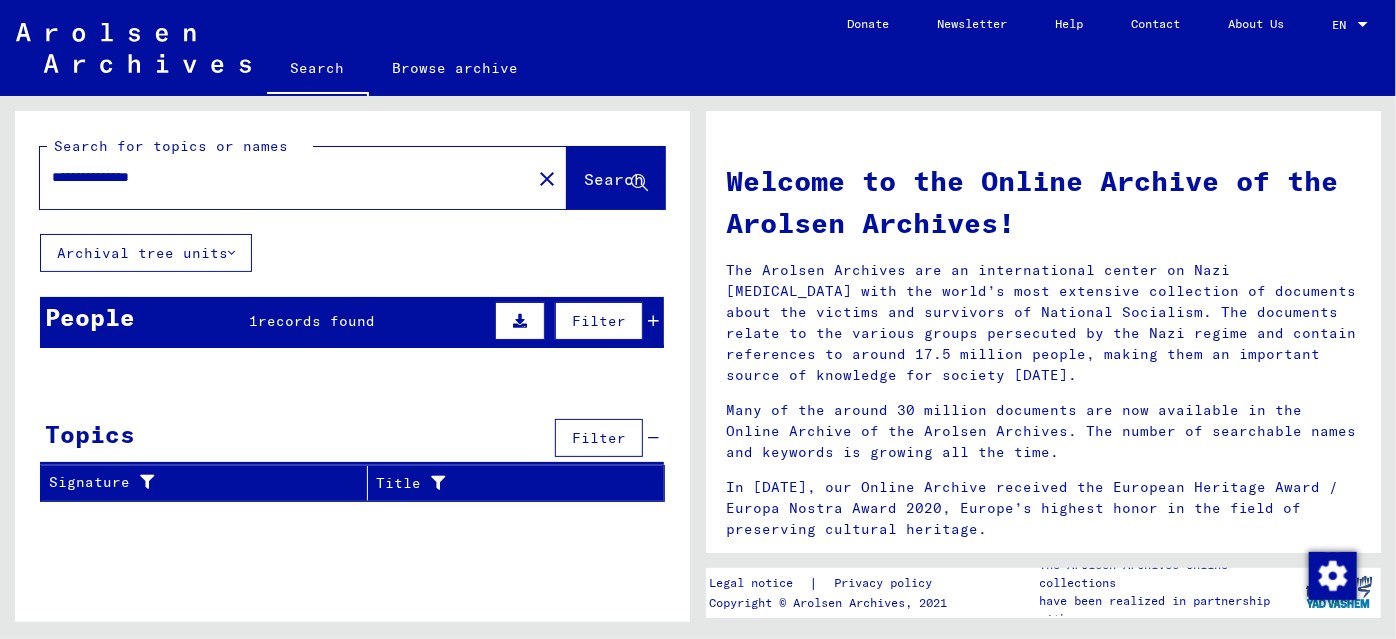 click on "records found" at bounding box center (317, 321) 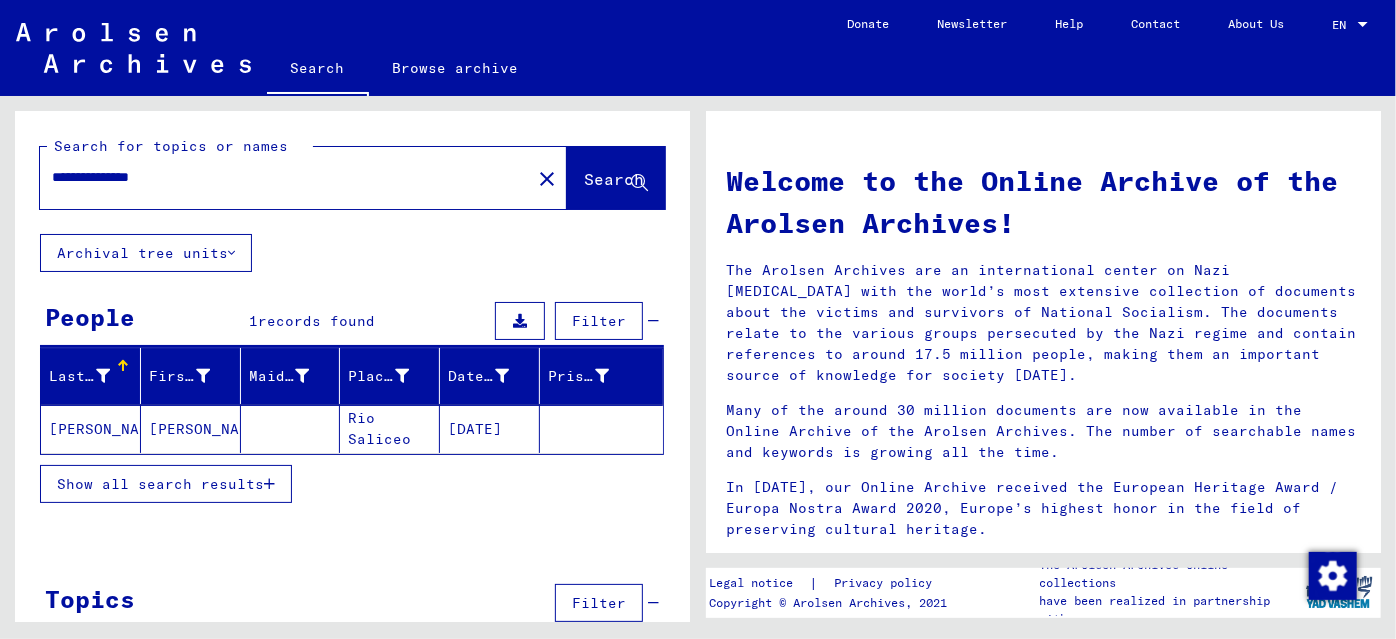click on "Rio Saliceo" 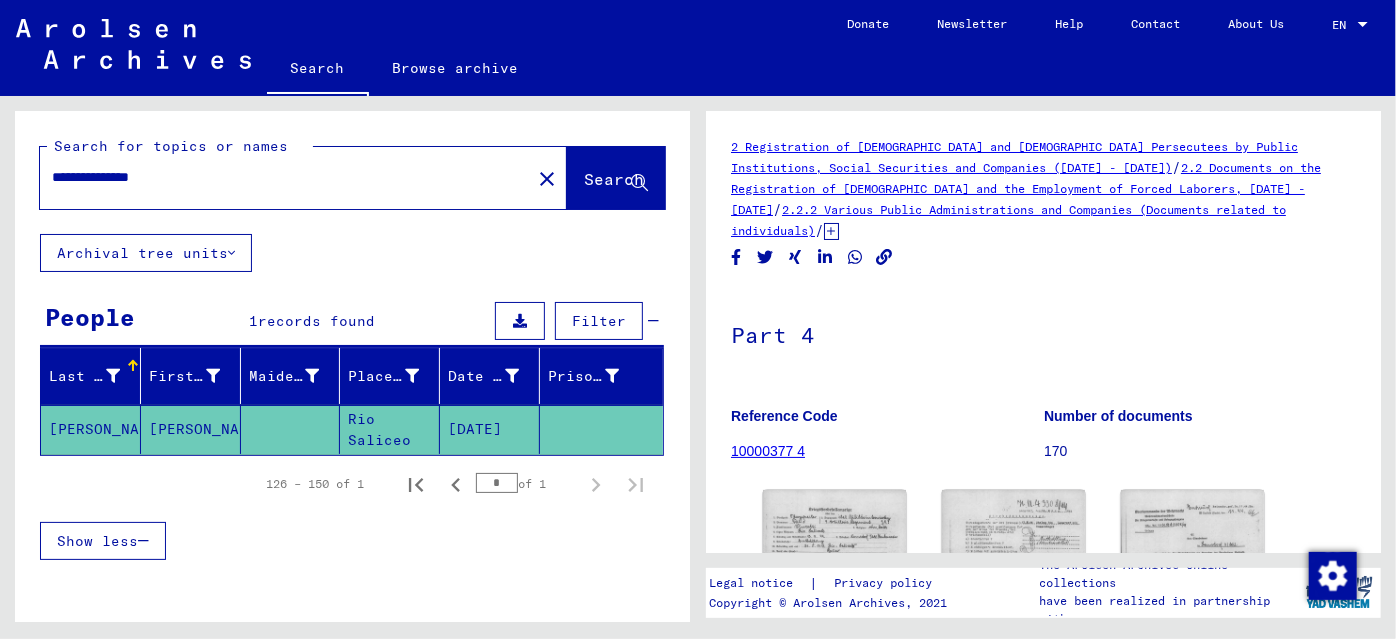 scroll, scrollTop: 0, scrollLeft: 0, axis: both 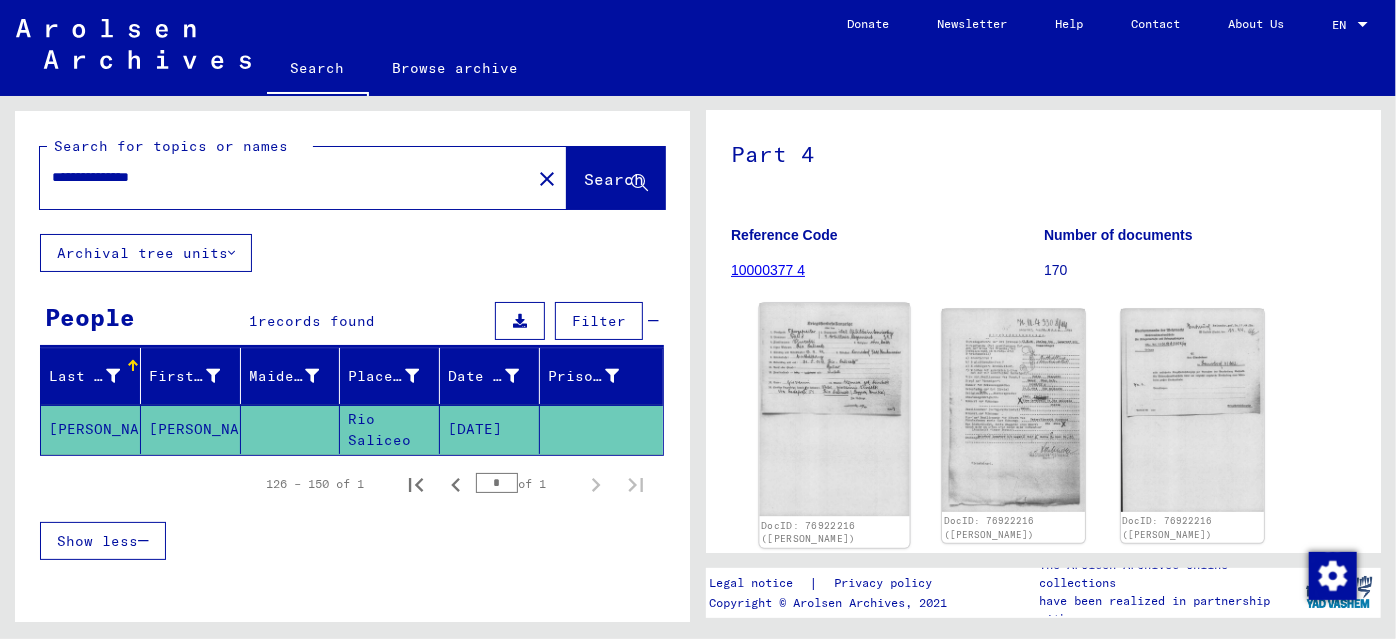 click 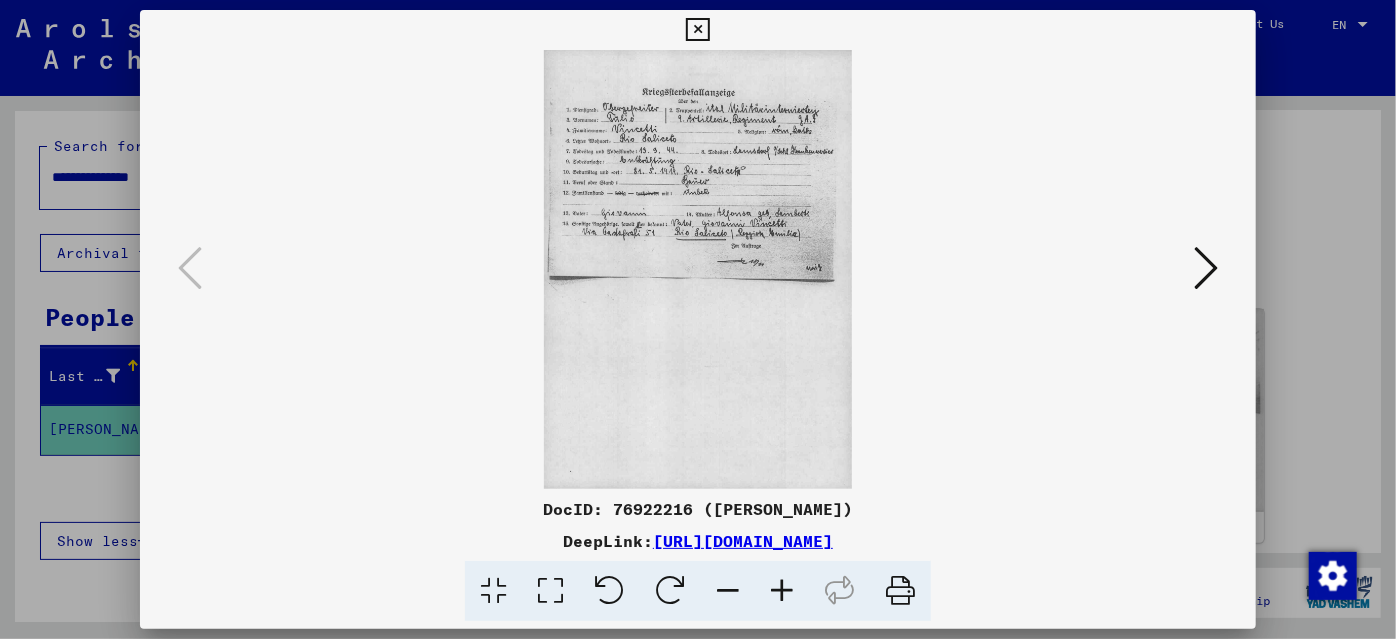 click at bounding box center (782, 591) 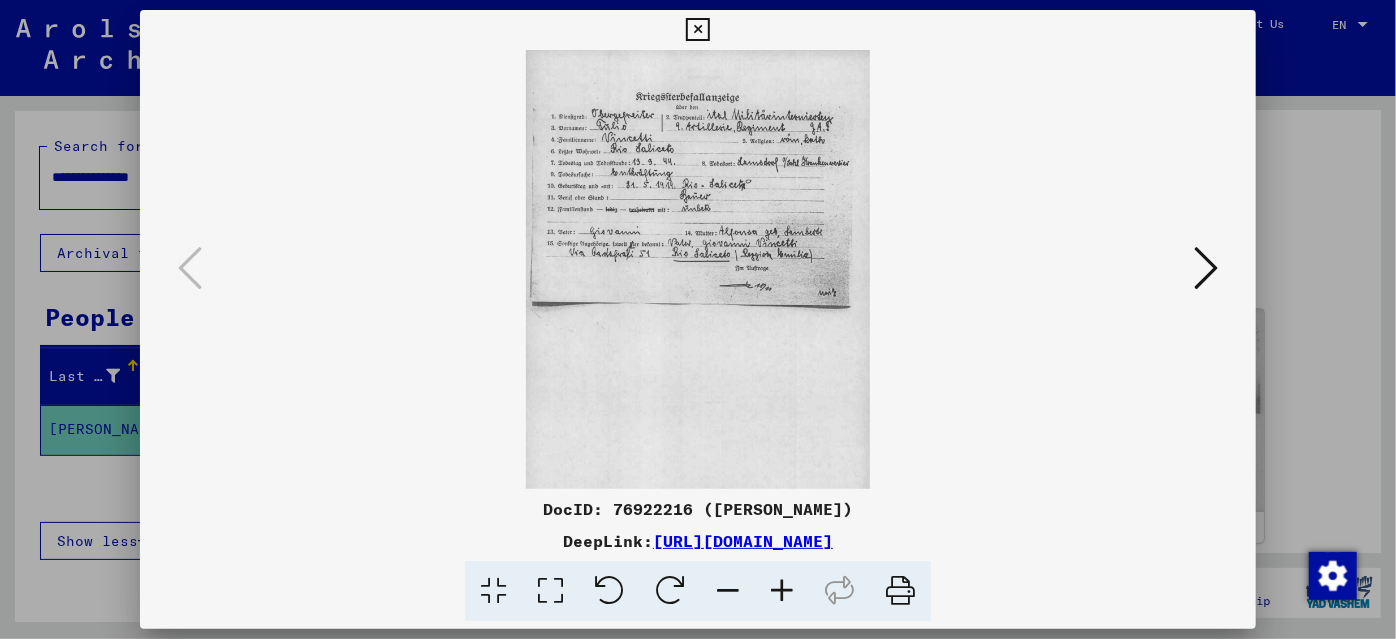 click at bounding box center (782, 591) 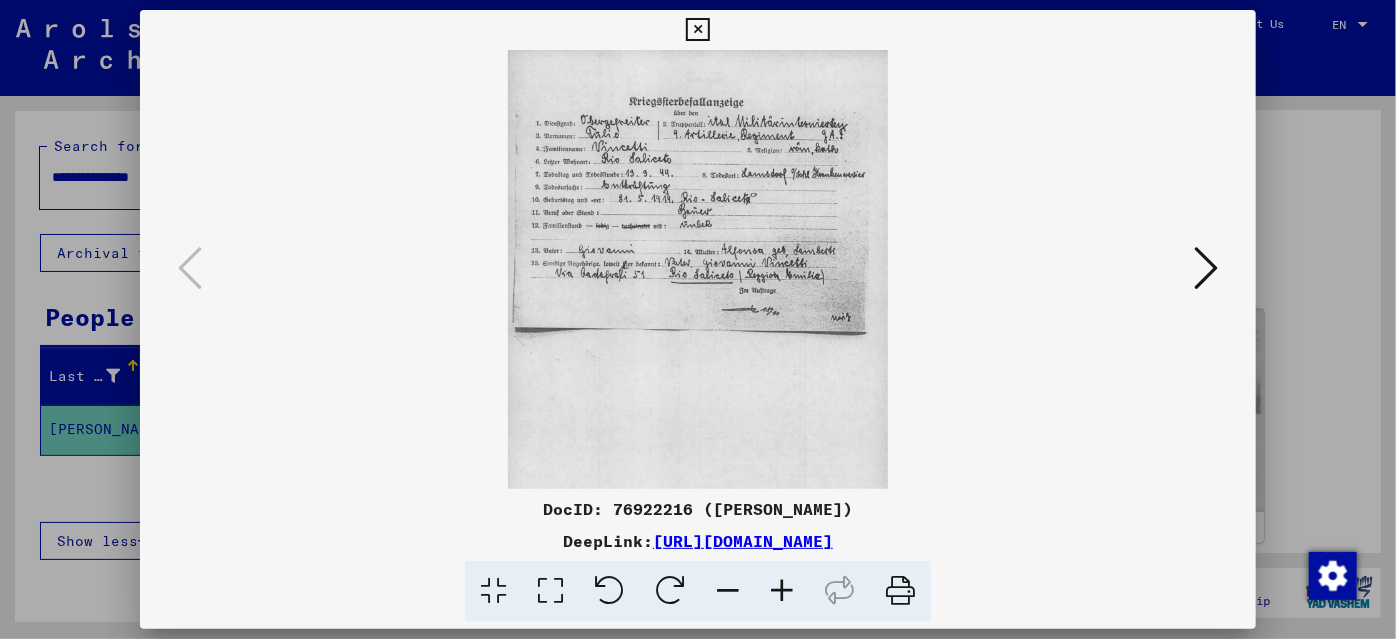 click at bounding box center (782, 591) 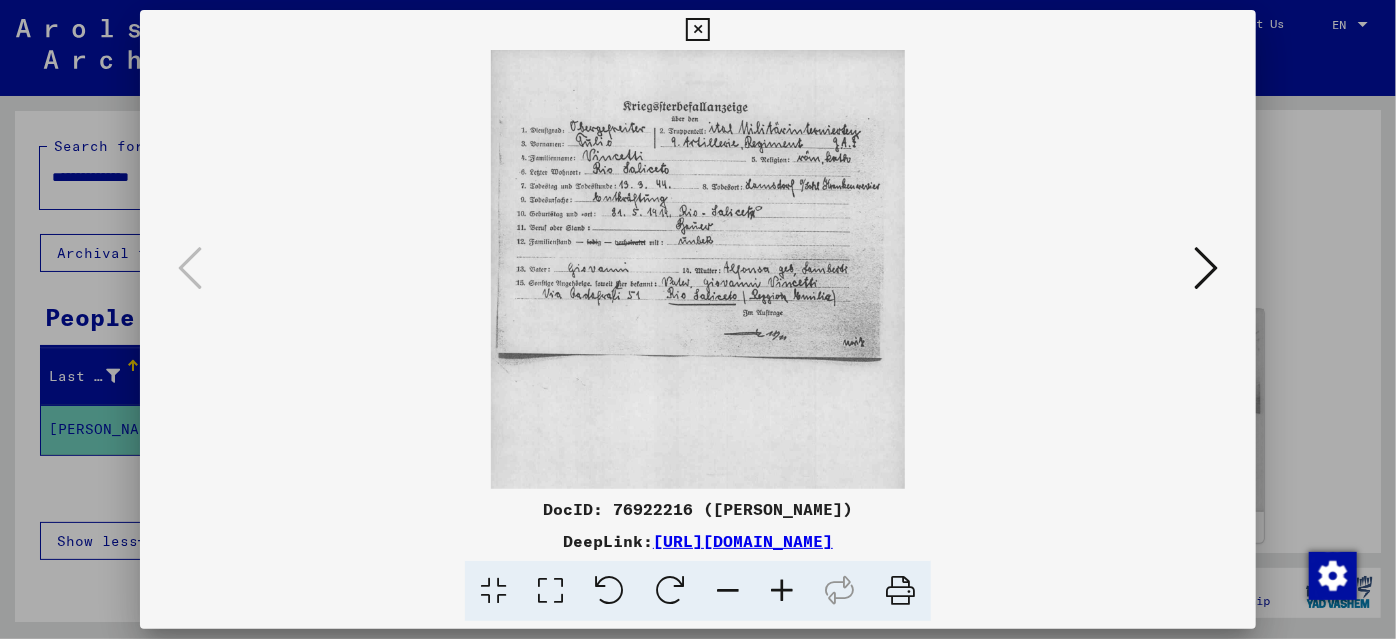 click at bounding box center [782, 591] 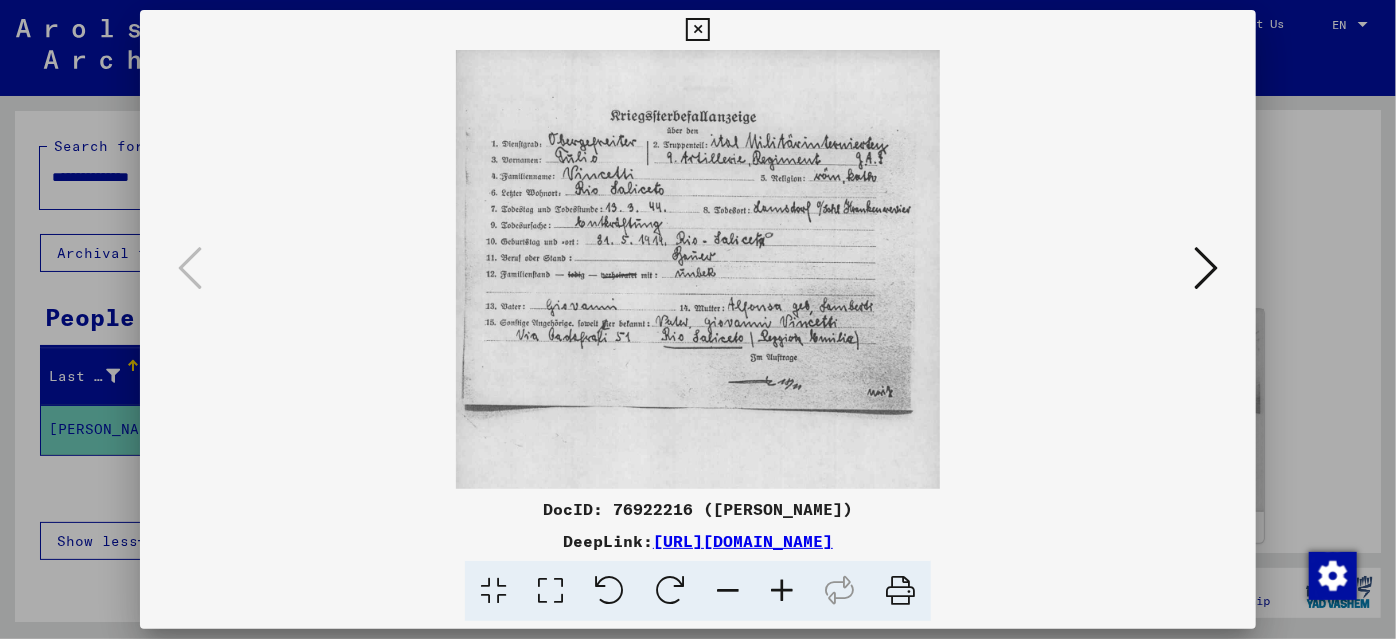 click at bounding box center (782, 591) 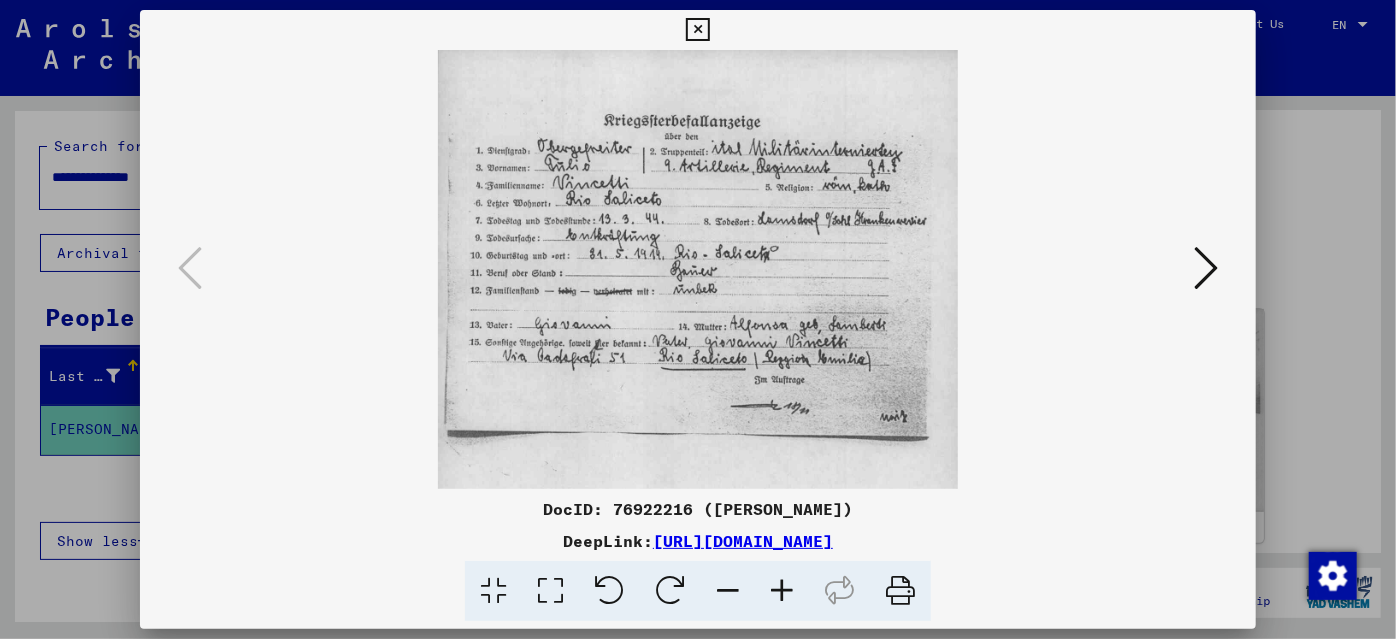 click at bounding box center (782, 591) 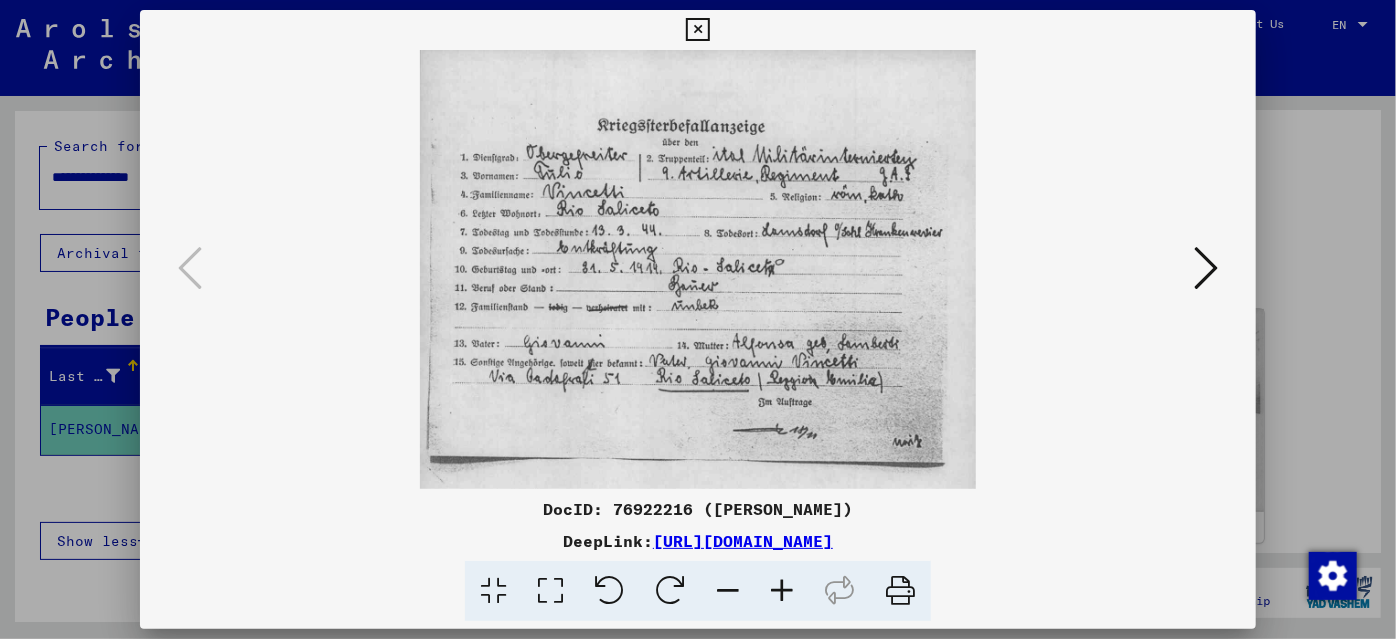 click at bounding box center [782, 591] 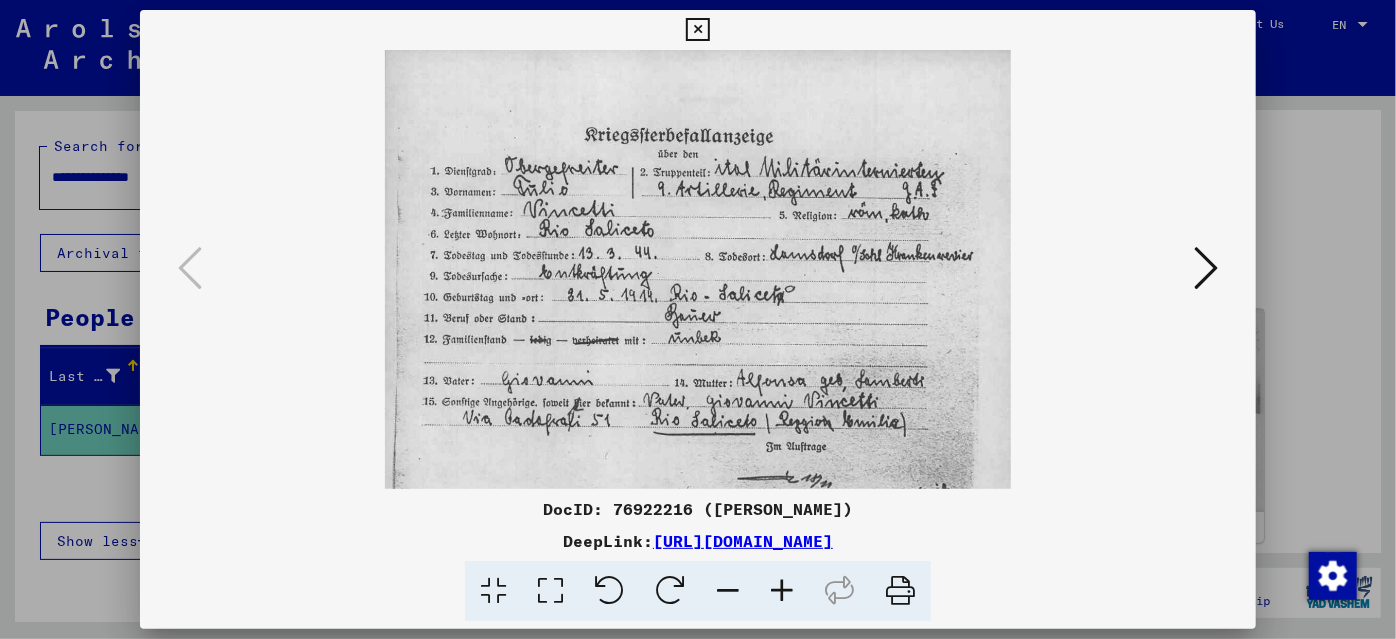 click at bounding box center [782, 591] 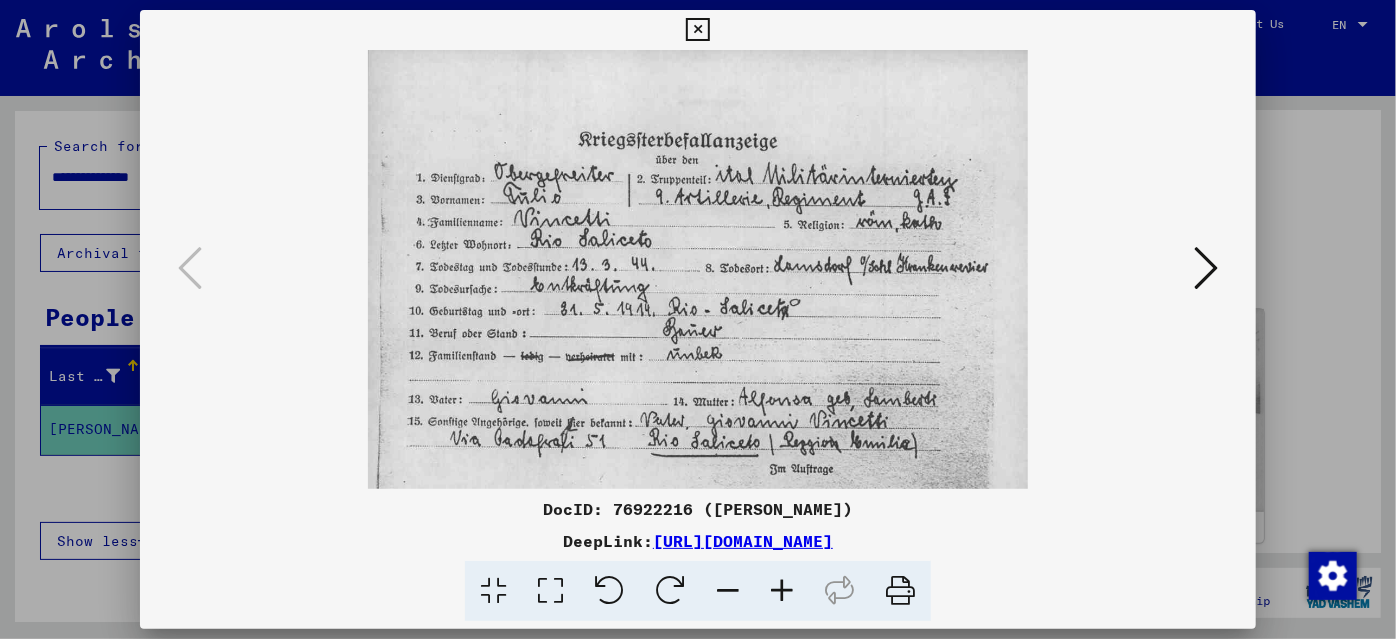 click at bounding box center (782, 591) 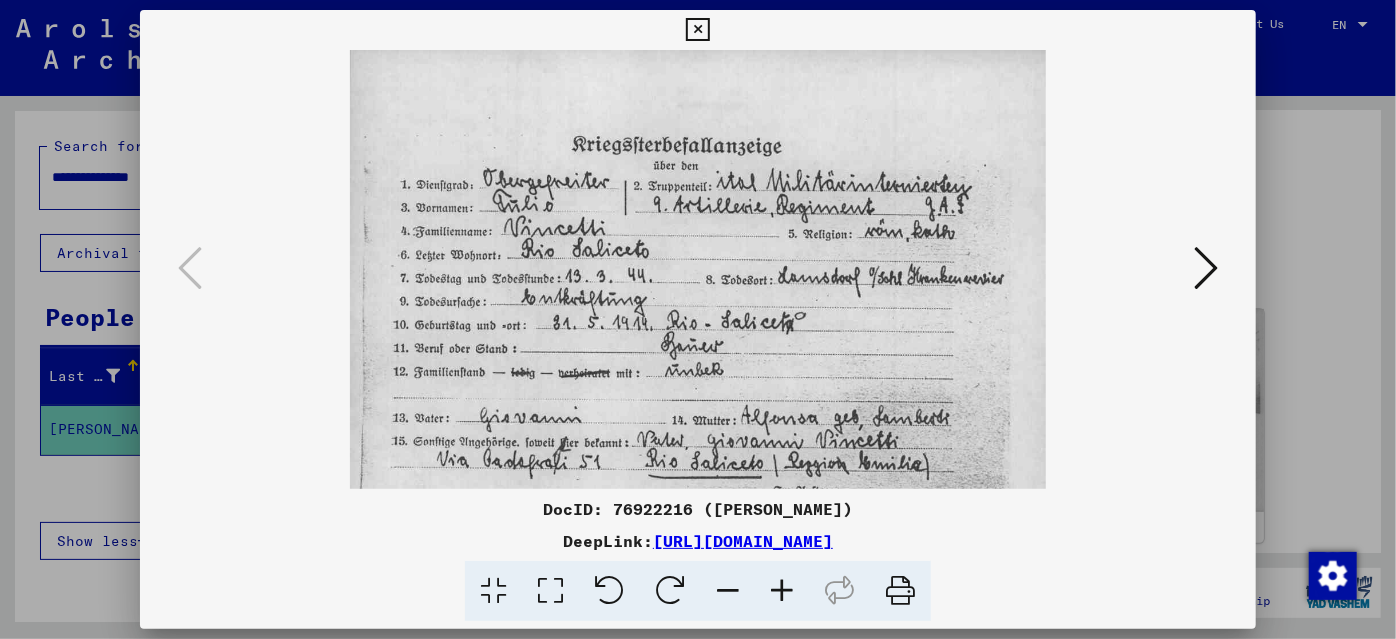 click at bounding box center [782, 591] 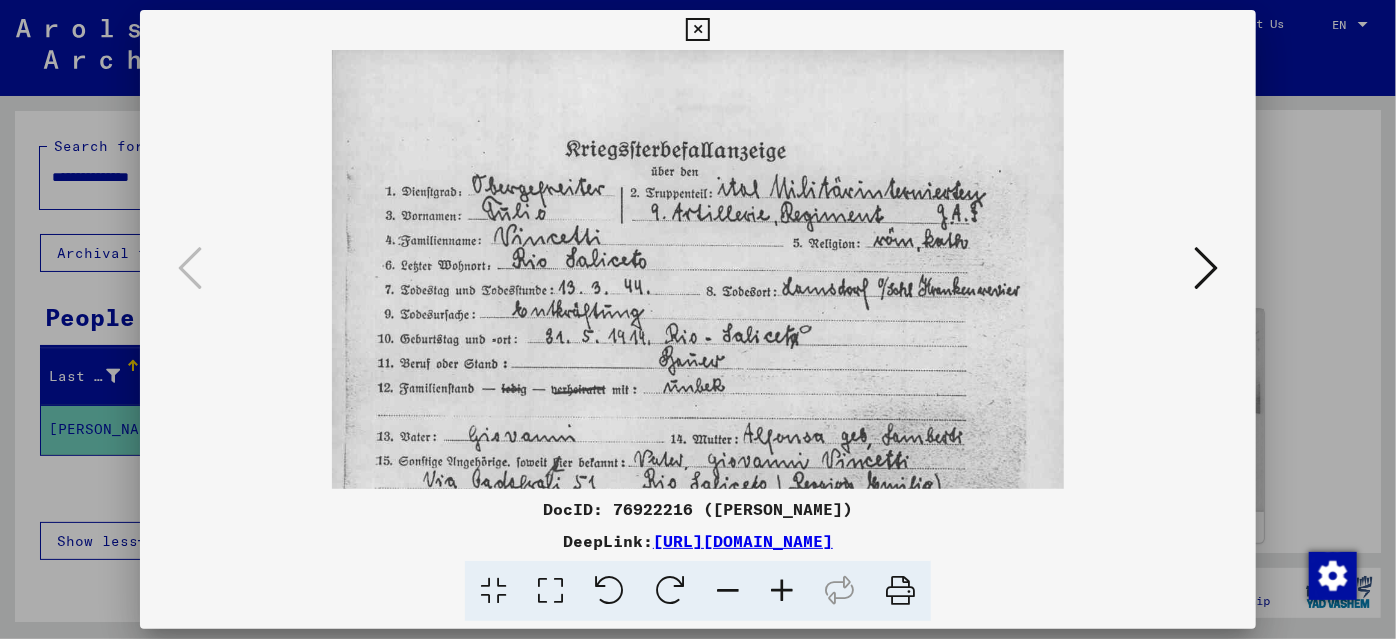 click at bounding box center (1206, 268) 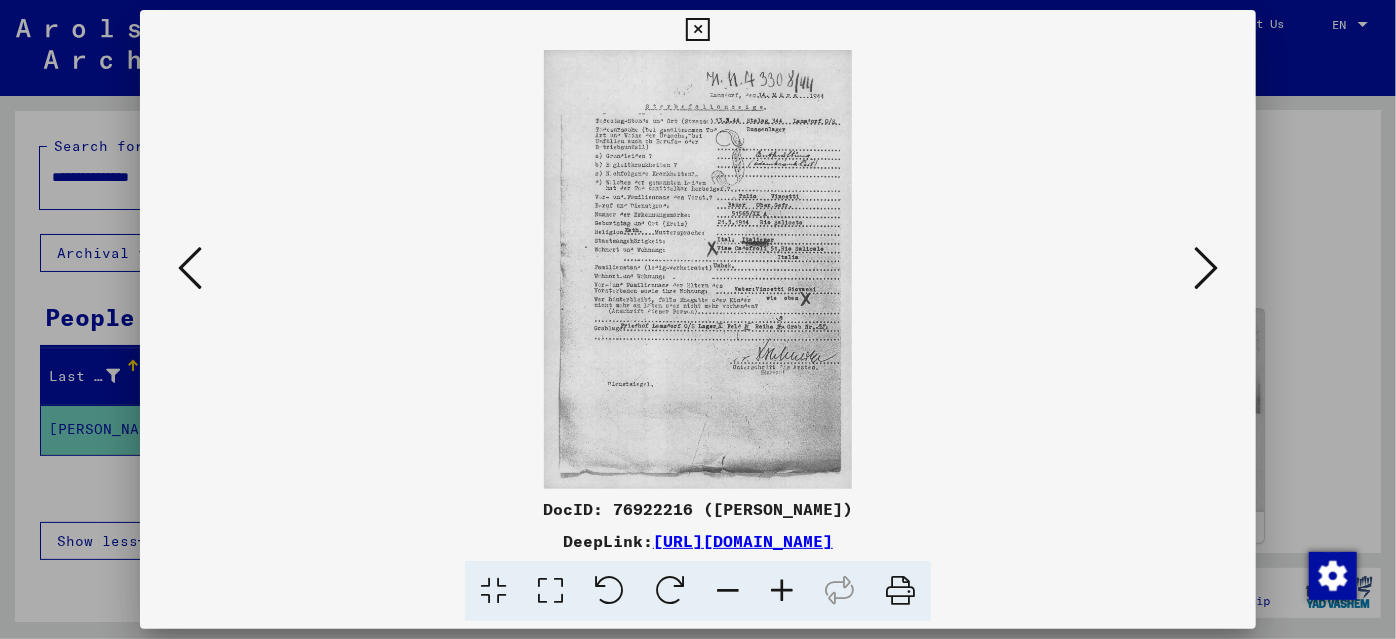 click at bounding box center (1206, 268) 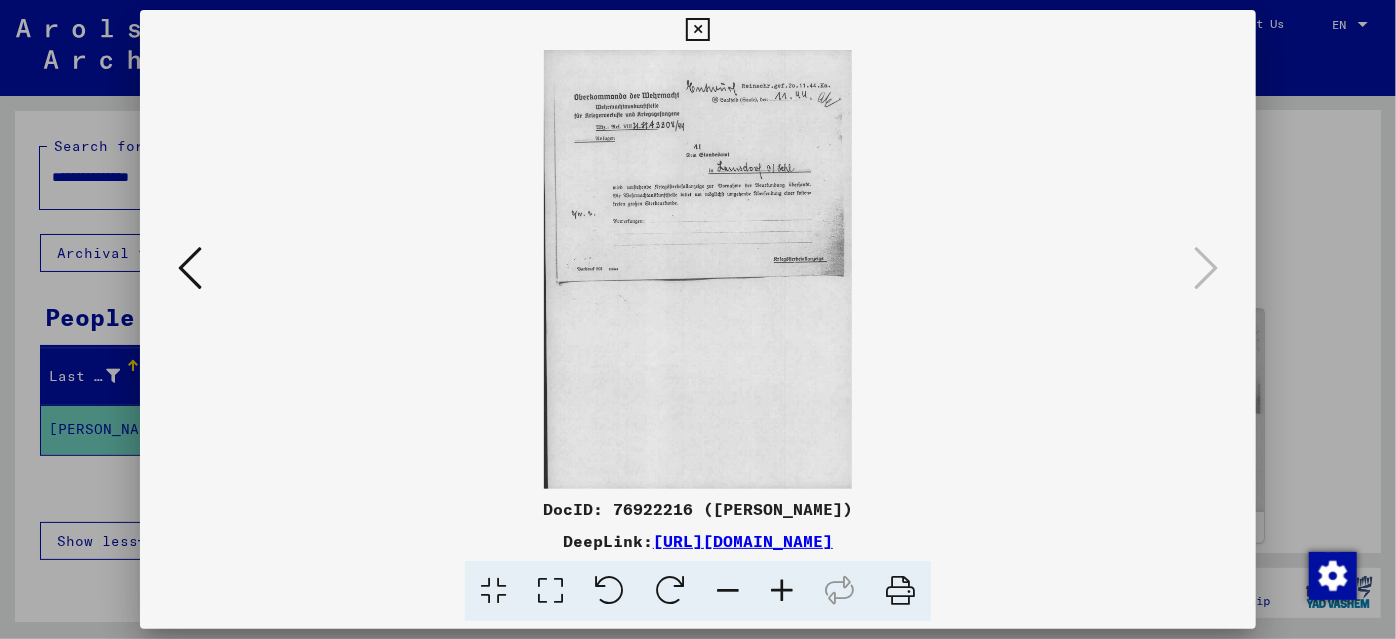 click at bounding box center [698, 319] 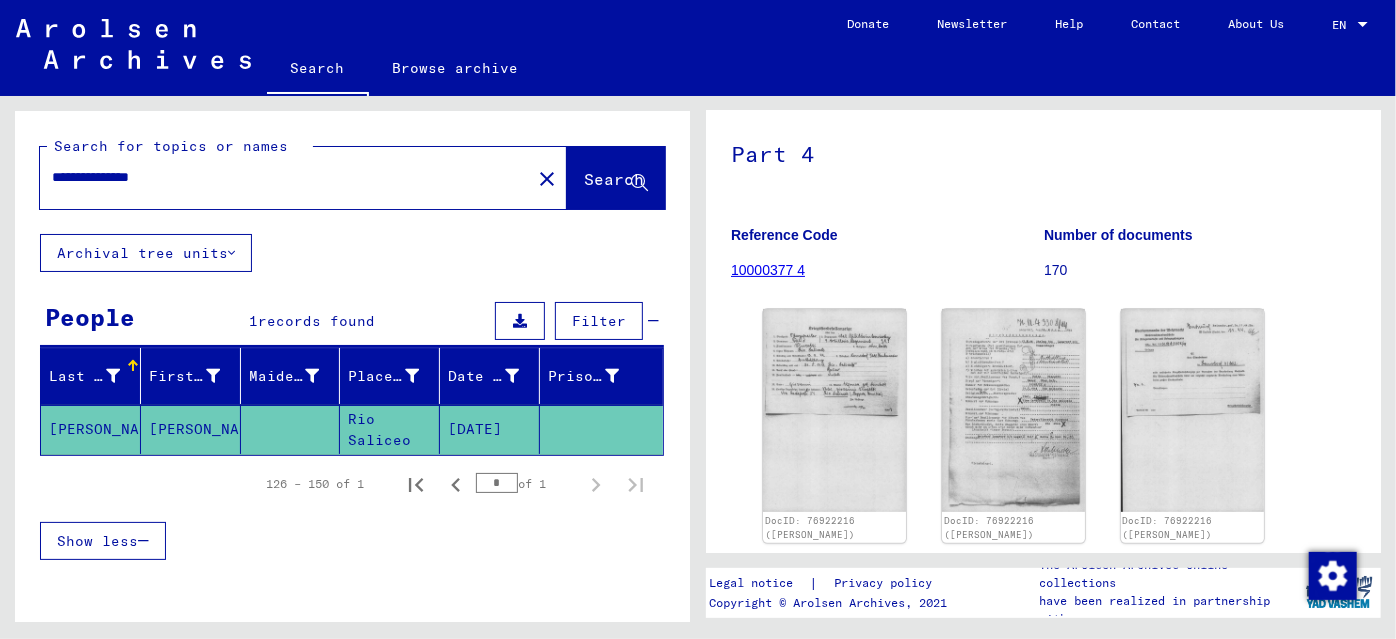 click on "10000377 4" 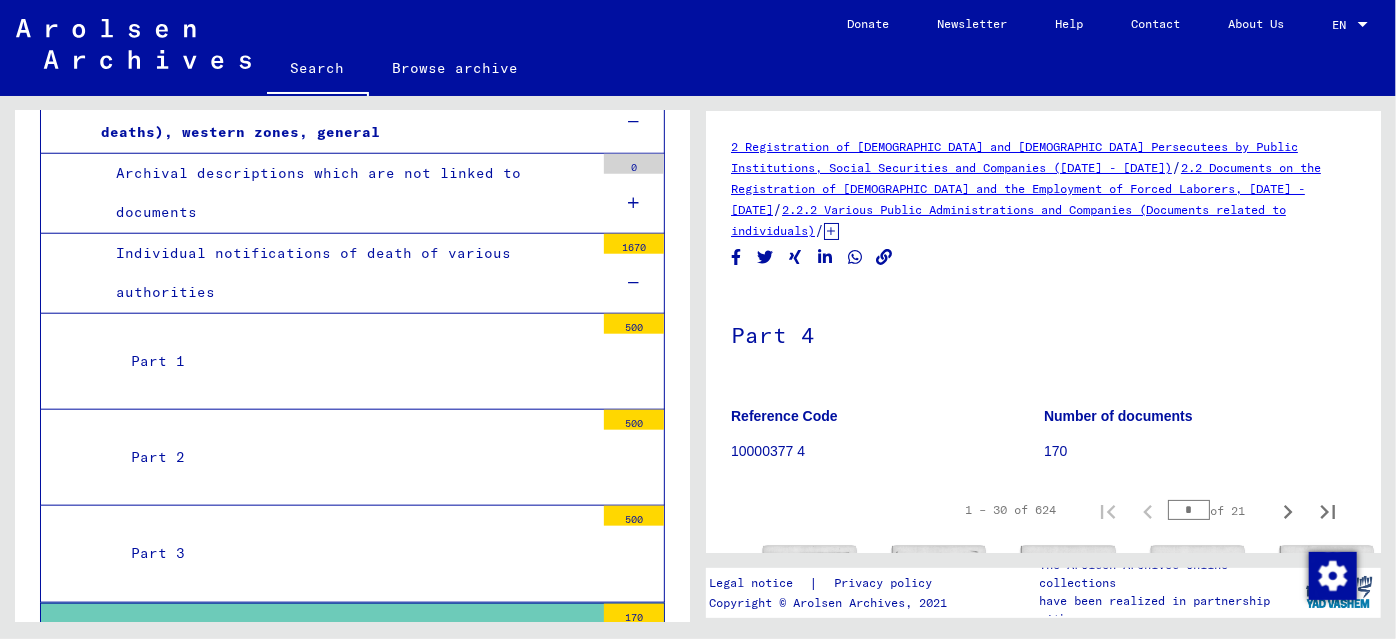 scroll, scrollTop: 1105, scrollLeft: 0, axis: vertical 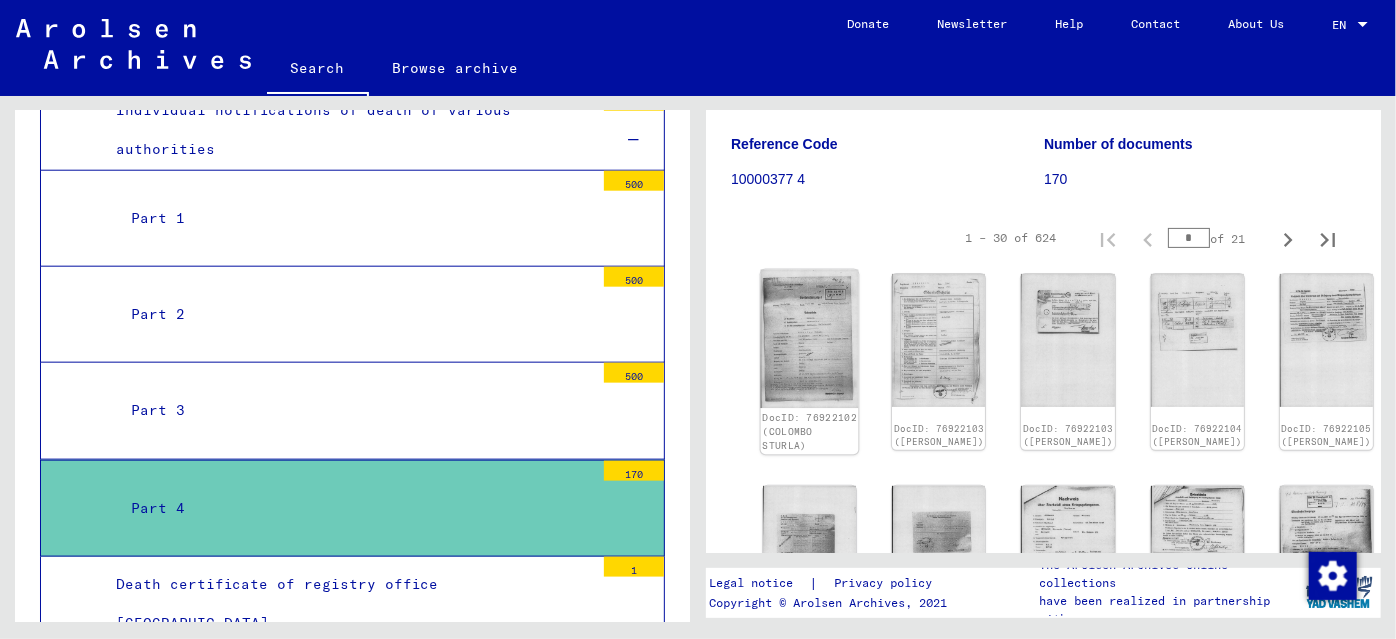 click 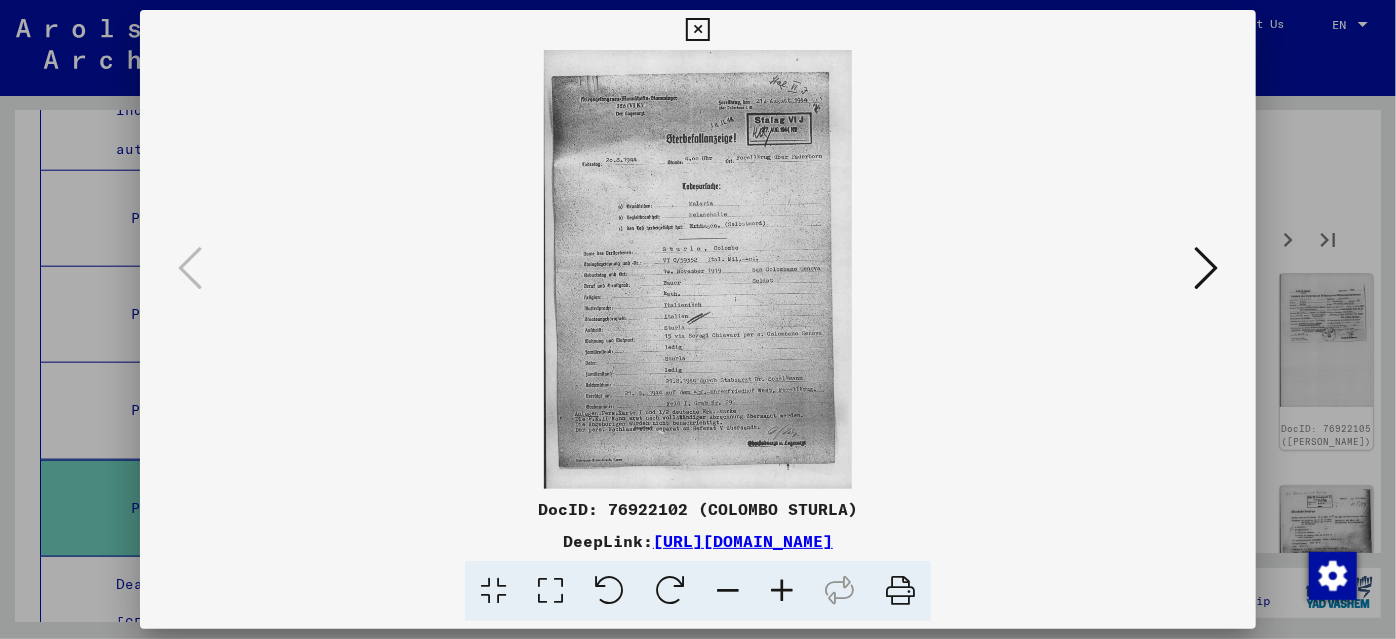 click at bounding box center (782, 591) 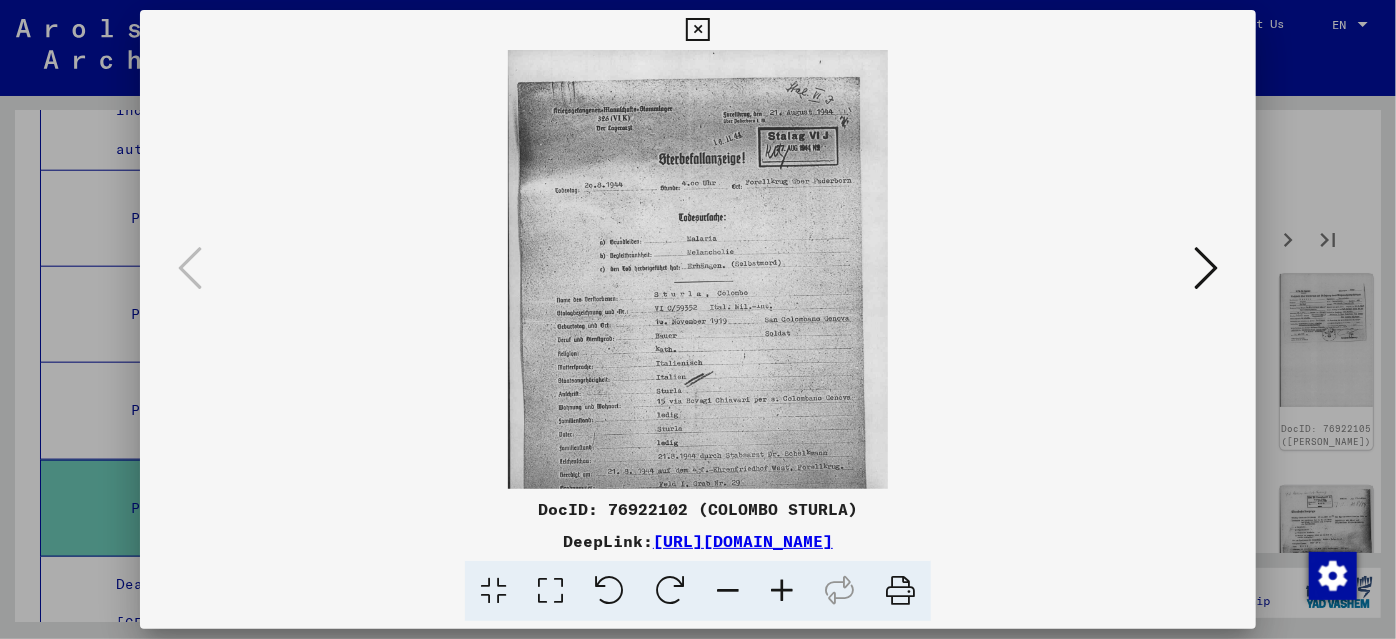 click at bounding box center (782, 591) 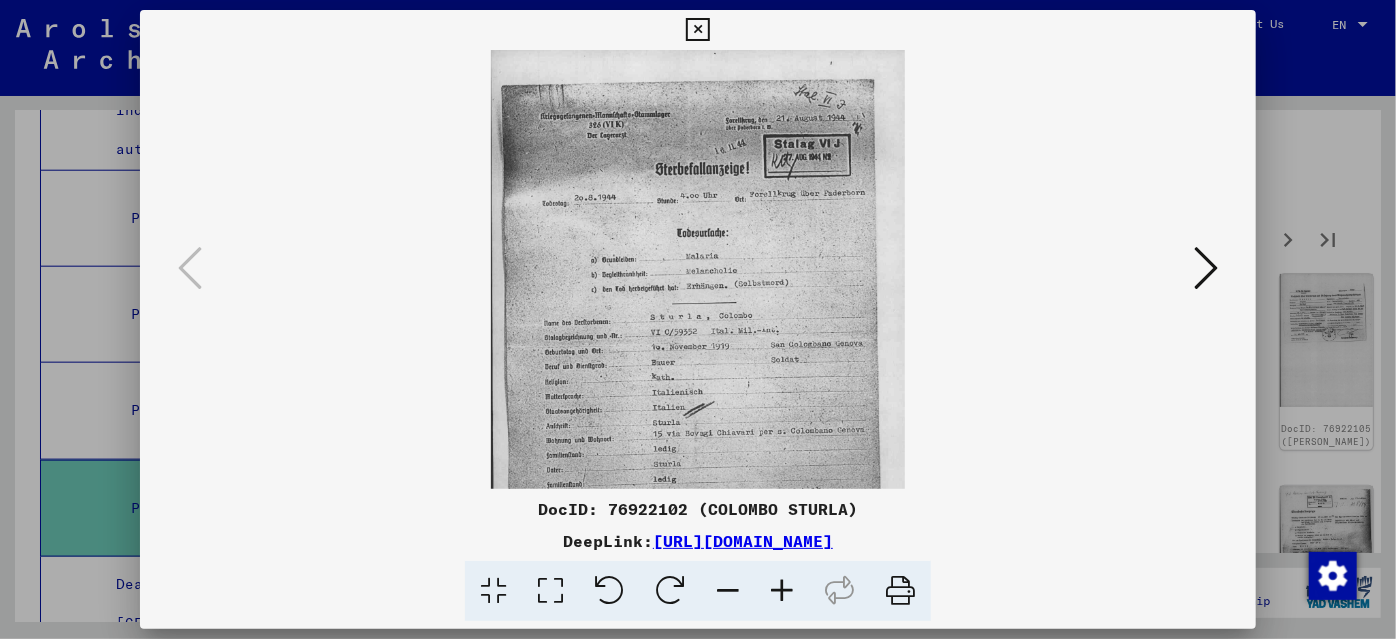 click at bounding box center [782, 591] 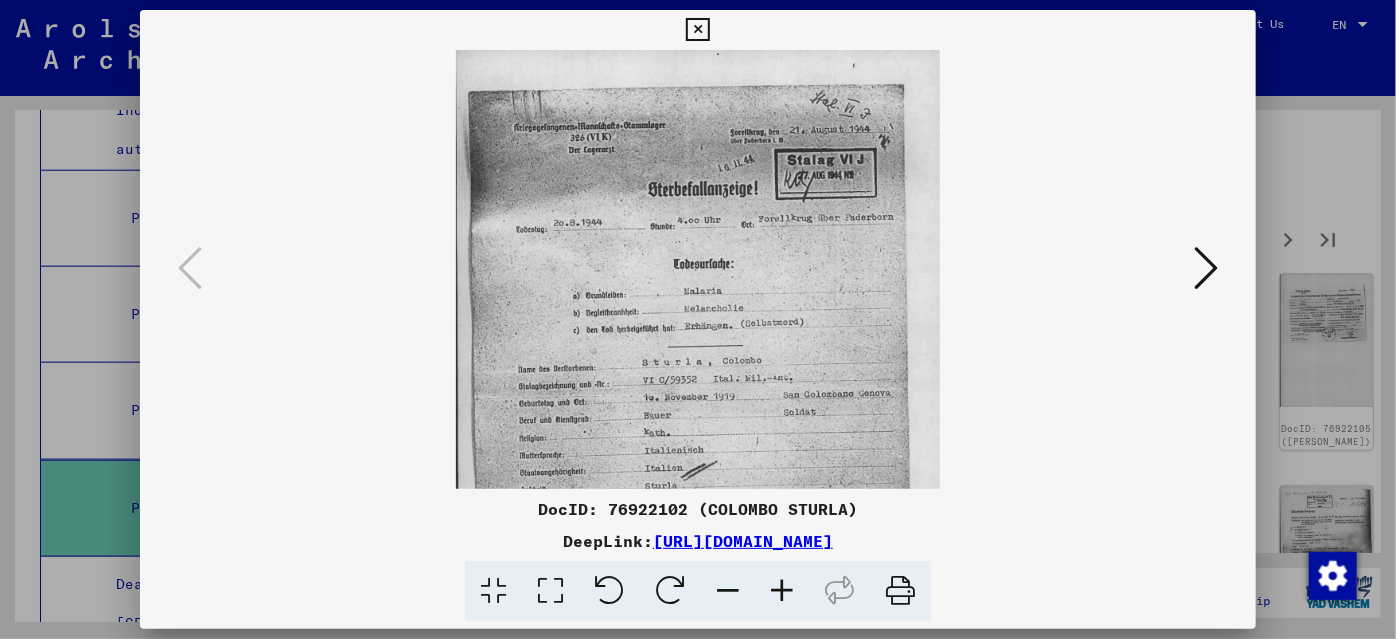 click at bounding box center (782, 591) 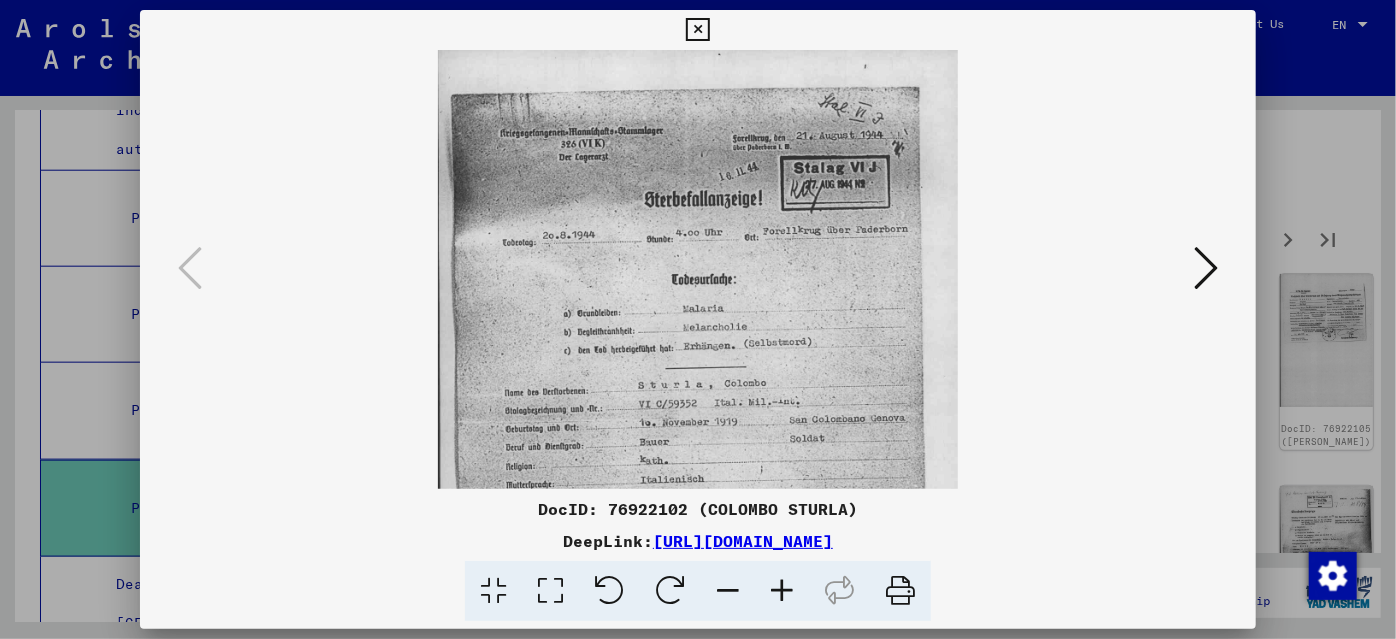 click at bounding box center (782, 591) 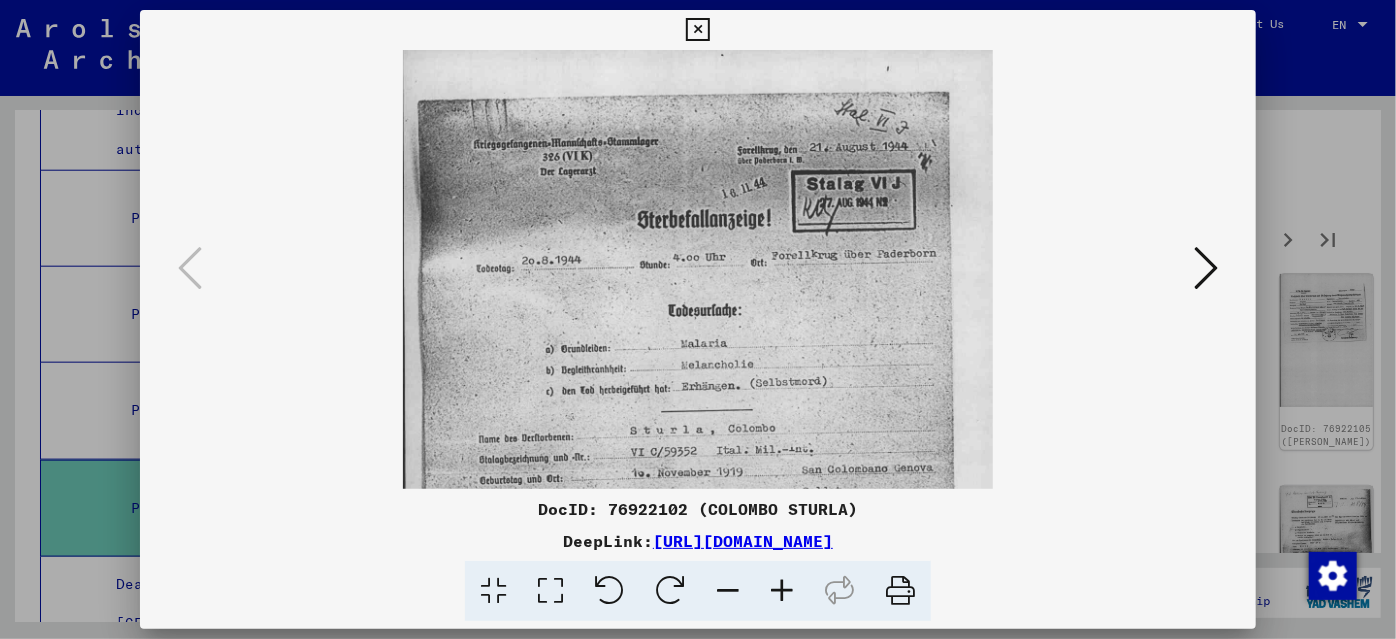 click at bounding box center [782, 591] 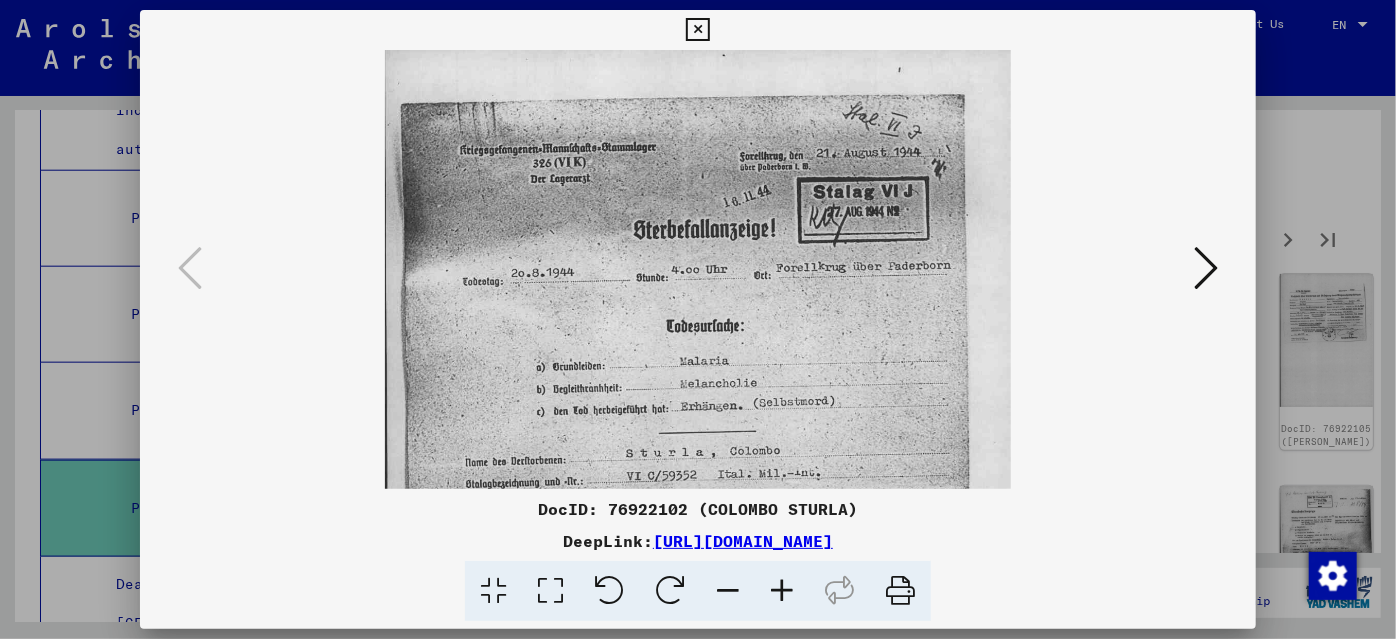 click at bounding box center [782, 591] 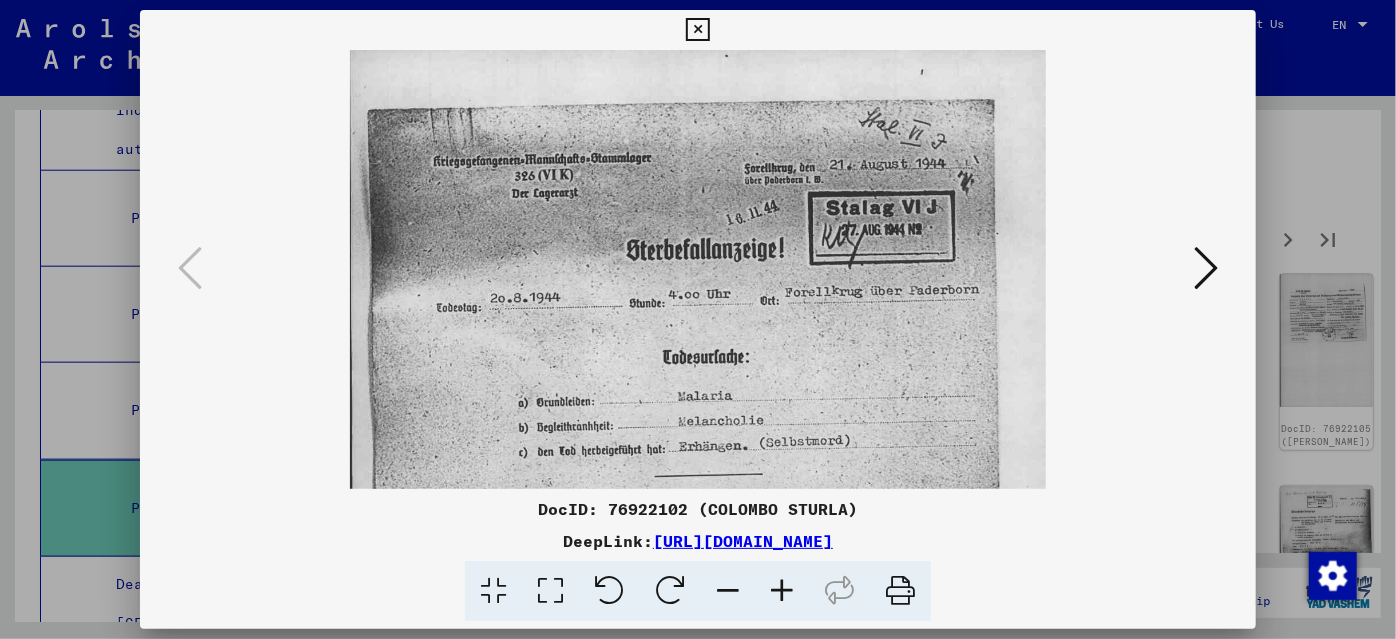click at bounding box center (782, 591) 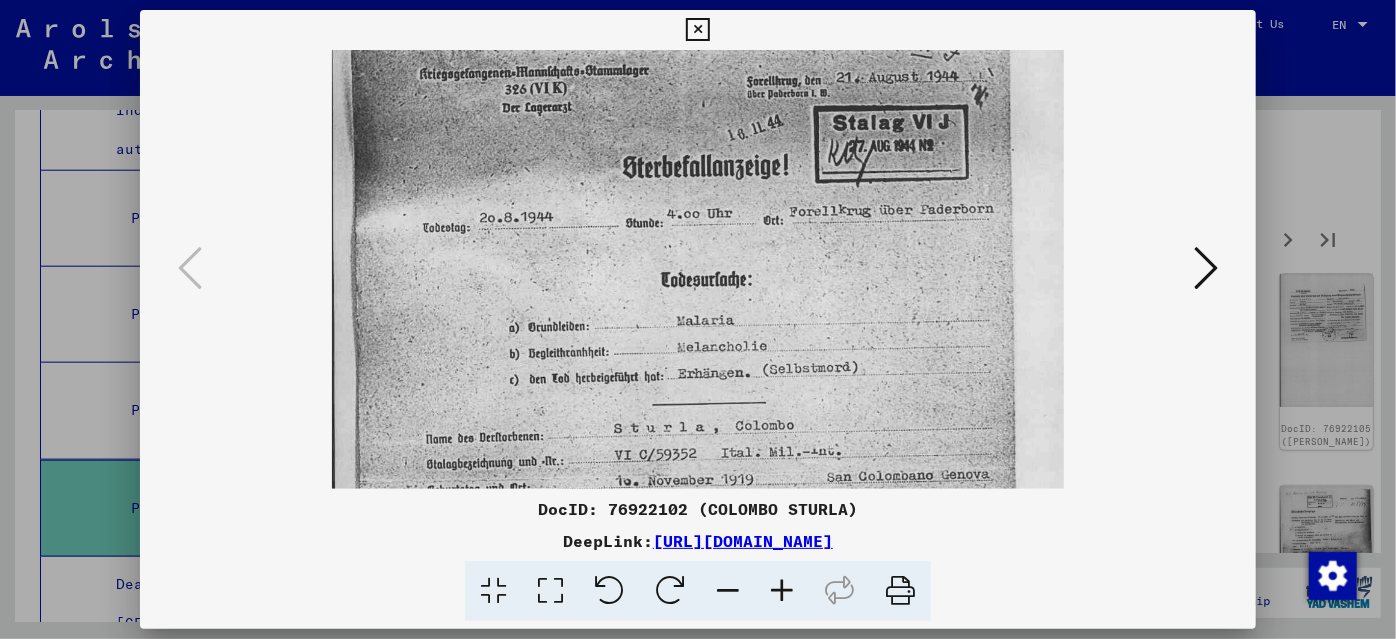 drag, startPoint x: 705, startPoint y: 416, endPoint x: 693, endPoint y: 240, distance: 176.40862 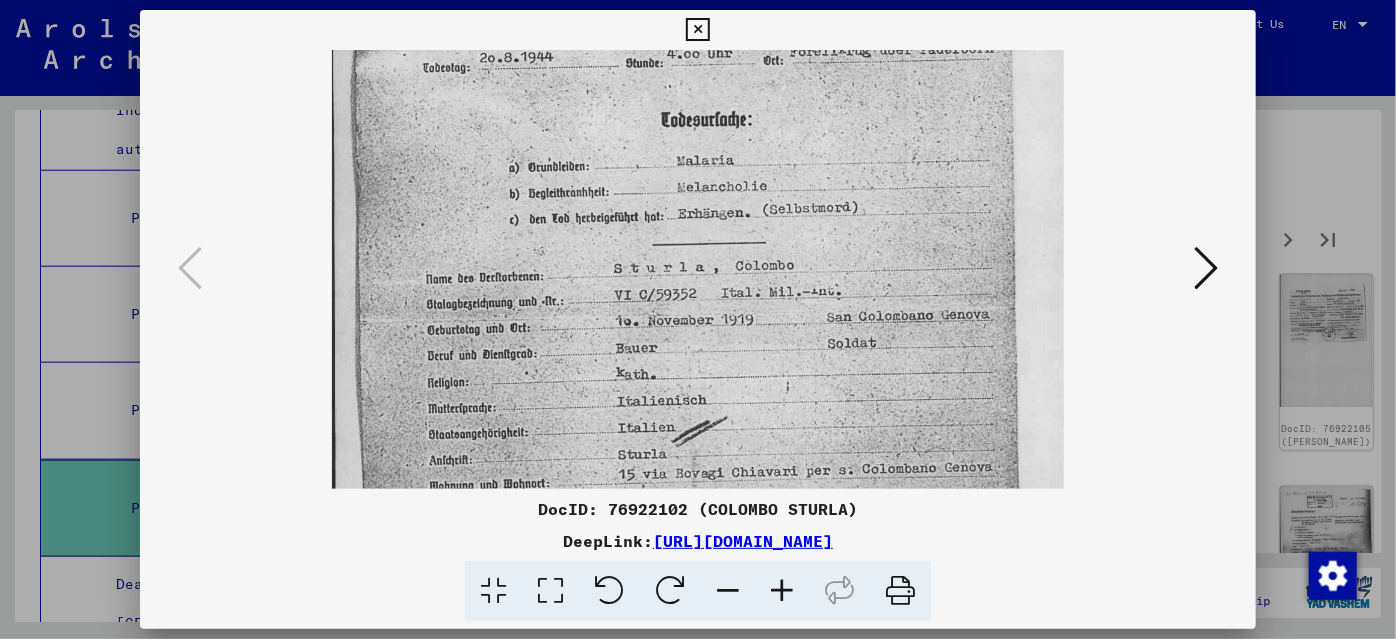 scroll, scrollTop: 306, scrollLeft: 0, axis: vertical 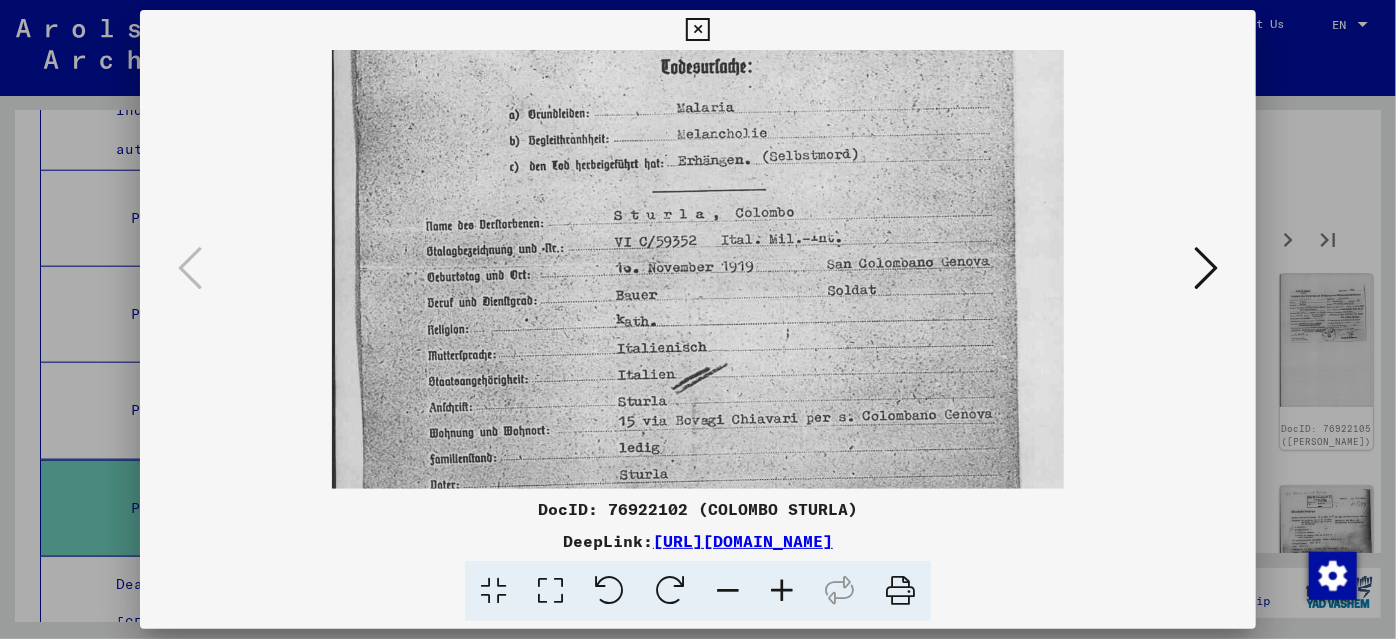 drag, startPoint x: 732, startPoint y: 435, endPoint x: 732, endPoint y: 305, distance: 130 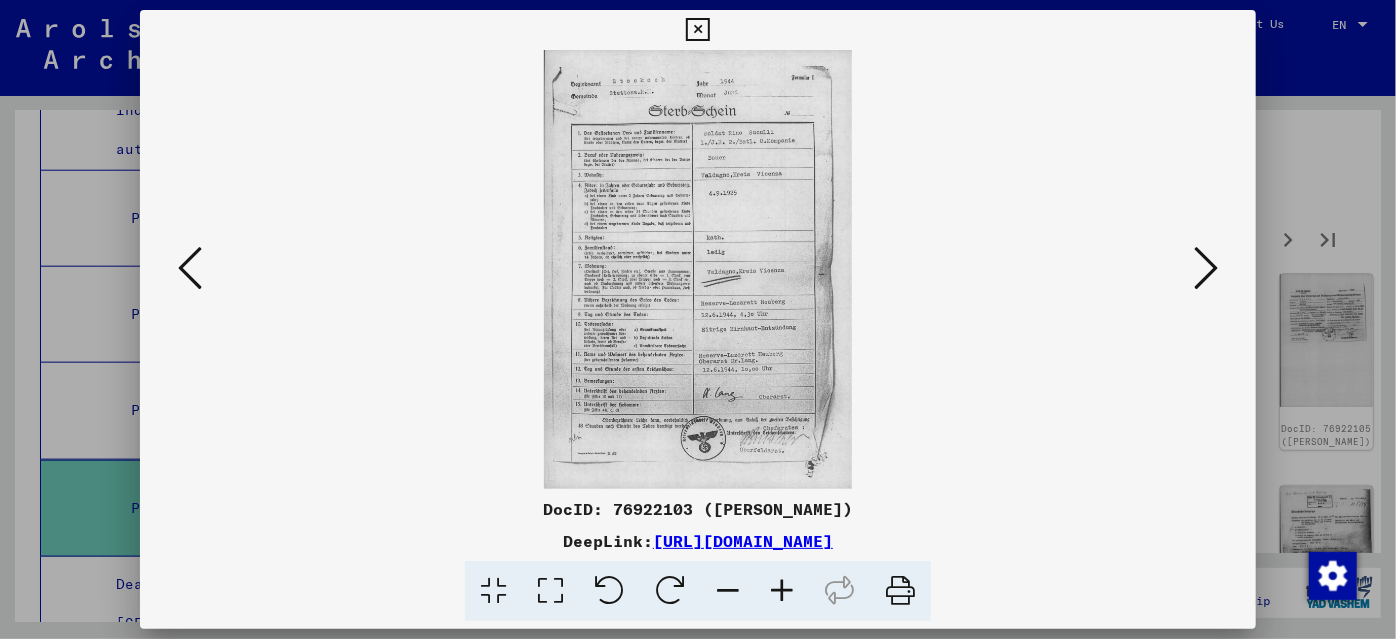 scroll, scrollTop: 0, scrollLeft: 0, axis: both 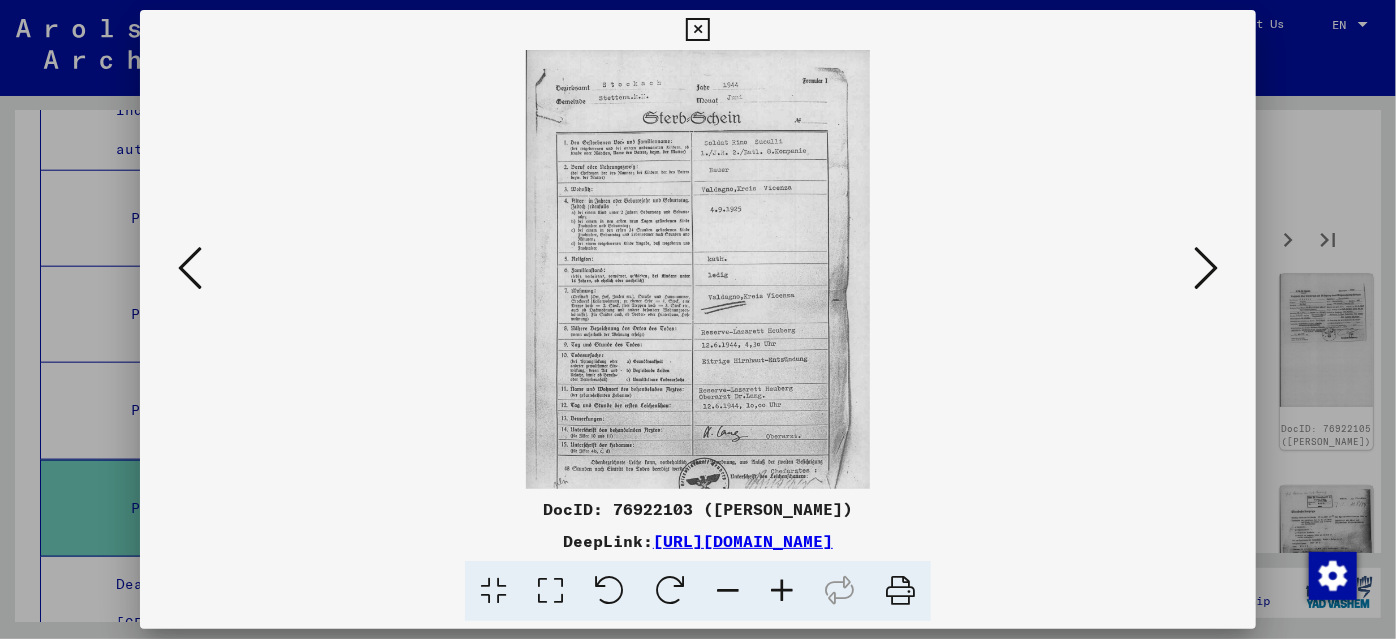 click at bounding box center [782, 591] 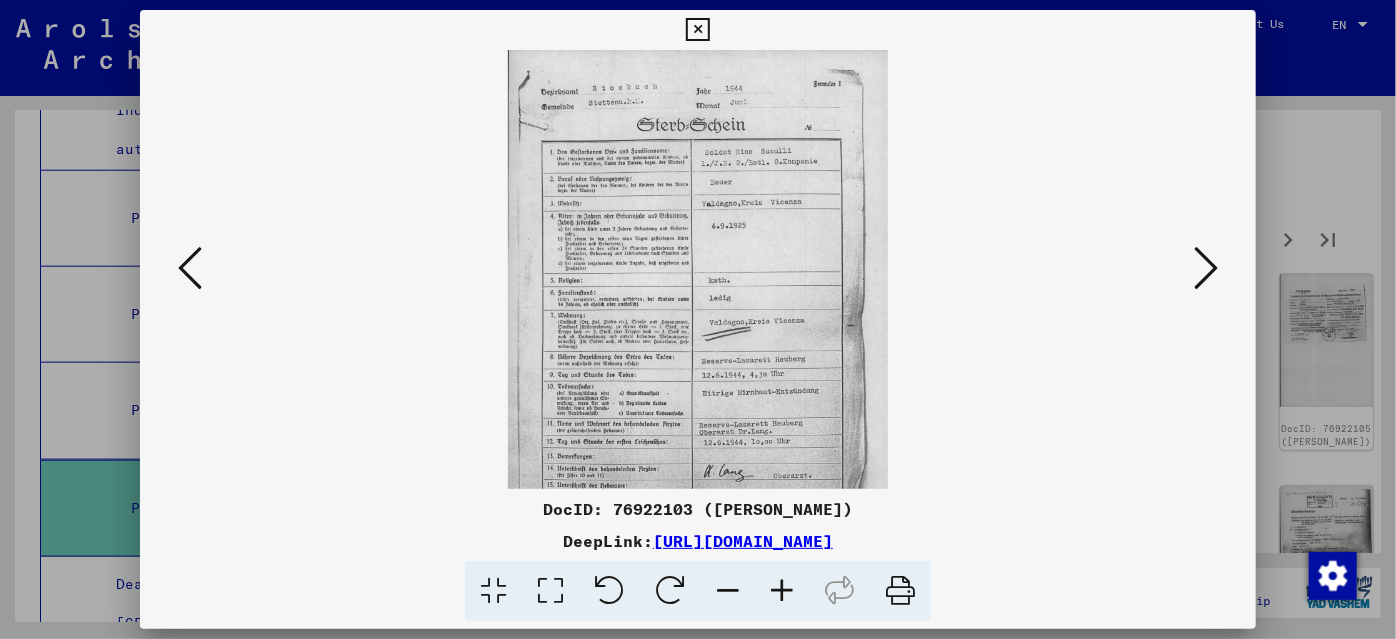 click at bounding box center [782, 591] 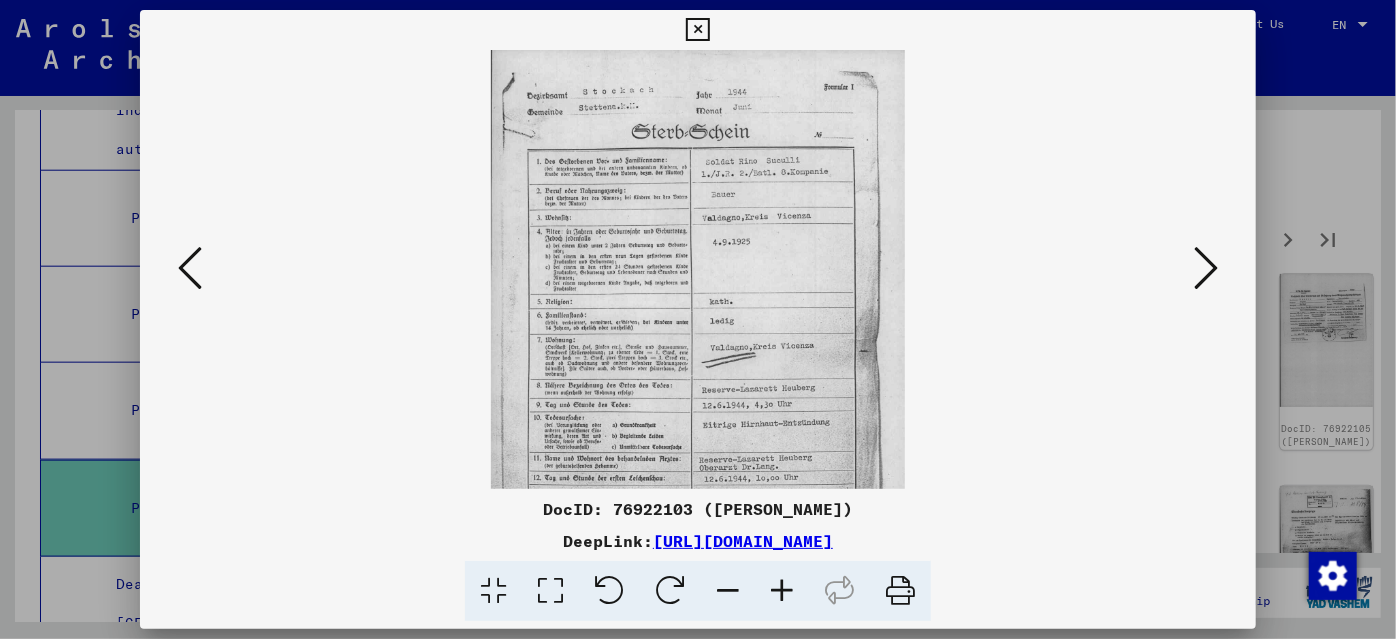 click at bounding box center [782, 591] 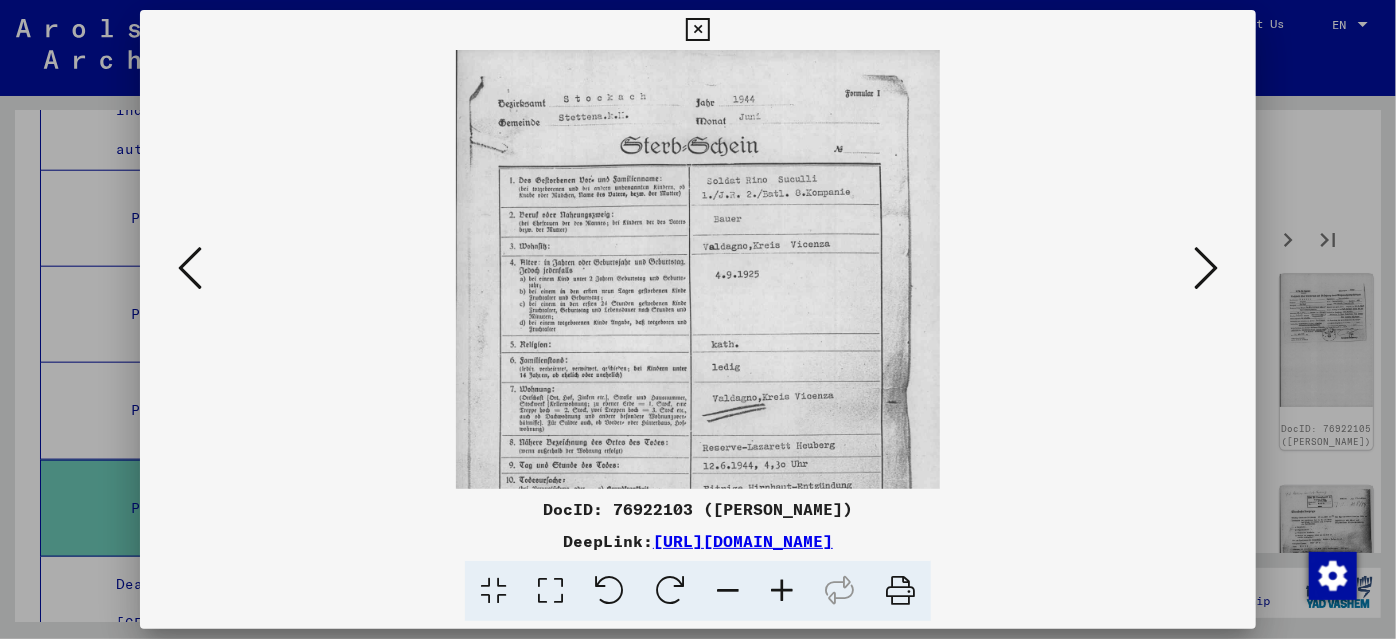 click at bounding box center [782, 591] 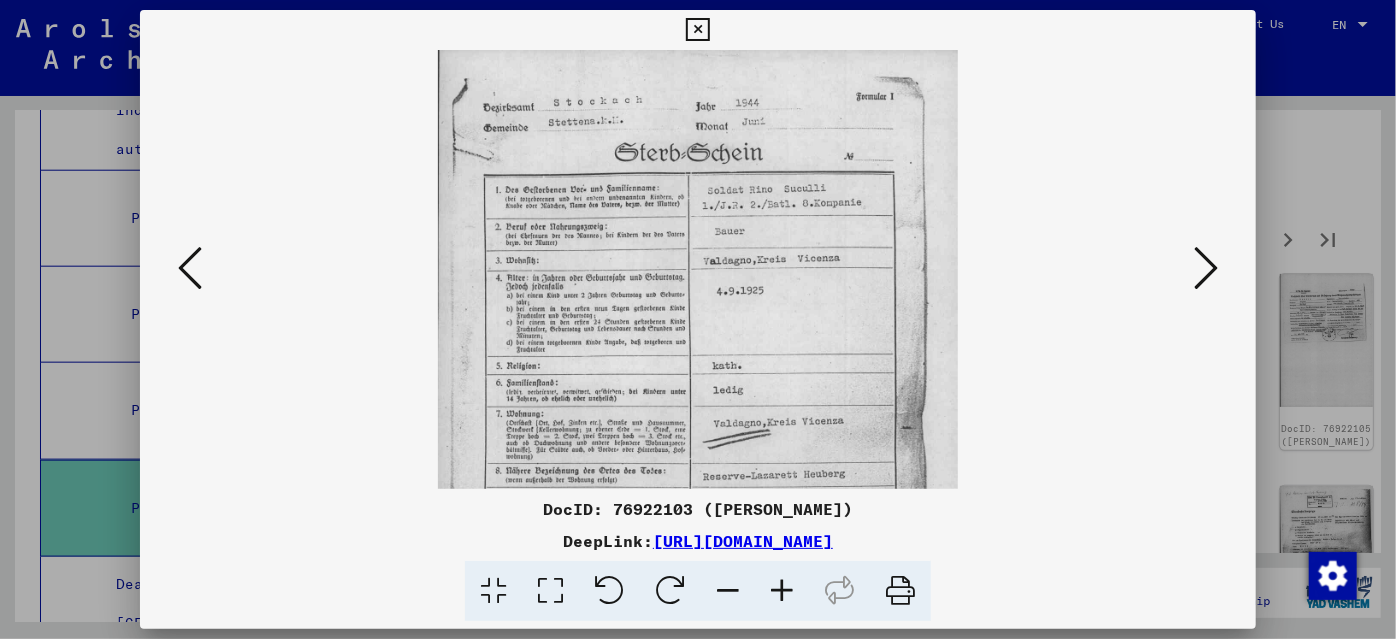 click at bounding box center [782, 591] 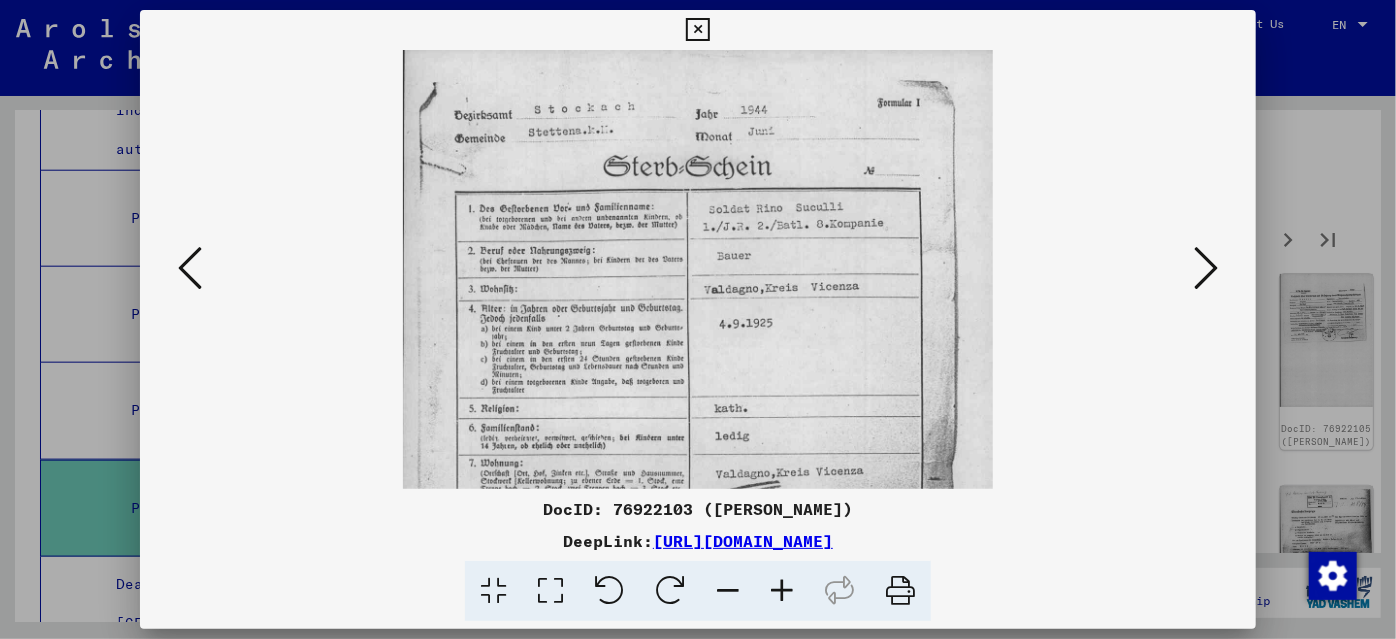 click at bounding box center (782, 591) 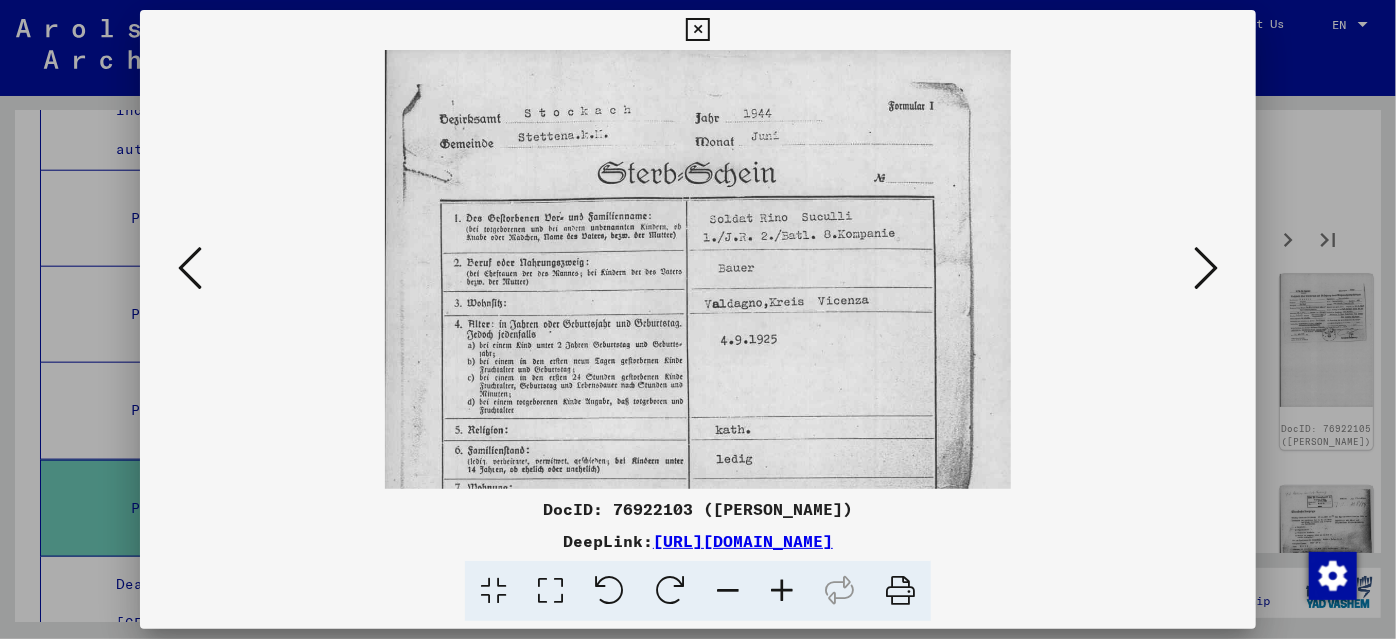 click at bounding box center [782, 591] 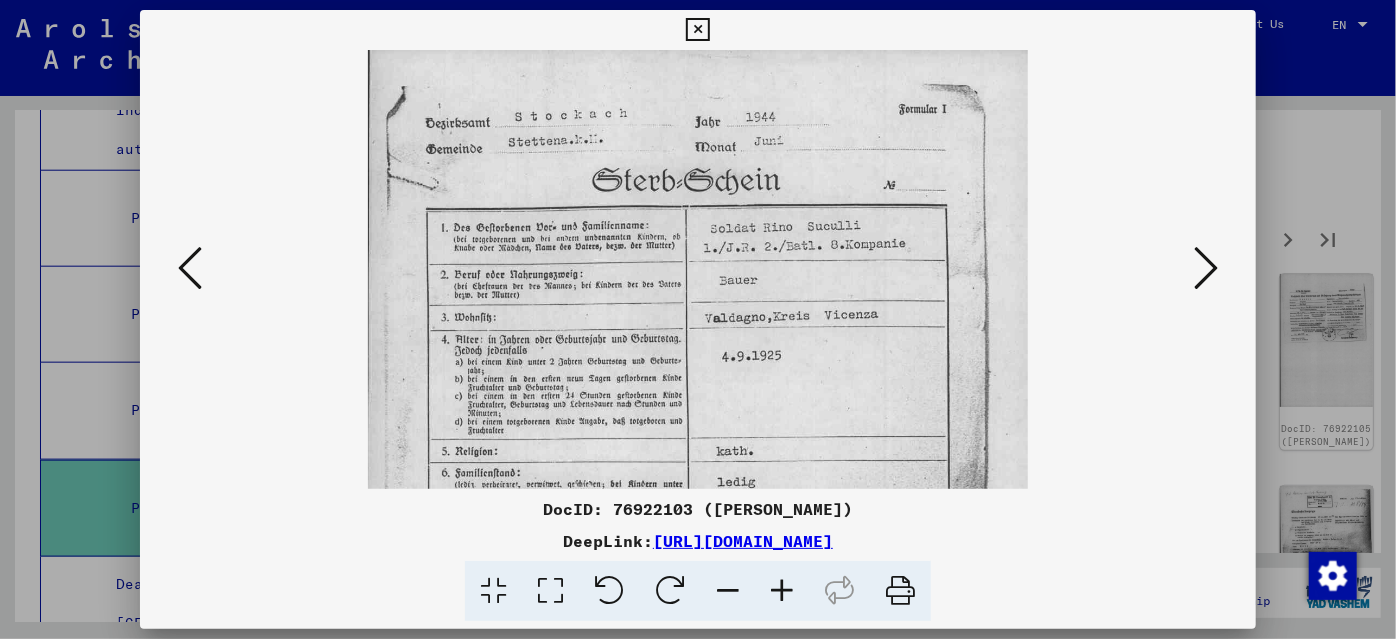 click at bounding box center (1206, 268) 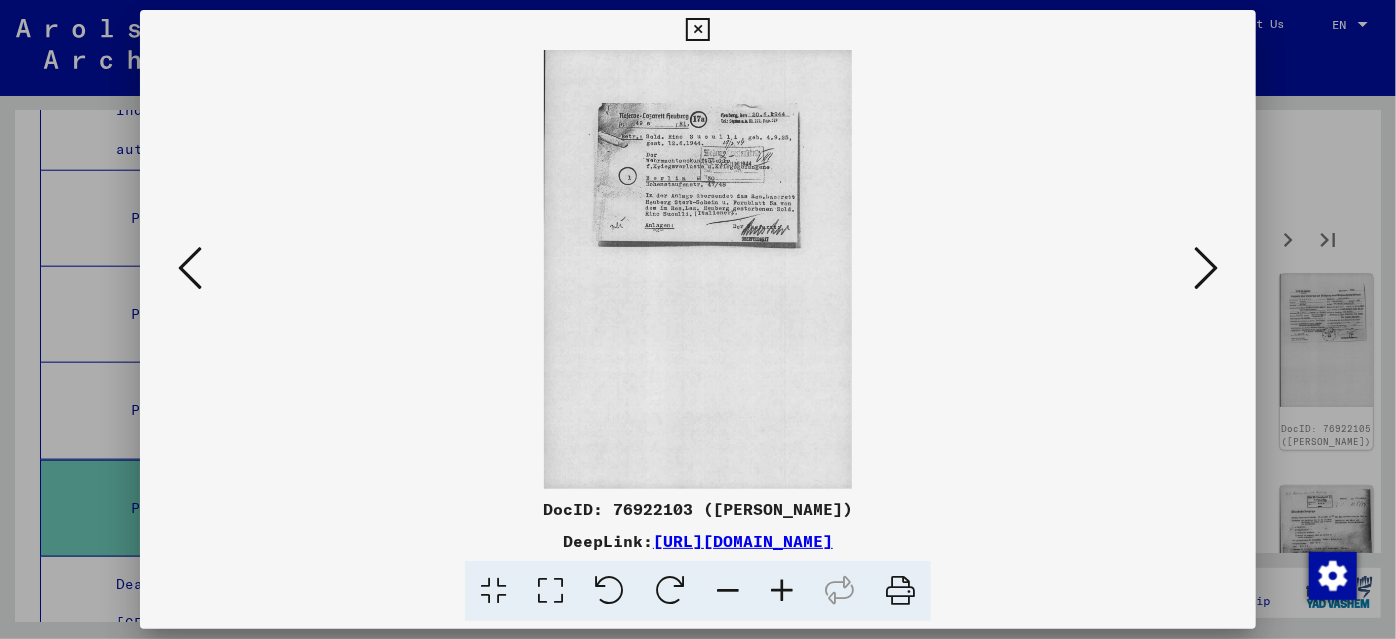 click at bounding box center (1206, 268) 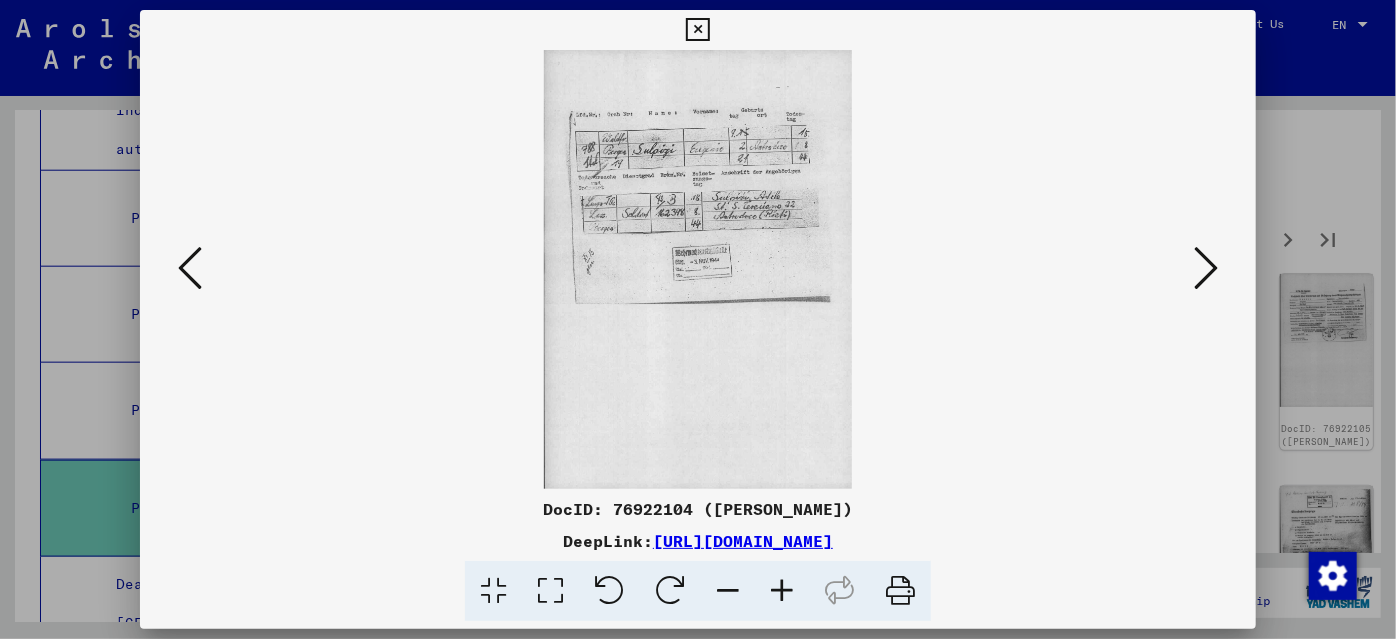 click at bounding box center (1206, 268) 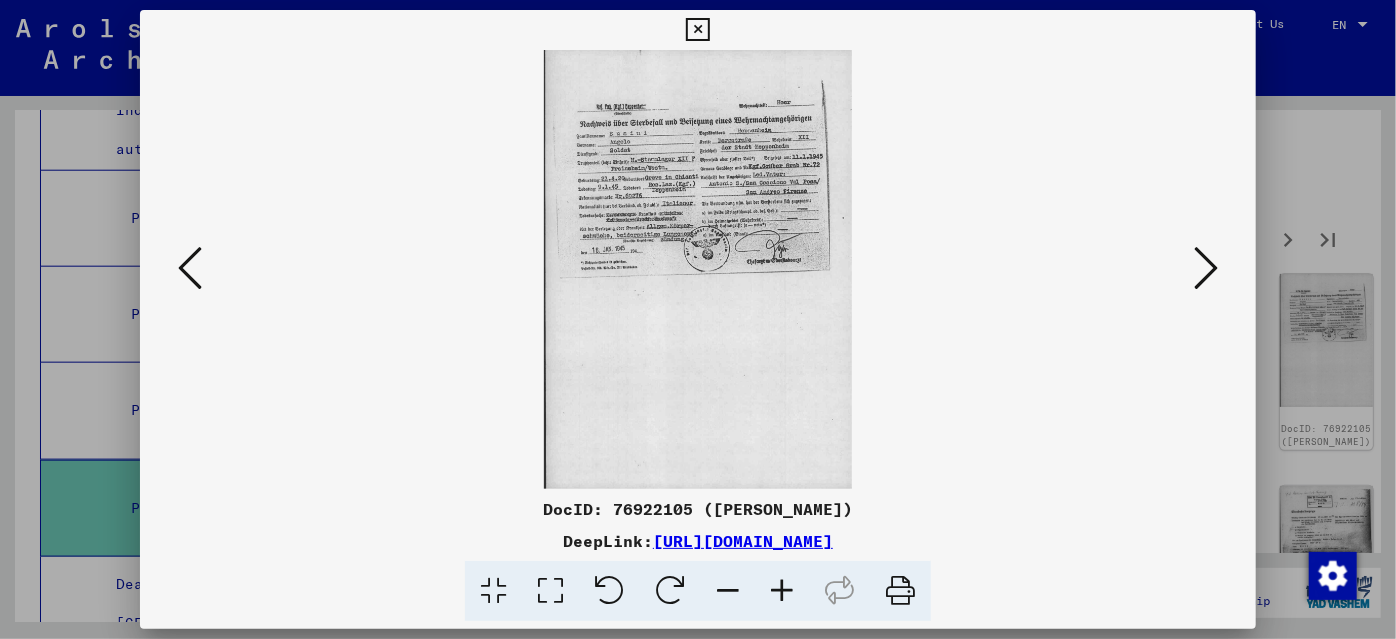 click at bounding box center [1206, 268] 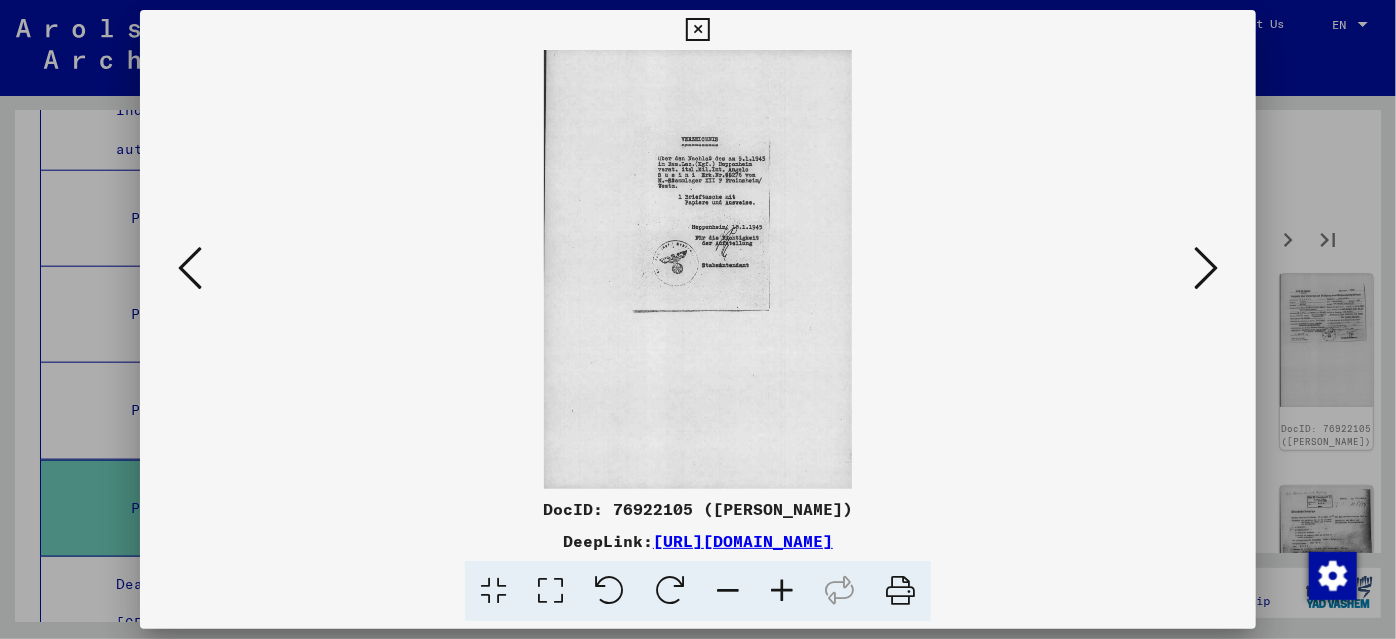 click at bounding box center (1206, 268) 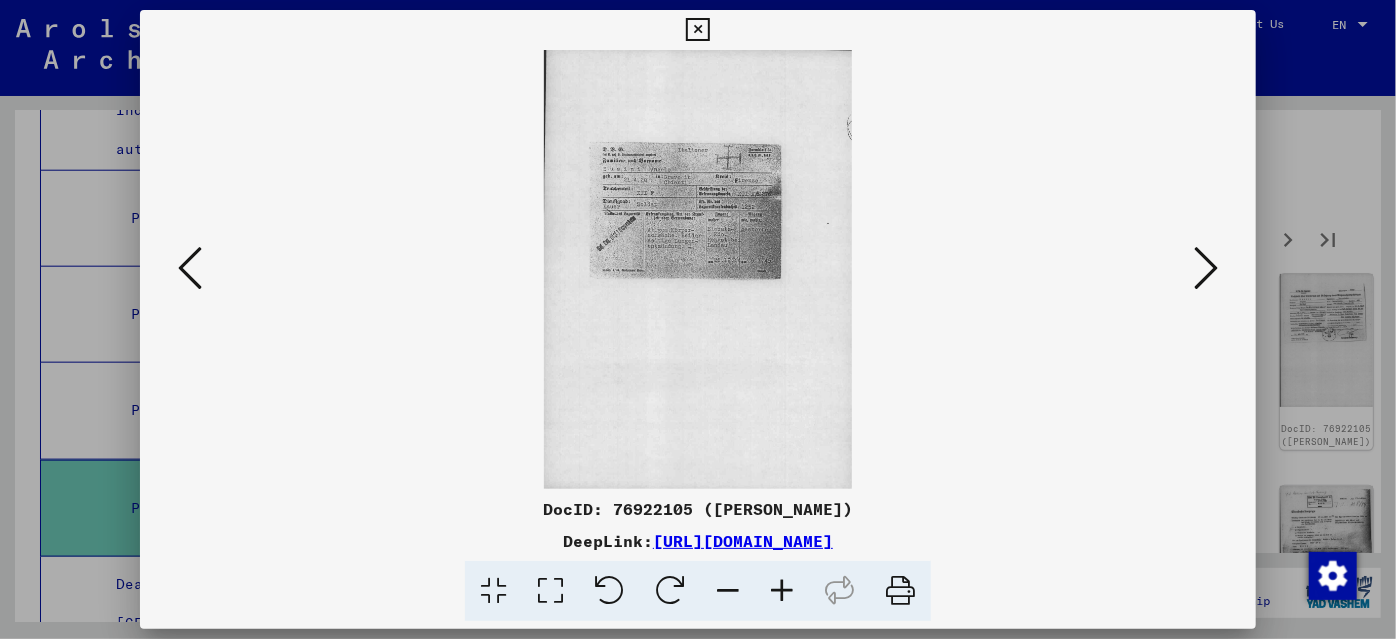 click at bounding box center [782, 591] 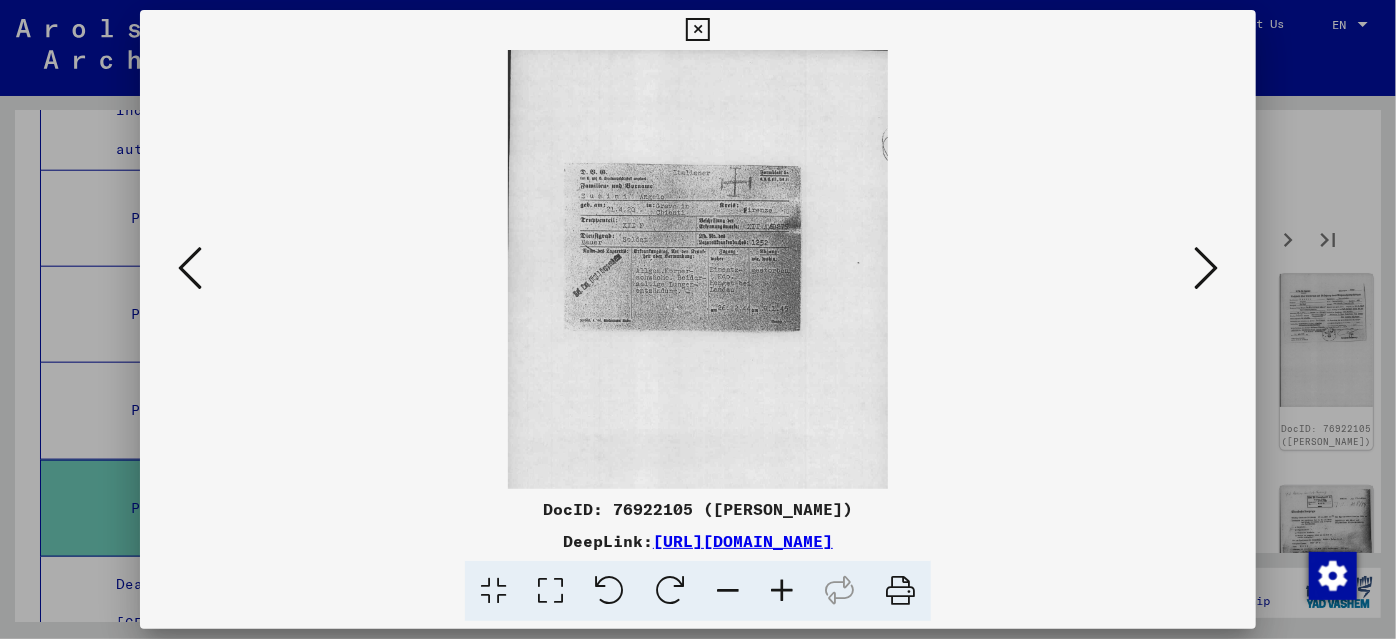 click at bounding box center [782, 591] 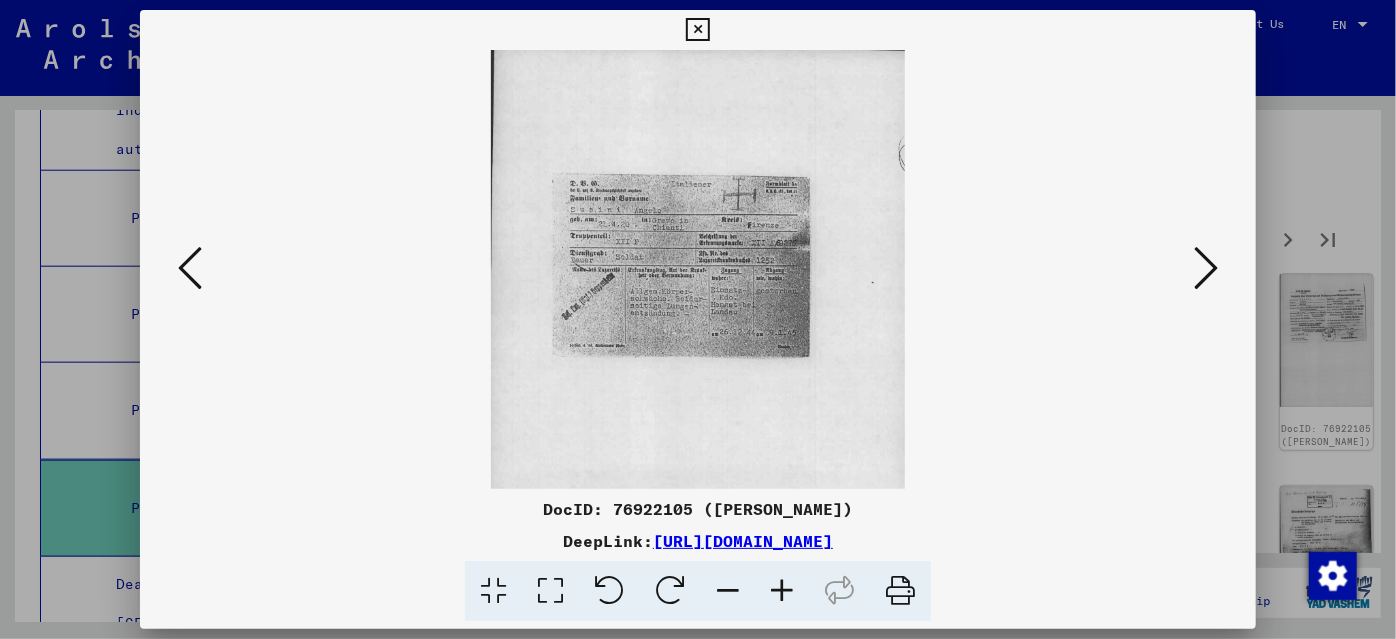 click at bounding box center (782, 591) 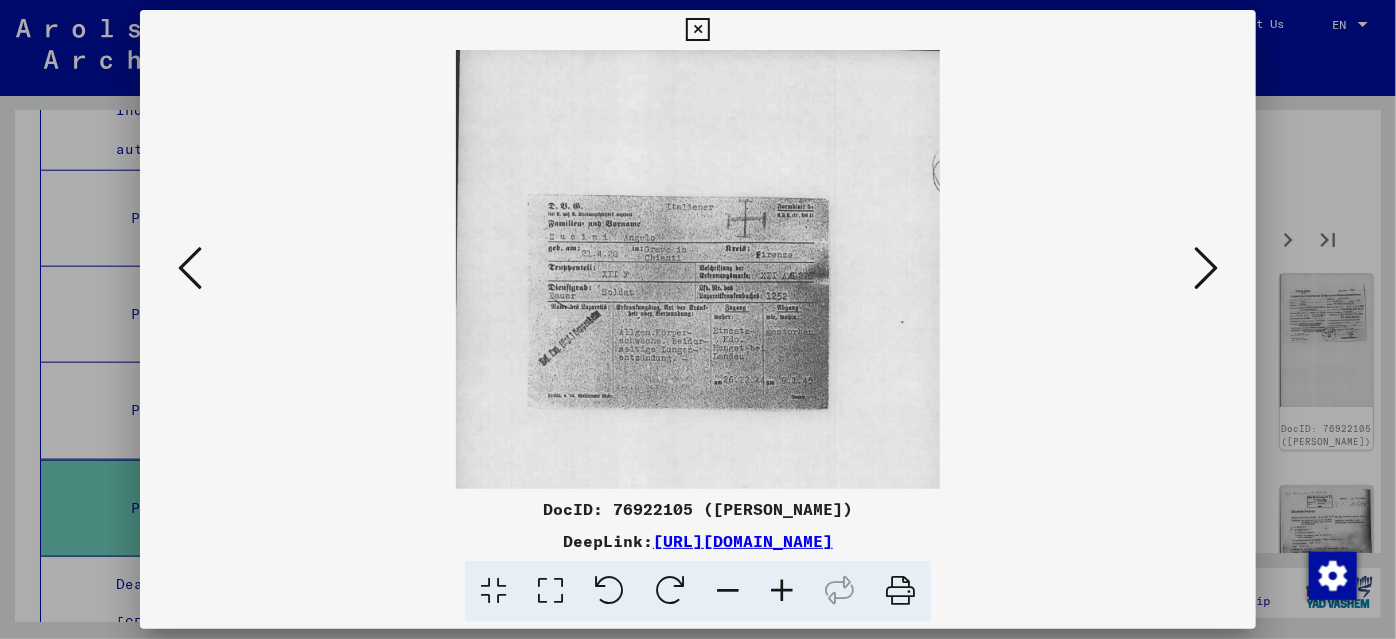 click at bounding box center [782, 591] 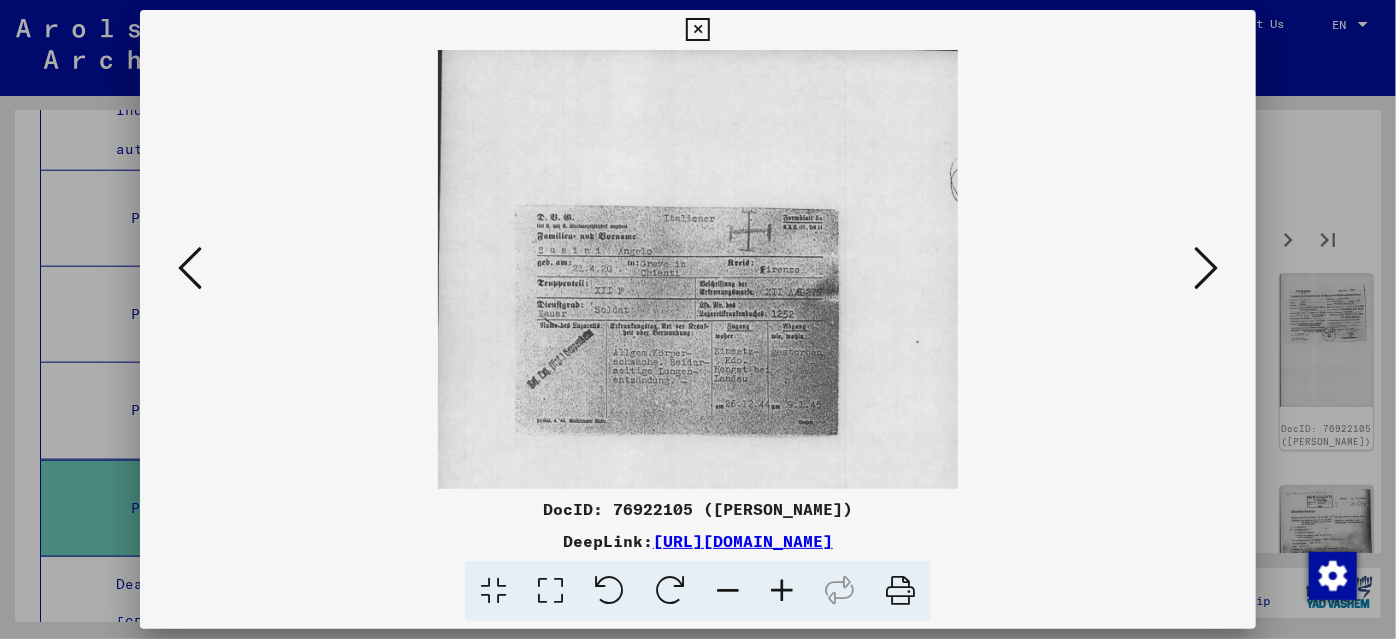 click at bounding box center [782, 591] 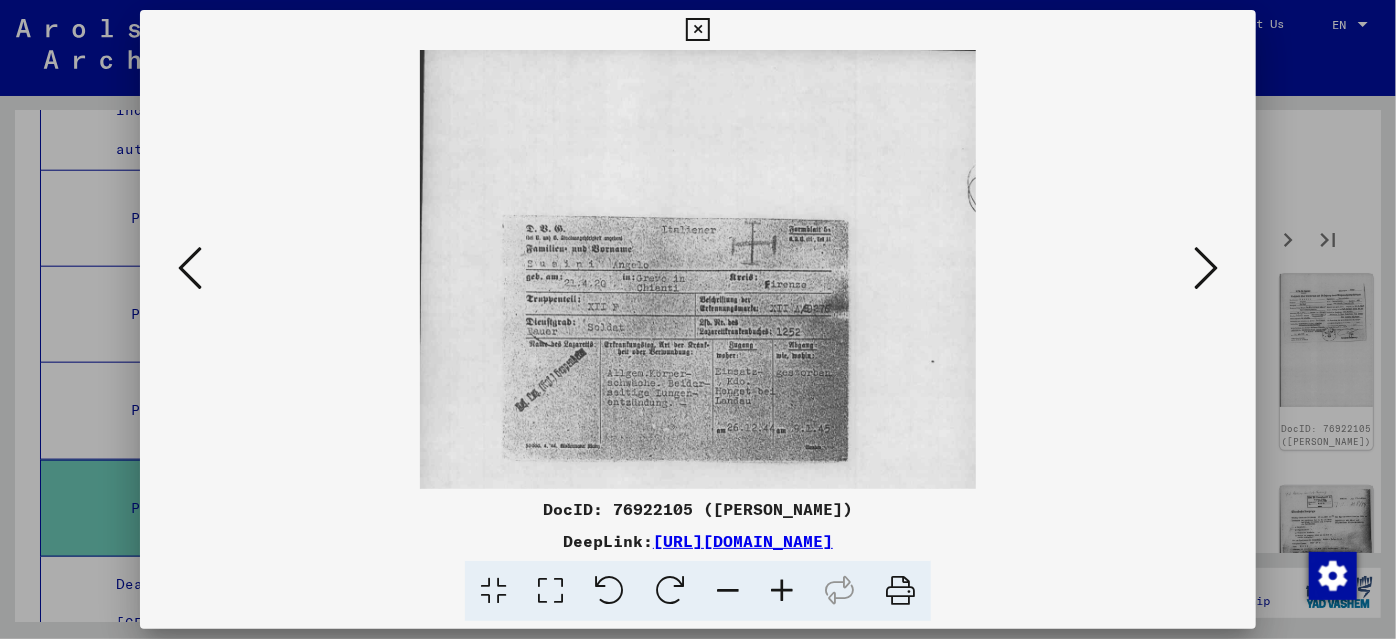 click at bounding box center [782, 591] 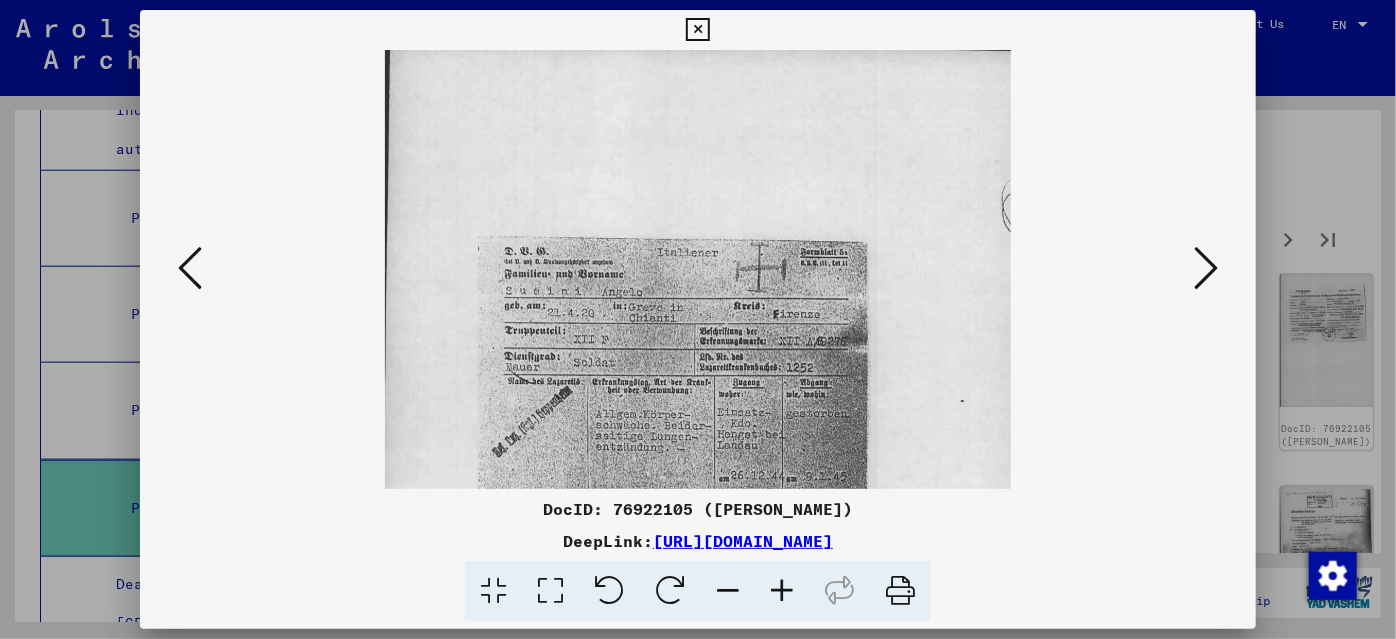 click at bounding box center [782, 591] 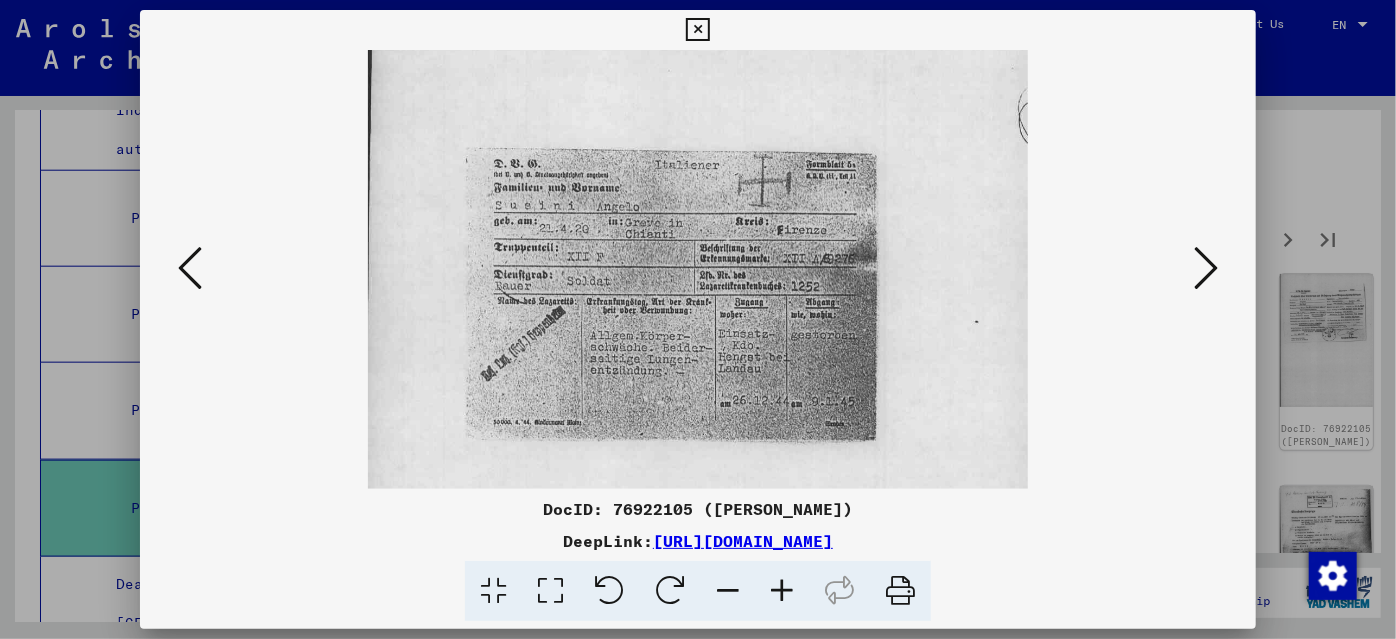 scroll, scrollTop: 100, scrollLeft: 0, axis: vertical 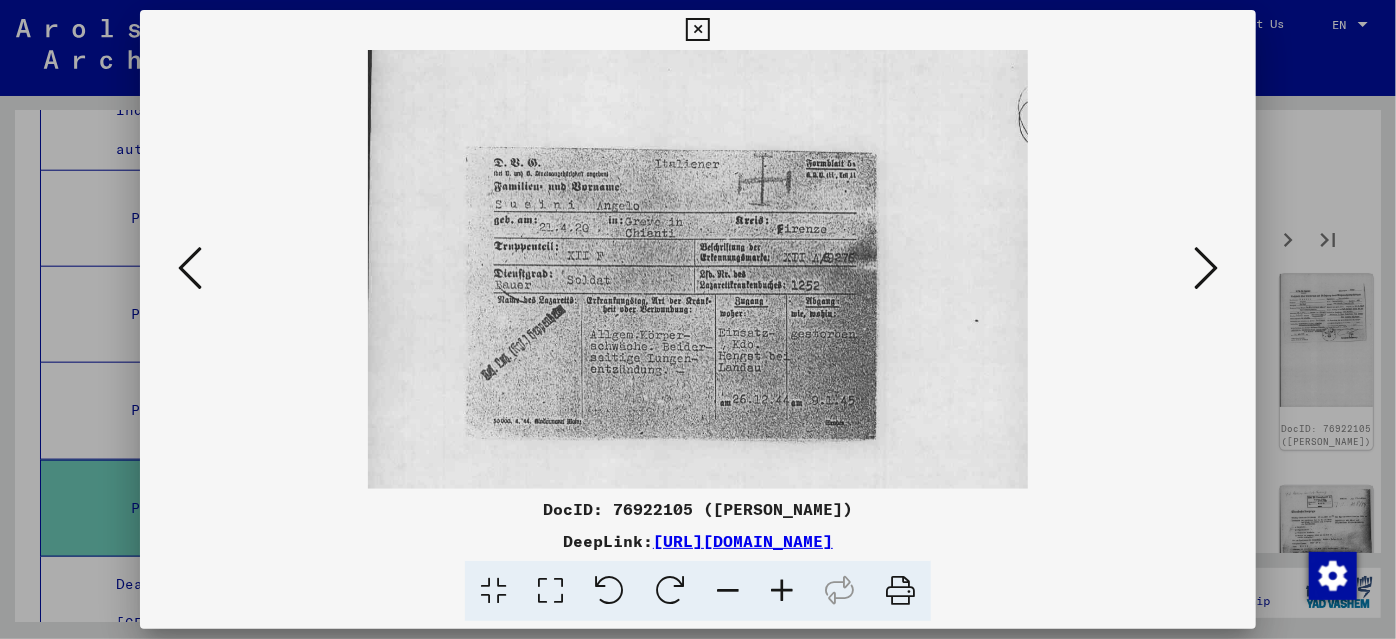 drag, startPoint x: 784, startPoint y: 463, endPoint x: 801, endPoint y: 362, distance: 102.4207 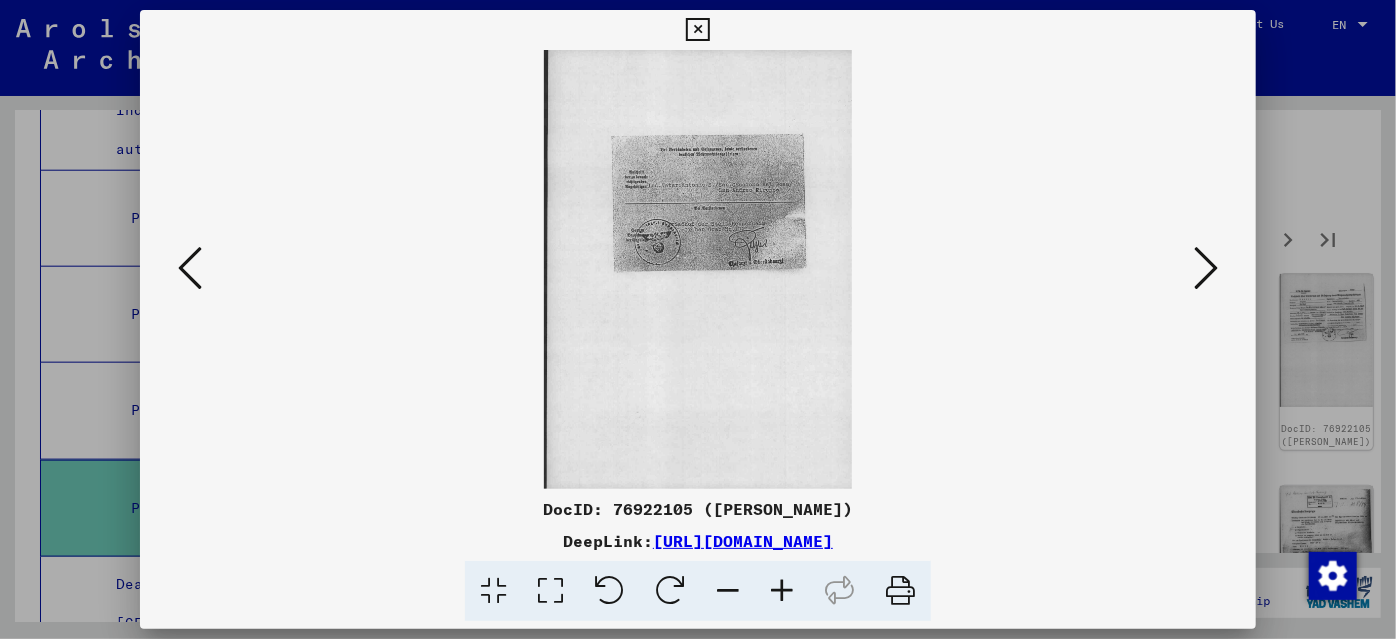 scroll, scrollTop: 0, scrollLeft: 0, axis: both 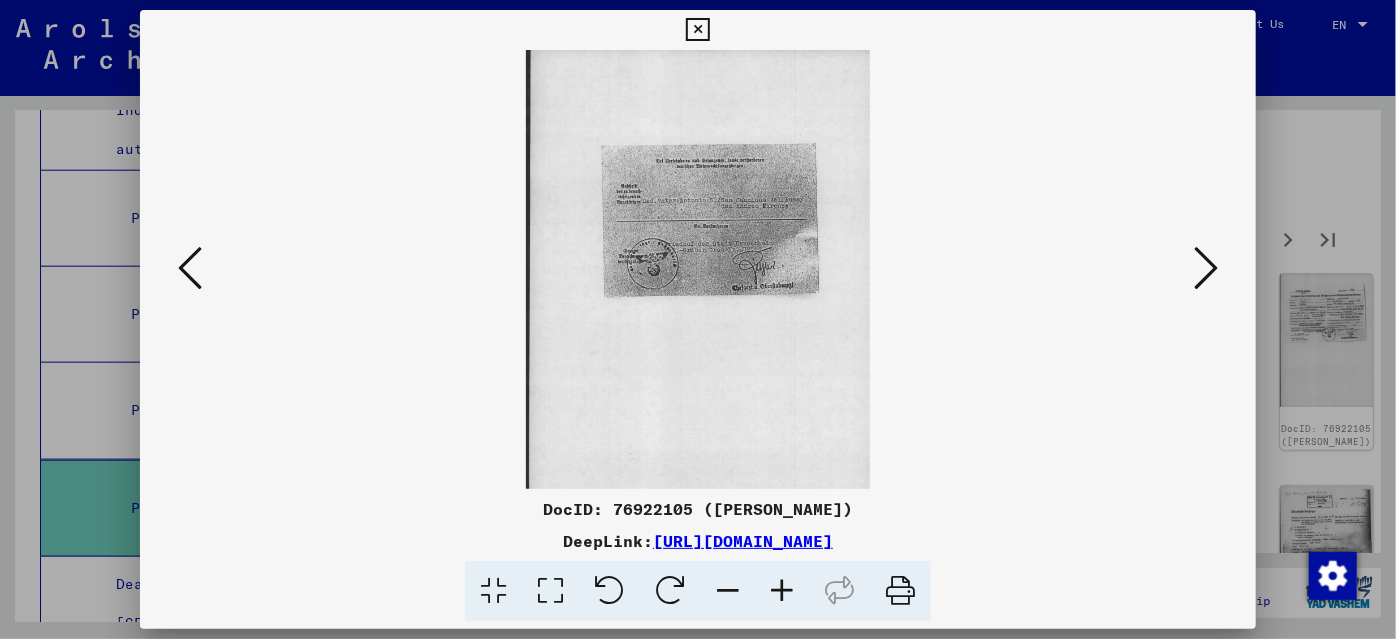 click at bounding box center [782, 591] 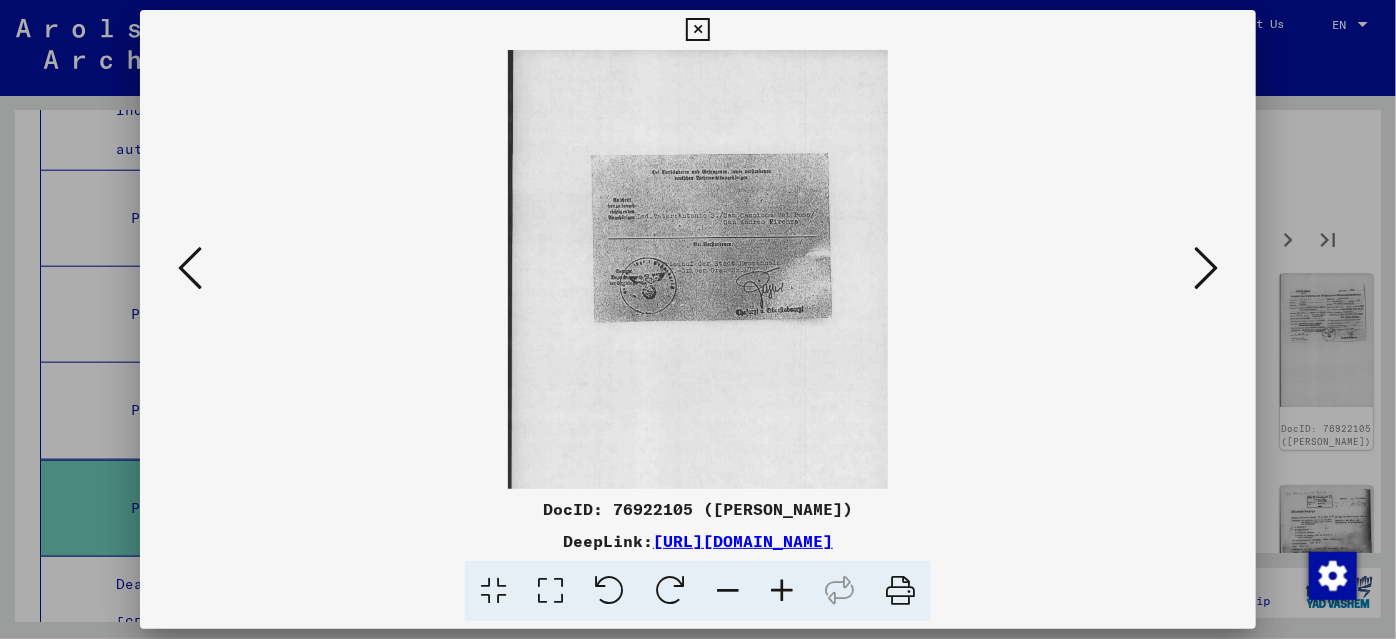 click at bounding box center (782, 591) 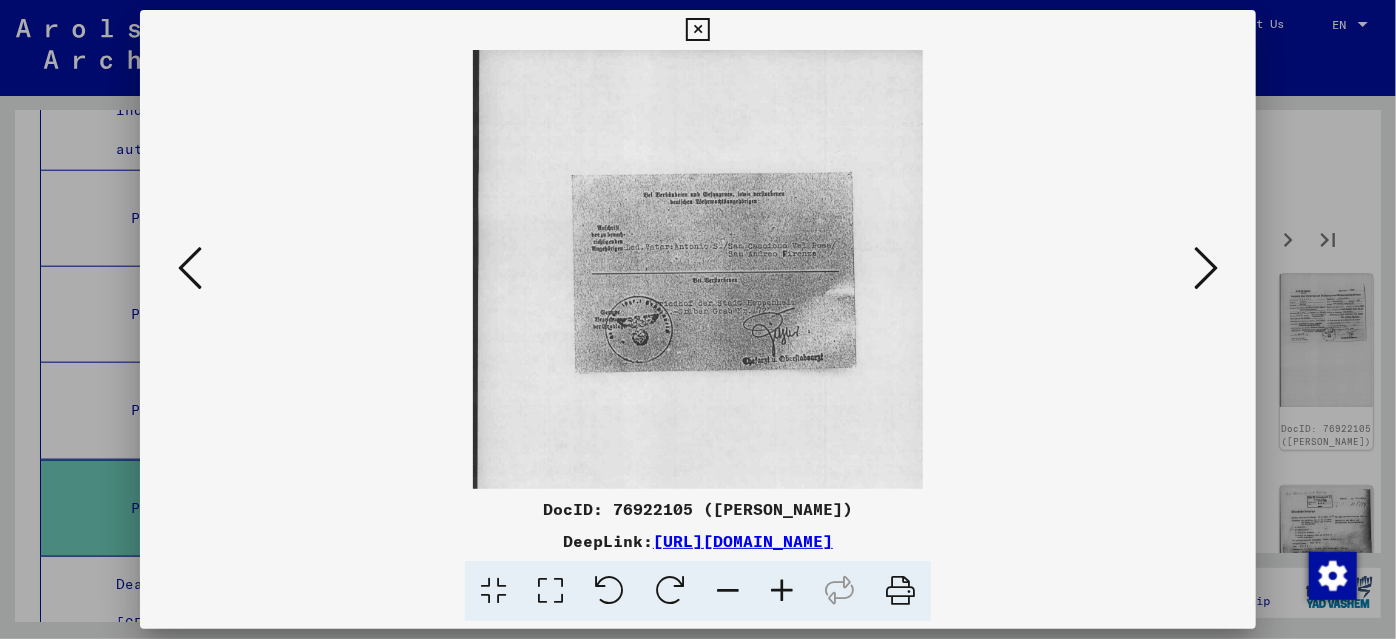 click at bounding box center [782, 591] 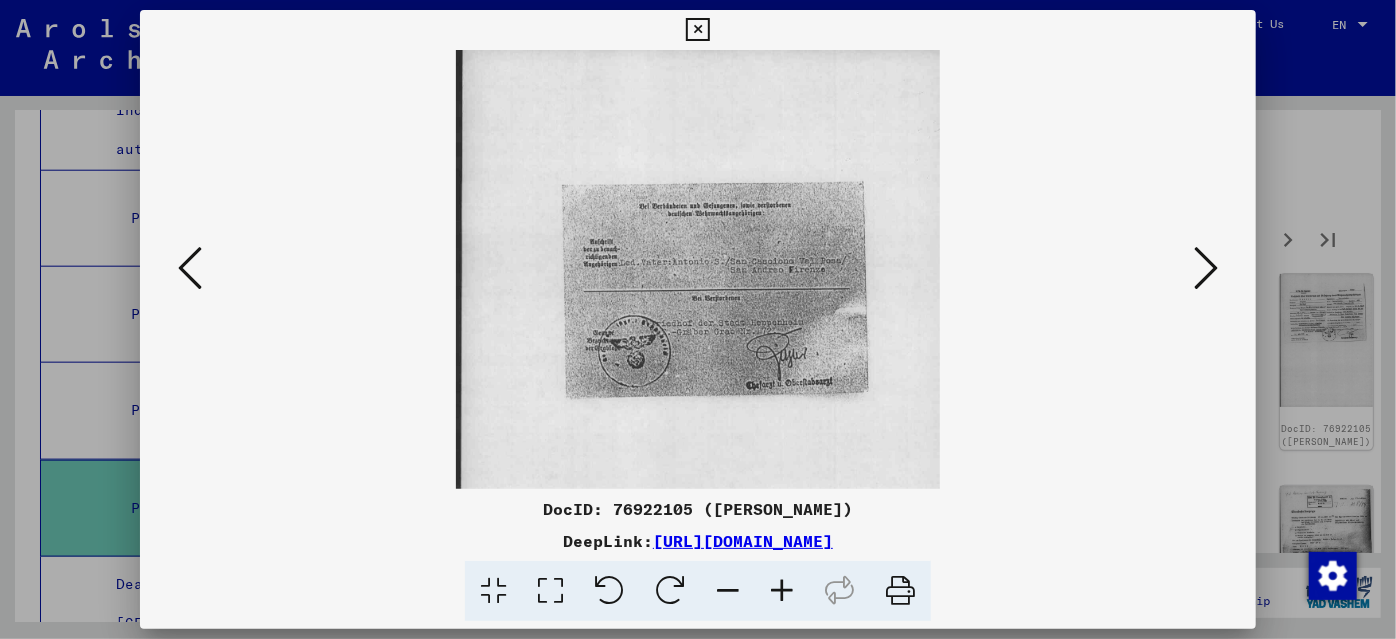 click at bounding box center (782, 591) 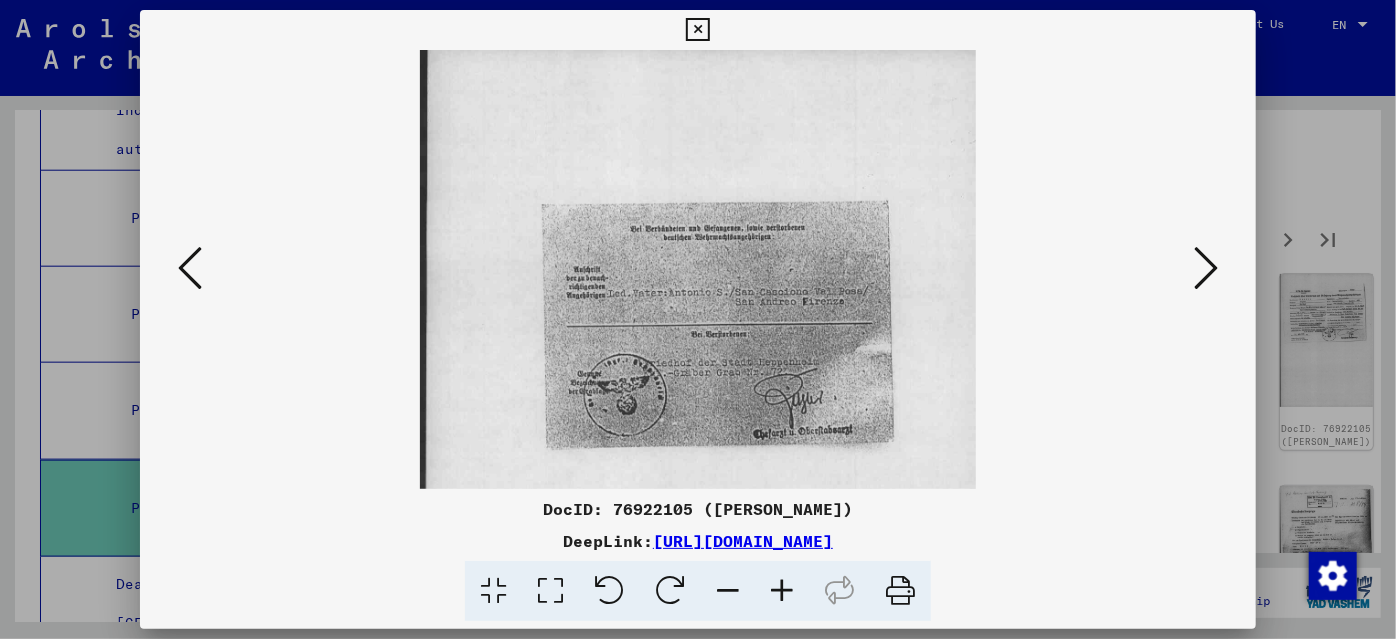 click at bounding box center (782, 591) 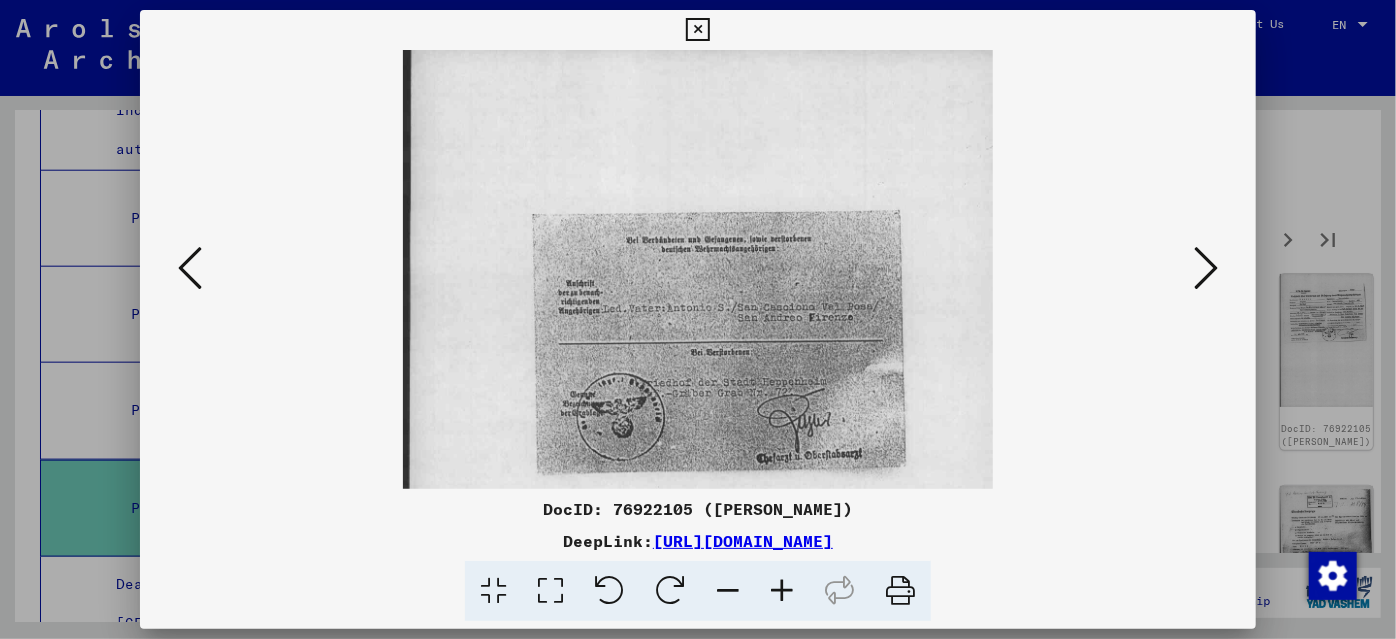 click at bounding box center (782, 591) 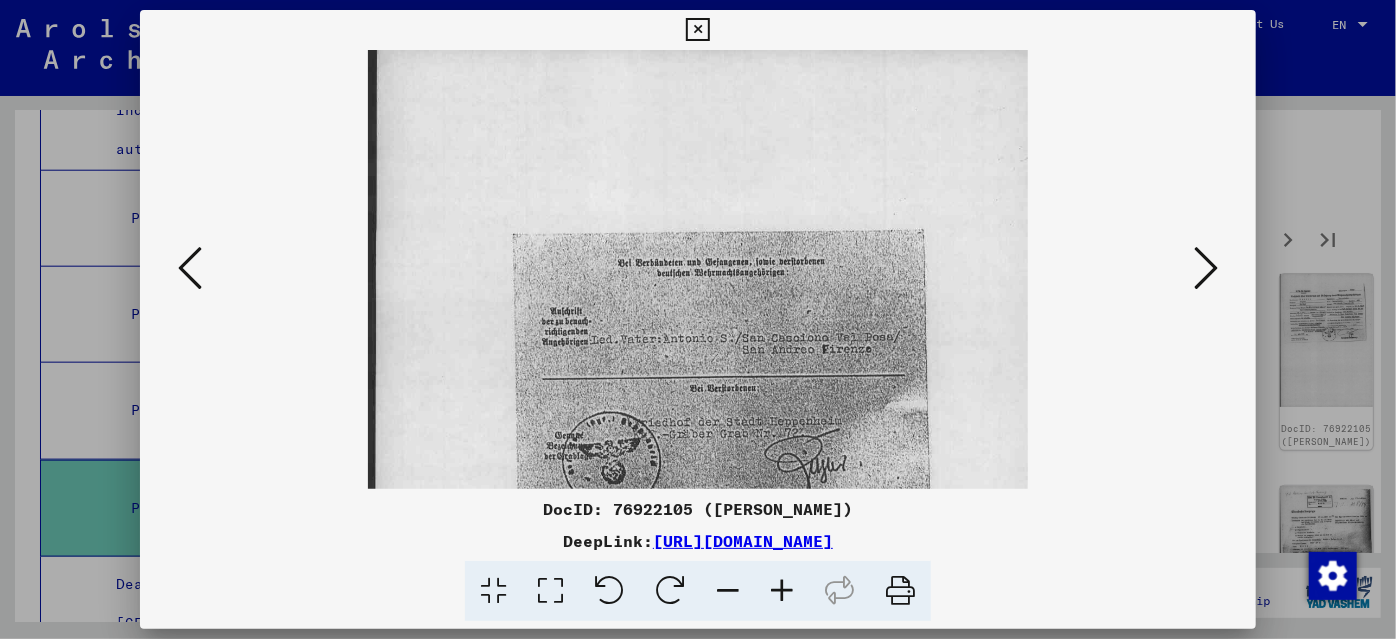 click at bounding box center (782, 591) 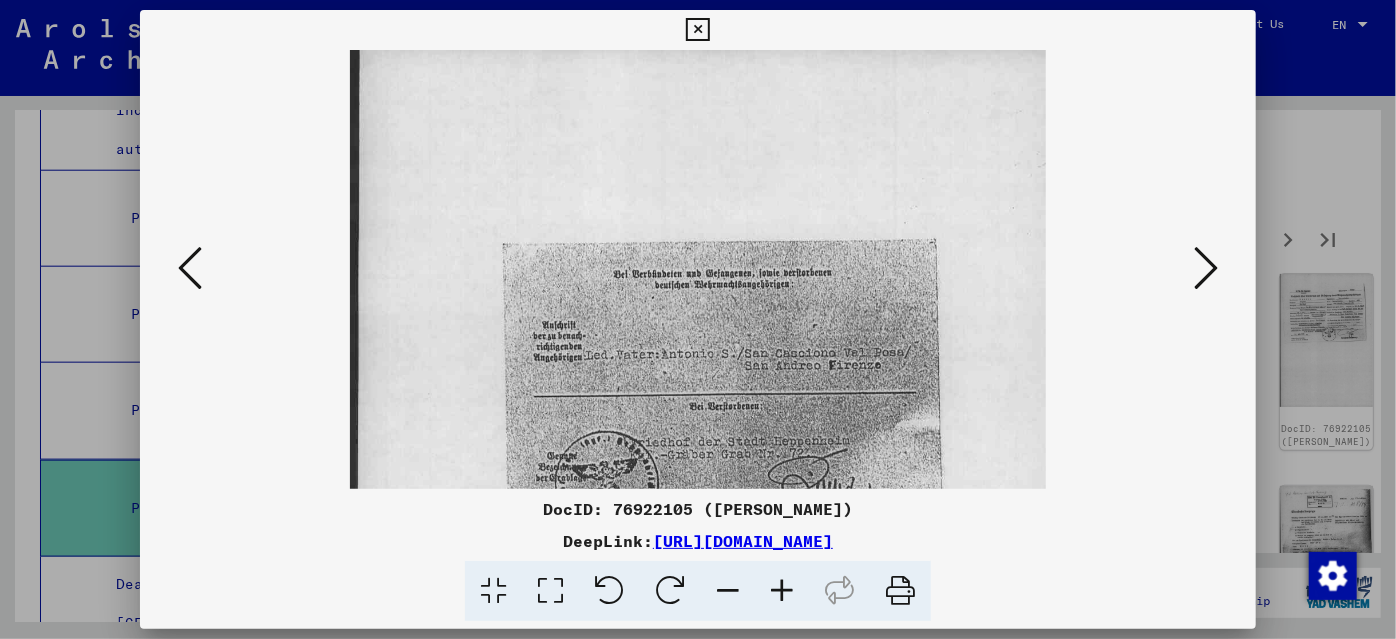 click at bounding box center (1206, 268) 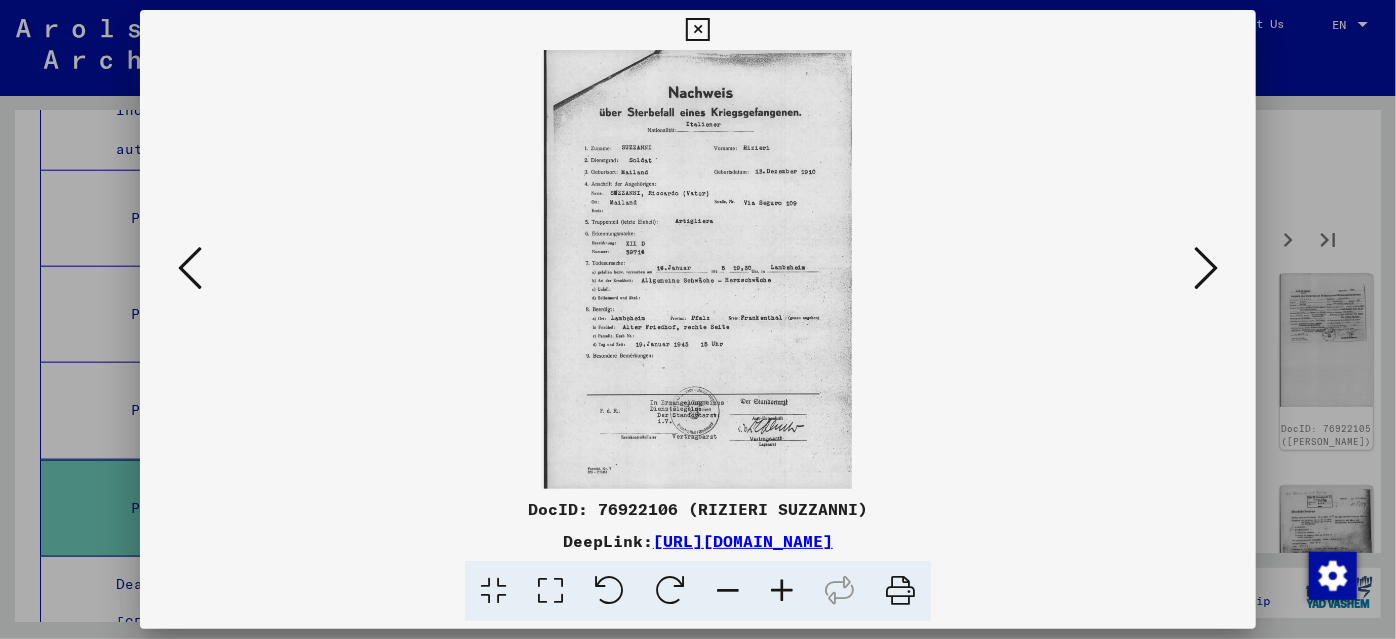 click at bounding box center (1206, 268) 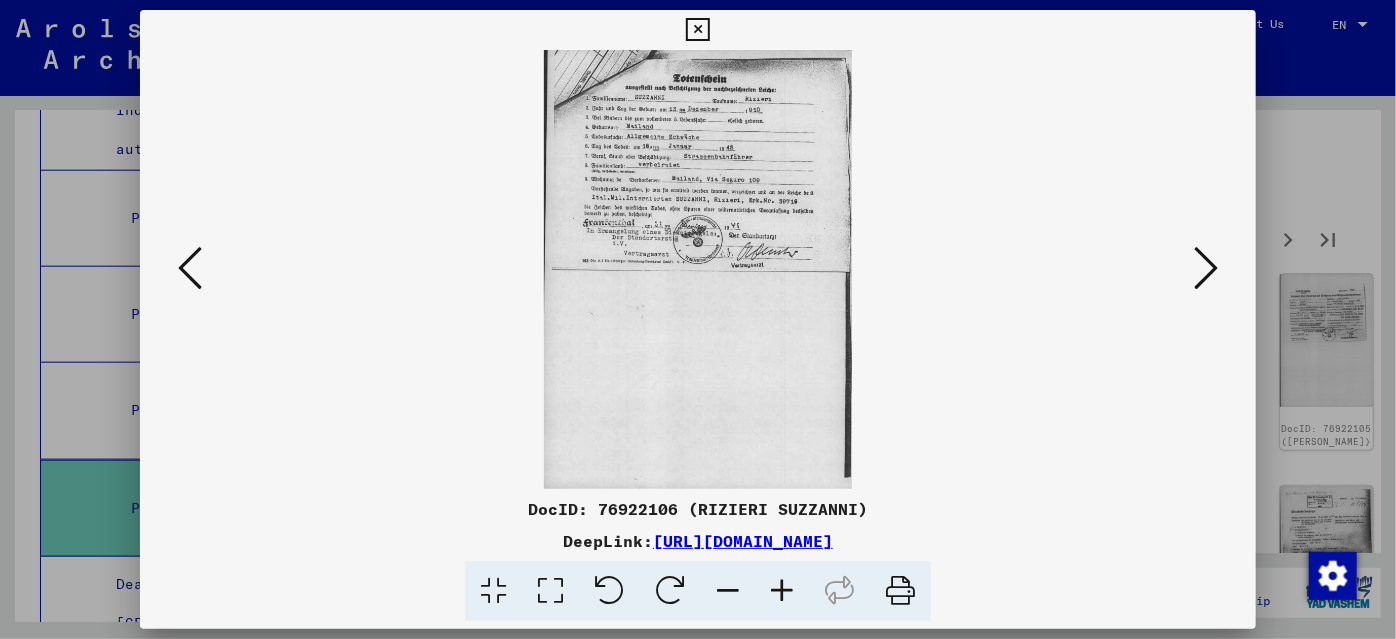 click at bounding box center [1206, 268] 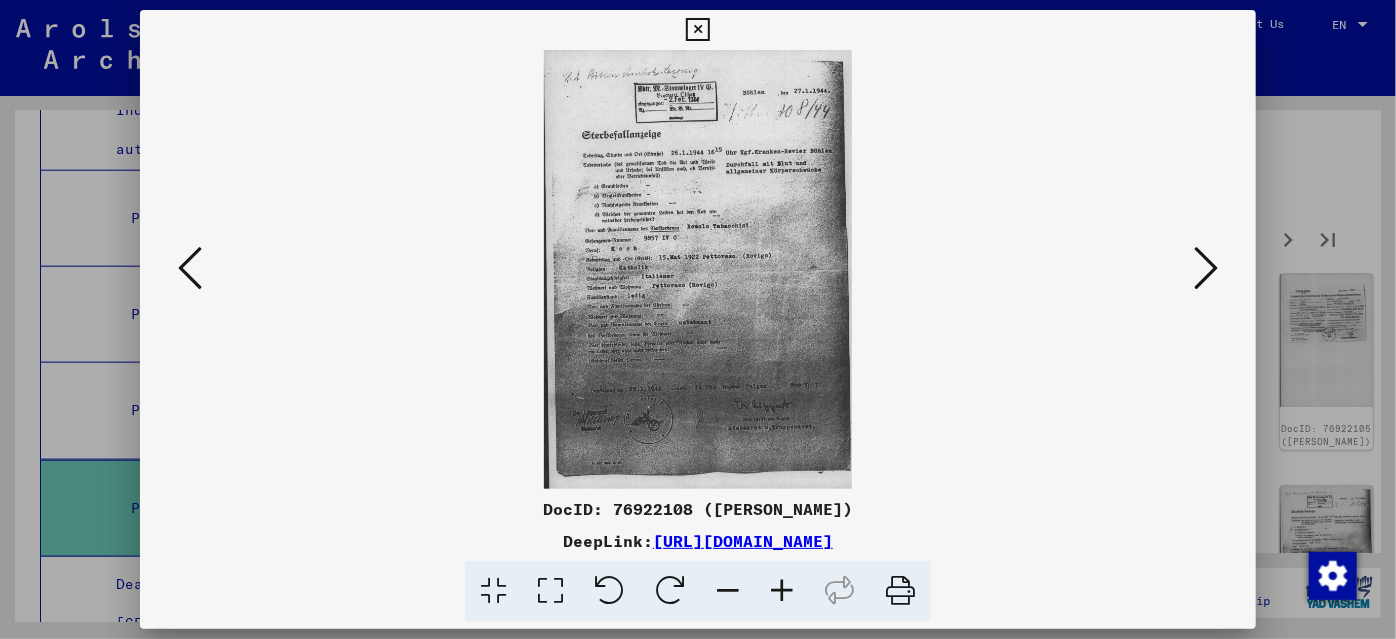 click at bounding box center [782, 591] 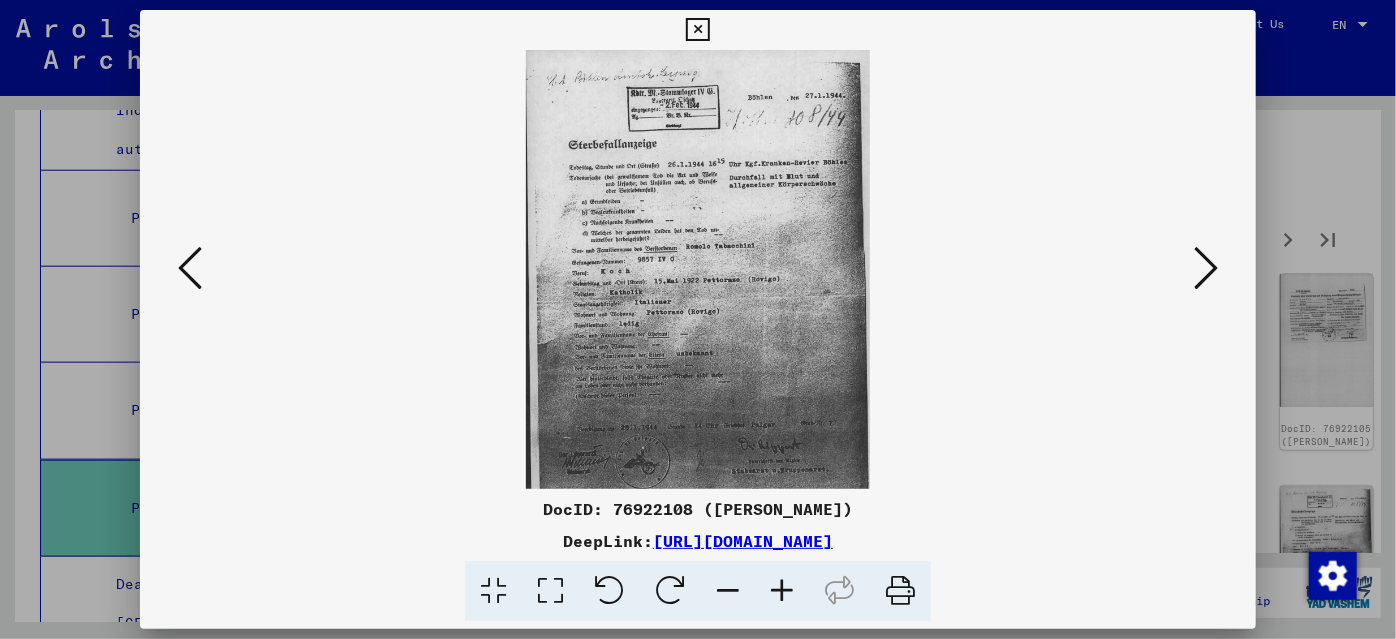 click at bounding box center [782, 591] 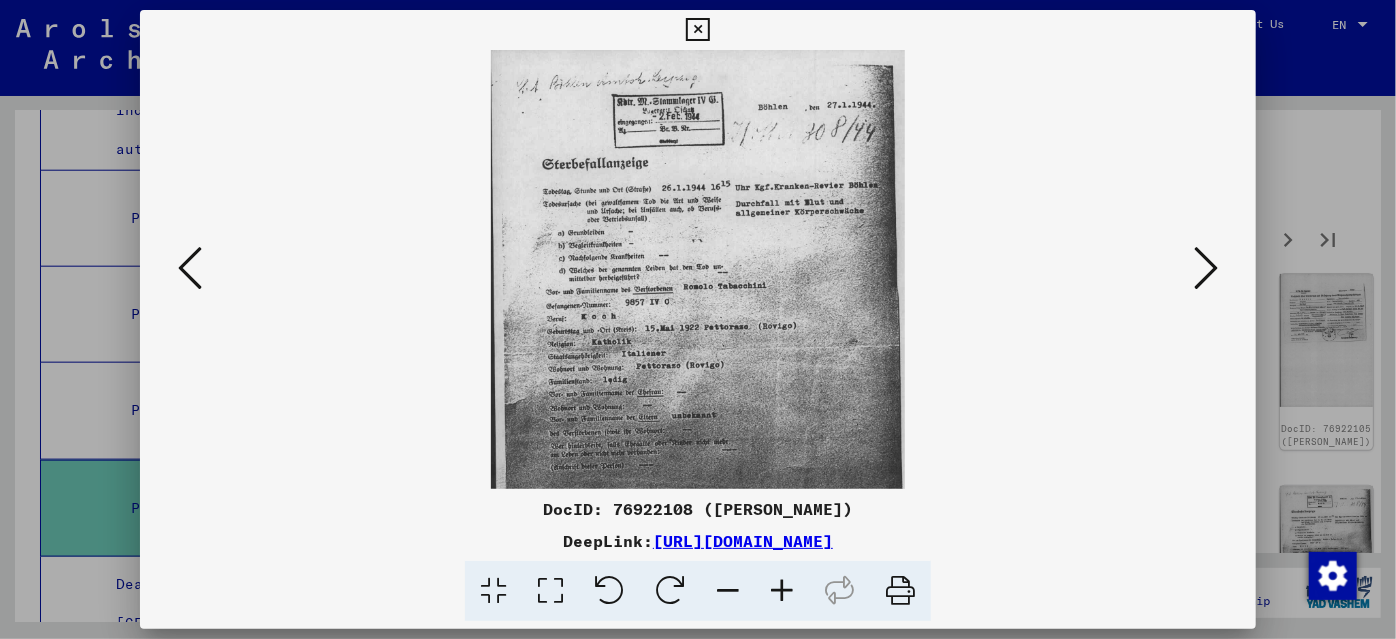 click at bounding box center [782, 591] 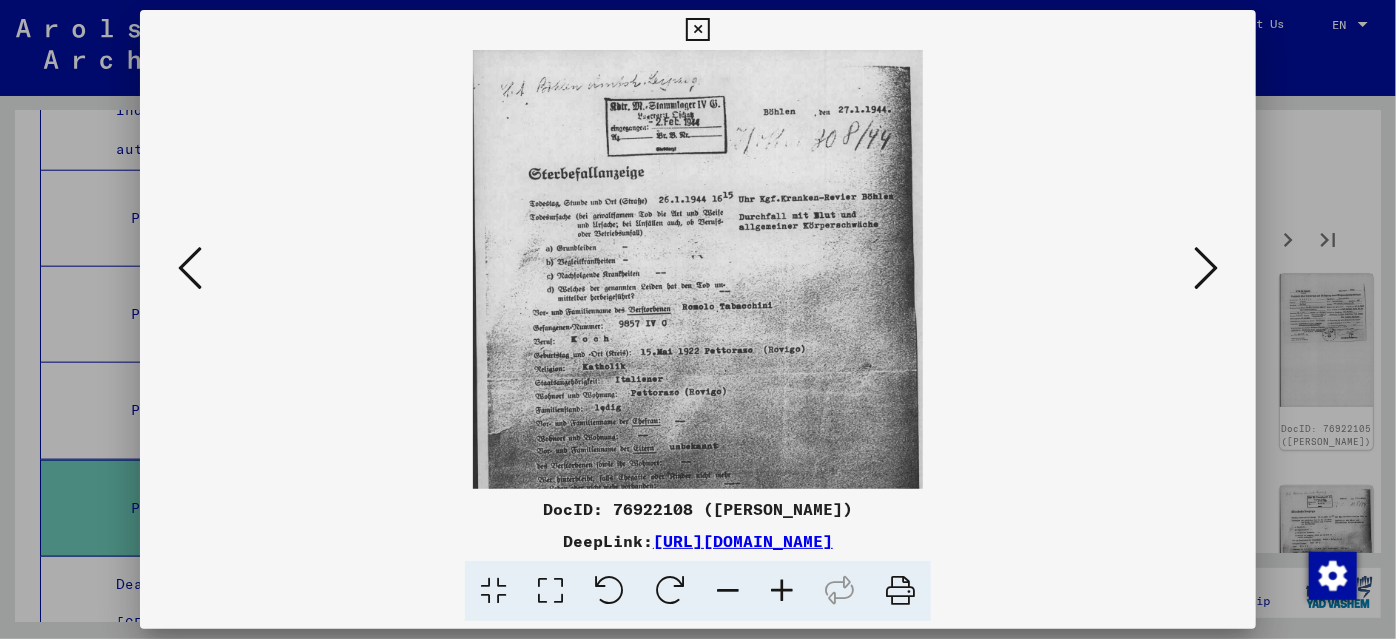 click at bounding box center [782, 591] 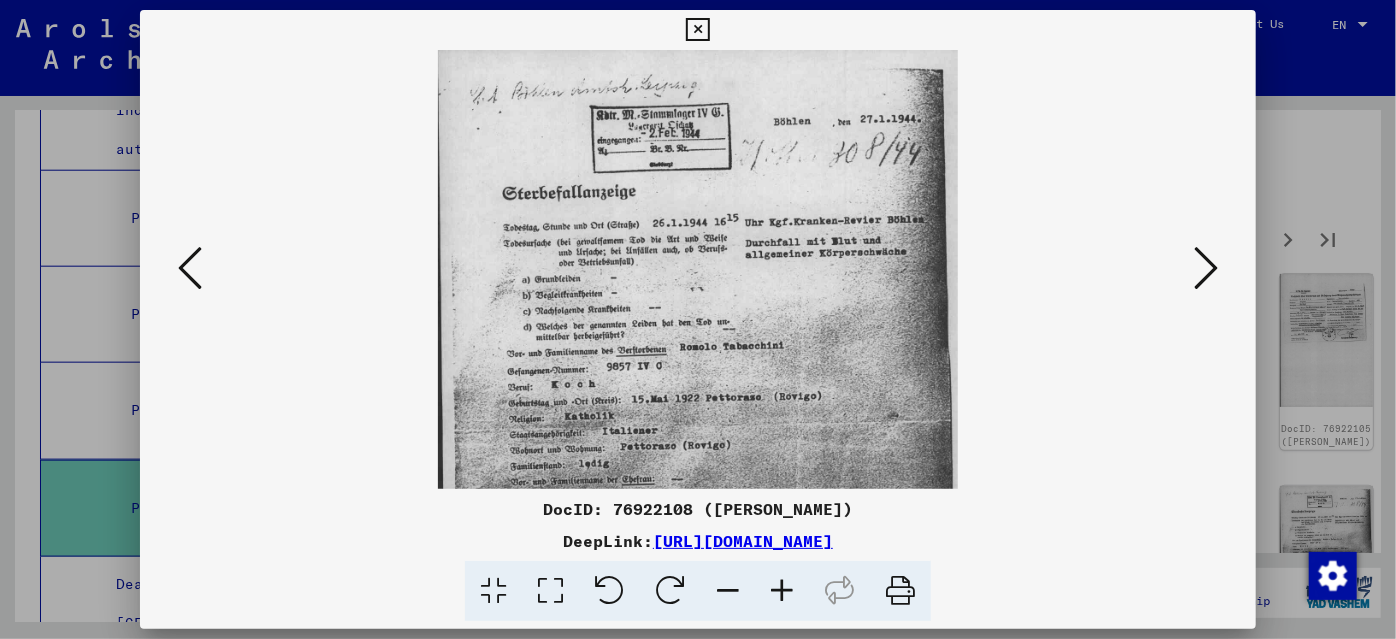 click at bounding box center [782, 591] 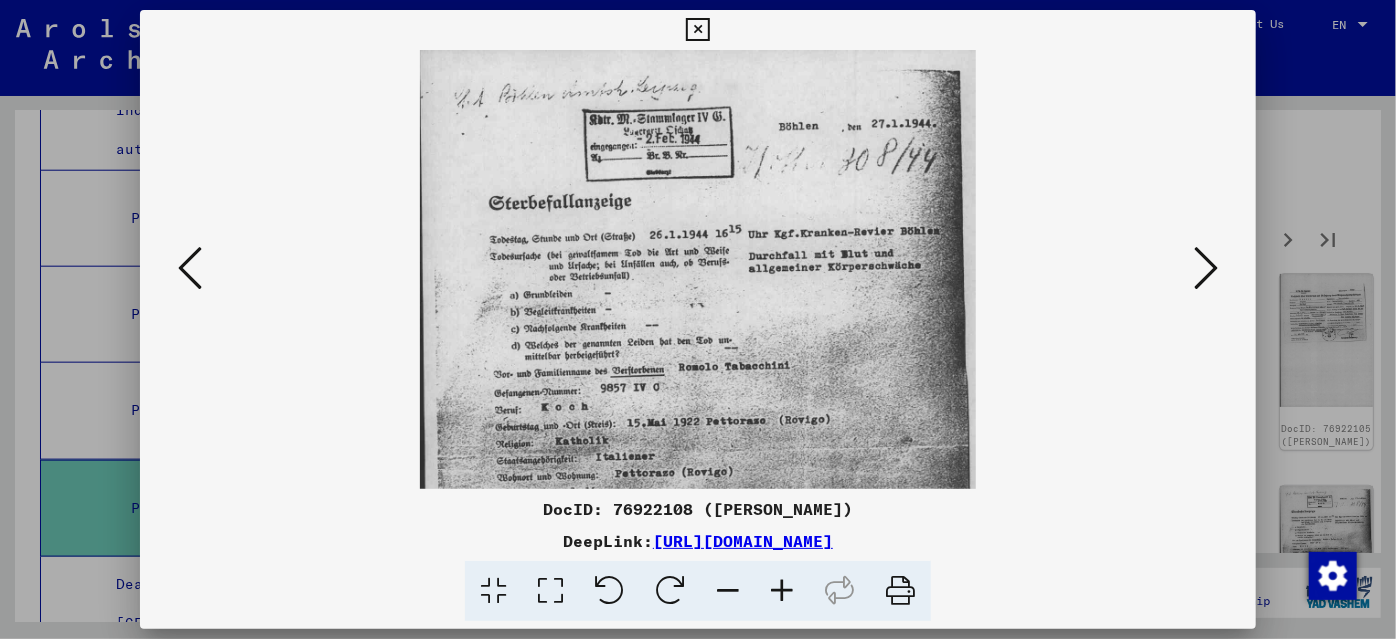 click at bounding box center (782, 591) 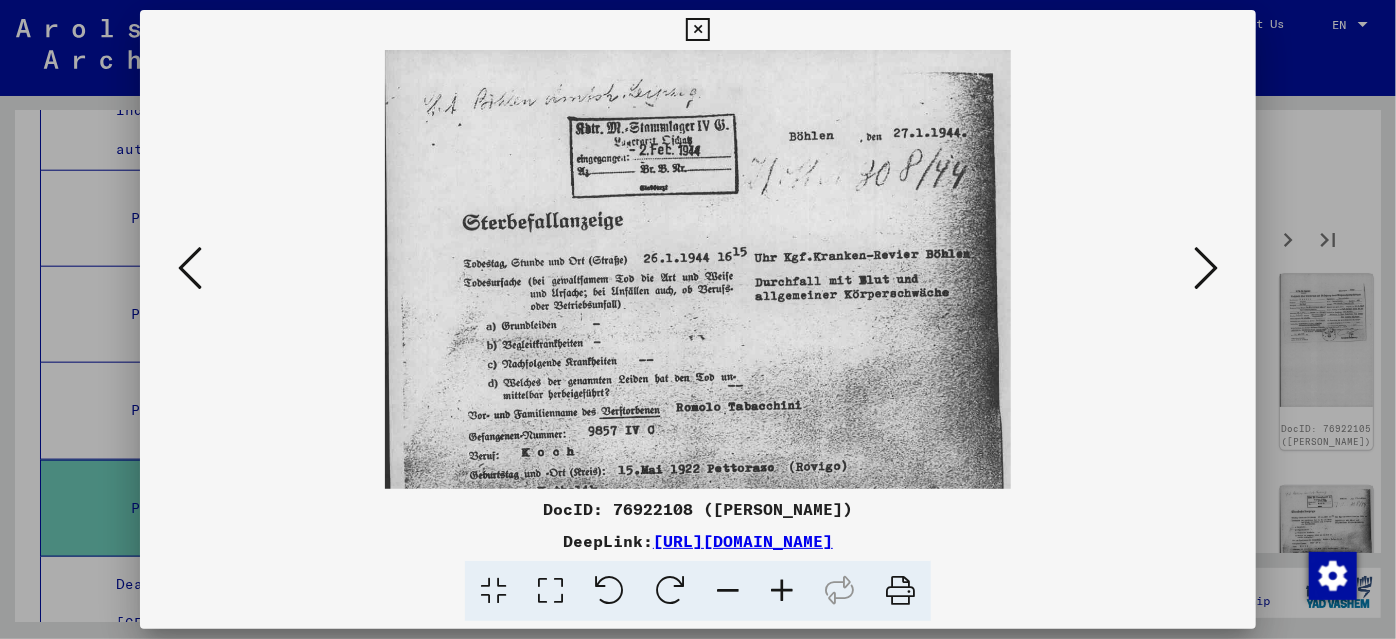 click at bounding box center [782, 591] 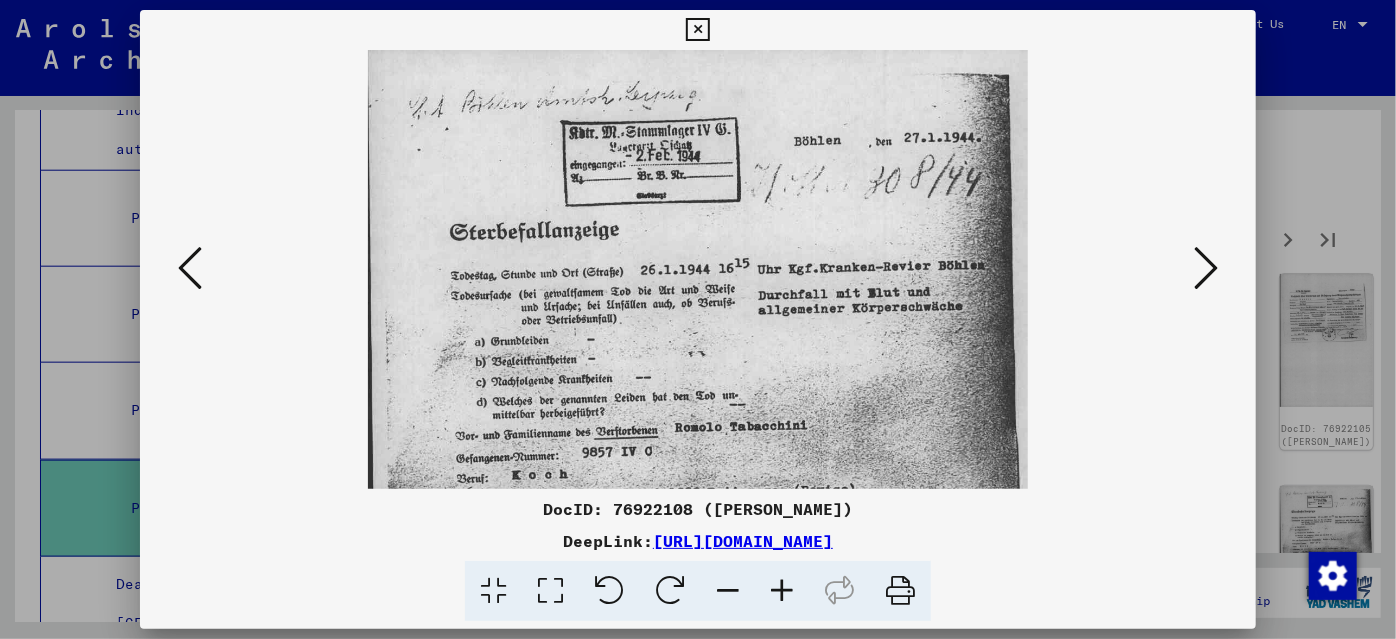 click at bounding box center (782, 591) 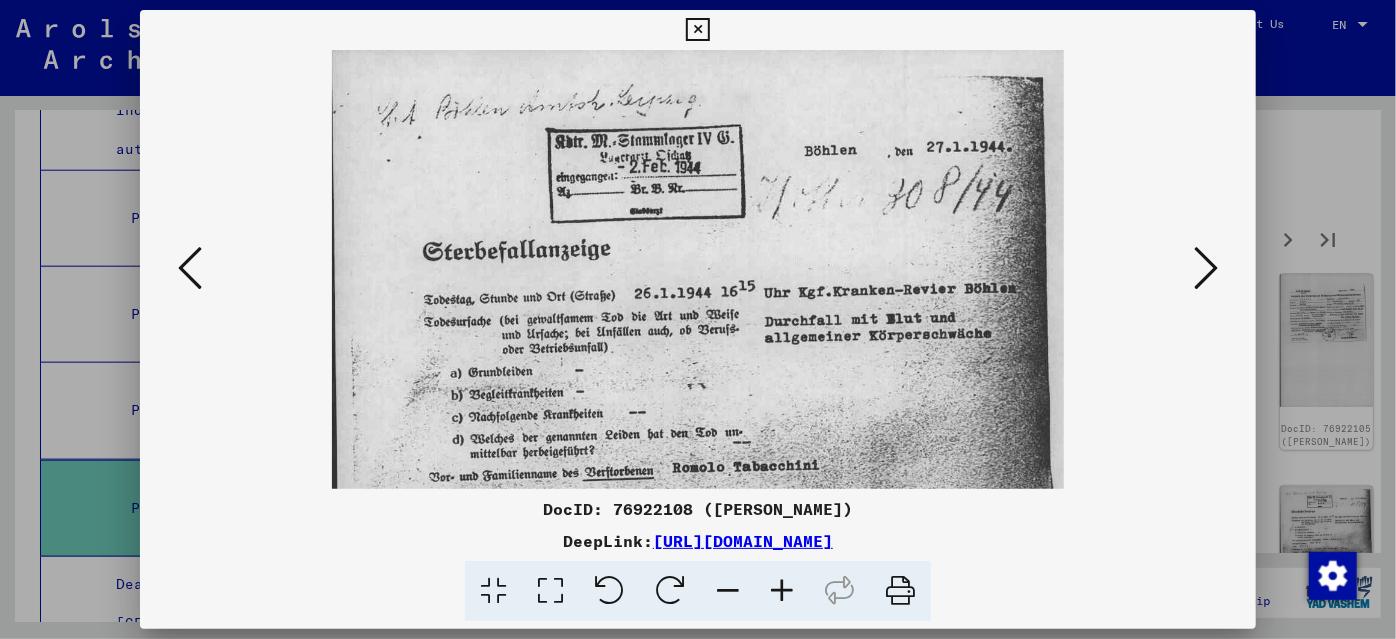 click at bounding box center (782, 591) 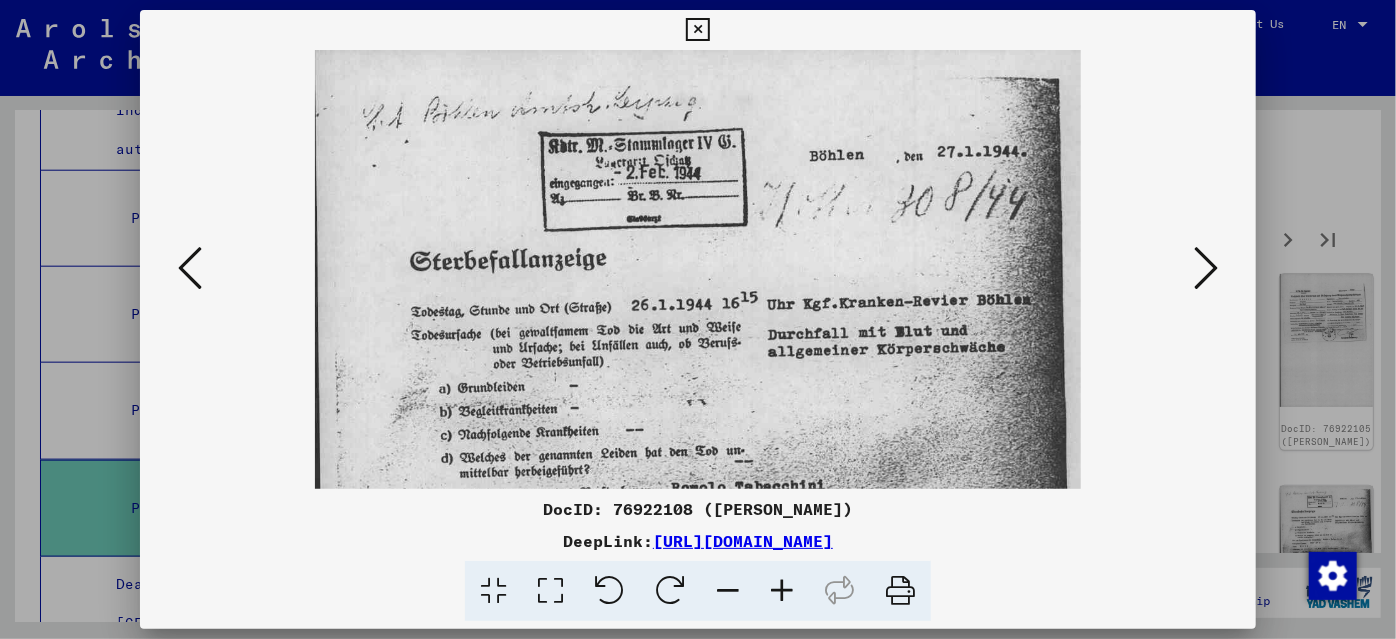 click at bounding box center [782, 591] 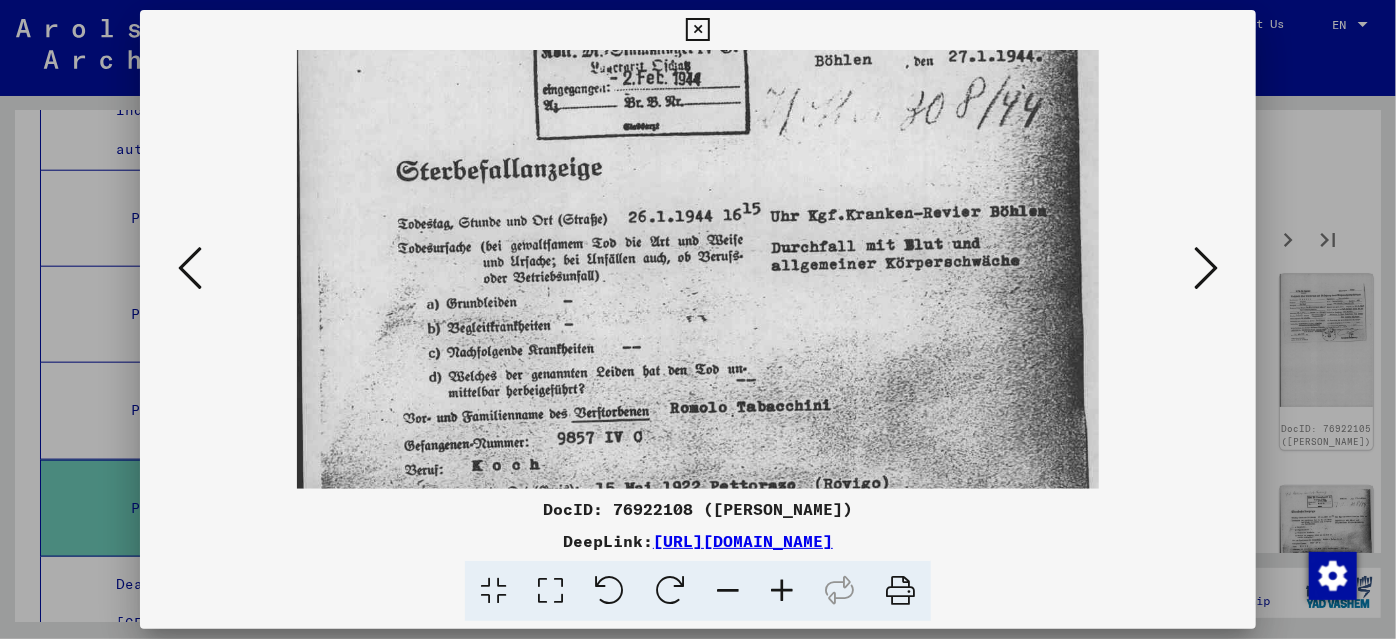 scroll, scrollTop: 232, scrollLeft: 0, axis: vertical 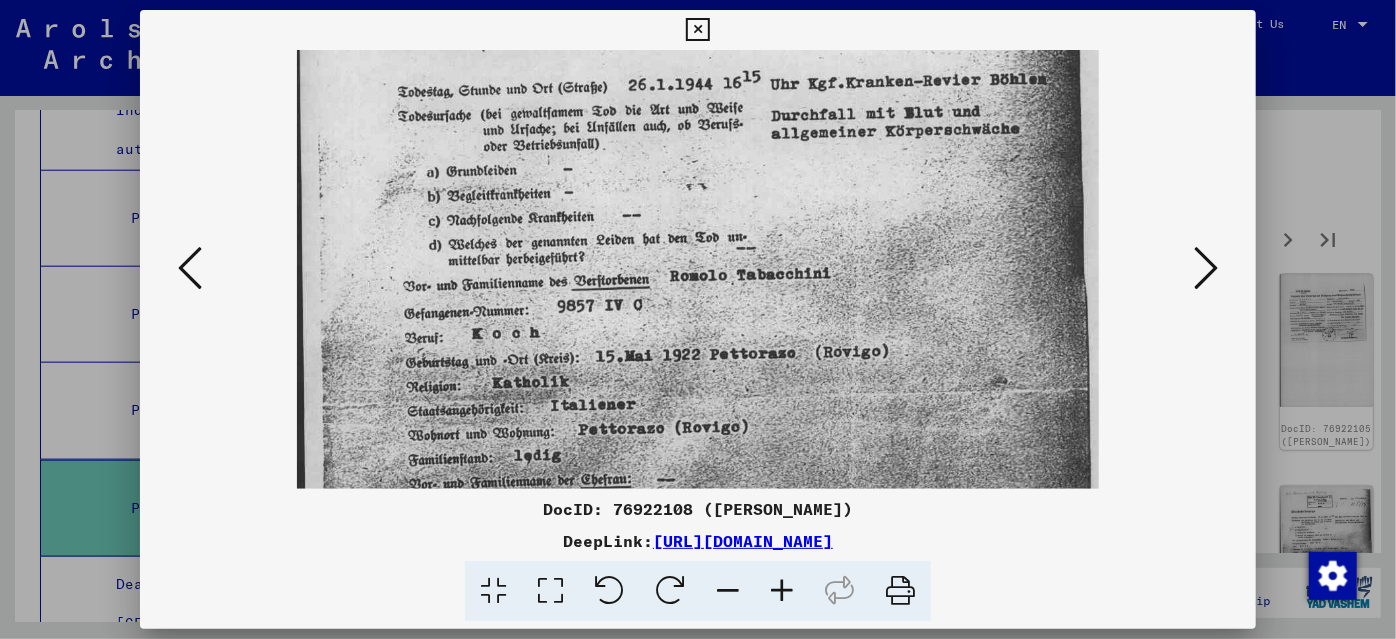 drag, startPoint x: 862, startPoint y: 379, endPoint x: 866, endPoint y: 151, distance: 228.03508 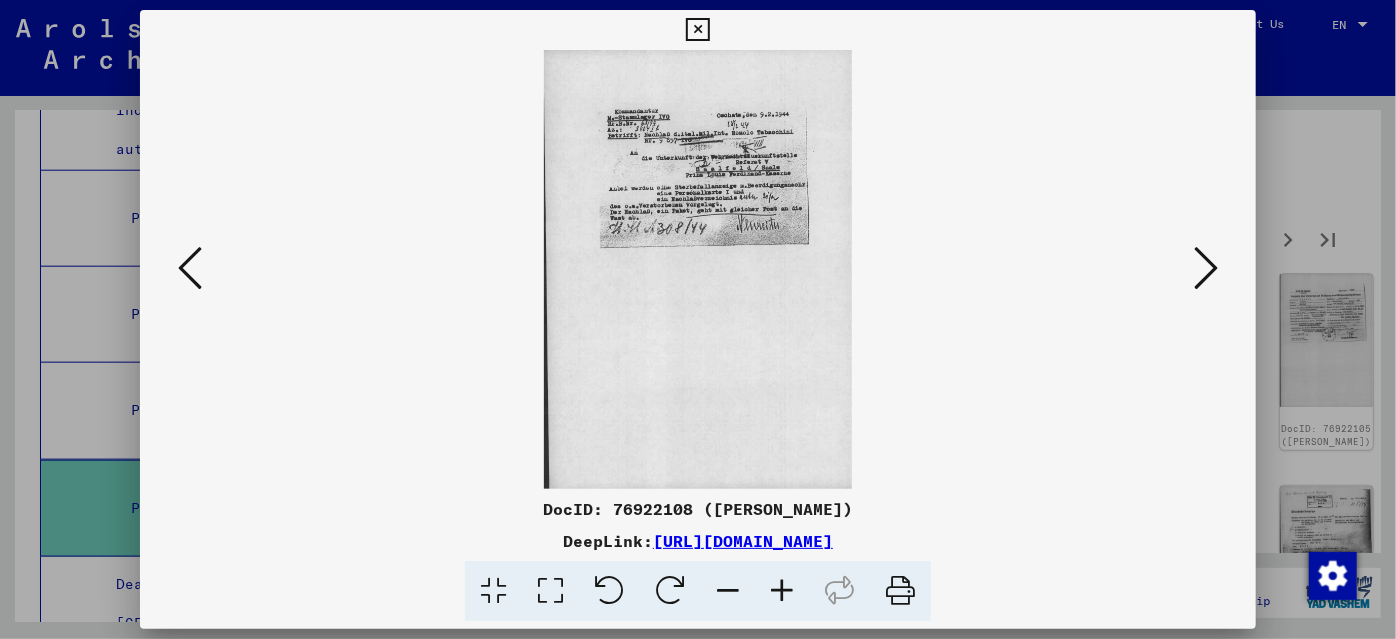 click at bounding box center [1206, 268] 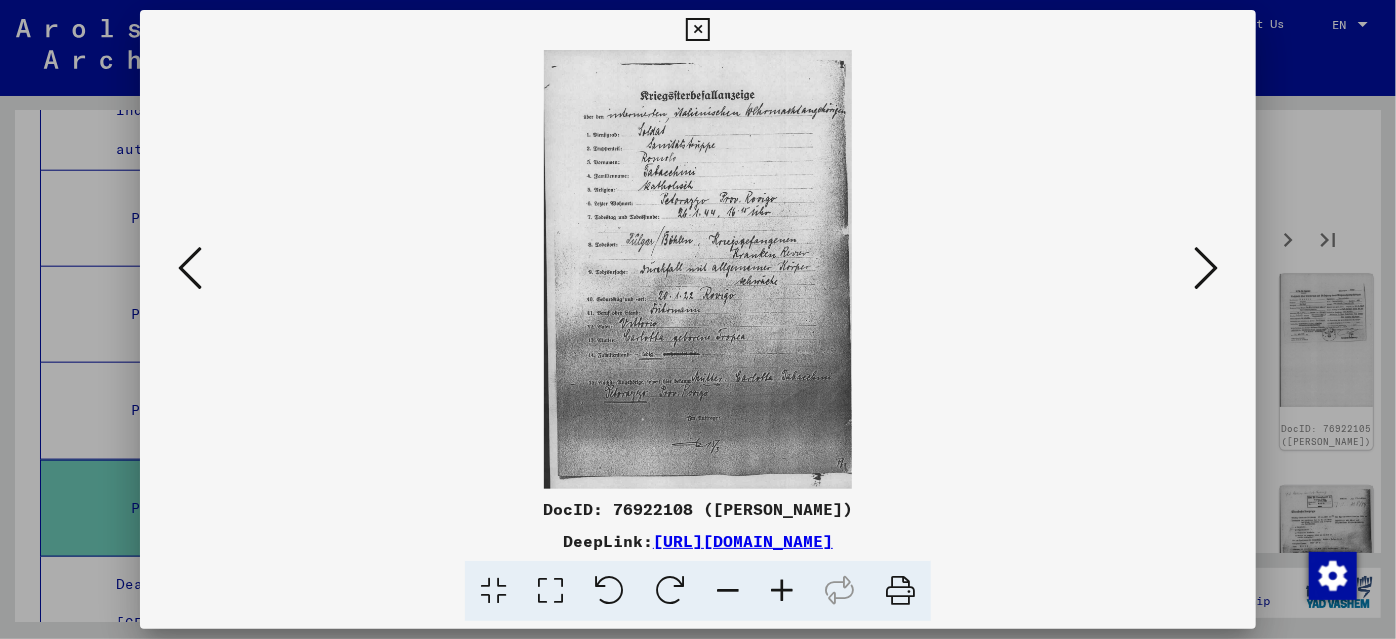 click at bounding box center (1206, 268) 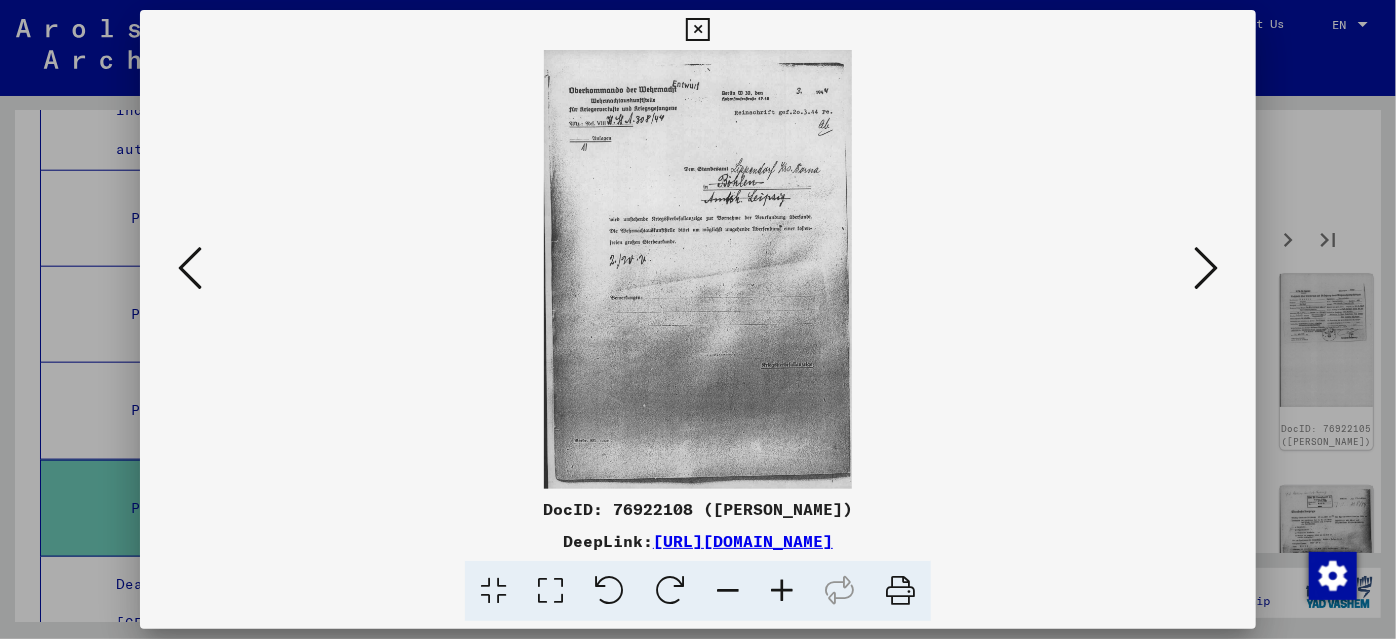 click at bounding box center (1206, 268) 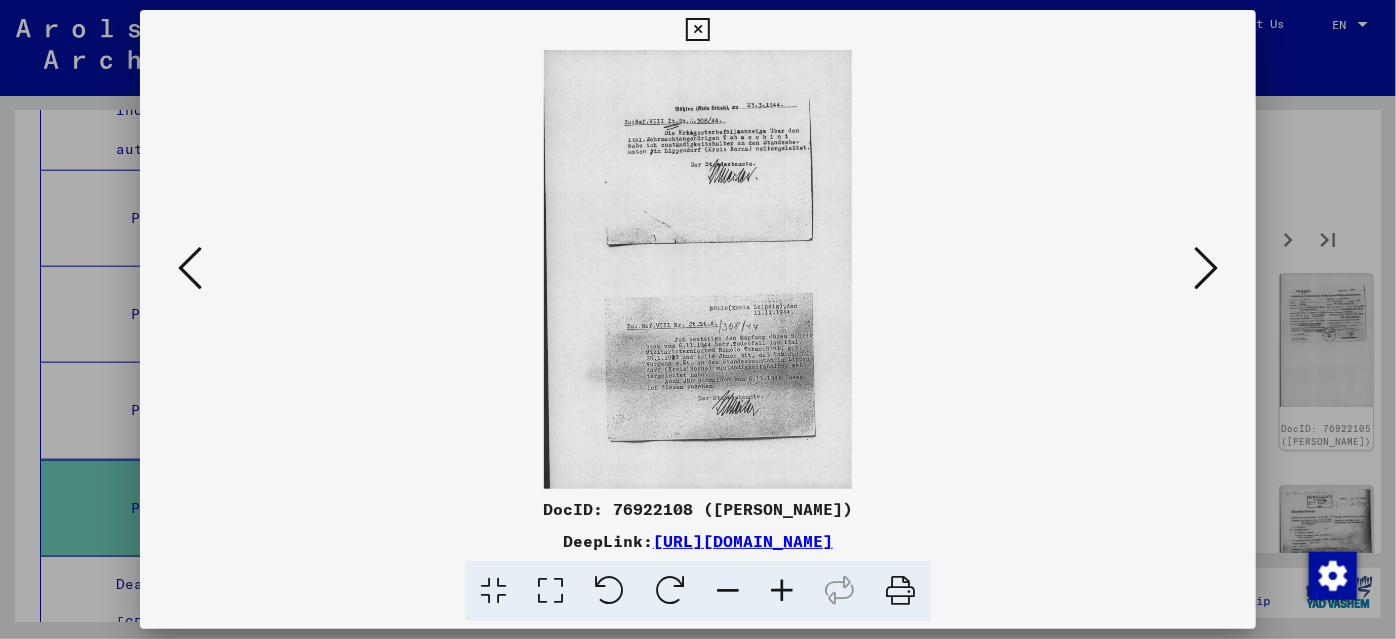 click at bounding box center [1206, 268] 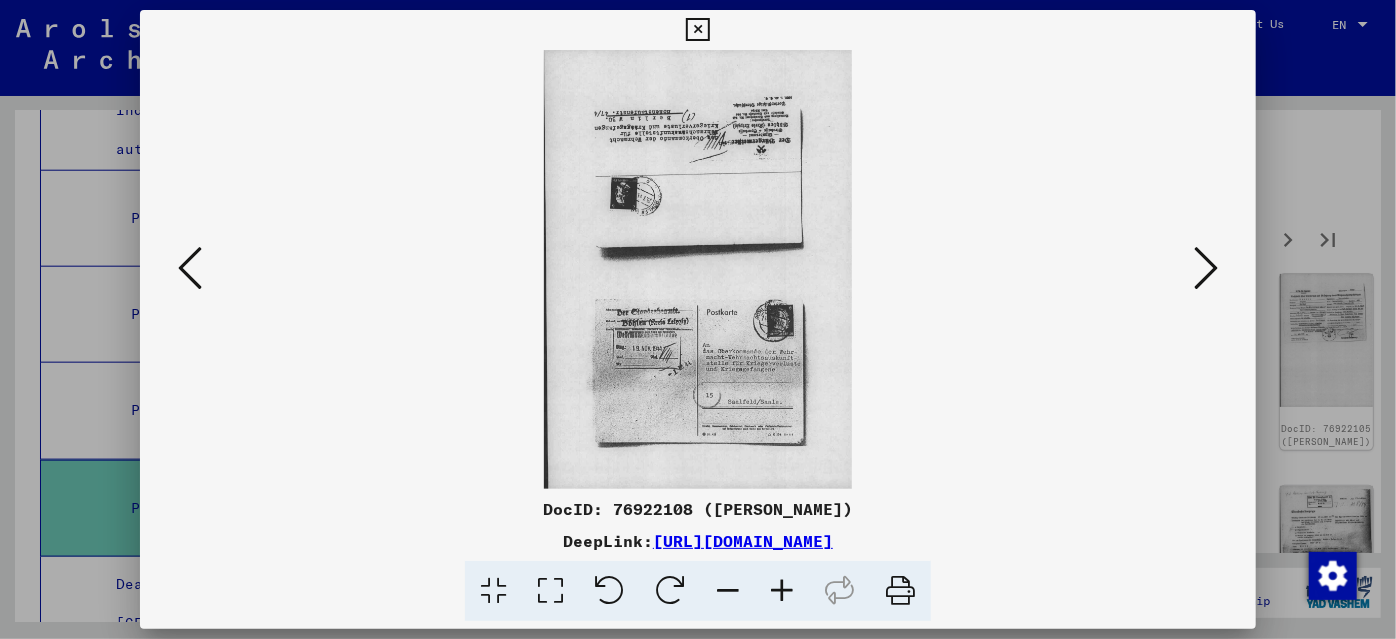 click at bounding box center (1206, 268) 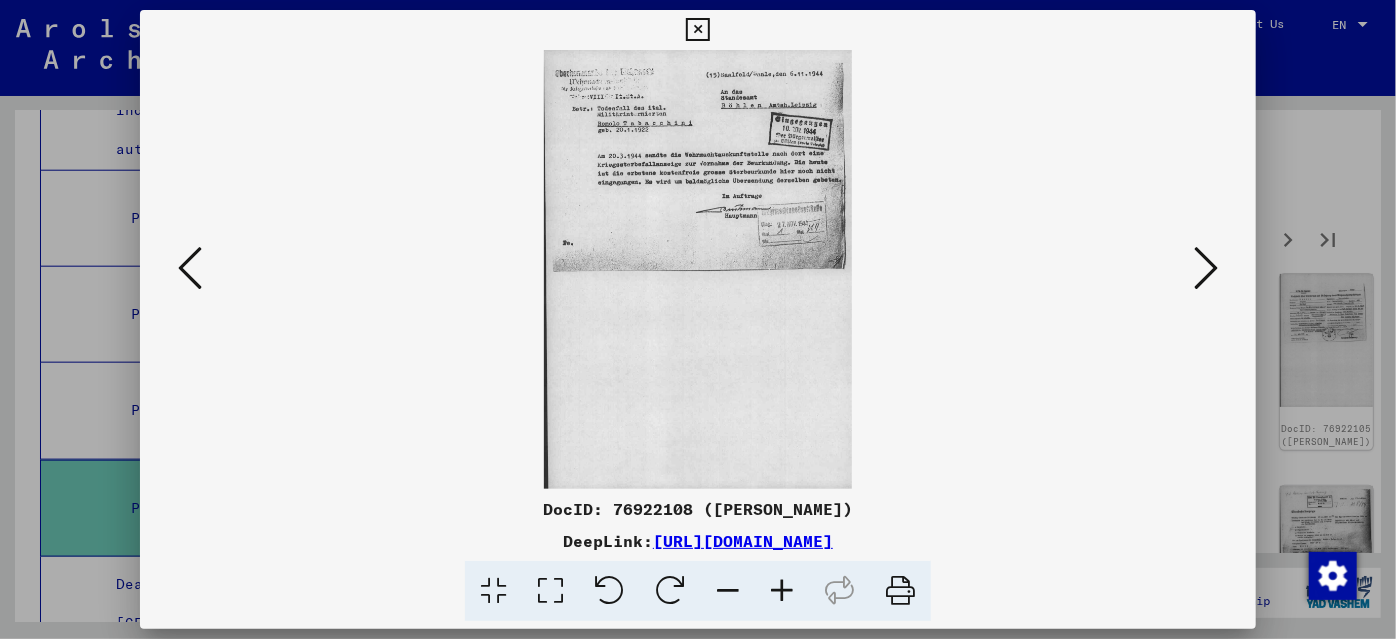 click at bounding box center [1206, 268] 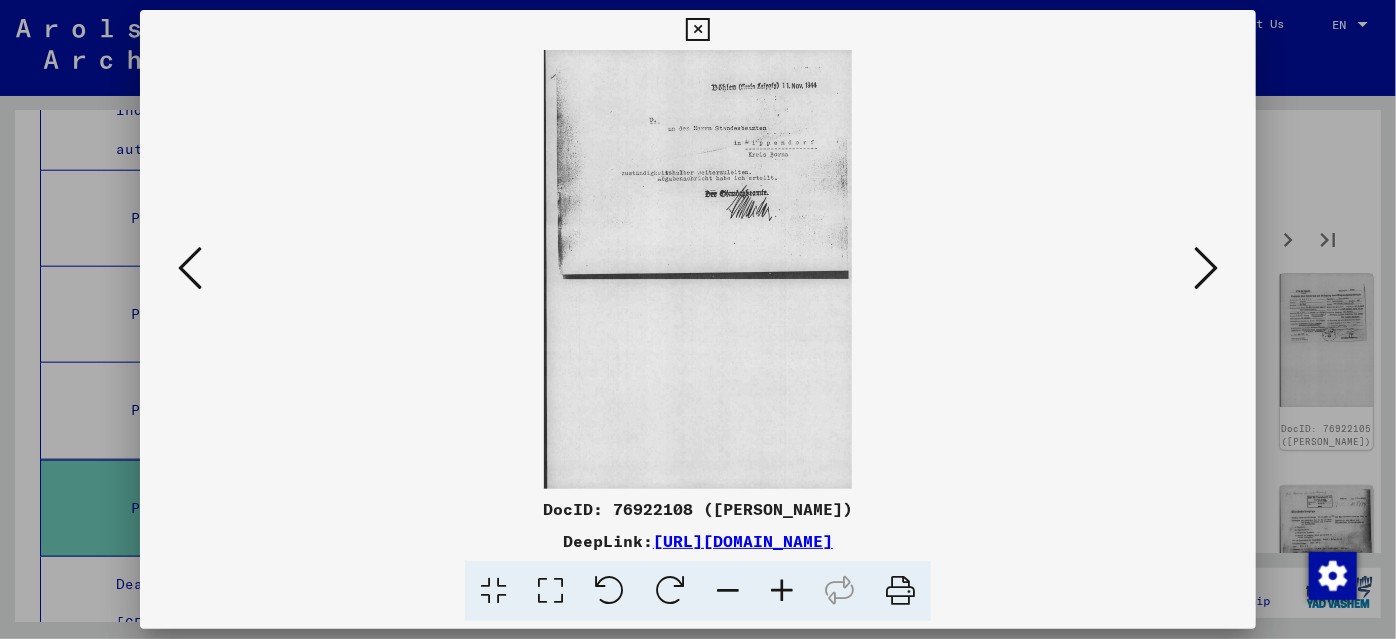 click at bounding box center [1206, 268] 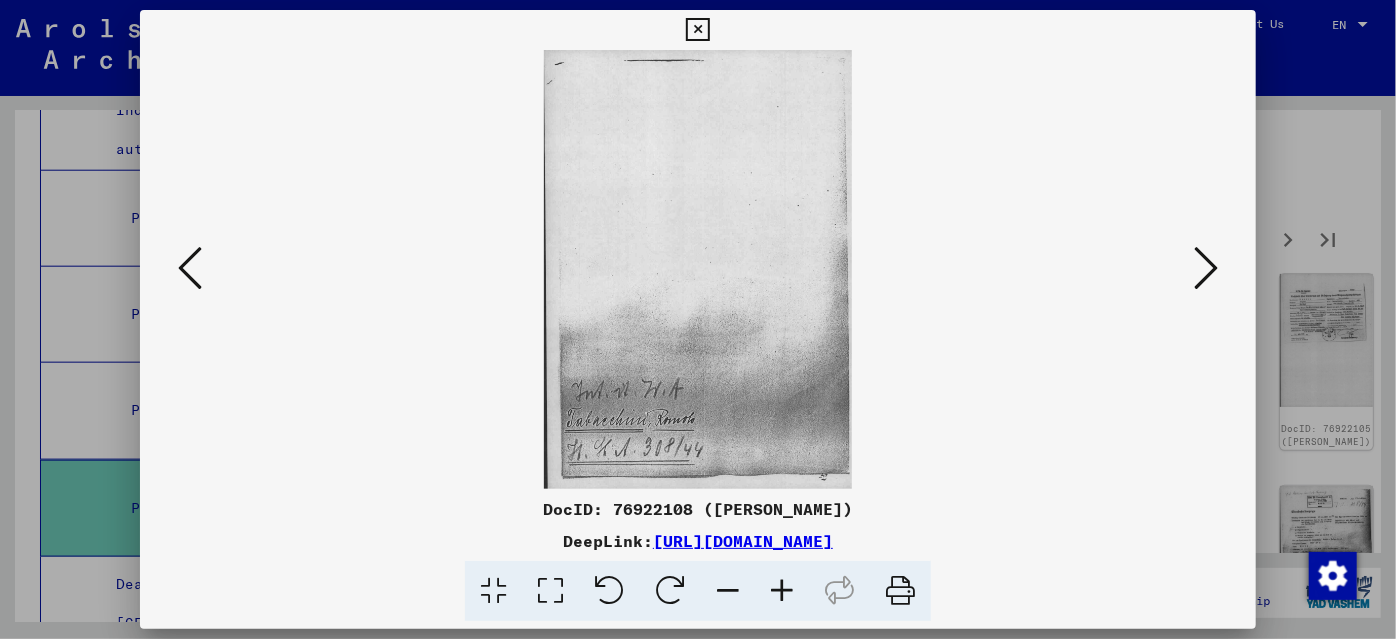 click at bounding box center (1206, 268) 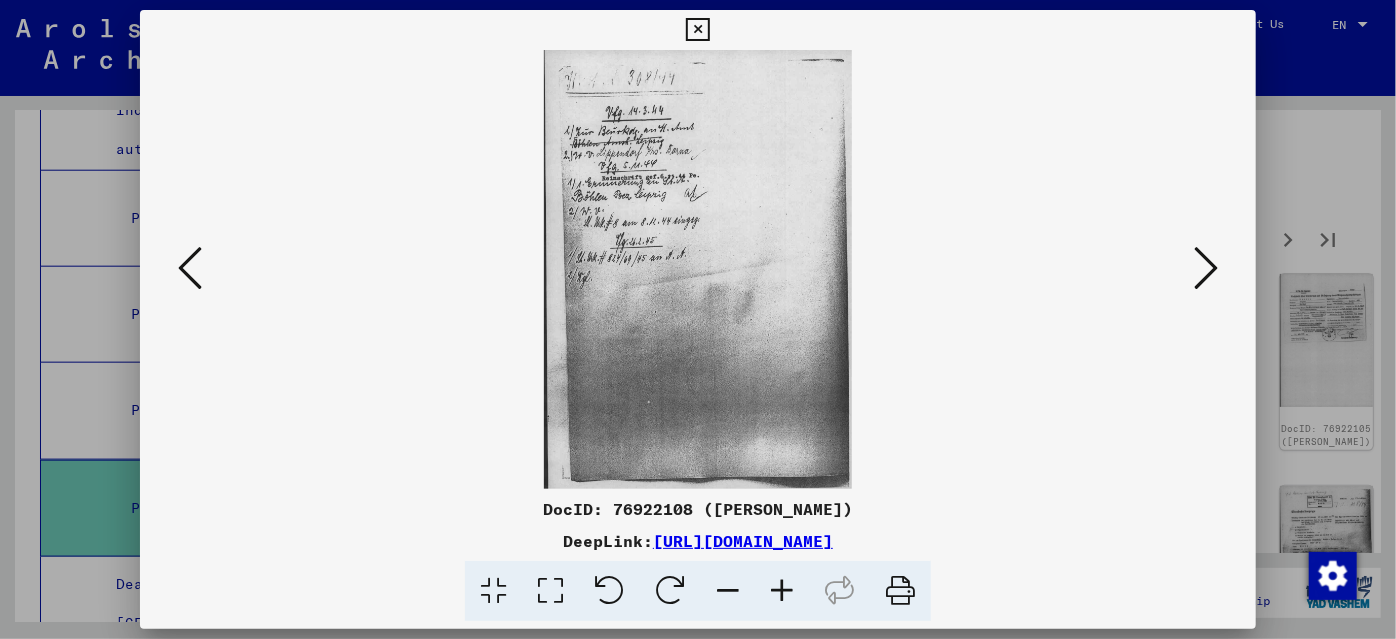 click at bounding box center (1206, 268) 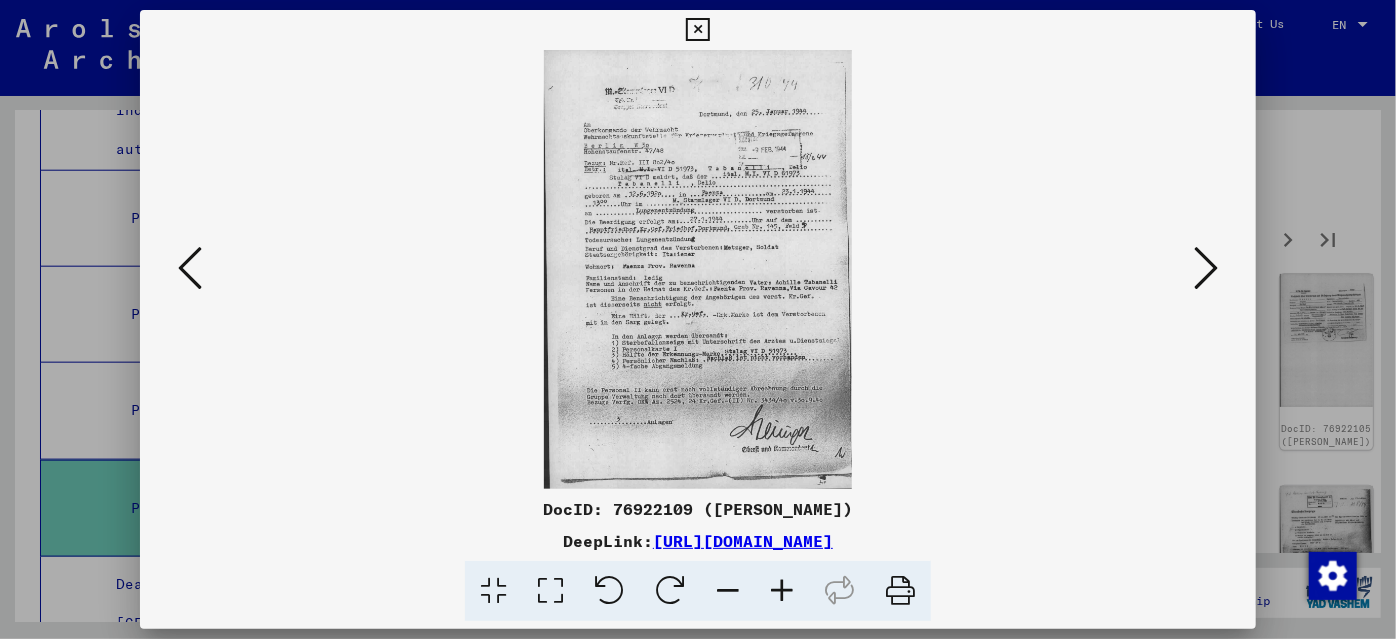 click at bounding box center (782, 591) 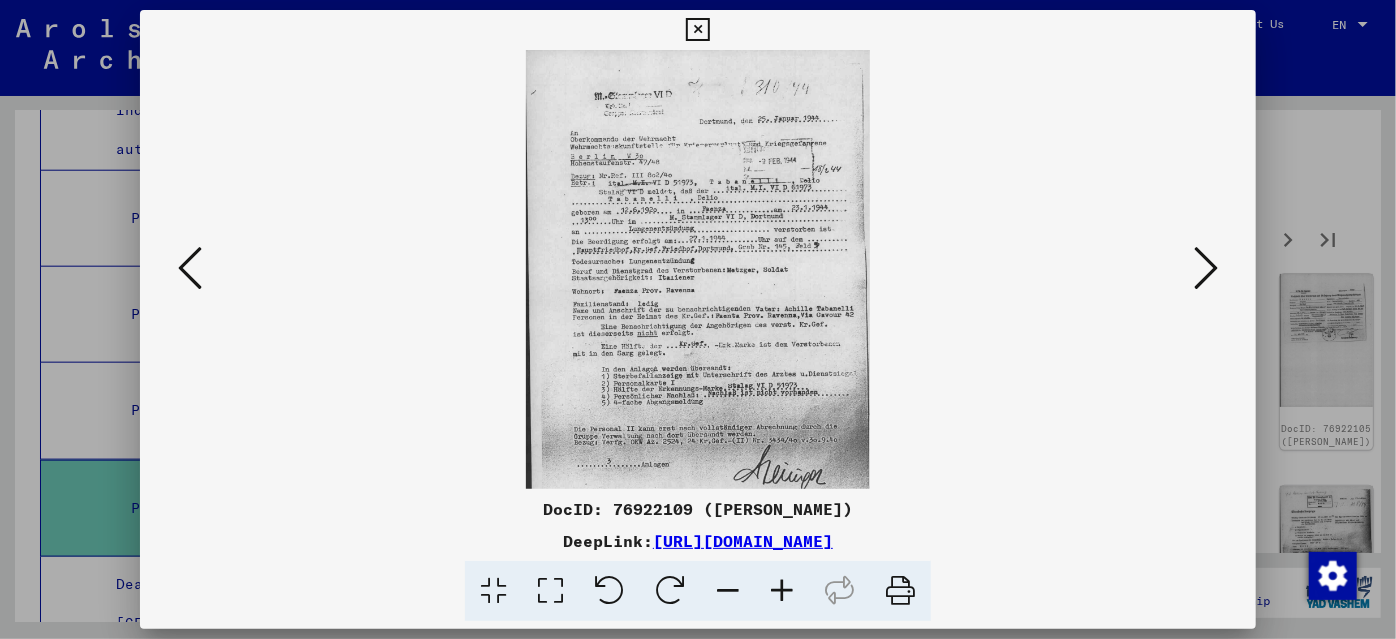 click at bounding box center [782, 591] 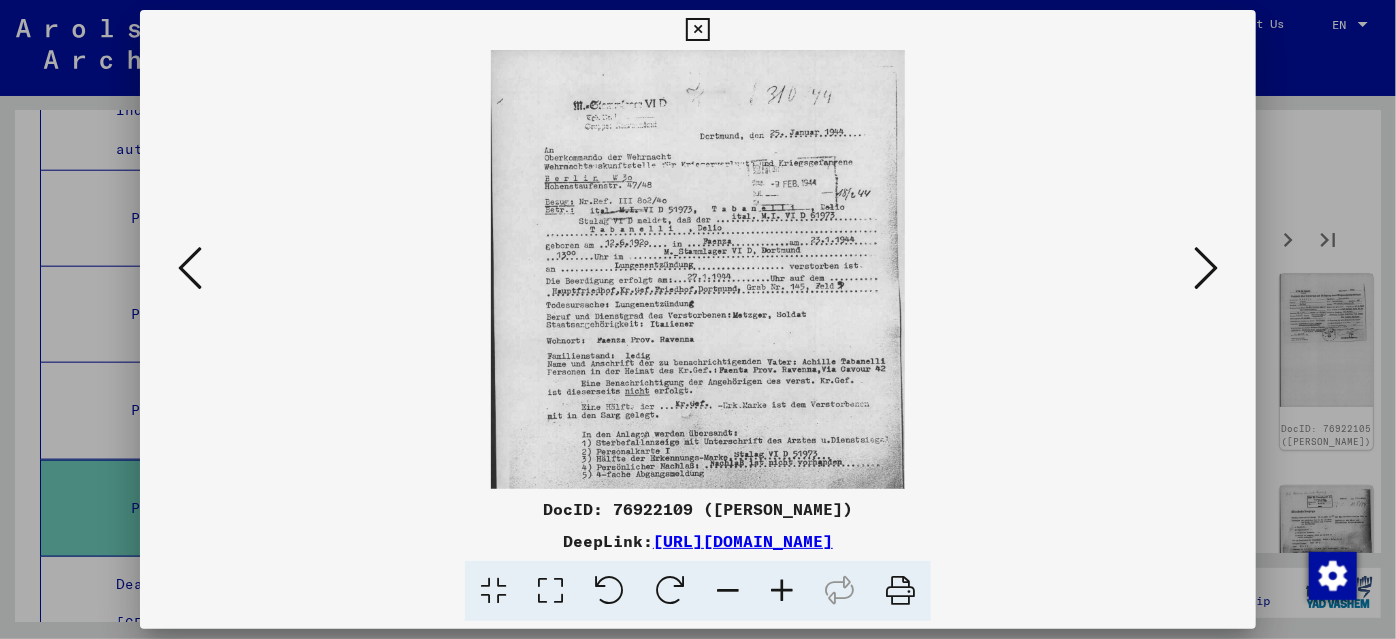 click at bounding box center [782, 591] 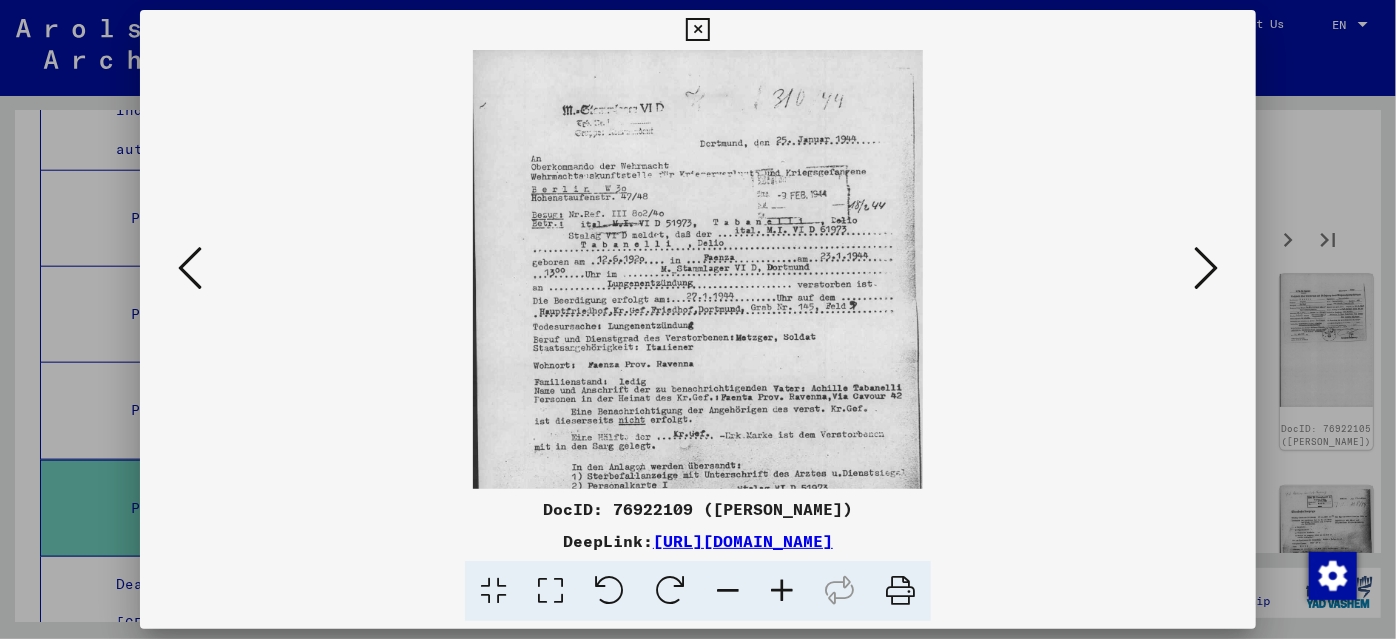 click at bounding box center (782, 591) 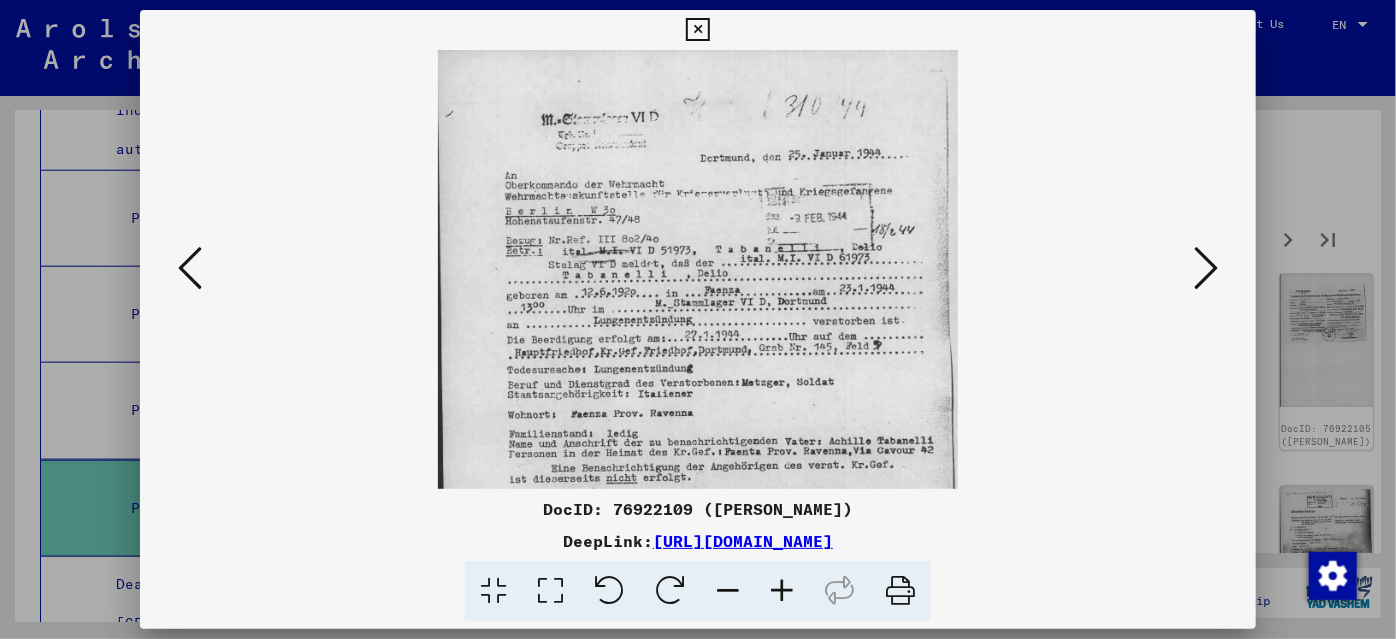 click at bounding box center (782, 591) 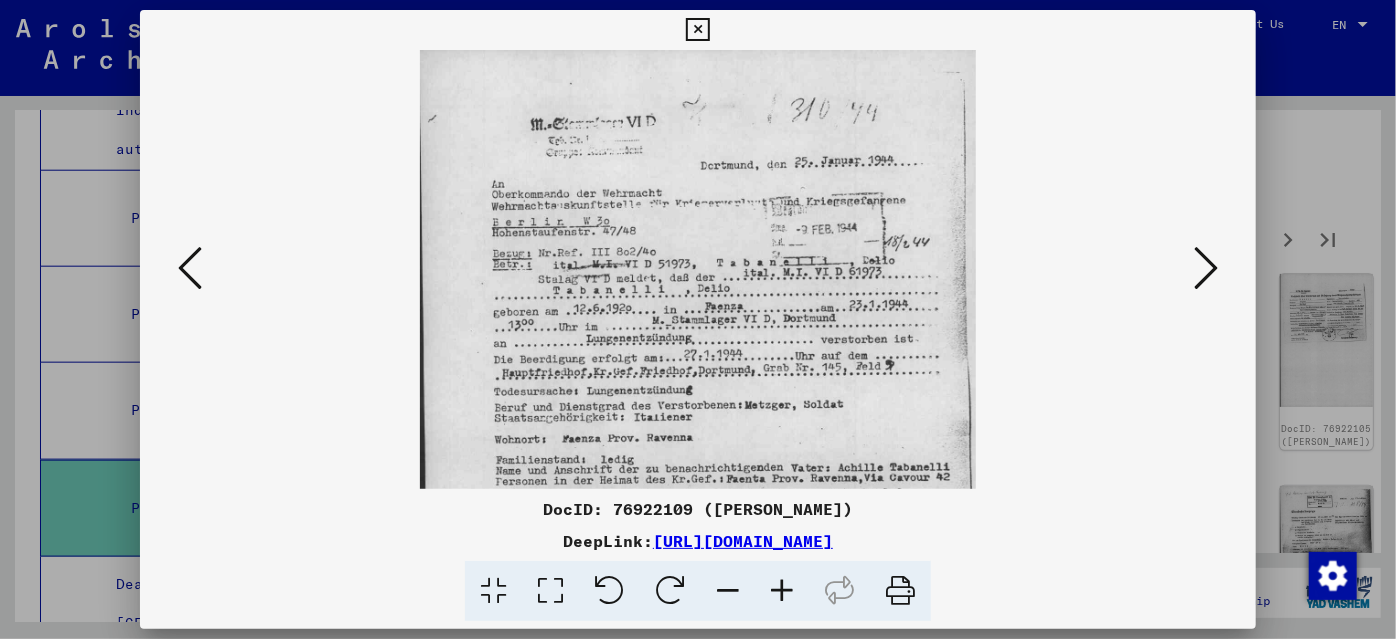 click at bounding box center [782, 591] 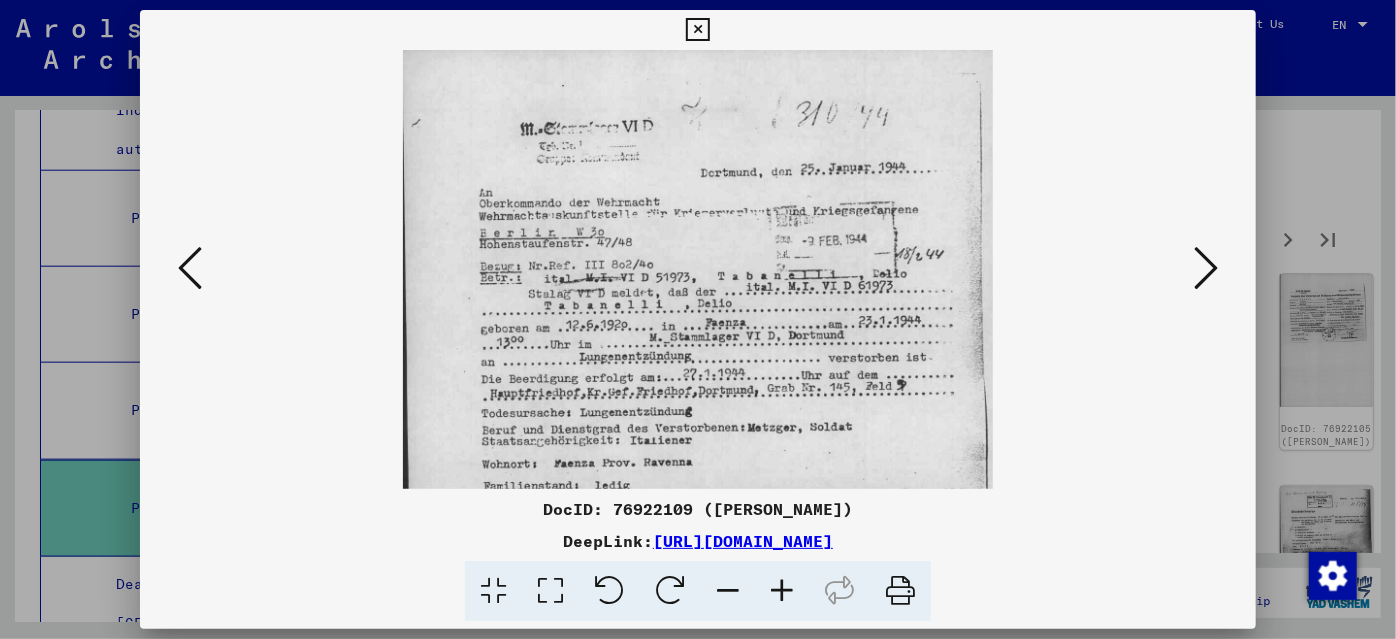 click at bounding box center [1206, 268] 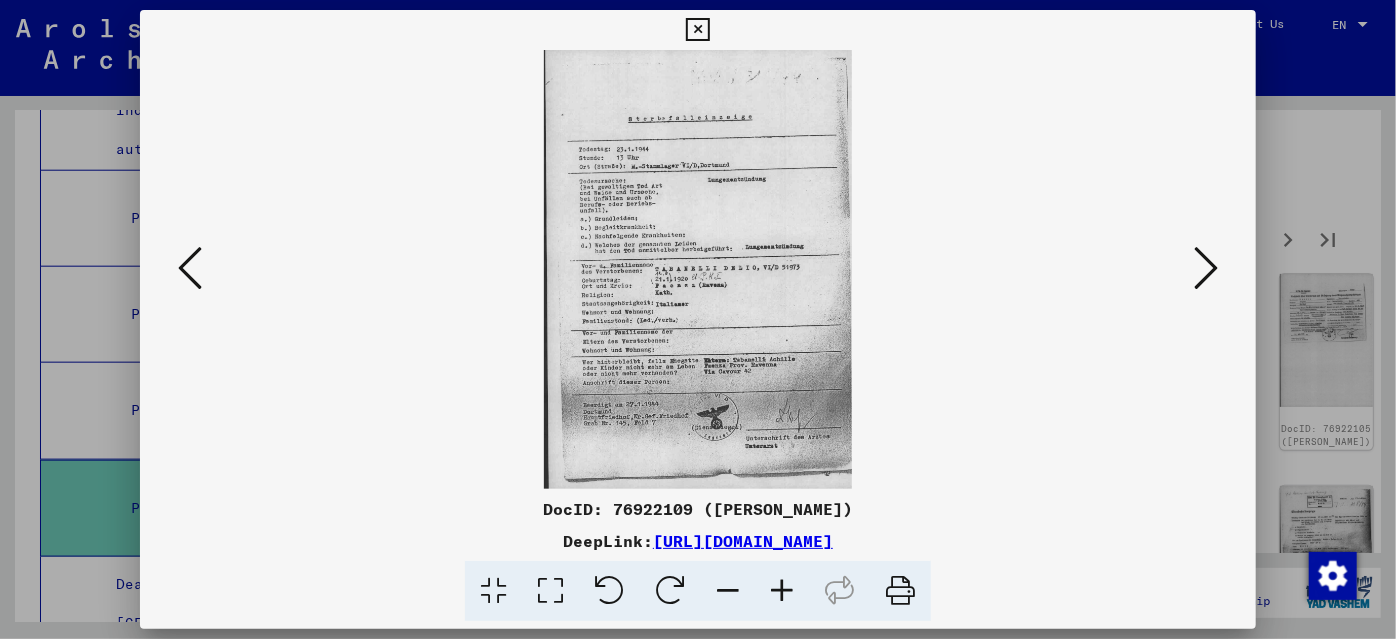click at bounding box center [782, 591] 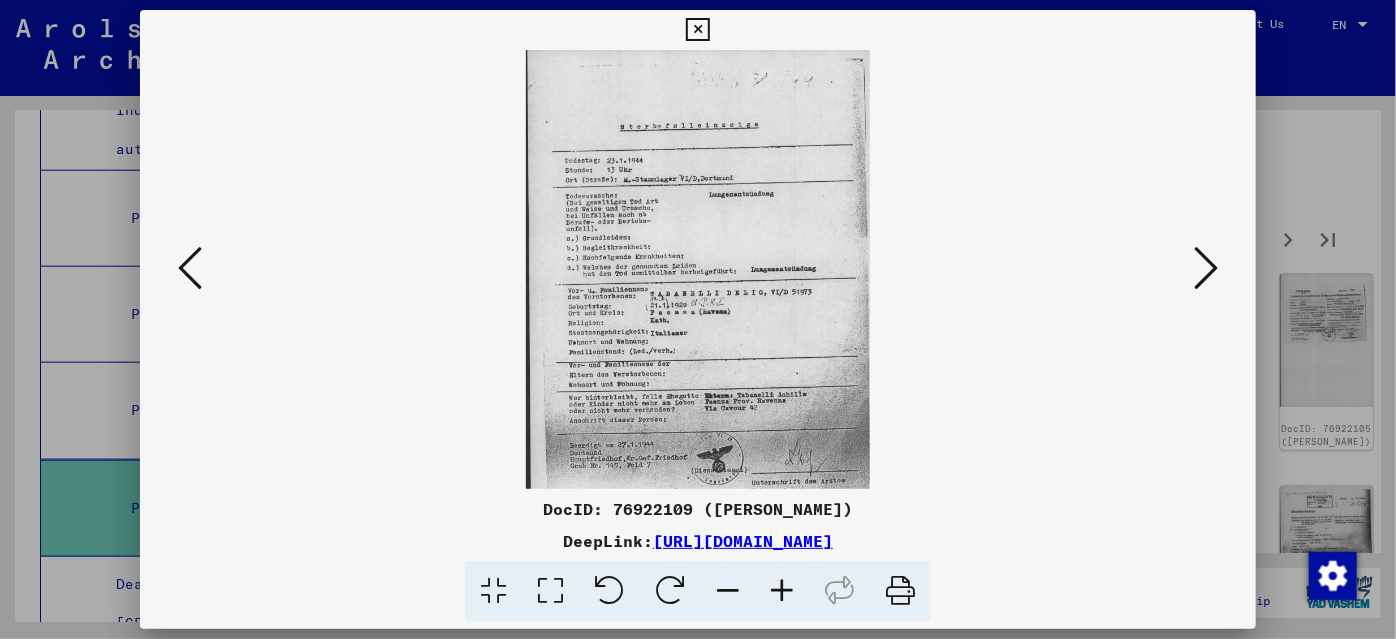 click at bounding box center (782, 591) 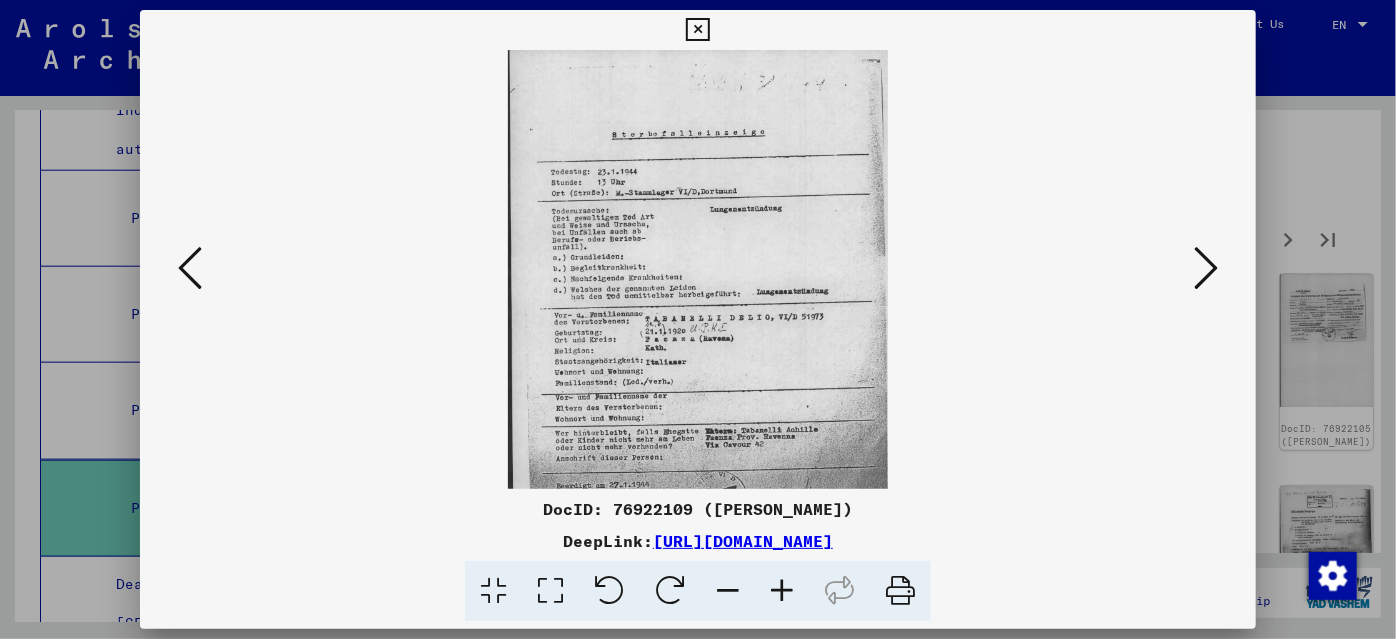 click at bounding box center [782, 591] 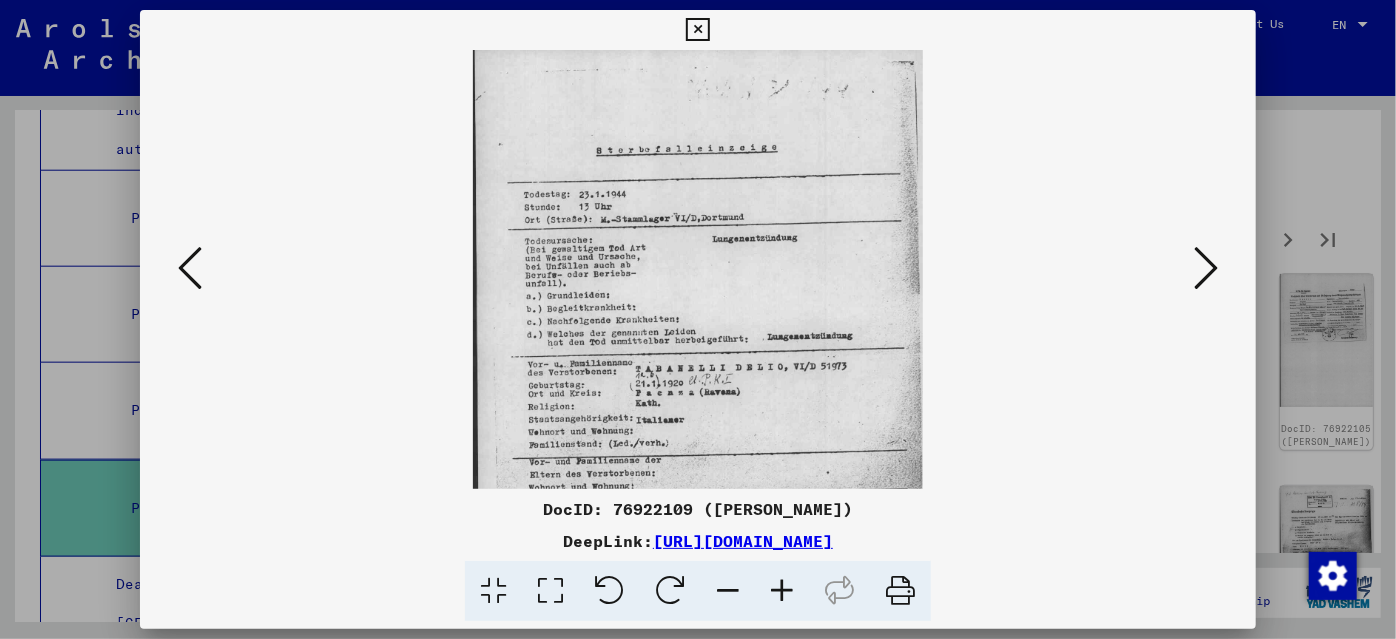 click at bounding box center [782, 591] 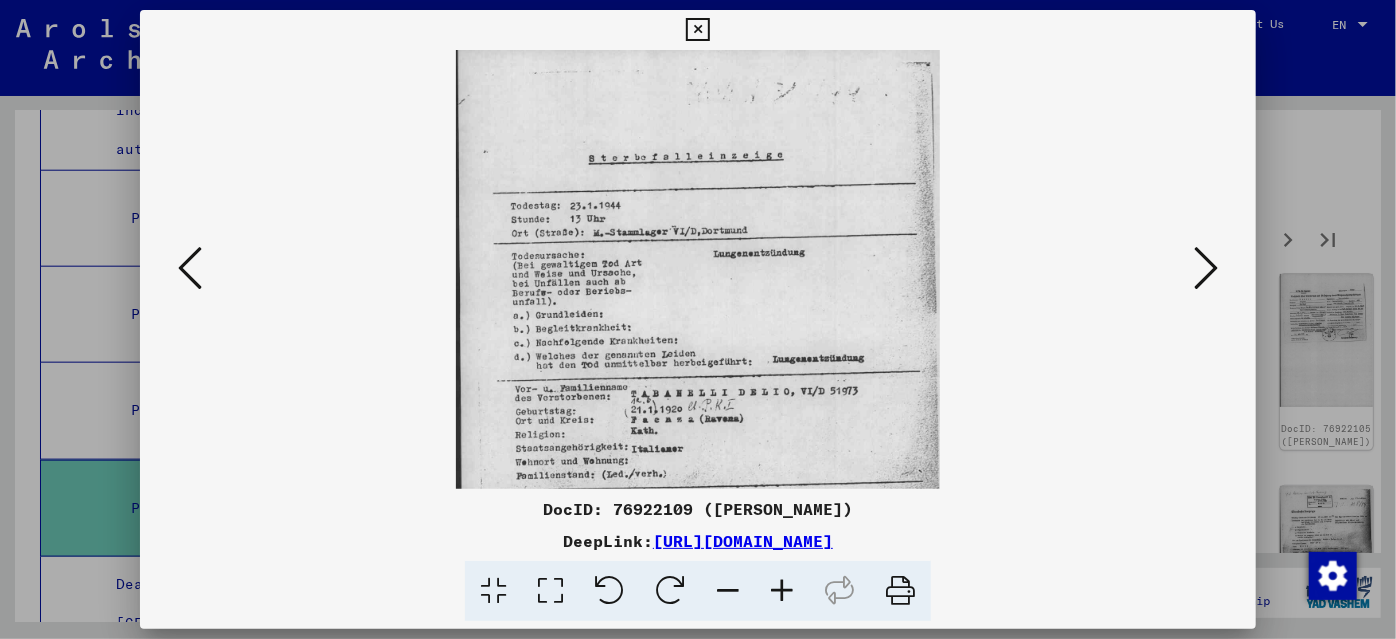 click at bounding box center (1206, 268) 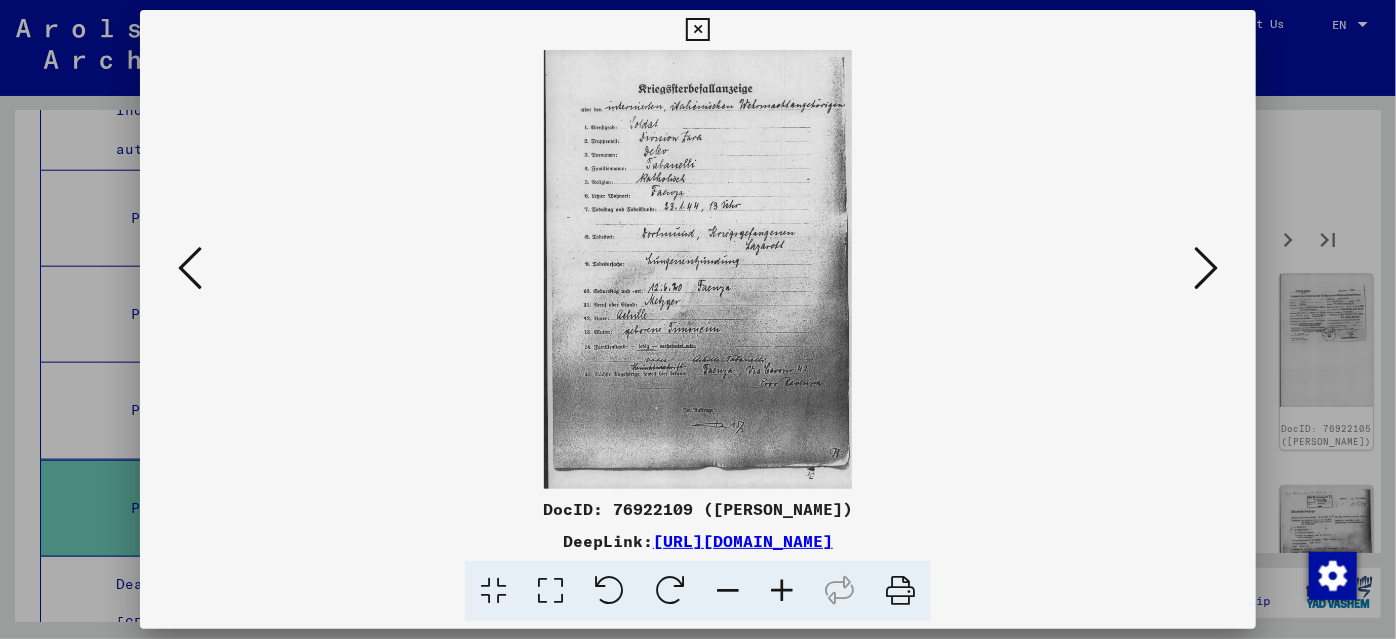 click at bounding box center (1206, 268) 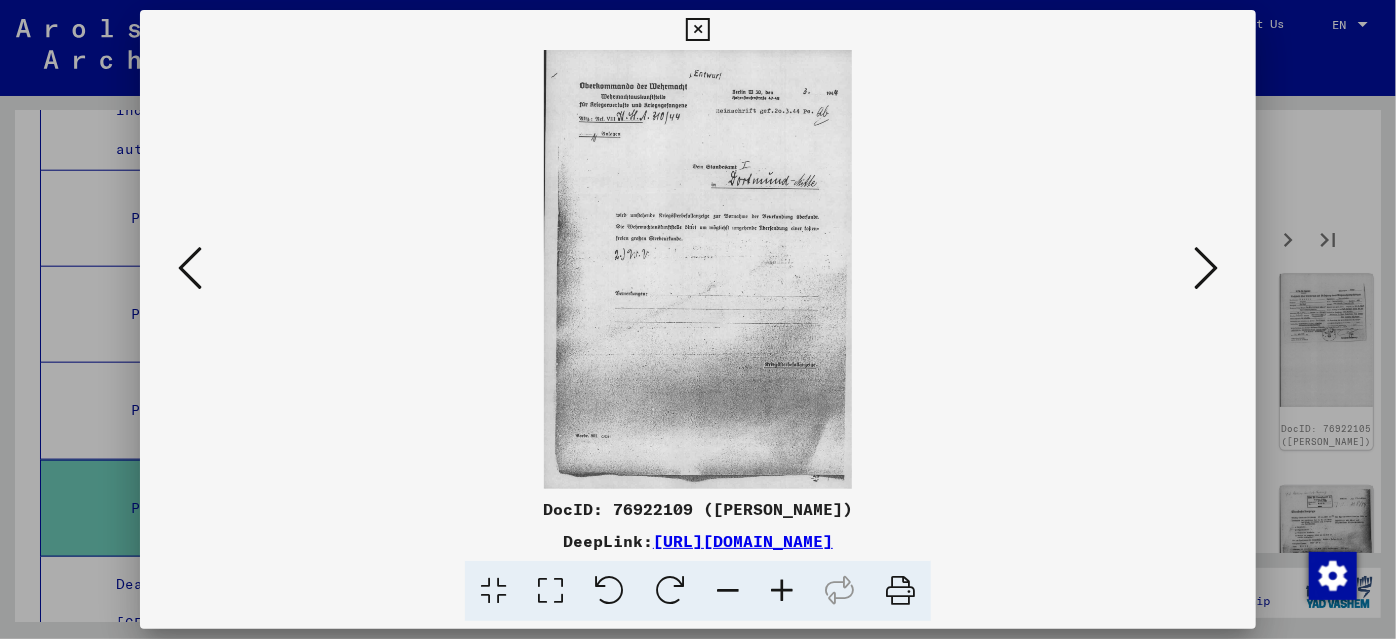 click at bounding box center [1206, 268] 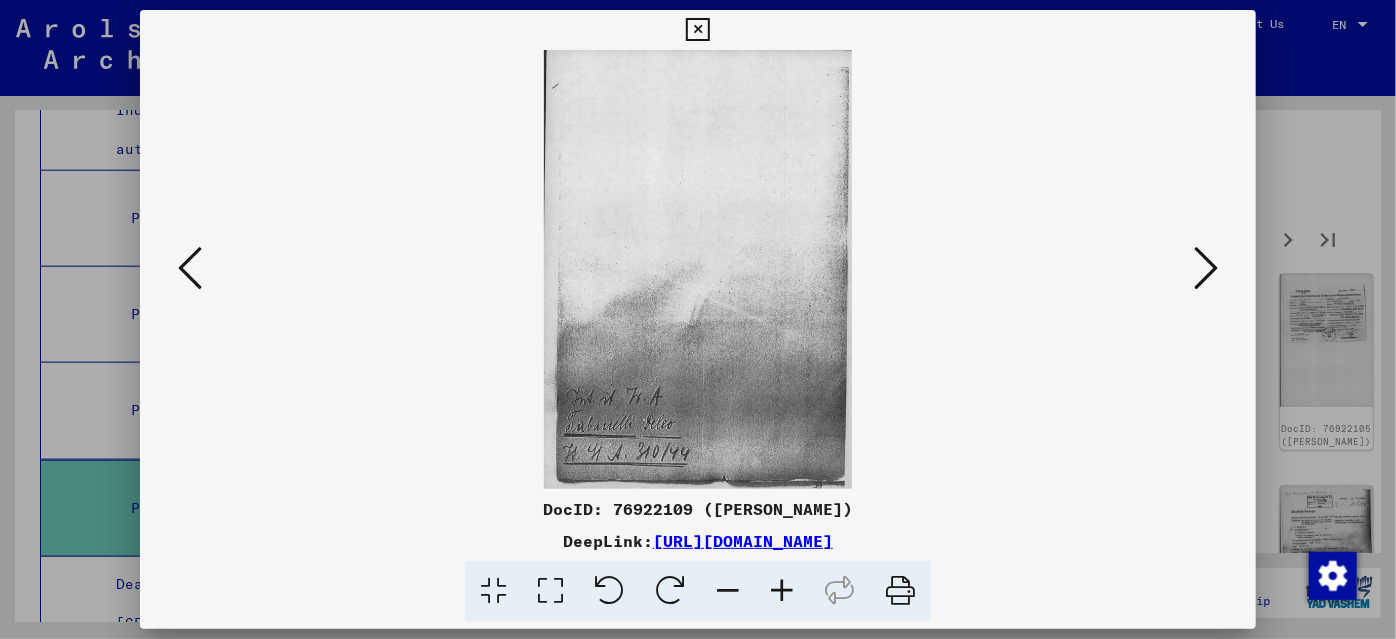 click at bounding box center (1206, 268) 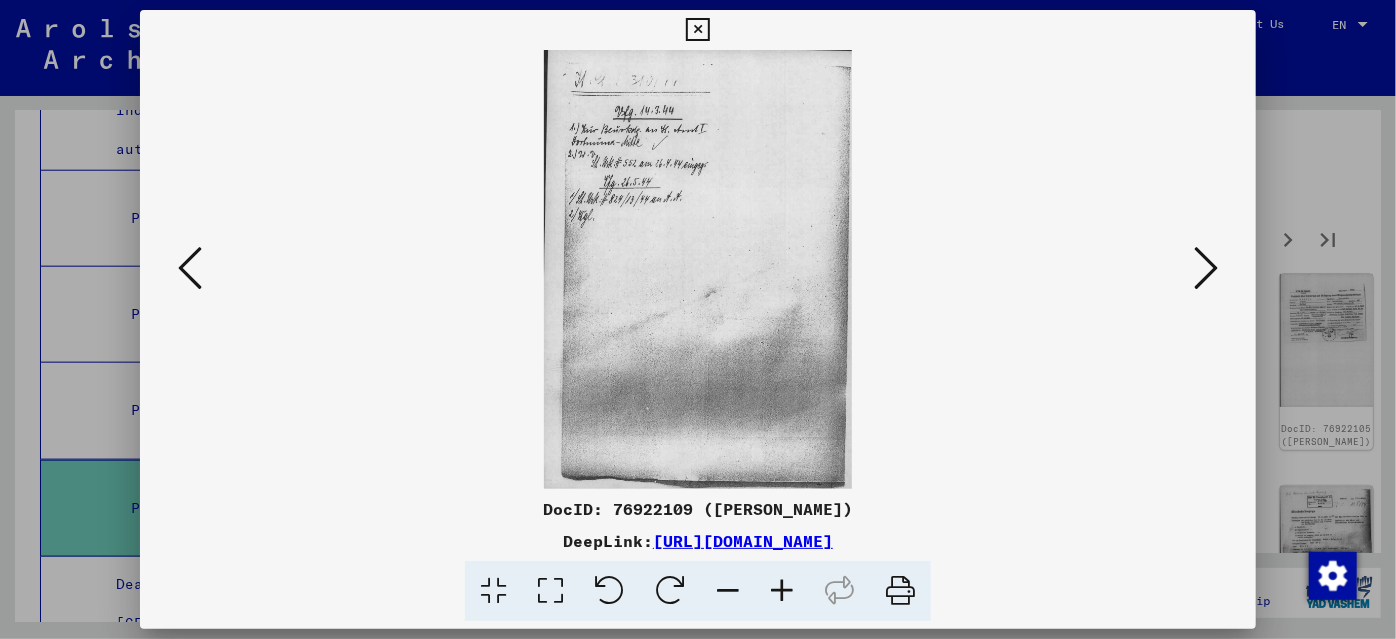 click at bounding box center (1206, 268) 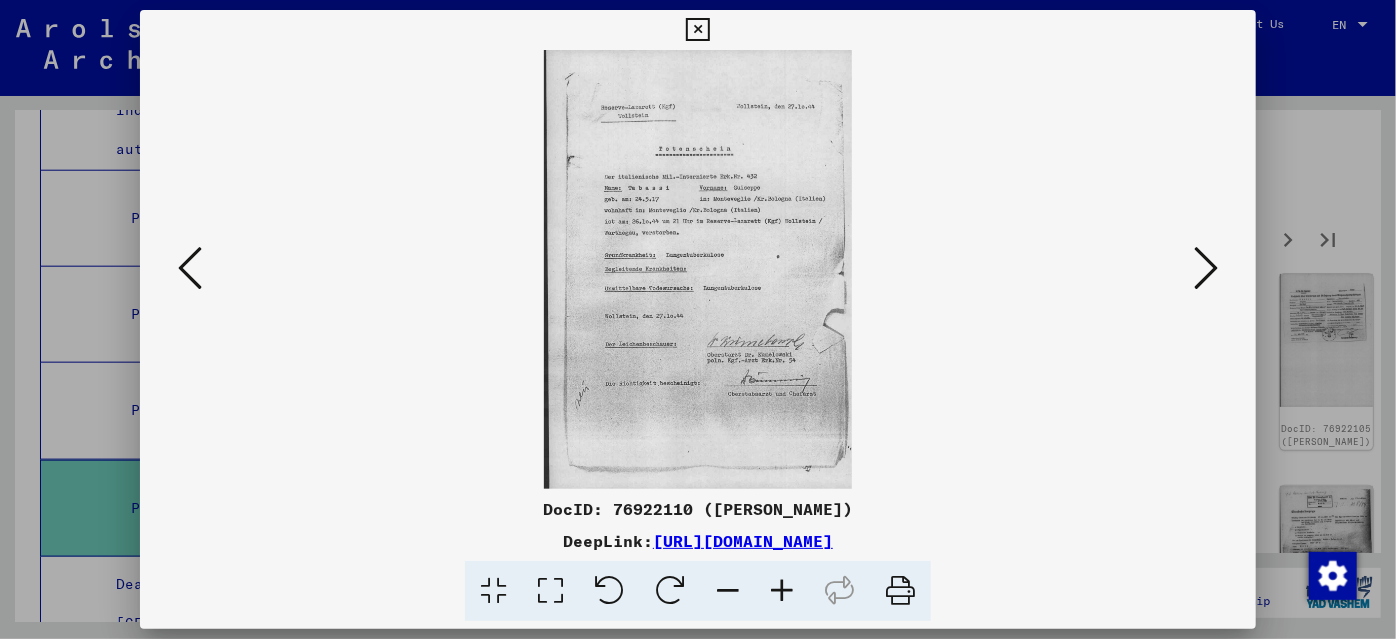 click at bounding box center (1206, 268) 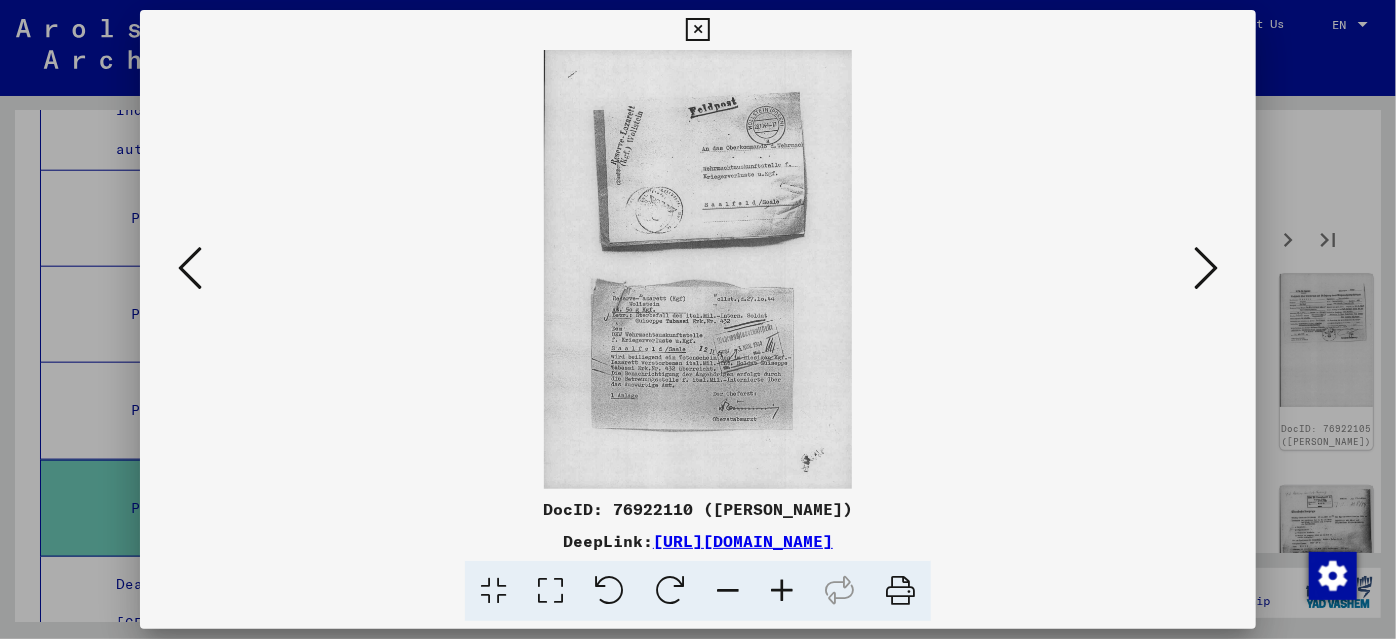 click at bounding box center [1206, 268] 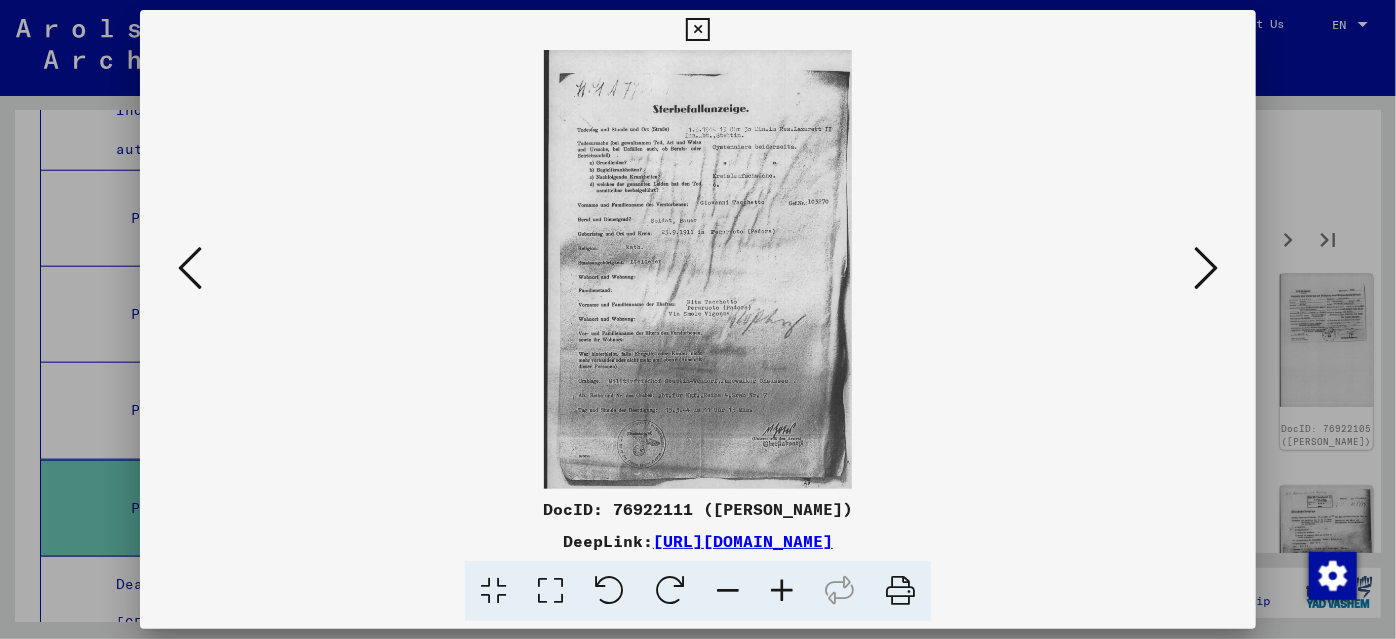 click at bounding box center [782, 591] 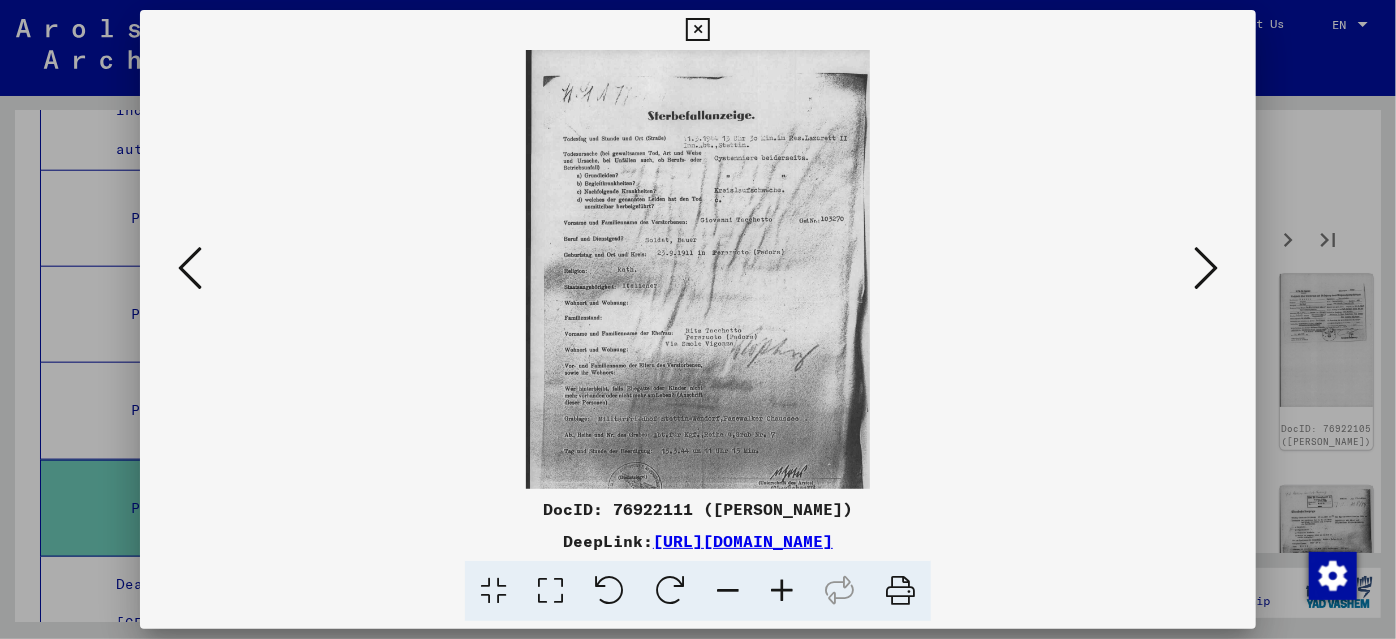 click at bounding box center (782, 591) 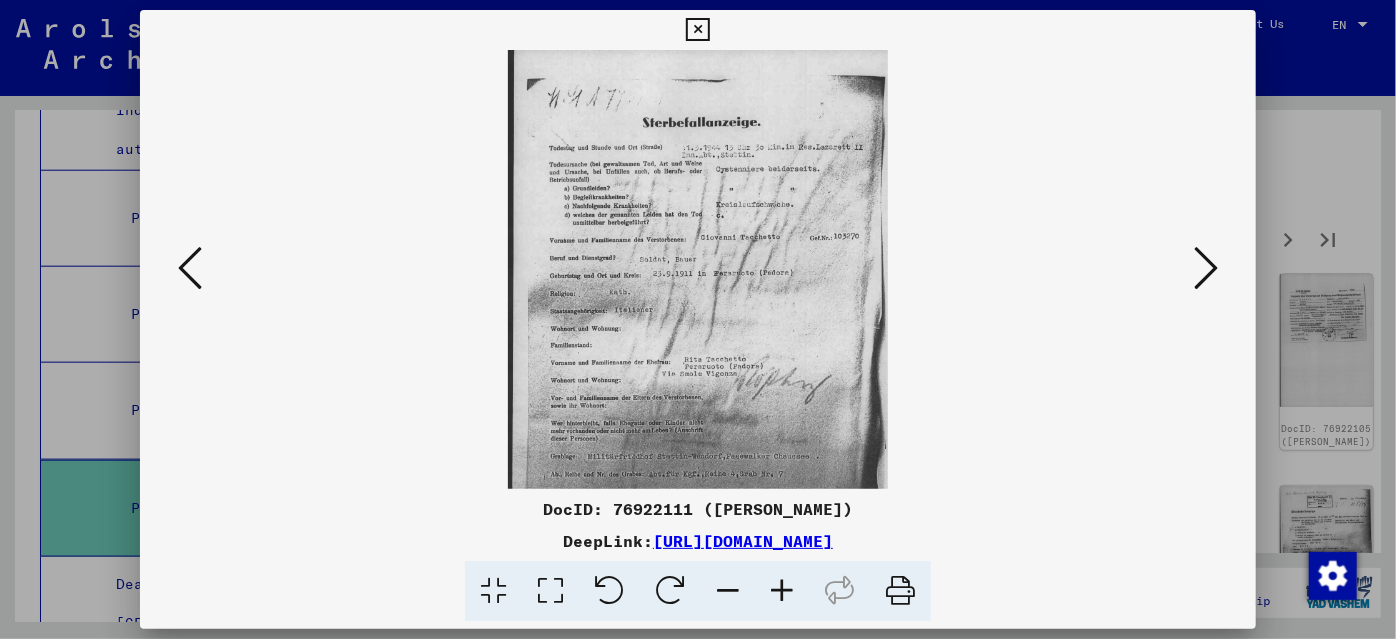 click at bounding box center (782, 591) 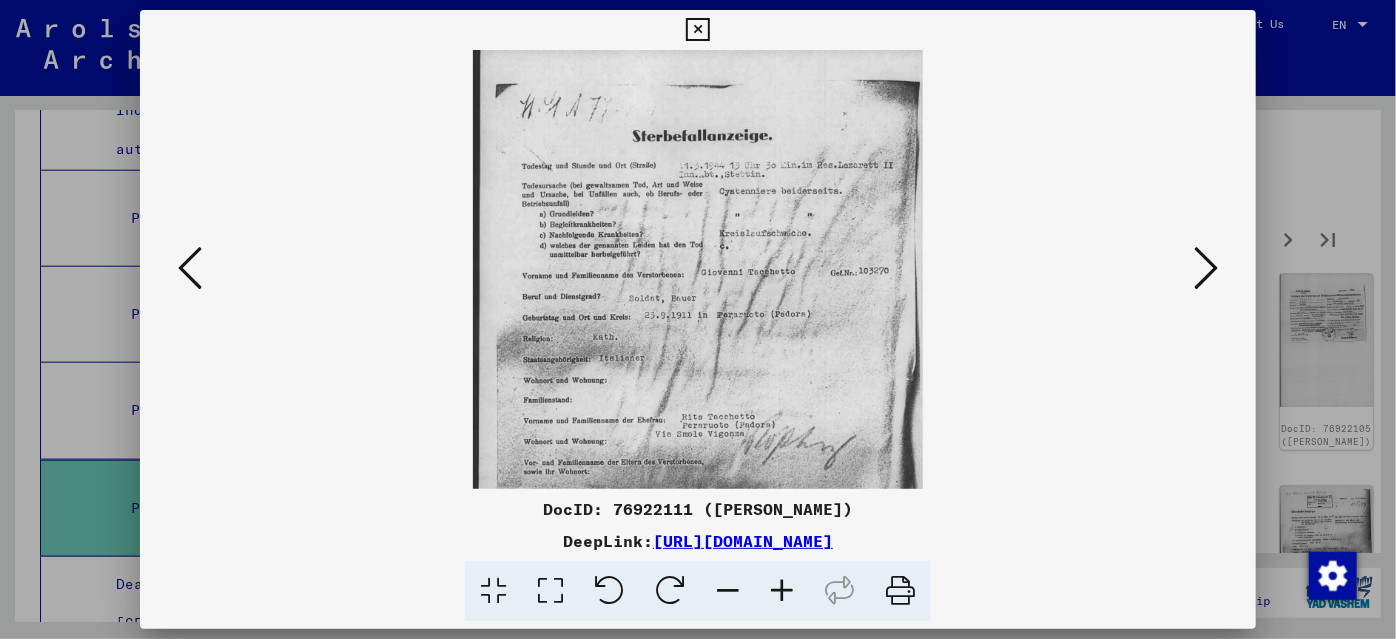 click at bounding box center (782, 591) 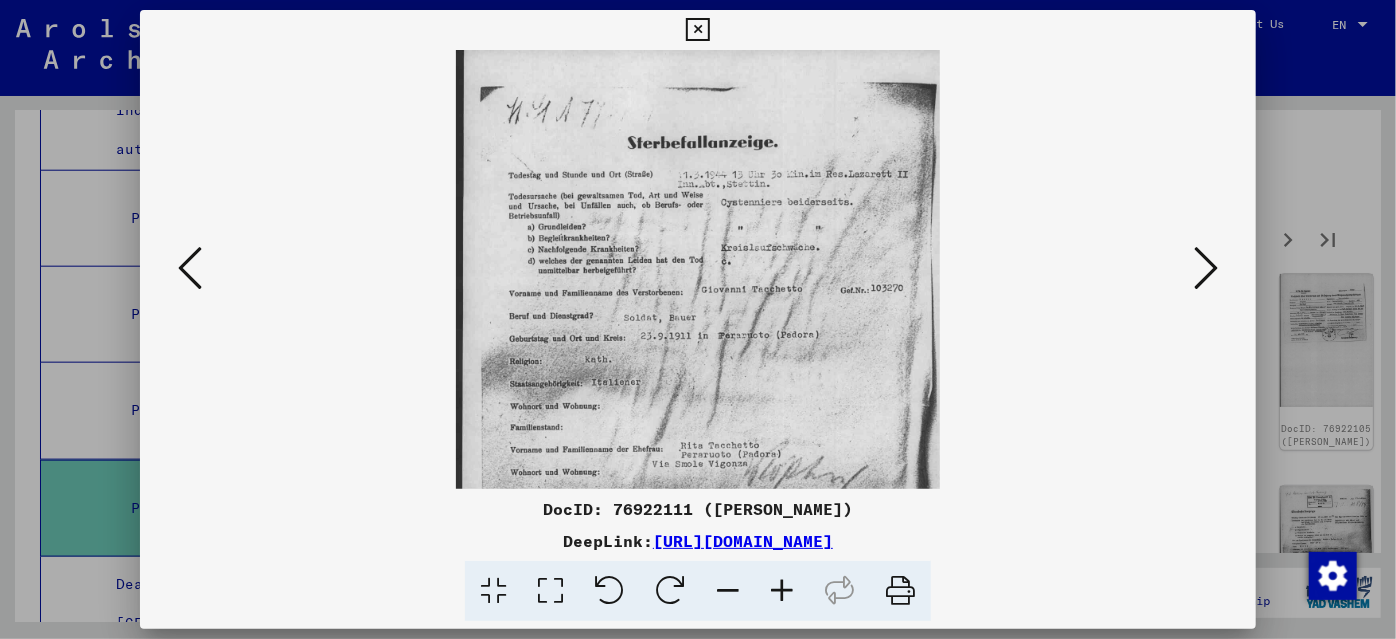 click at bounding box center (782, 591) 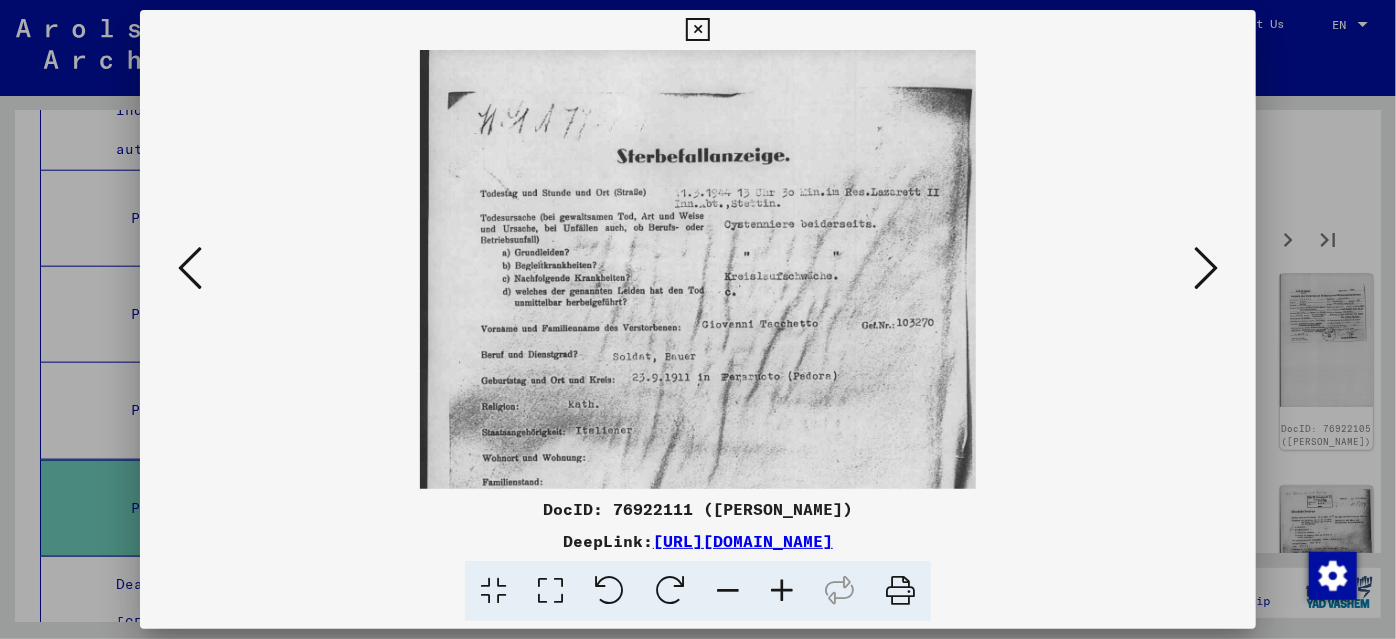 click at bounding box center (782, 591) 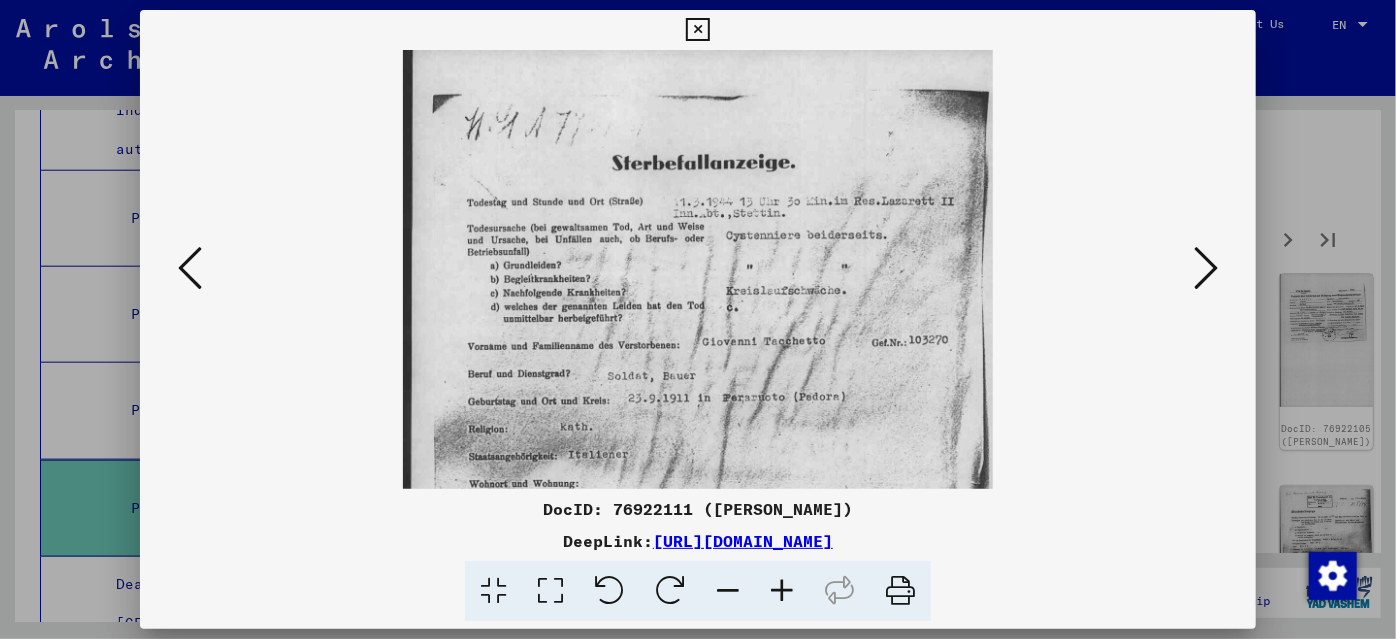 click at bounding box center [698, 319] 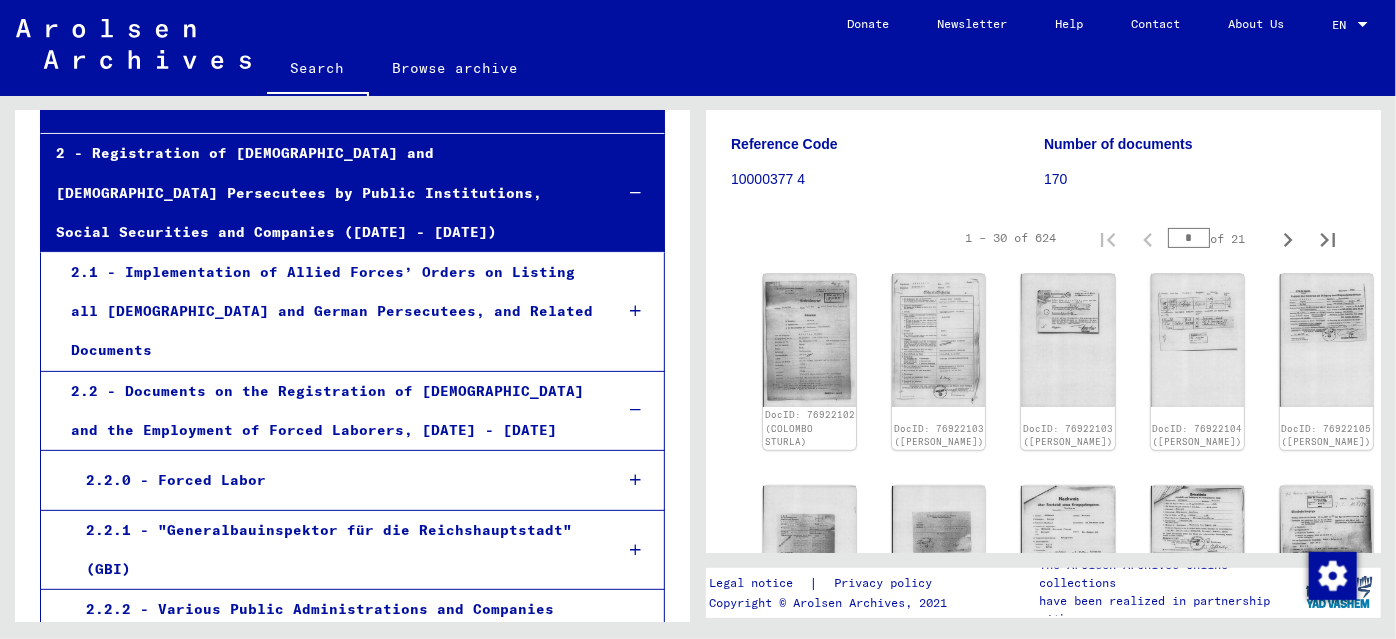 scroll, scrollTop: 14, scrollLeft: 0, axis: vertical 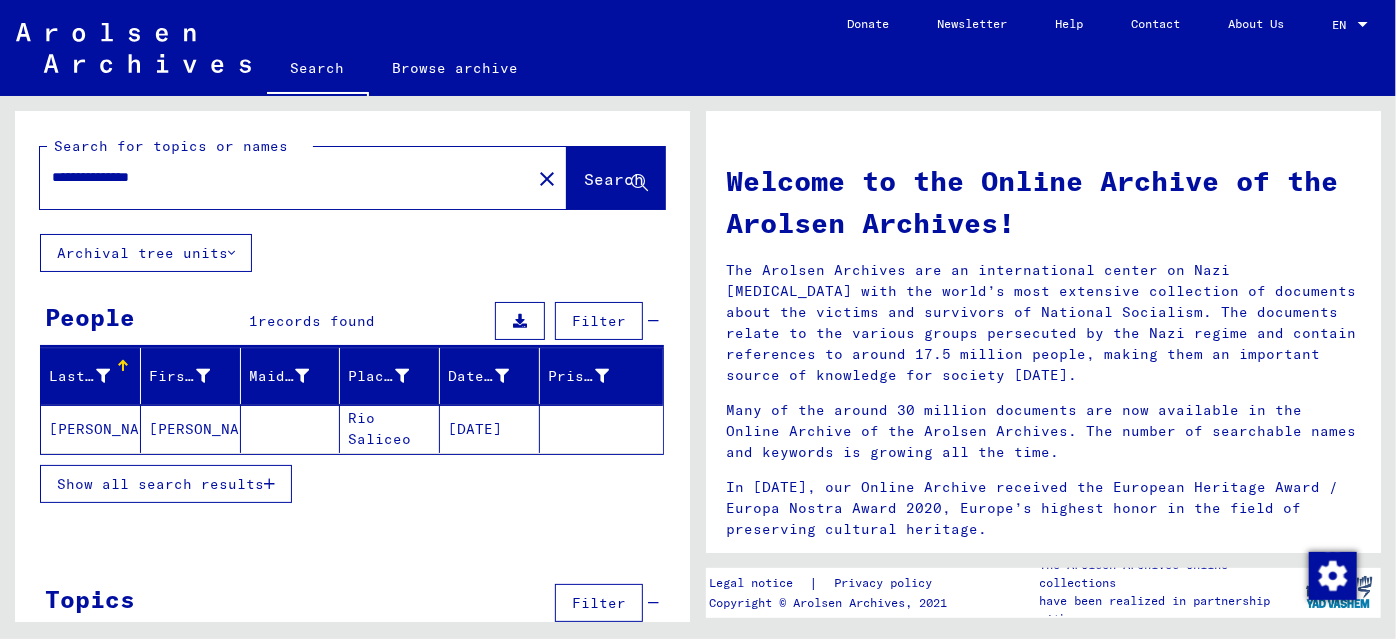 drag, startPoint x: 206, startPoint y: 186, endPoint x: 16, endPoint y: 158, distance: 192.05208 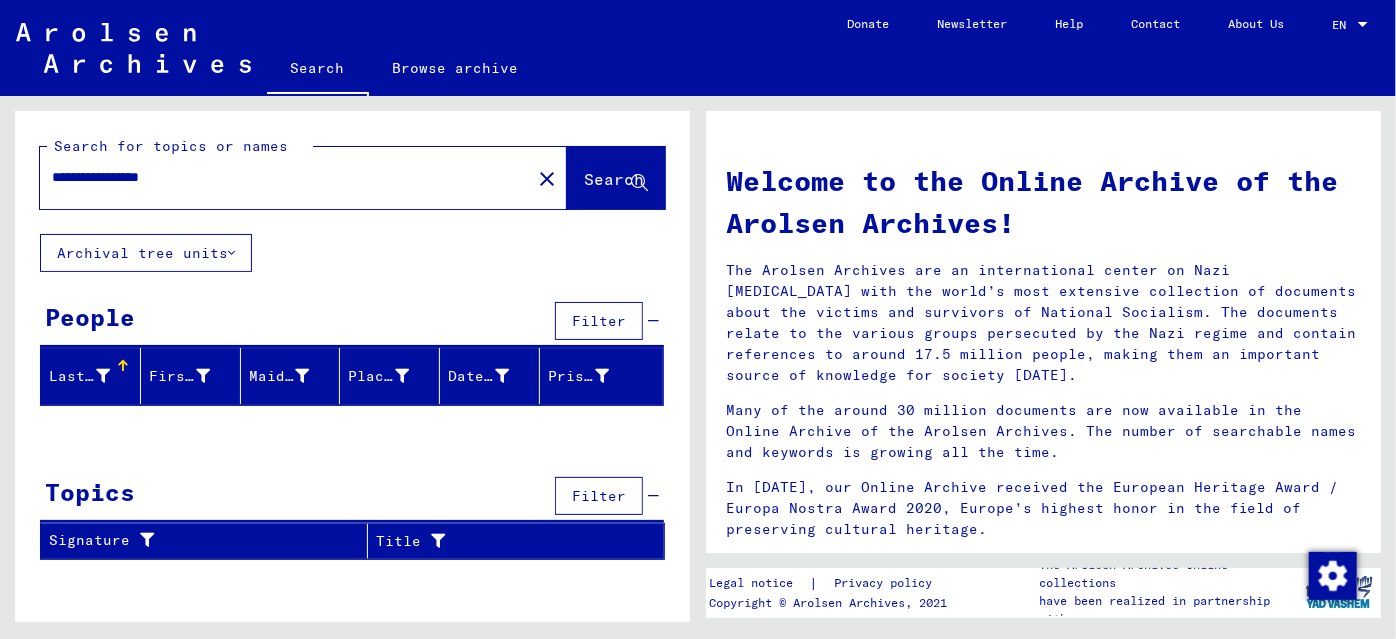 drag, startPoint x: 149, startPoint y: 175, endPoint x: 236, endPoint y: 183, distance: 87.36704 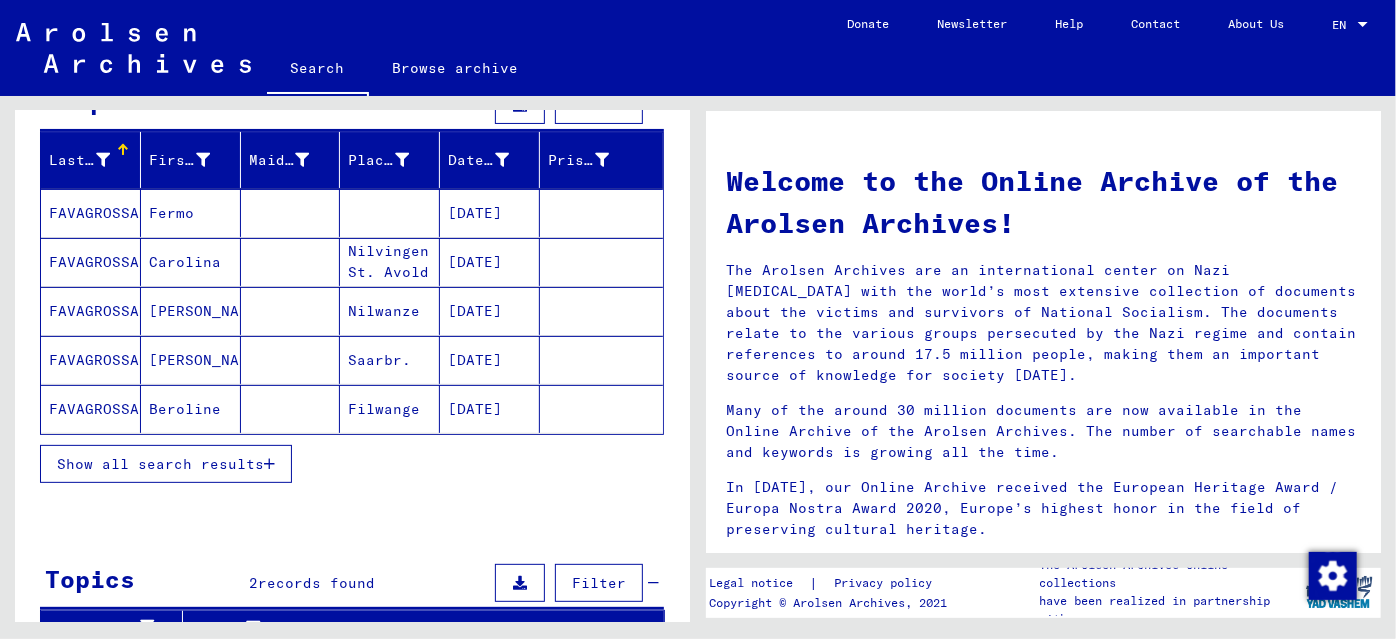 scroll, scrollTop: 272, scrollLeft: 0, axis: vertical 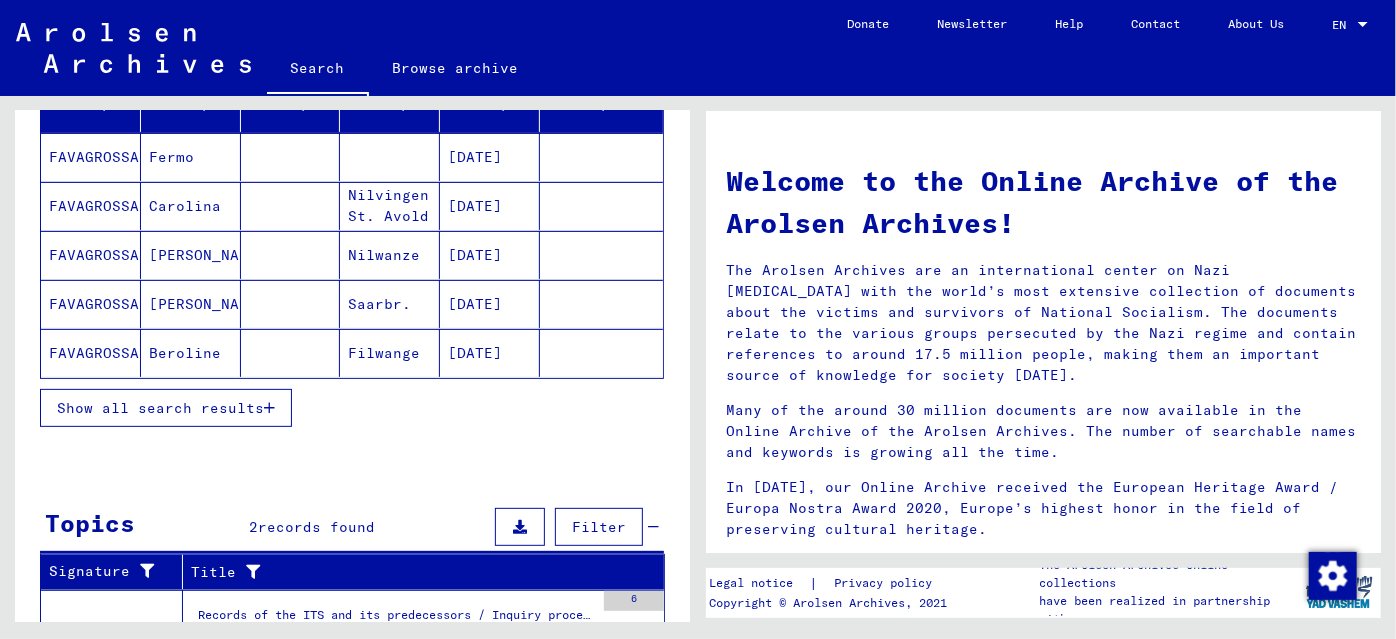 click on "Show all search results" at bounding box center [160, 408] 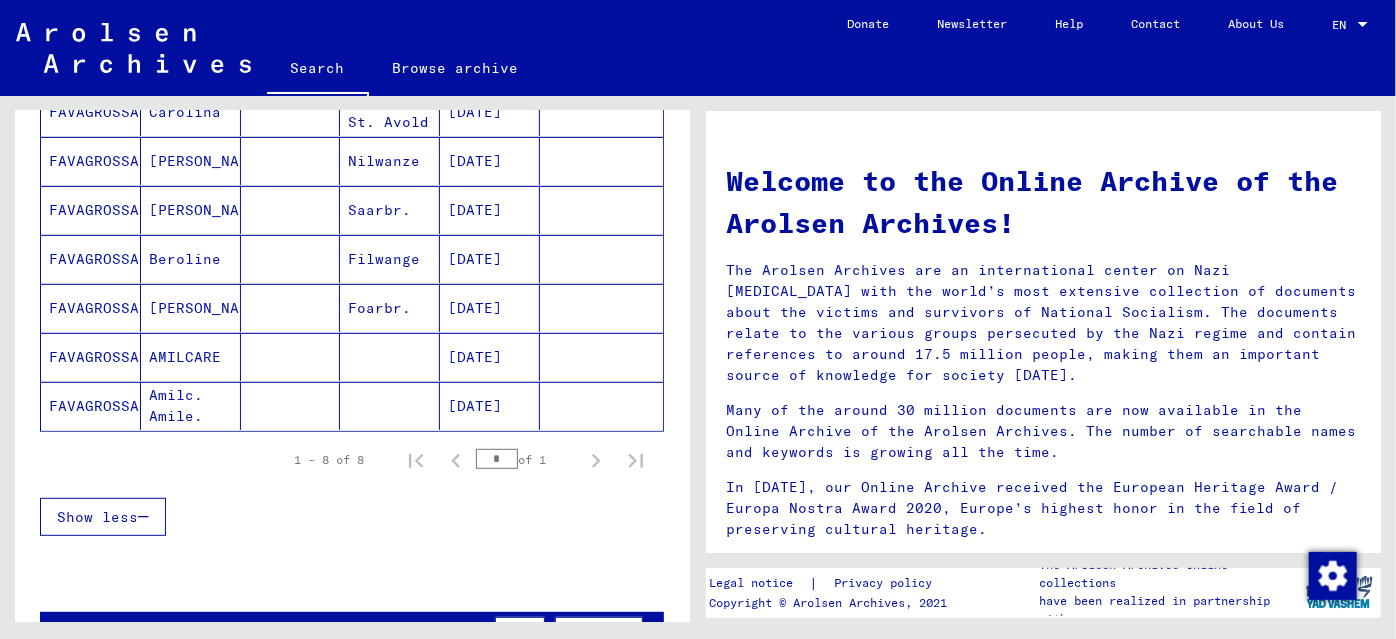 scroll, scrollTop: 454, scrollLeft: 0, axis: vertical 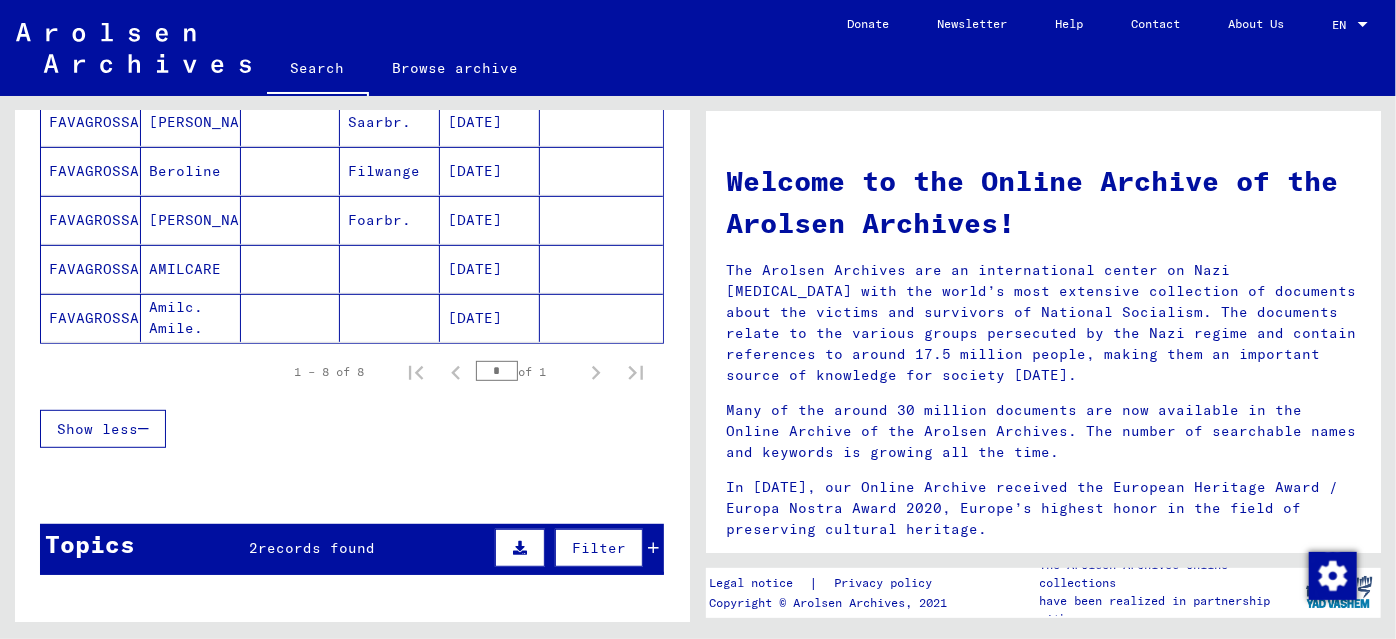 click on "records found" at bounding box center (317, 548) 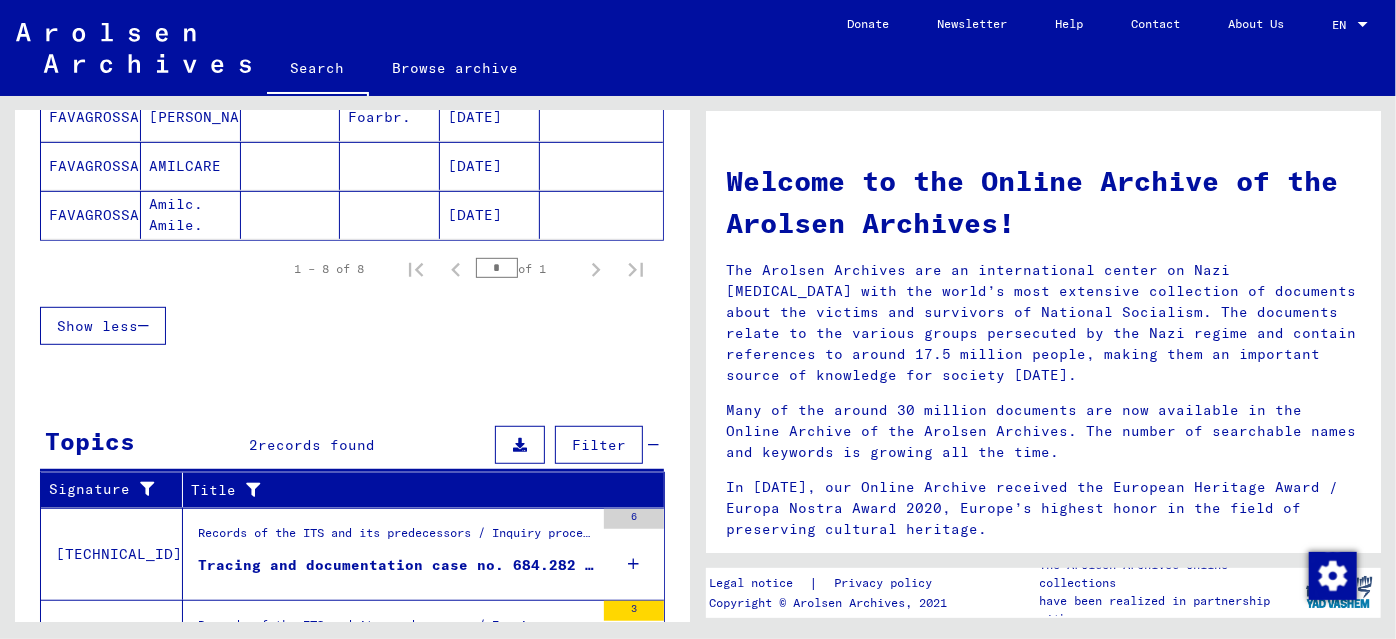 scroll, scrollTop: 679, scrollLeft: 0, axis: vertical 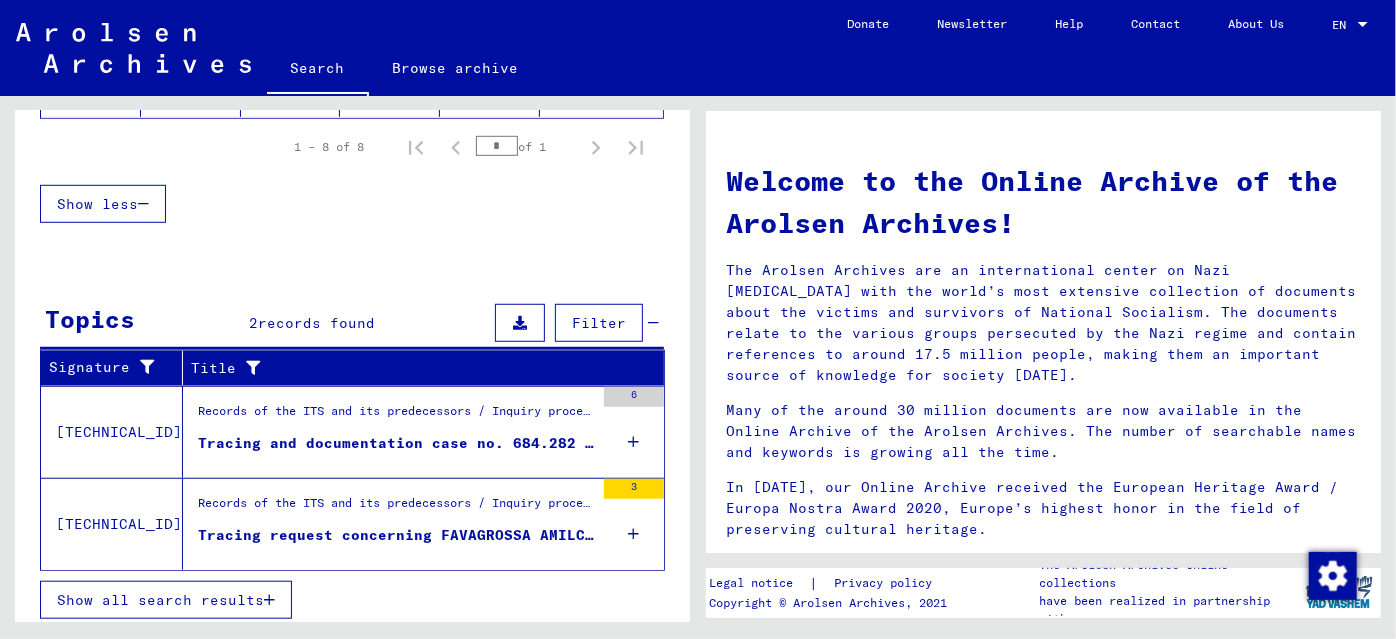 click on "Tracing and documentation case no. 684.282 for [GEOGRAPHIC_DATA], [PERSON_NAME] born [DEMOGRAPHIC_DATA]" at bounding box center (396, 443) 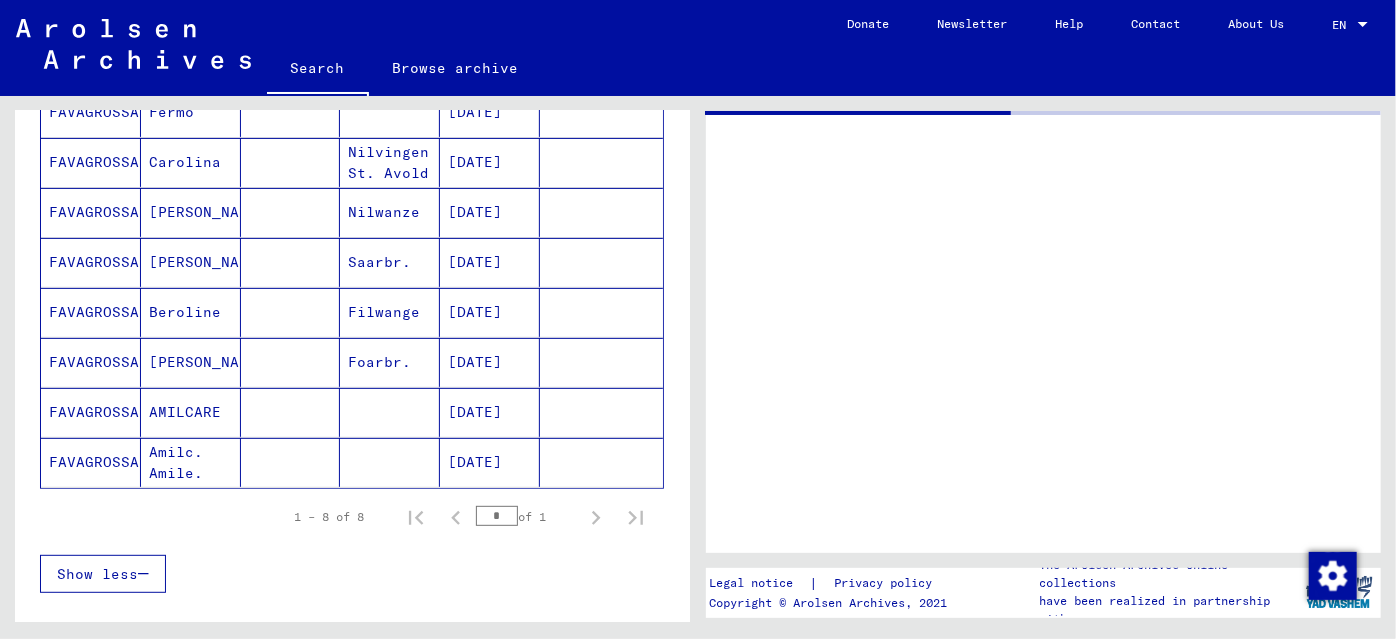 scroll, scrollTop: 275, scrollLeft: 0, axis: vertical 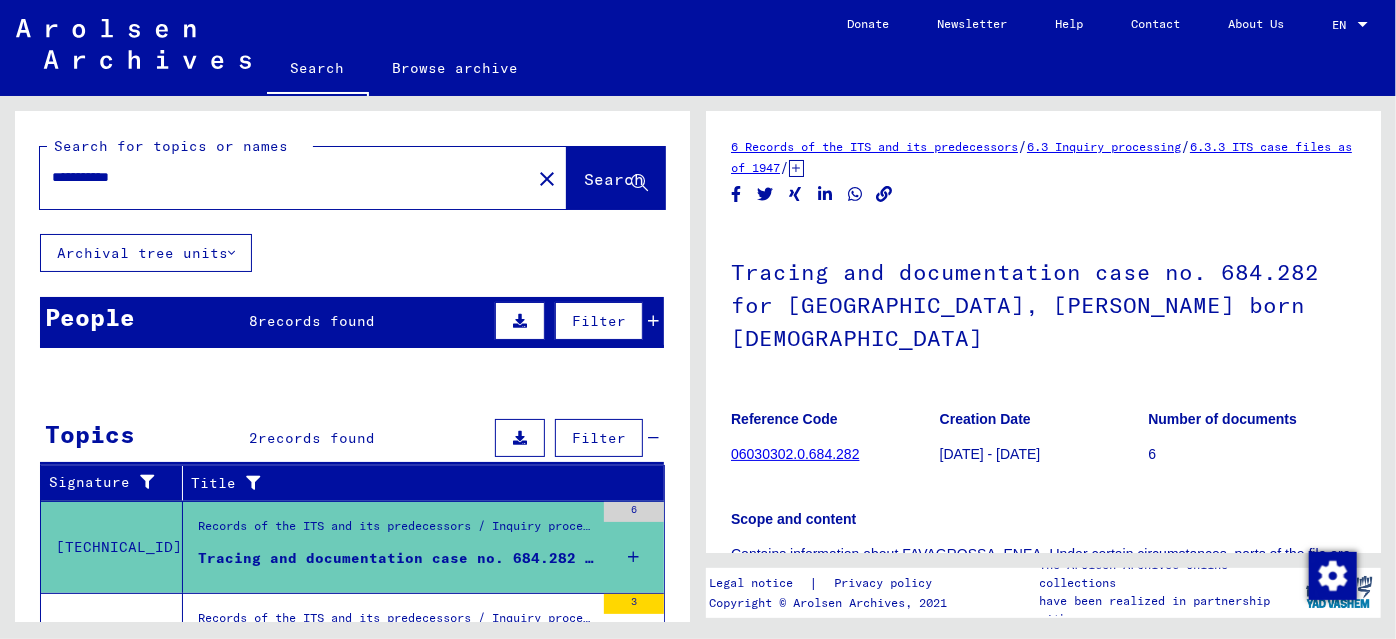 drag, startPoint x: 159, startPoint y: 172, endPoint x: 280, endPoint y: 203, distance: 124.90797 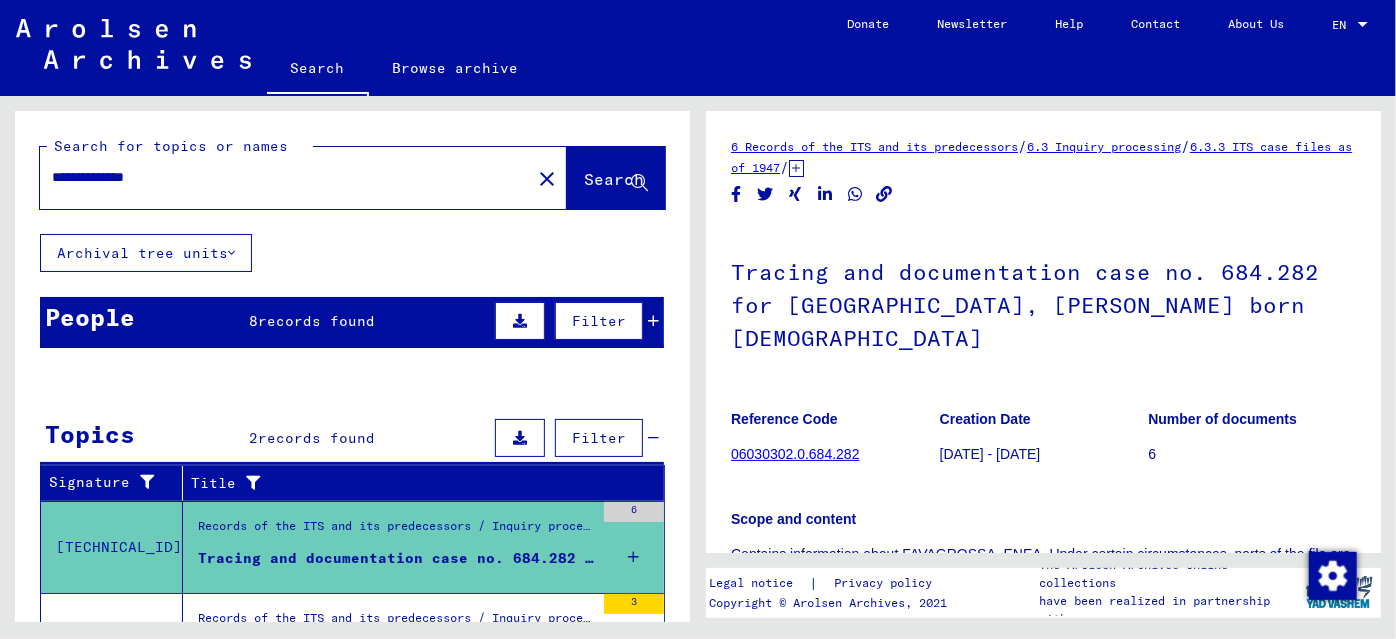 type on "**********" 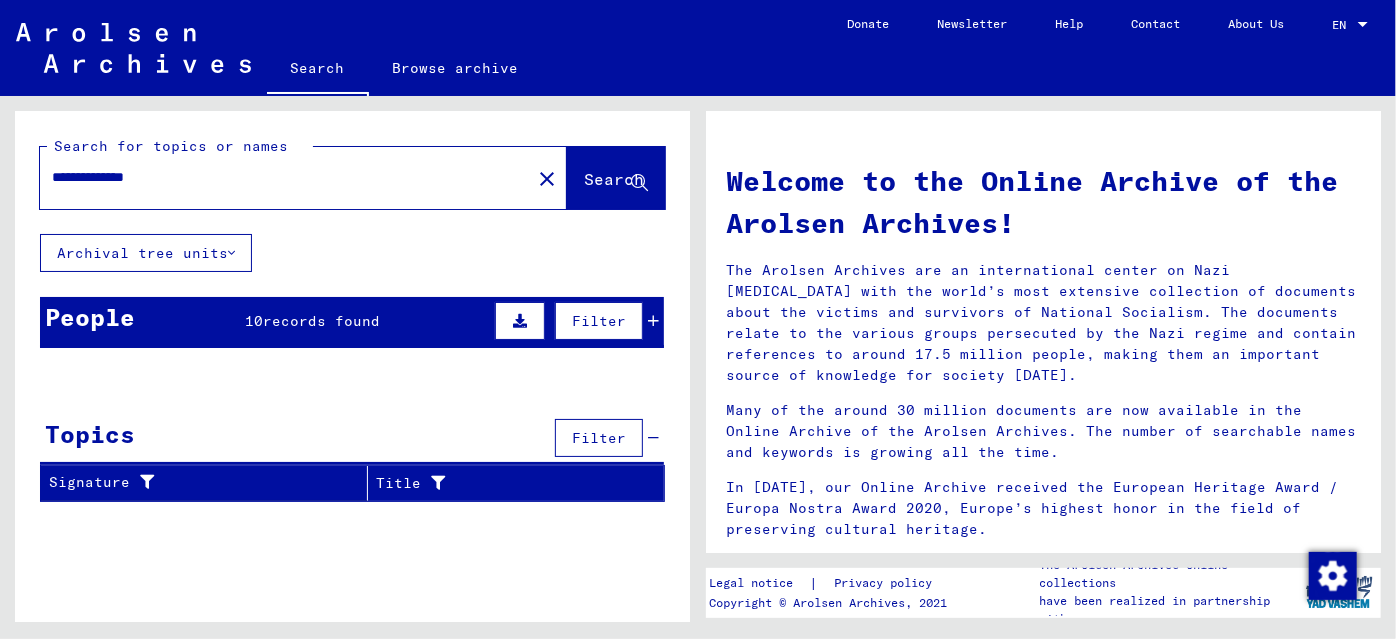 click on "records found" at bounding box center (321, 321) 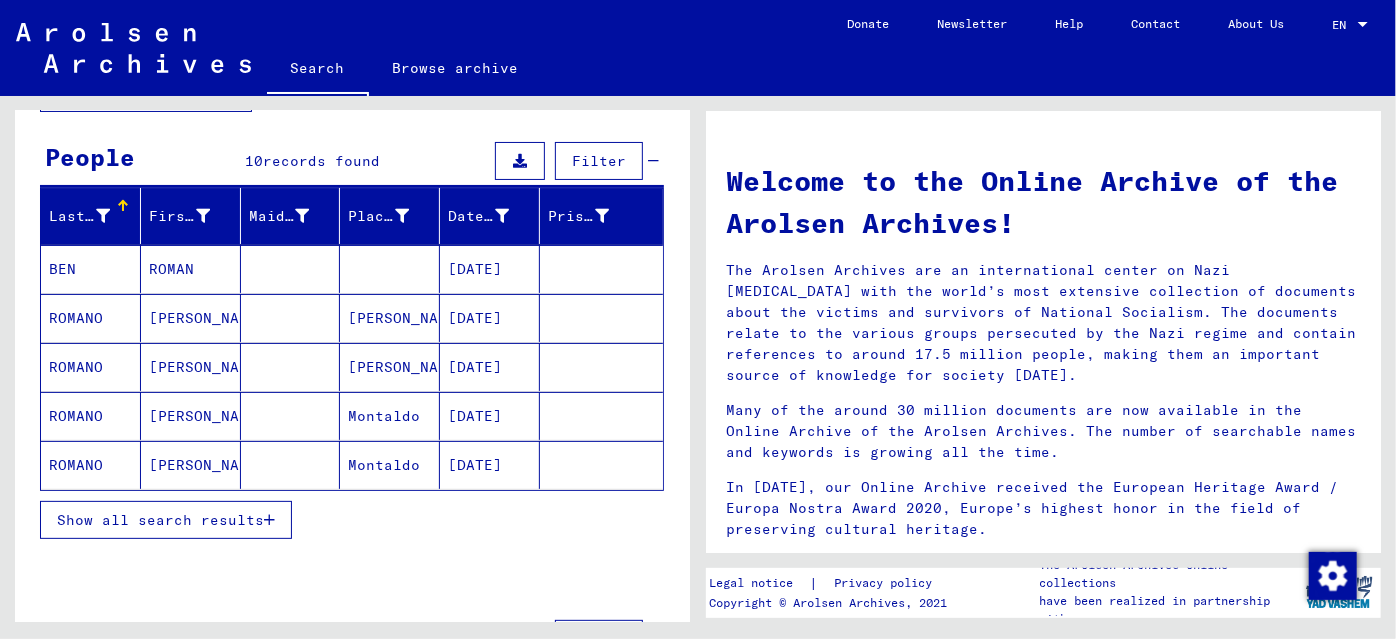 scroll, scrollTop: 181, scrollLeft: 0, axis: vertical 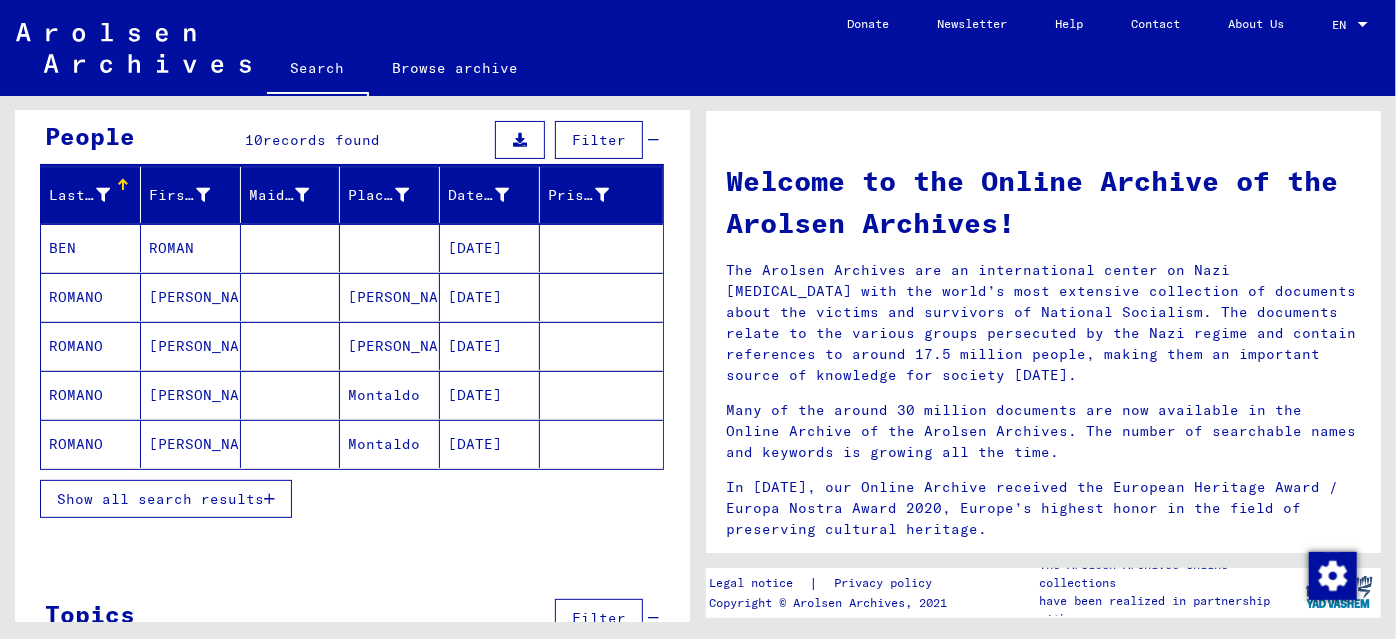 click on "Show all search results" at bounding box center (160, 499) 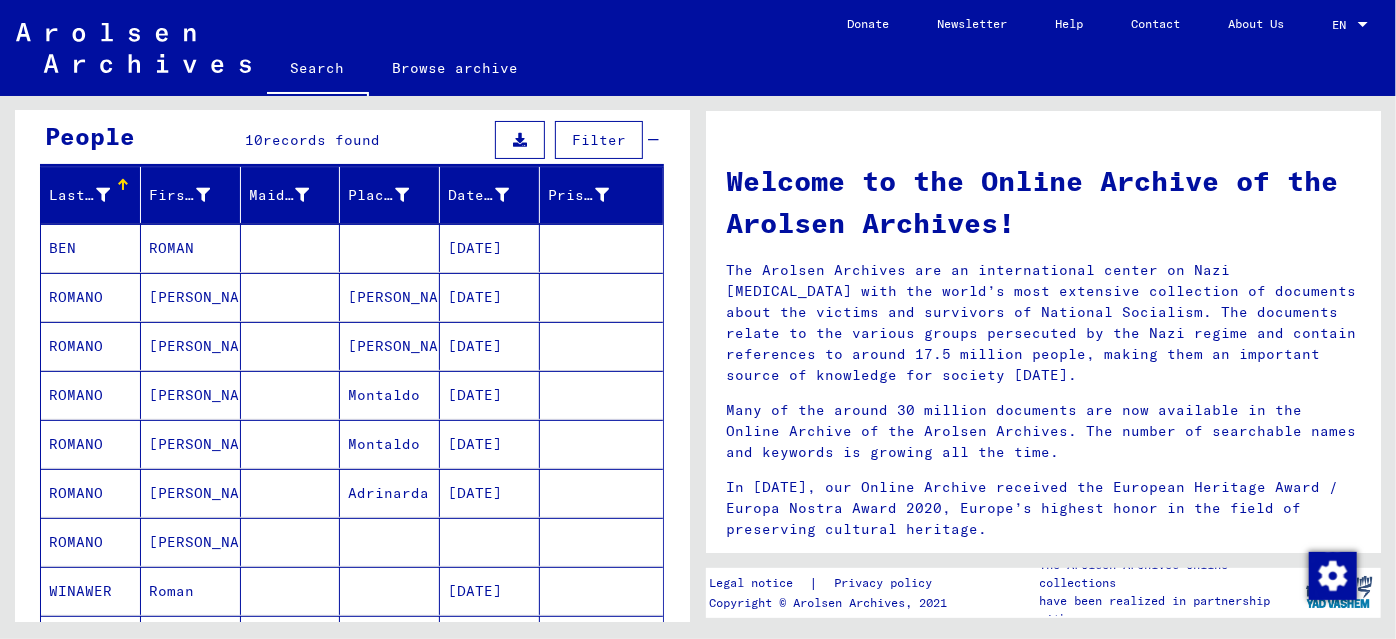 click on "[DATE]" at bounding box center (490, 542) 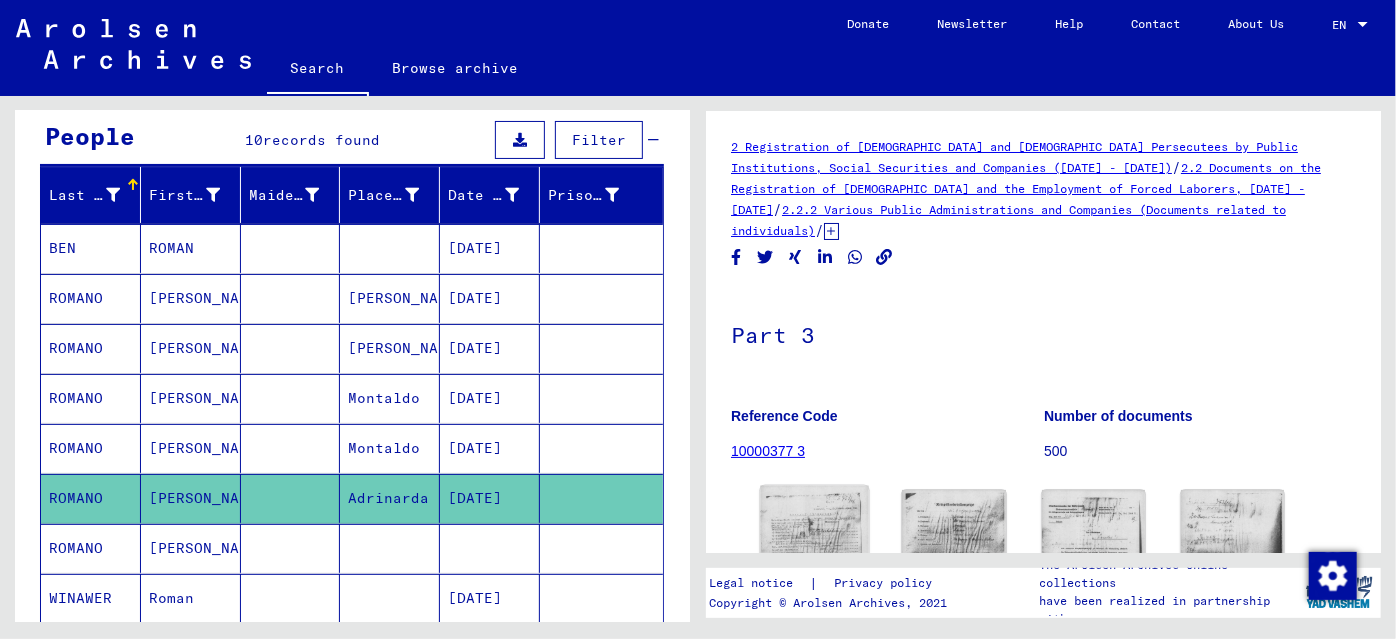 scroll, scrollTop: 0, scrollLeft: 0, axis: both 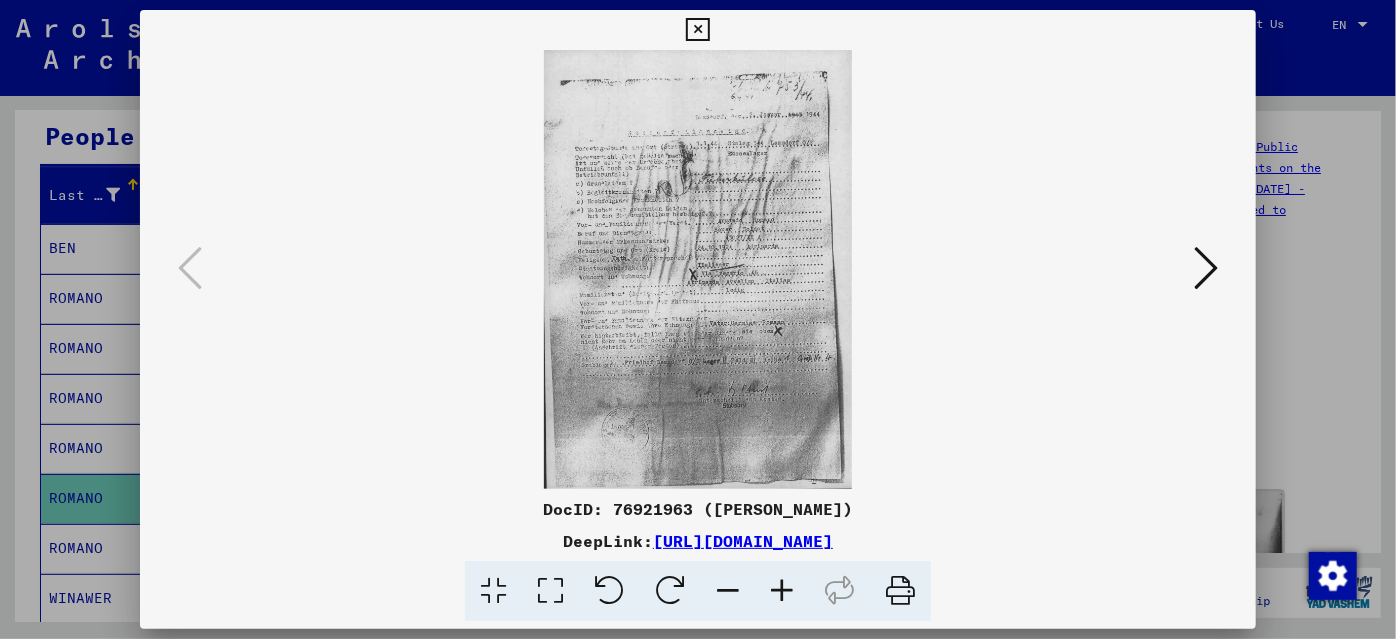 click at bounding box center [782, 591] 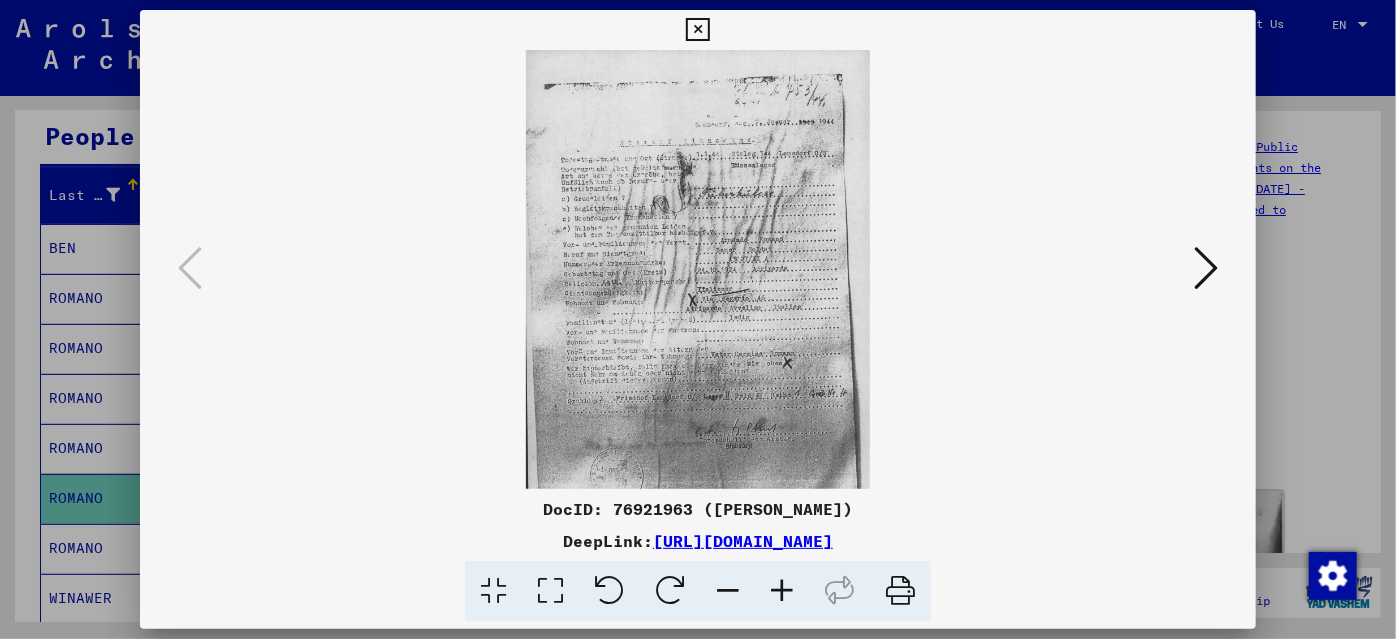 click at bounding box center (782, 591) 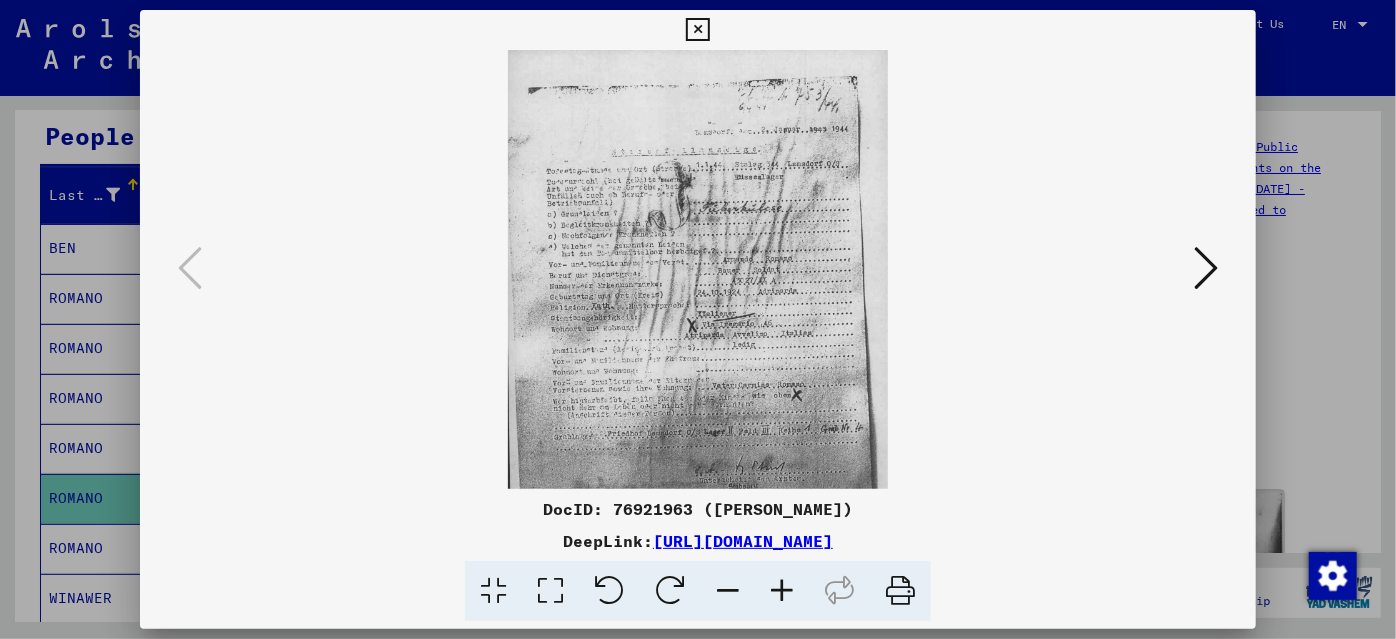 click at bounding box center [782, 591] 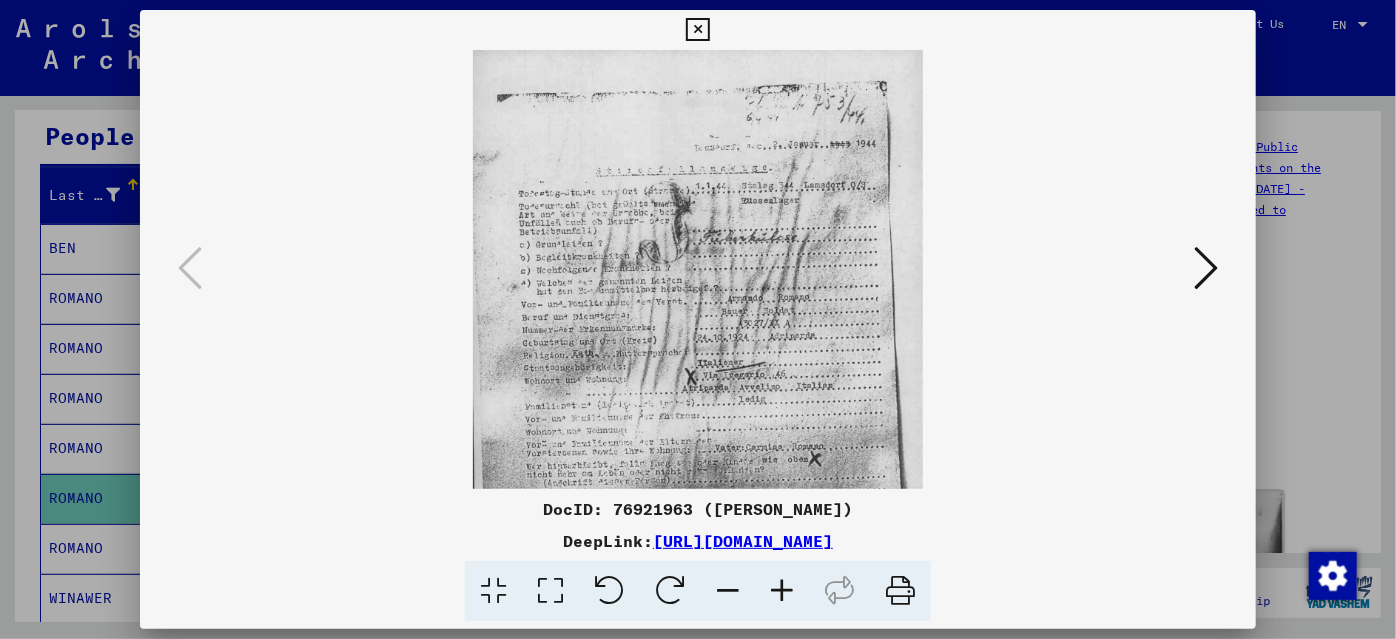 click at bounding box center [782, 591] 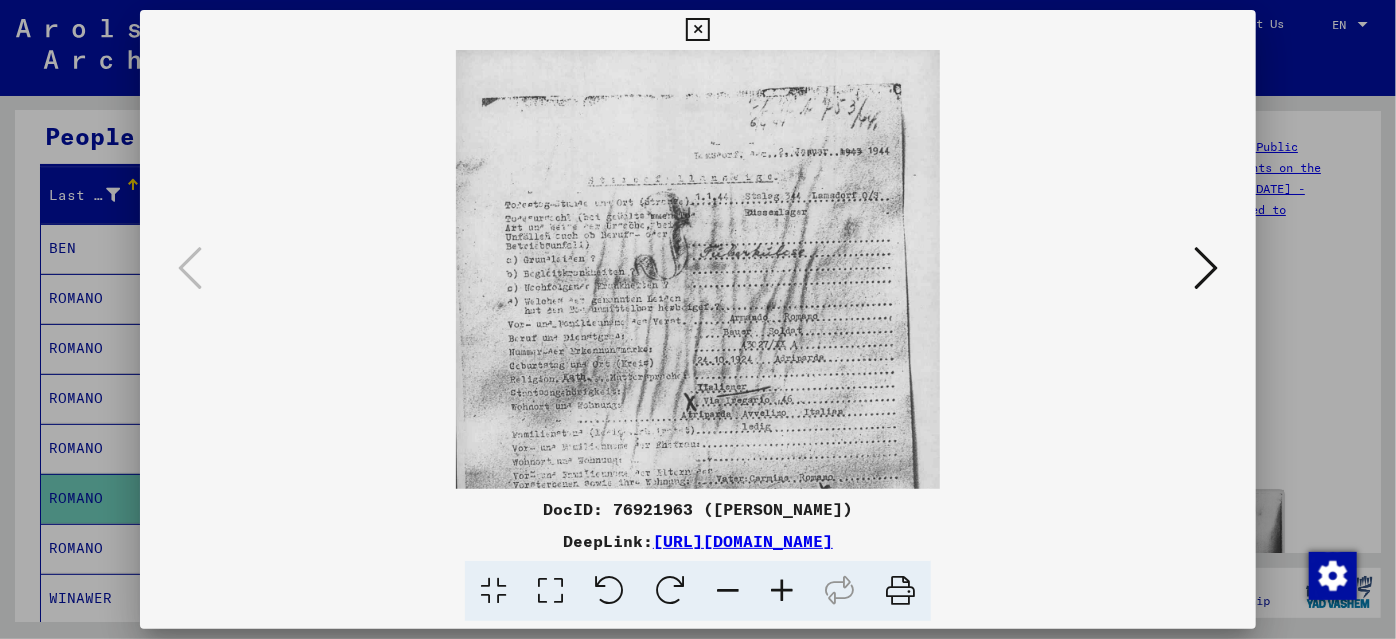 click at bounding box center [782, 591] 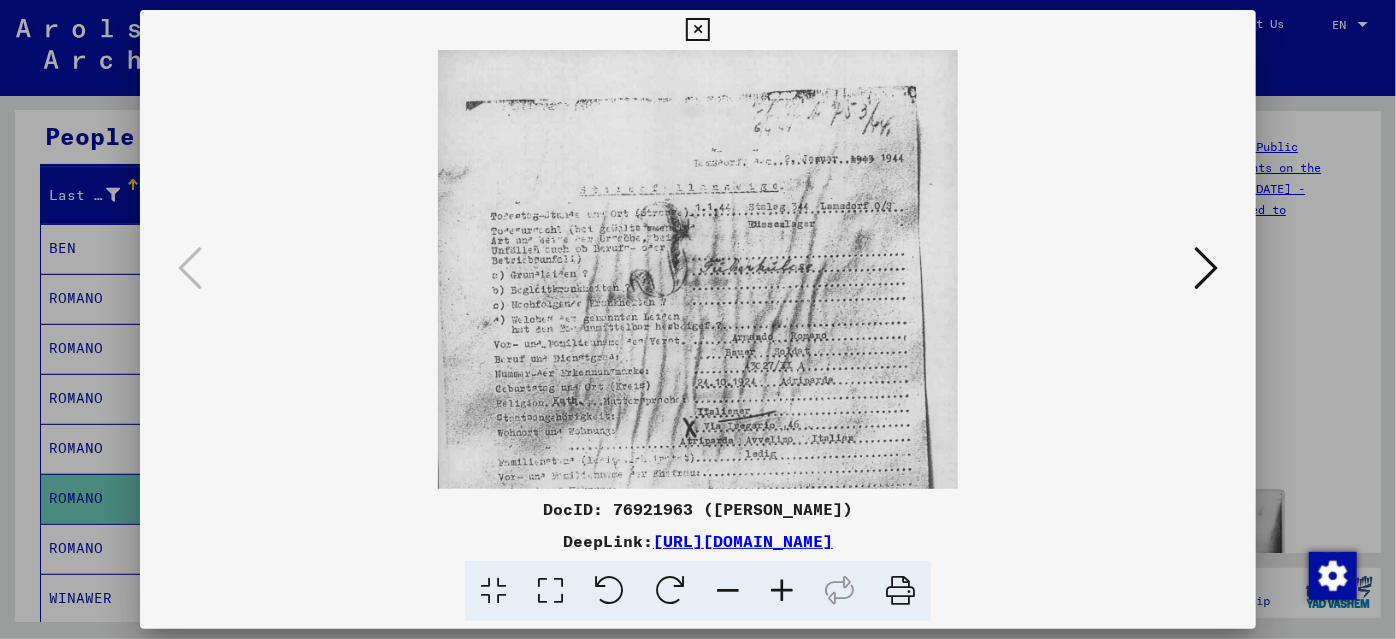 click at bounding box center [782, 591] 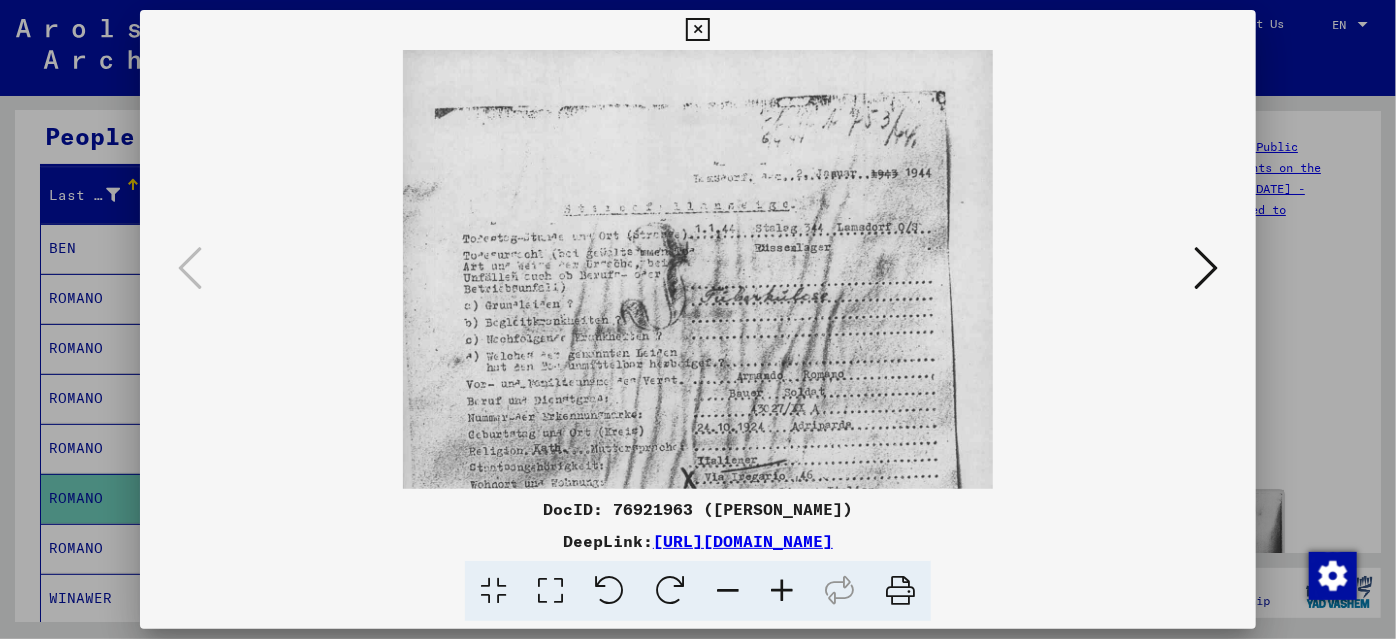 click at bounding box center (782, 591) 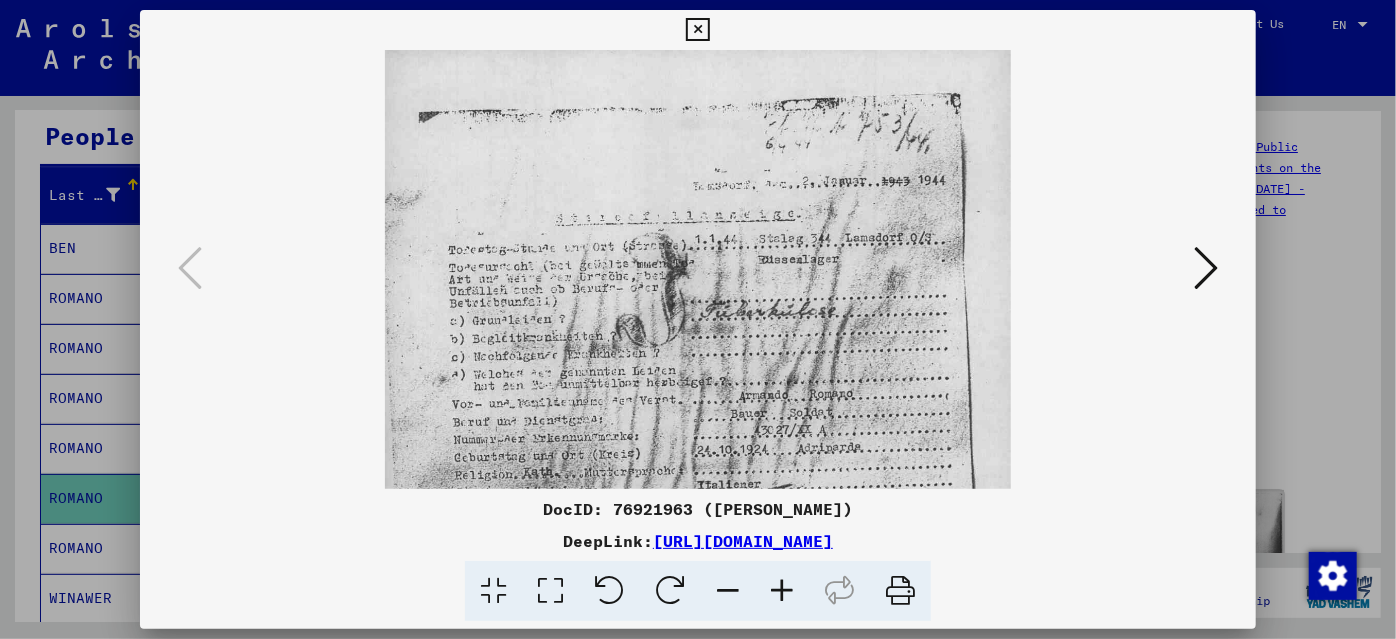 click at bounding box center (782, 591) 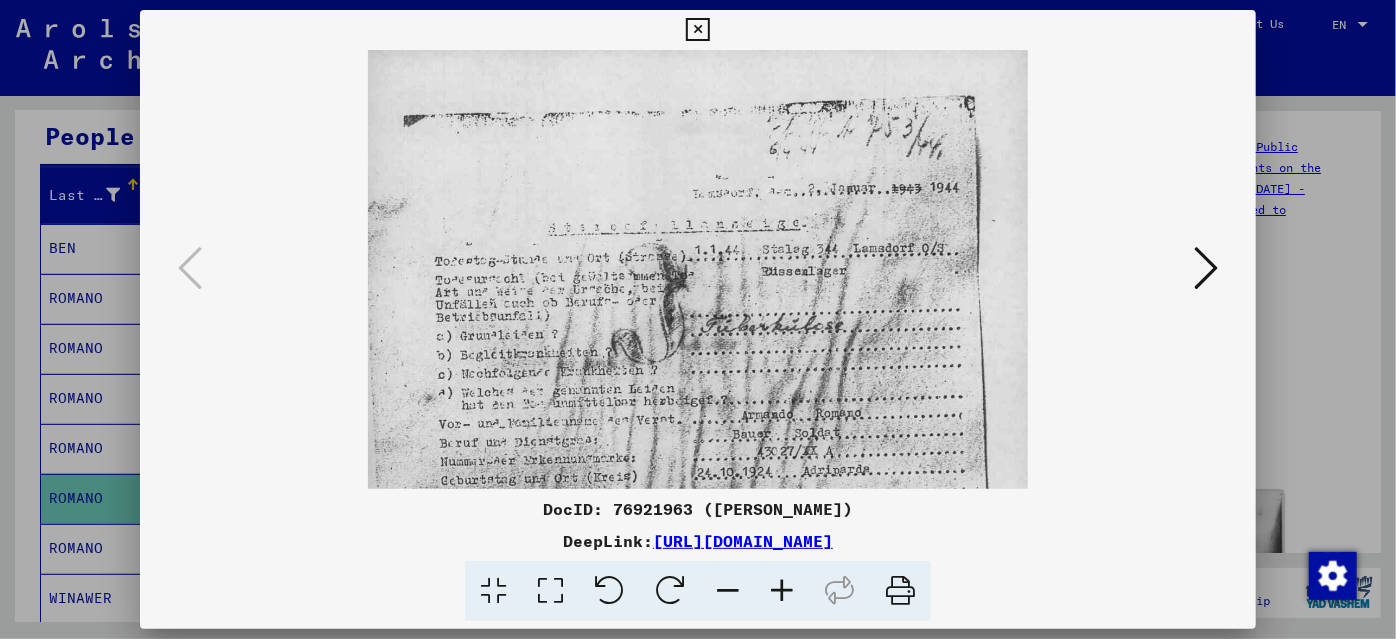 click at bounding box center (782, 591) 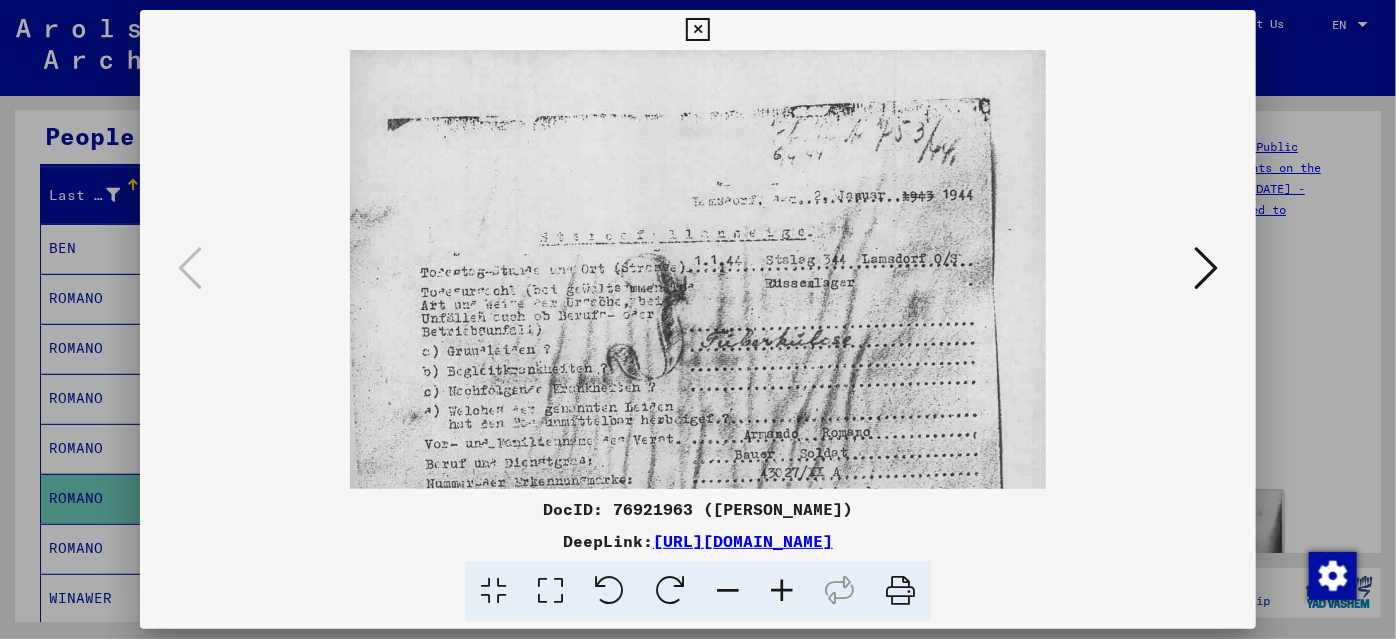 click at bounding box center [782, 591] 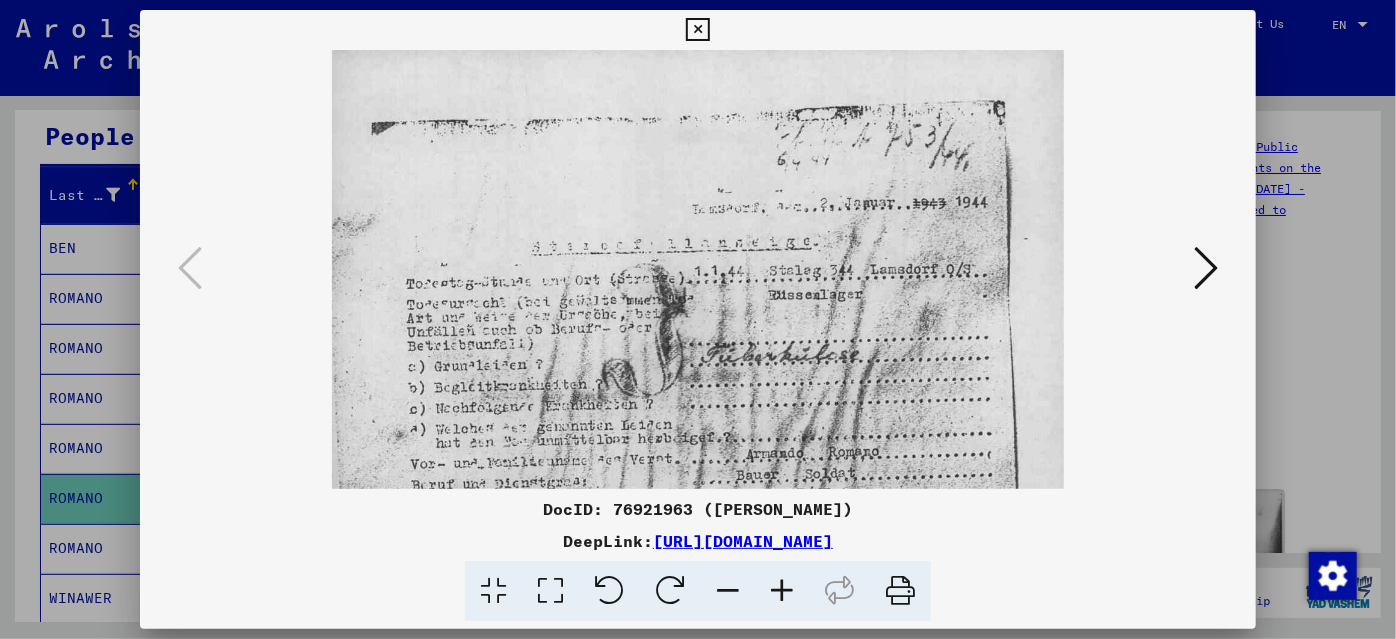 click at bounding box center [782, 591] 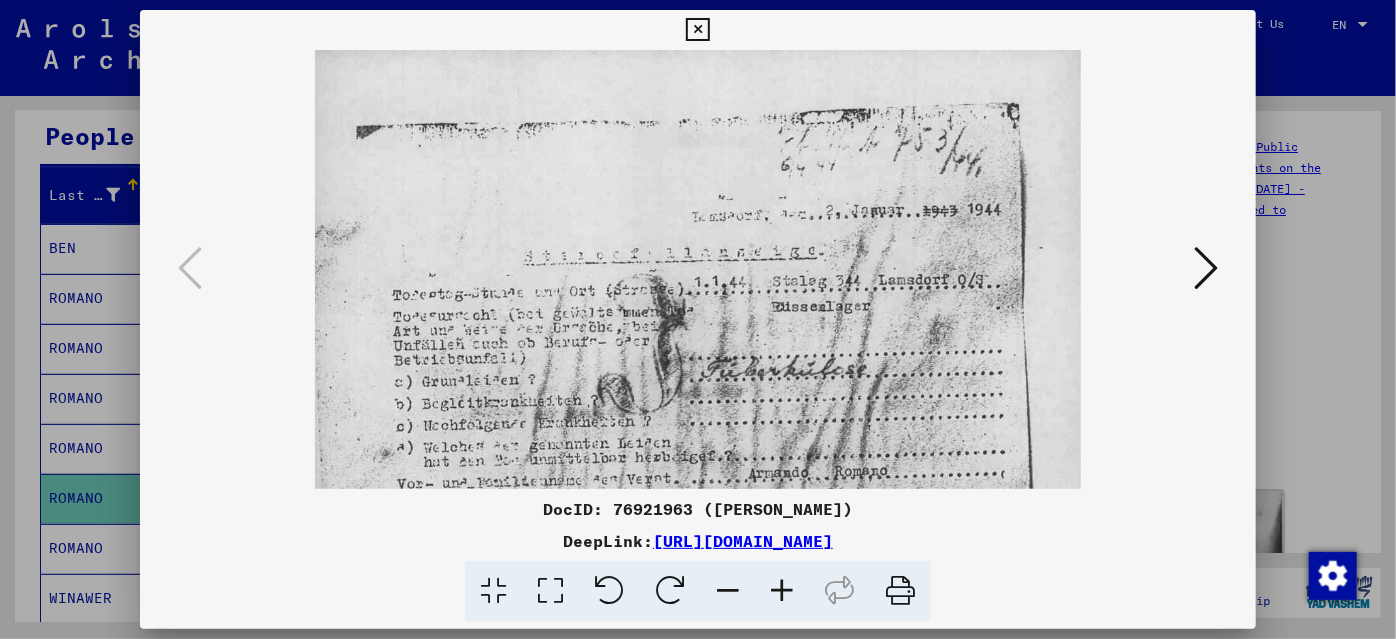 click at bounding box center (782, 591) 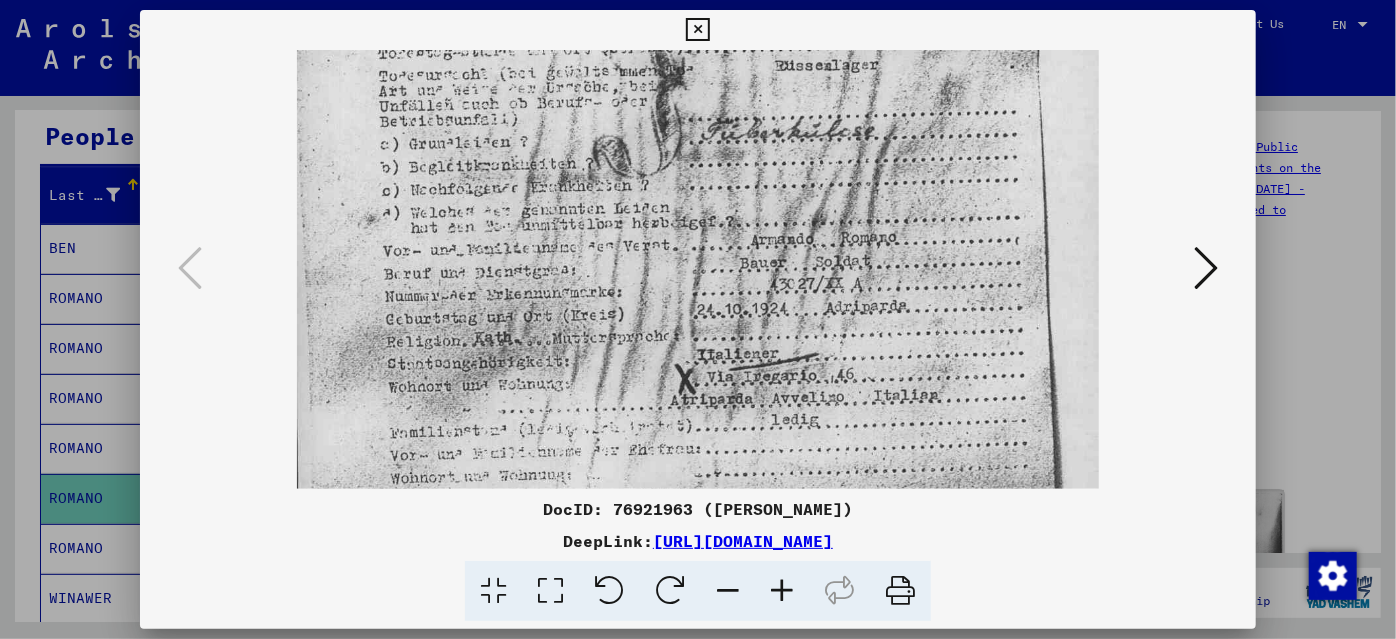 scroll, scrollTop: 254, scrollLeft: 0, axis: vertical 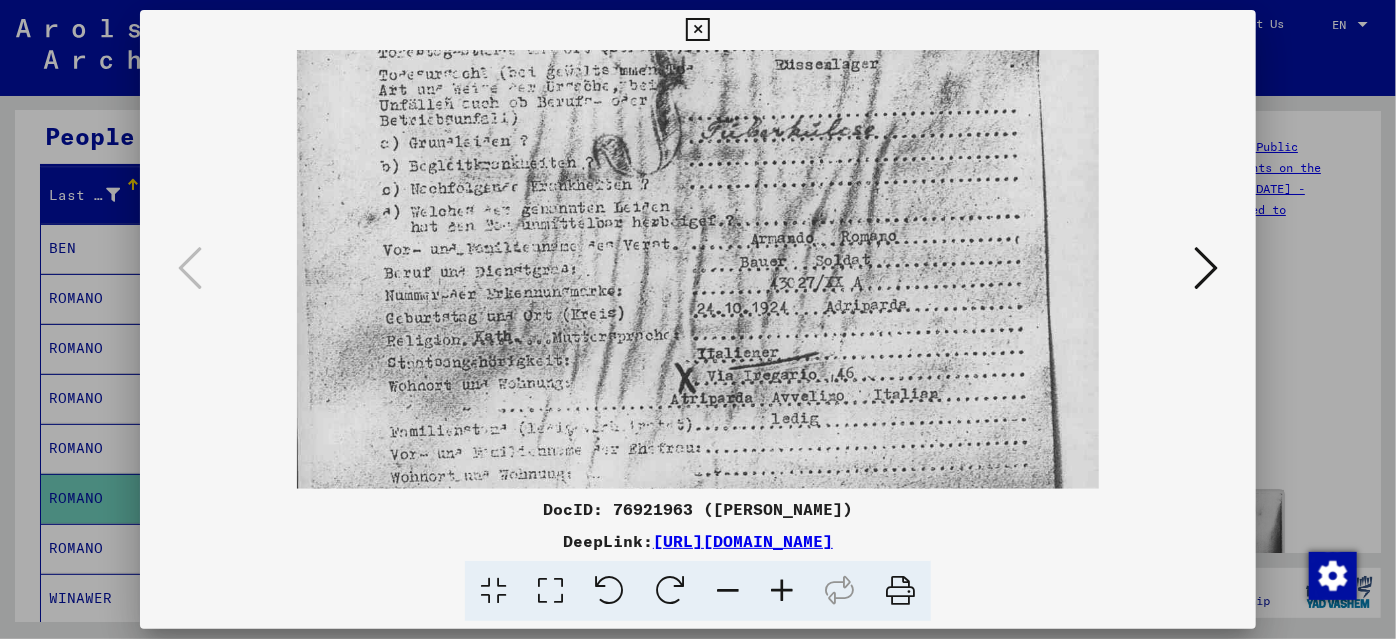 drag, startPoint x: 720, startPoint y: 423, endPoint x: 700, endPoint y: 169, distance: 254.78618 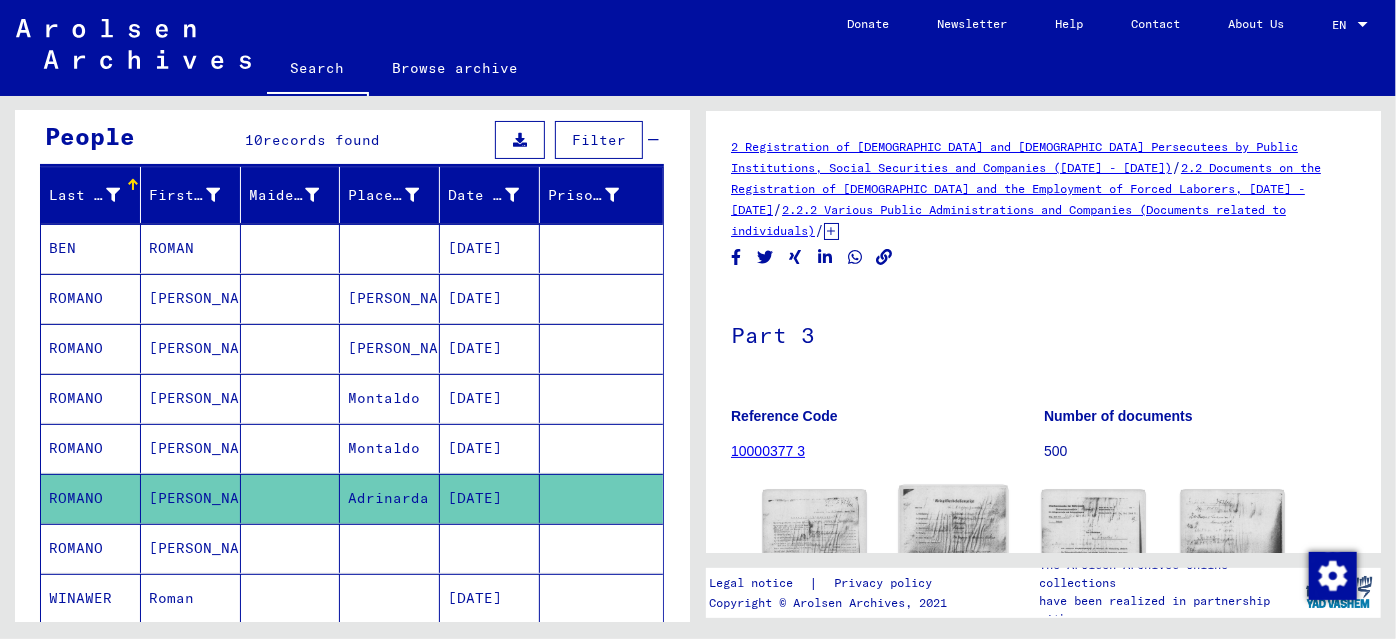 click 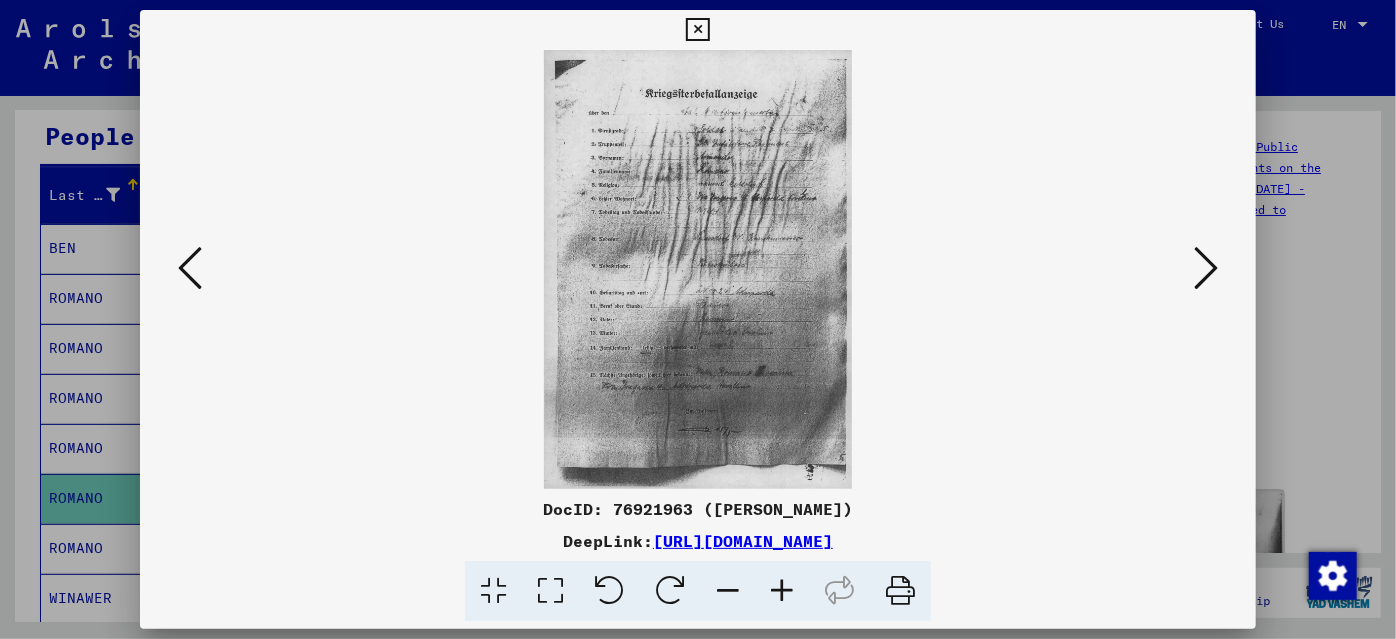 click at bounding box center (1206, 268) 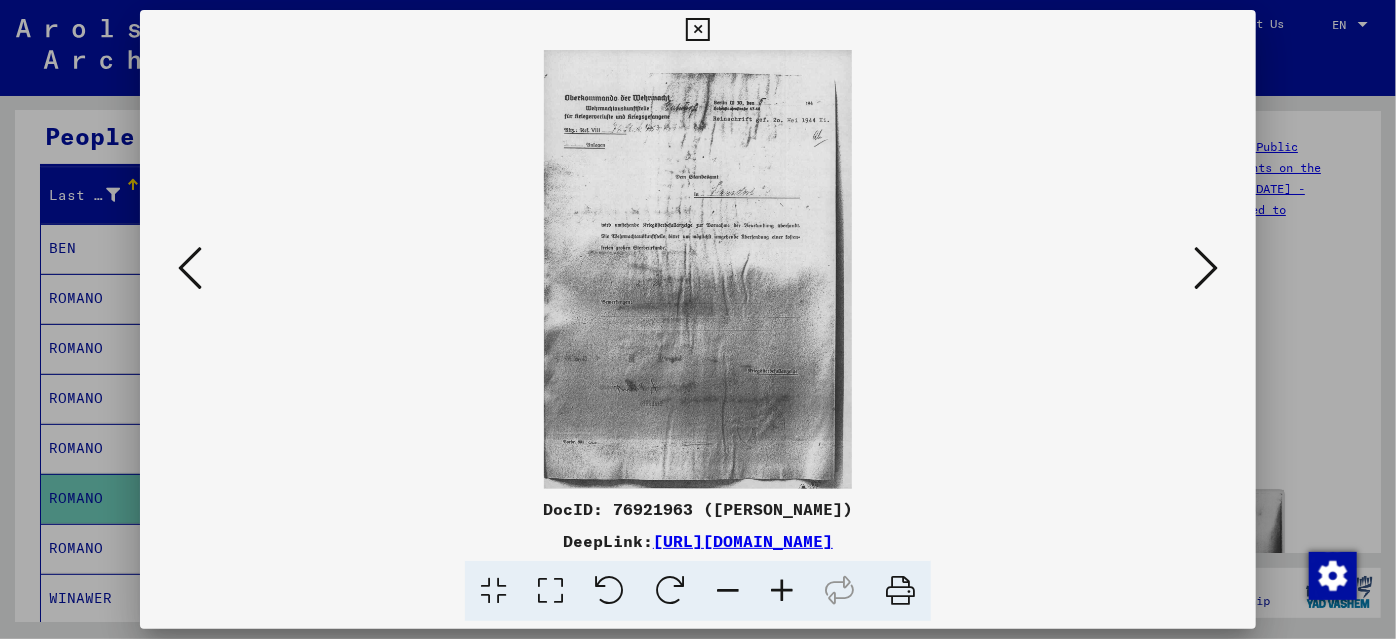 click at bounding box center (698, 269) 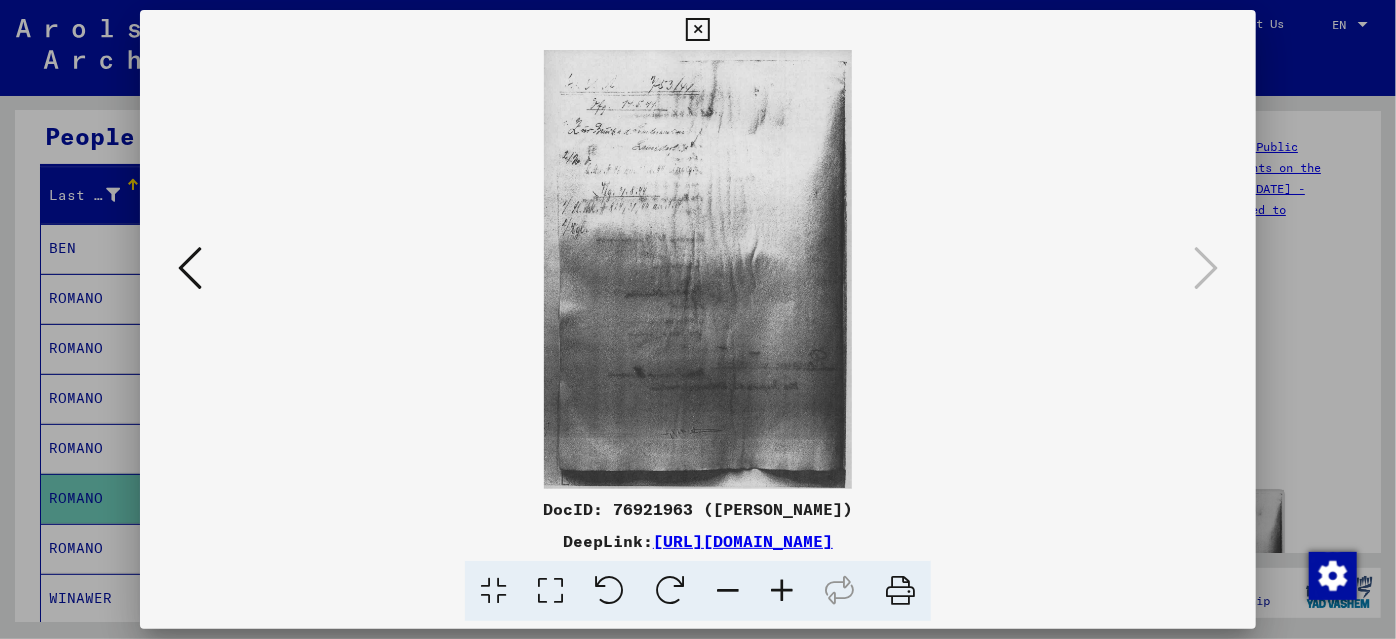 click at bounding box center [698, 319] 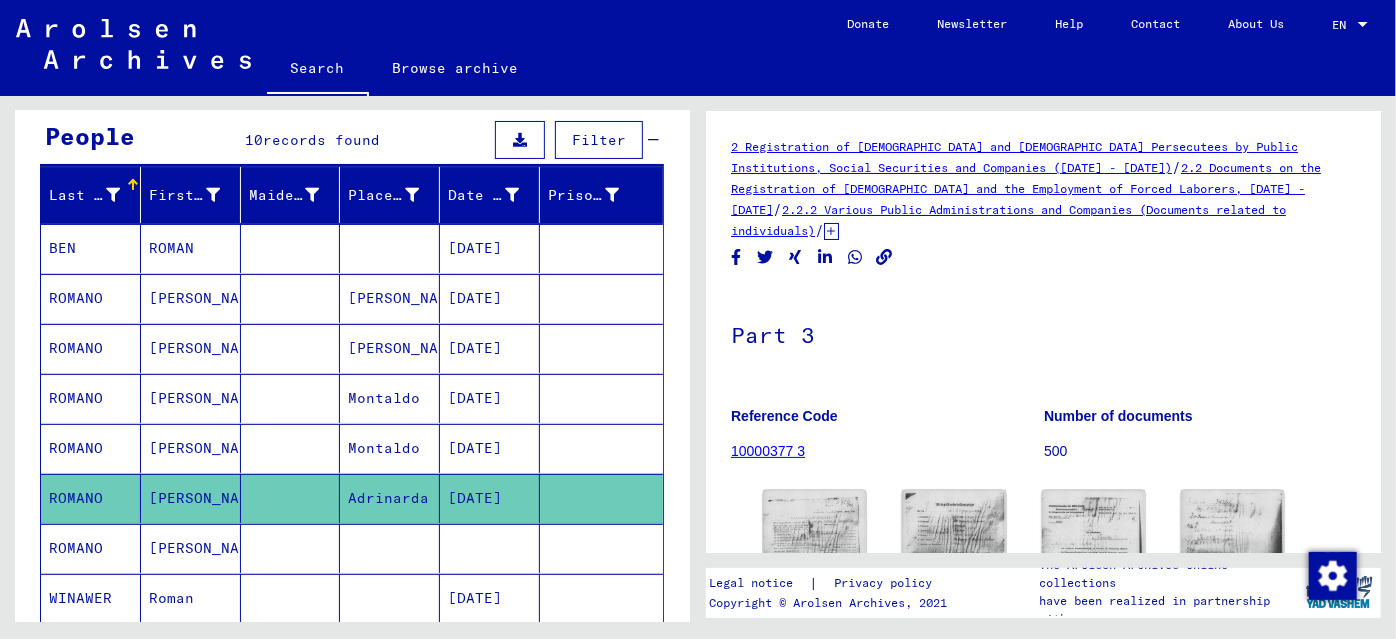 click at bounding box center [490, 598] 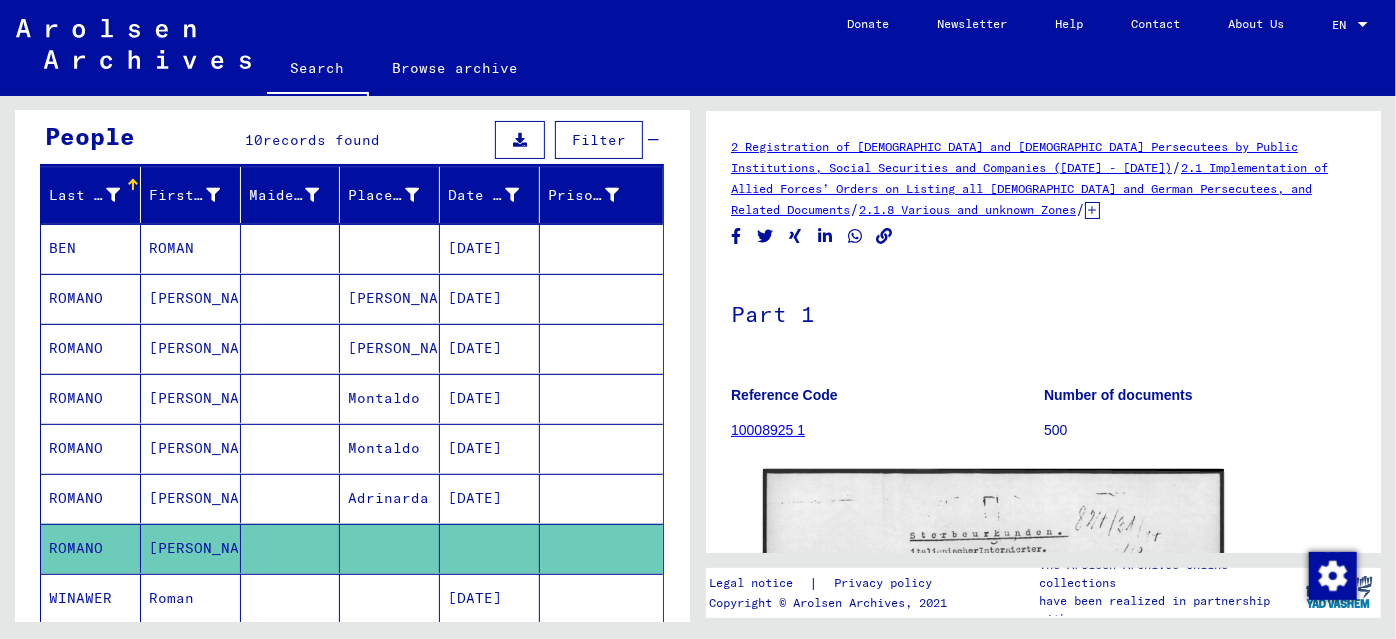 scroll, scrollTop: 0, scrollLeft: 0, axis: both 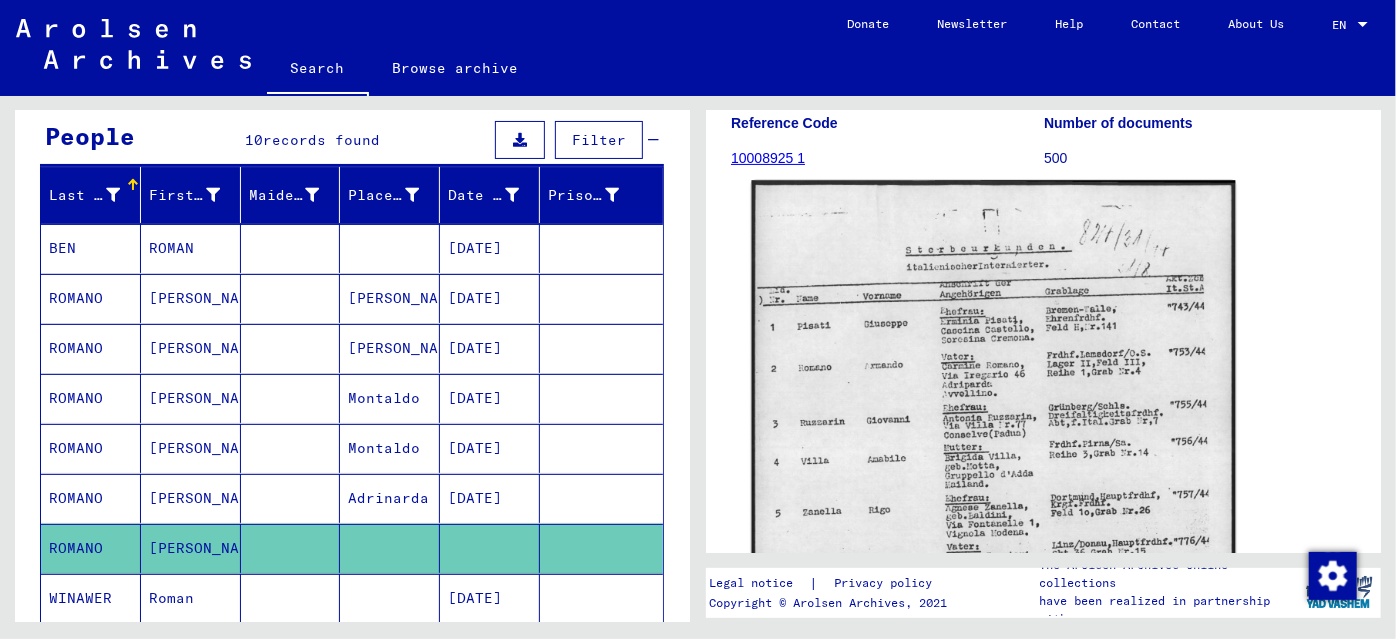 click 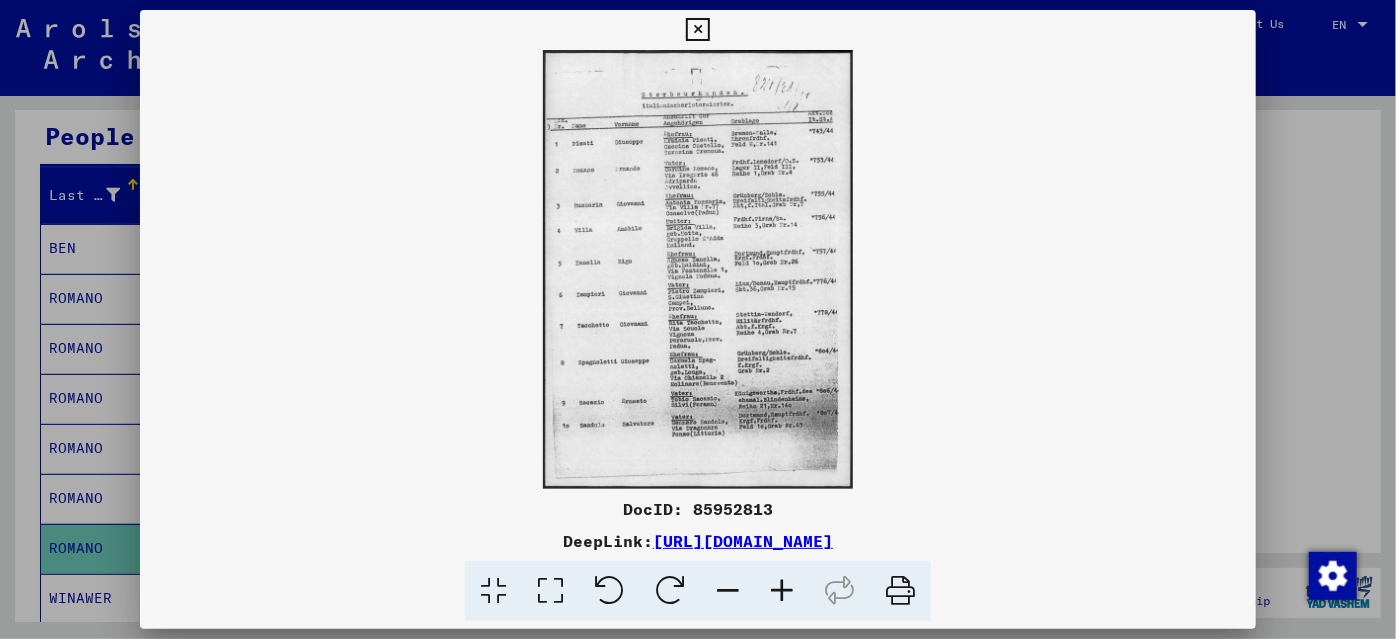 click at bounding box center [782, 591] 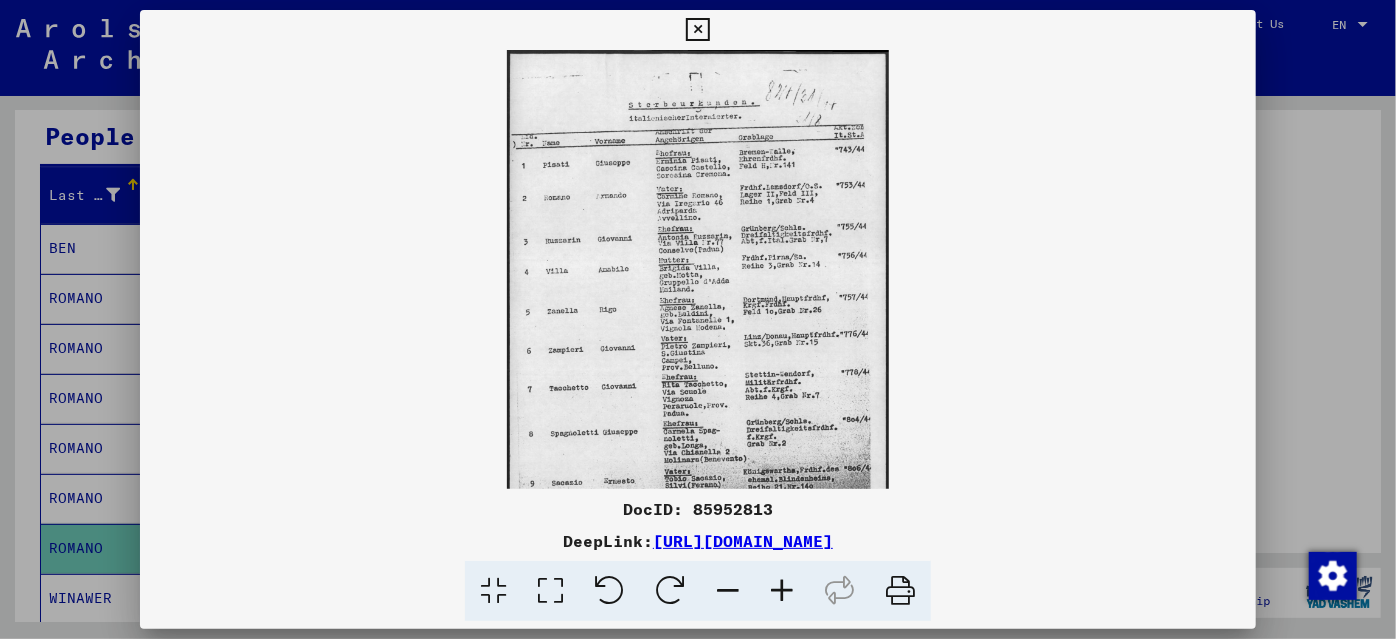 click at bounding box center (782, 591) 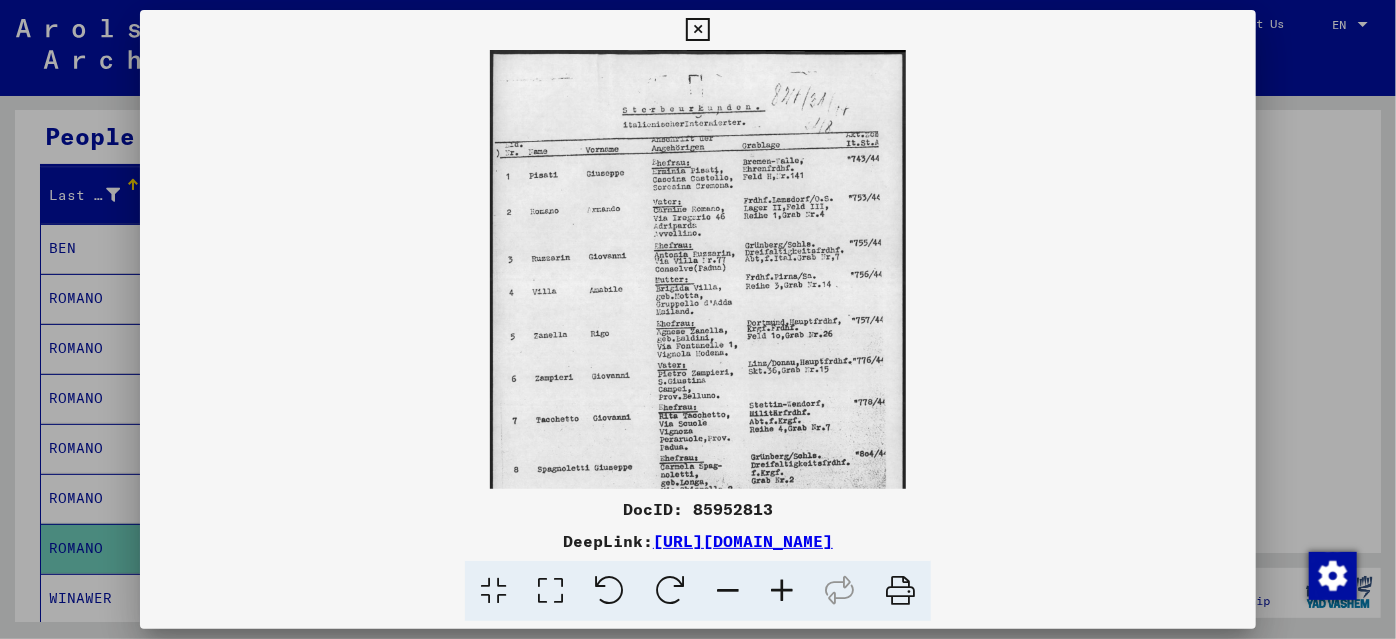 click at bounding box center (782, 591) 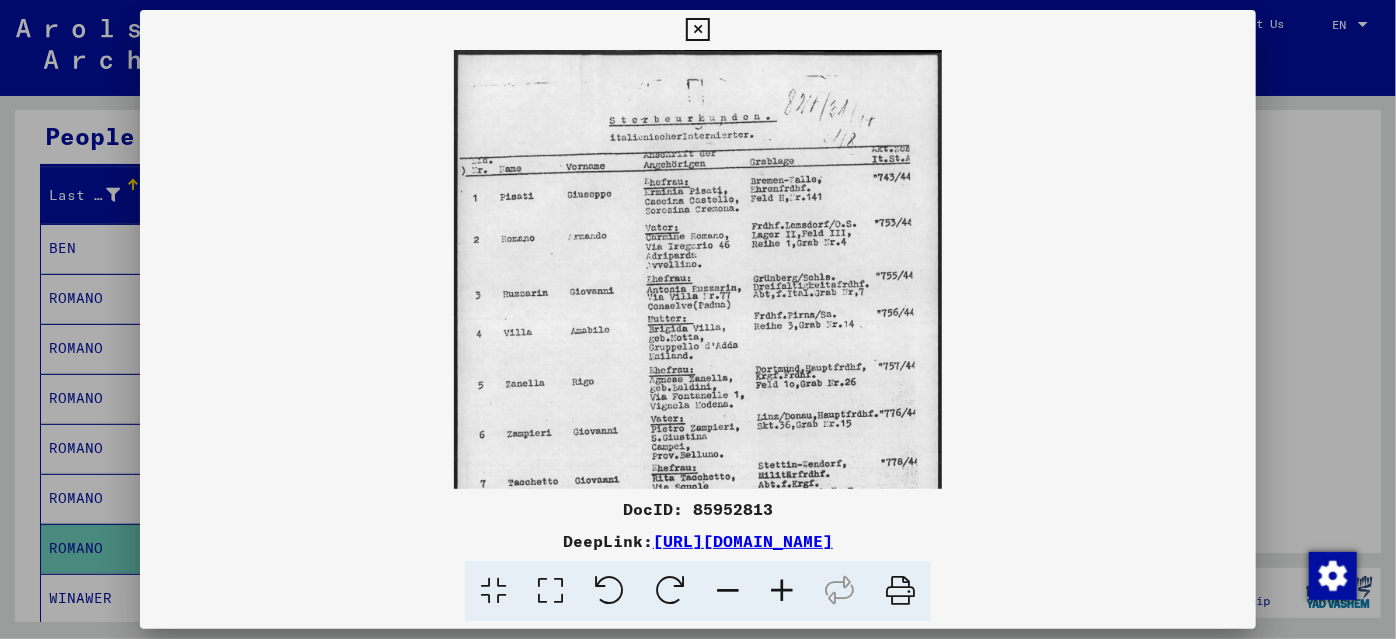 click at bounding box center [782, 591] 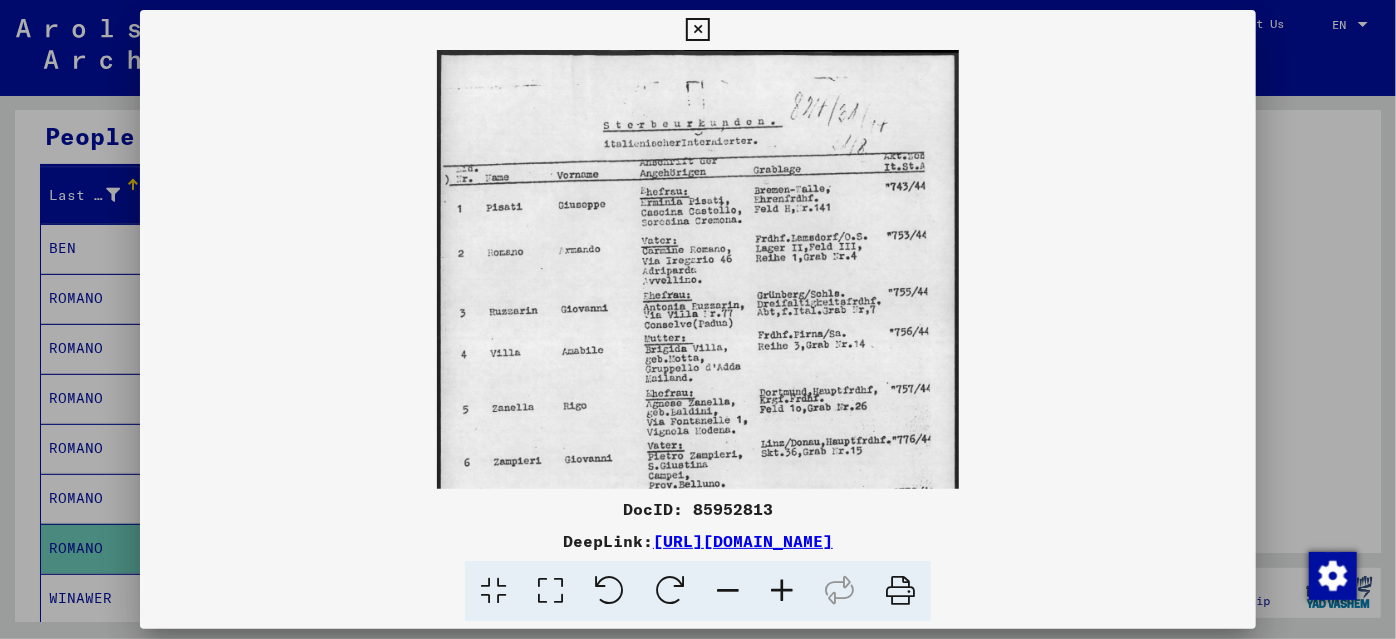 click at bounding box center [782, 591] 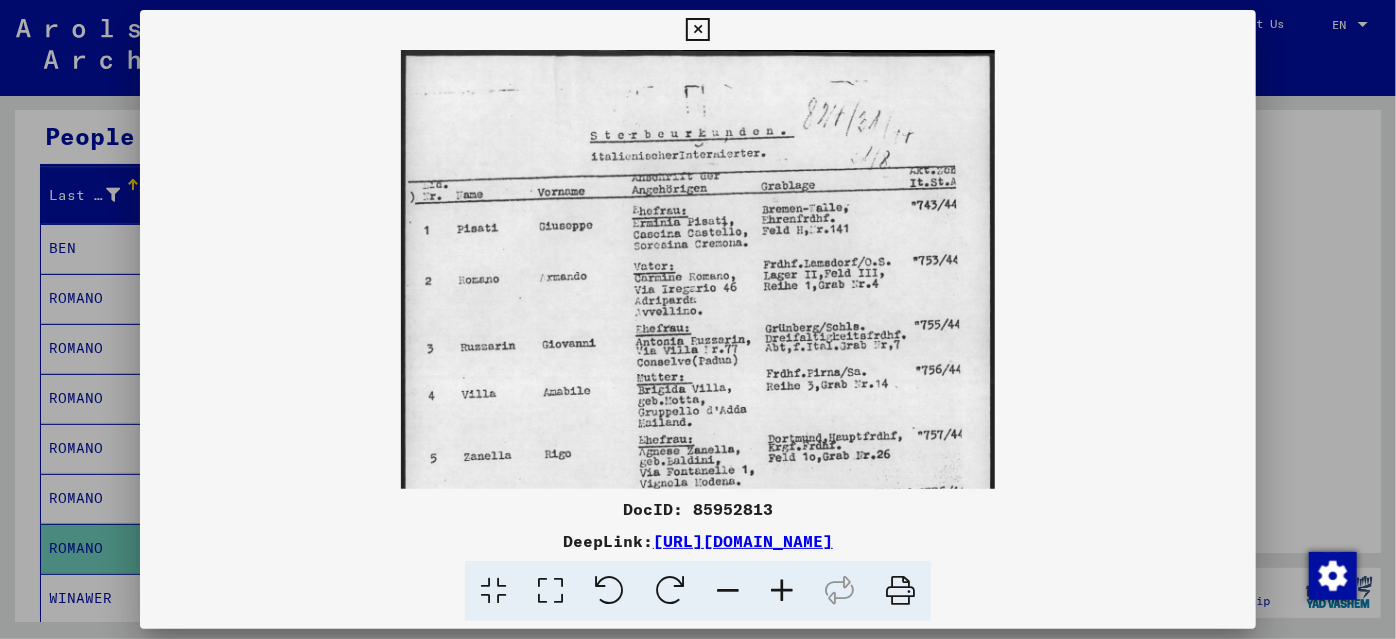 click at bounding box center [782, 591] 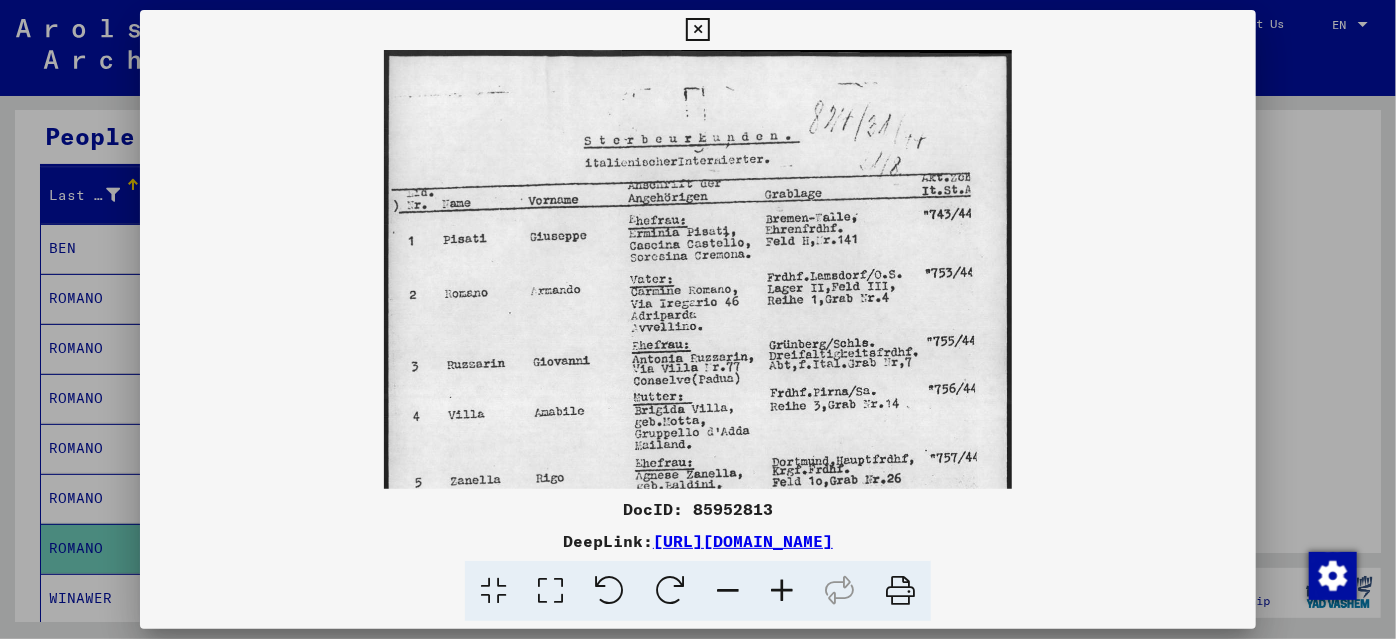 click at bounding box center [782, 591] 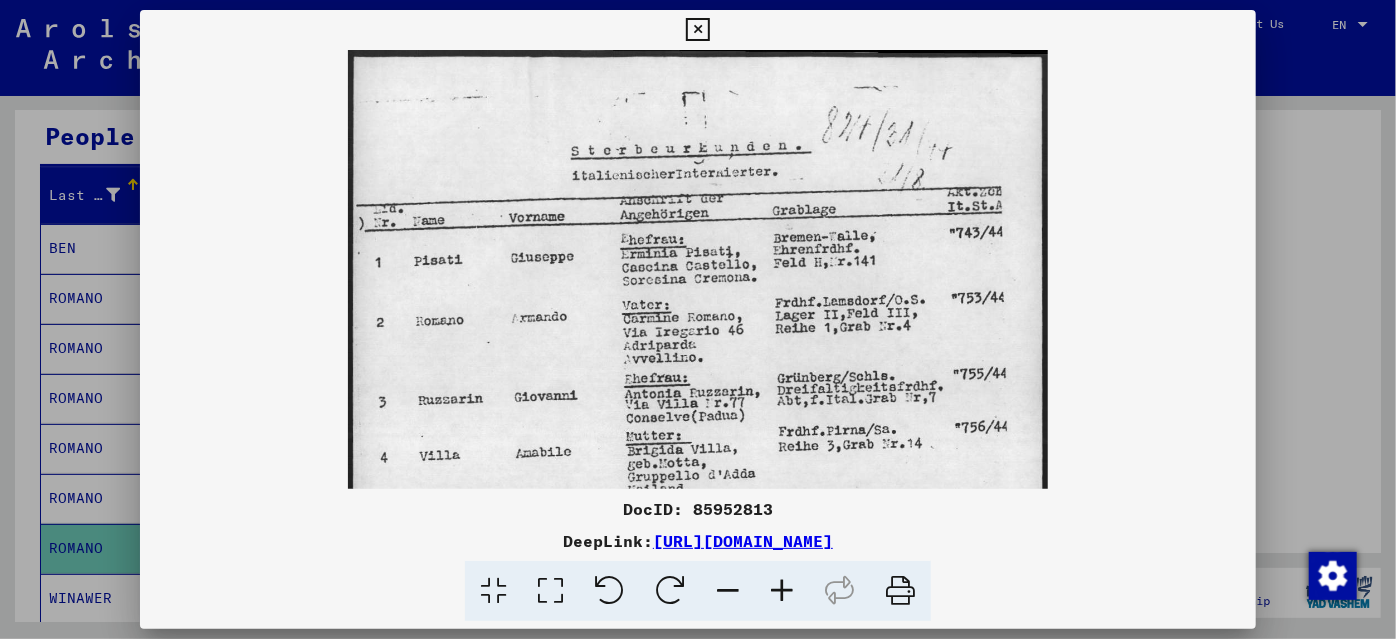 click at bounding box center [782, 591] 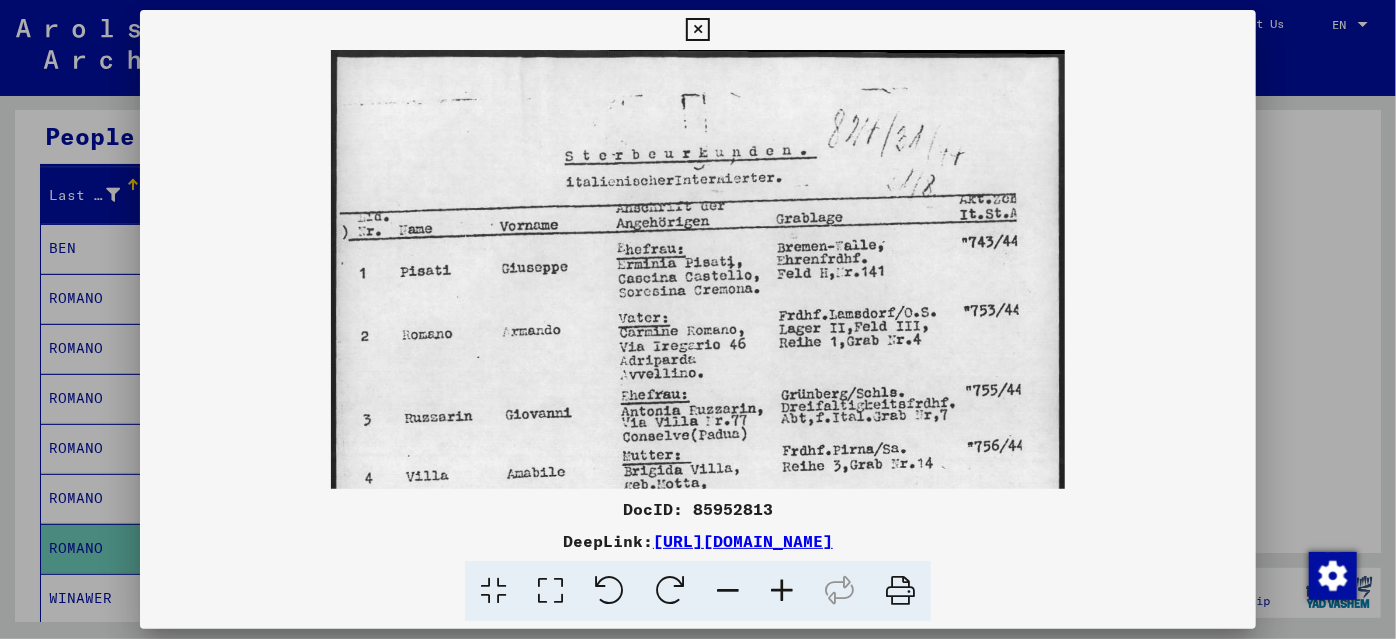 click at bounding box center (782, 591) 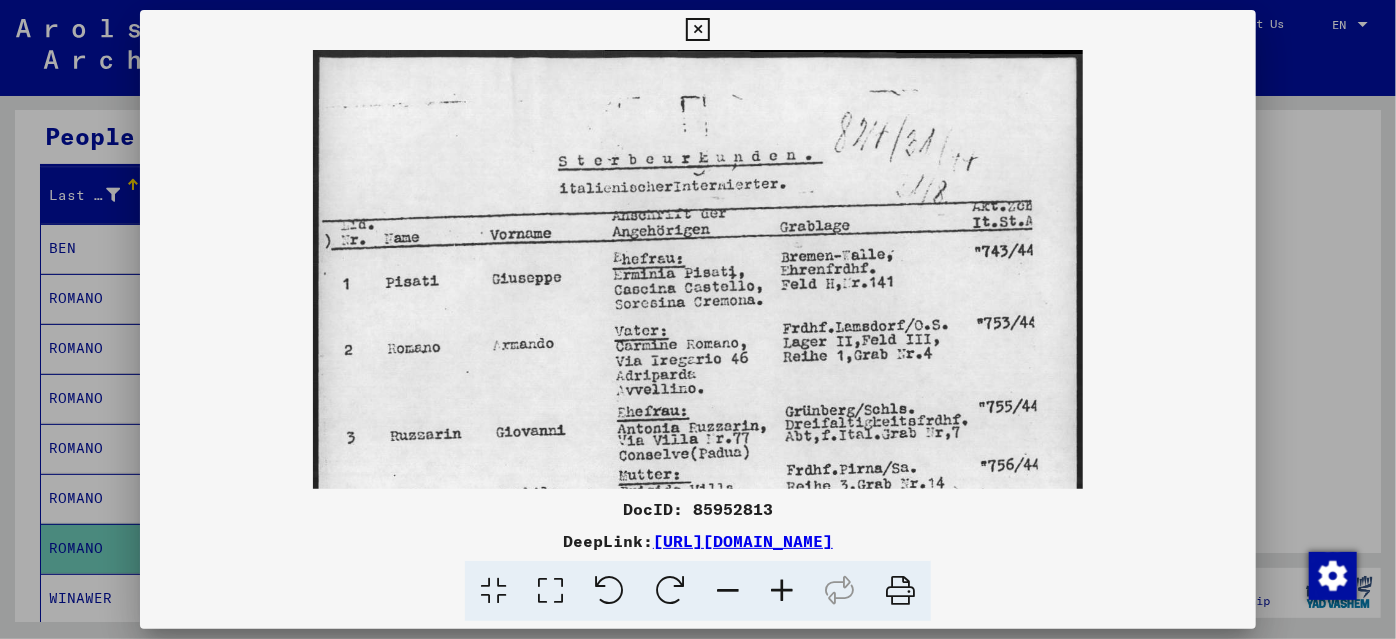 click at bounding box center [782, 591] 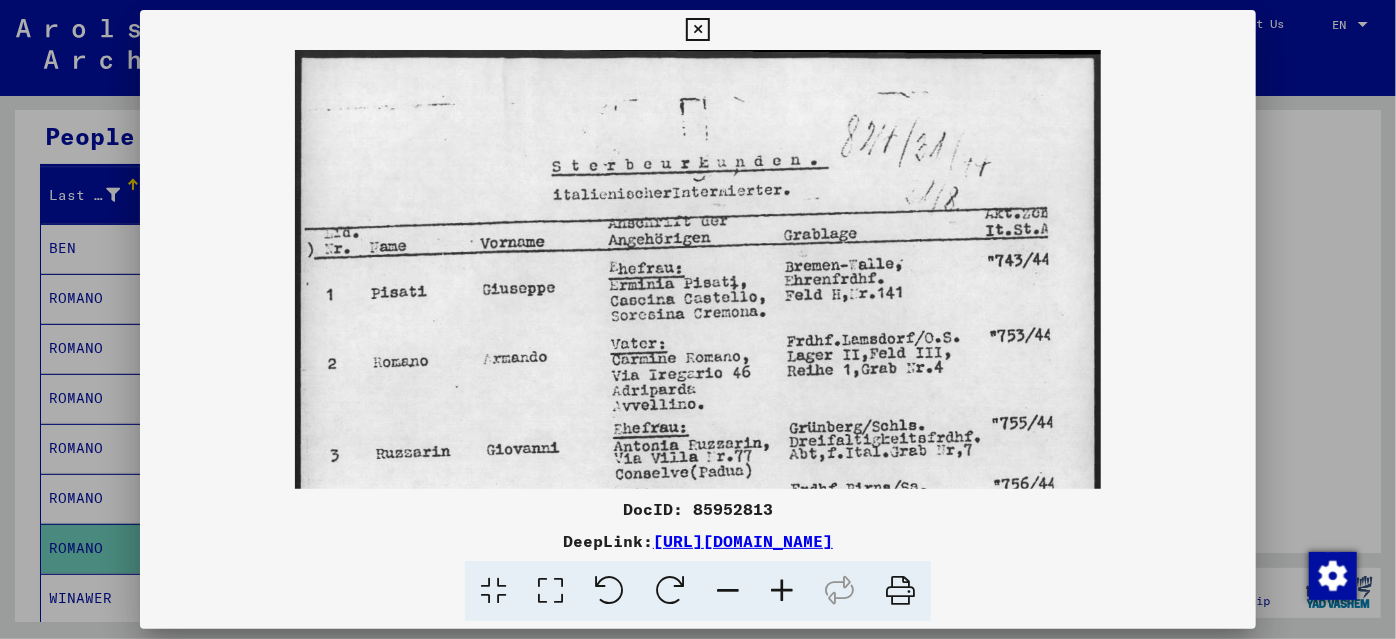 click at bounding box center (782, 591) 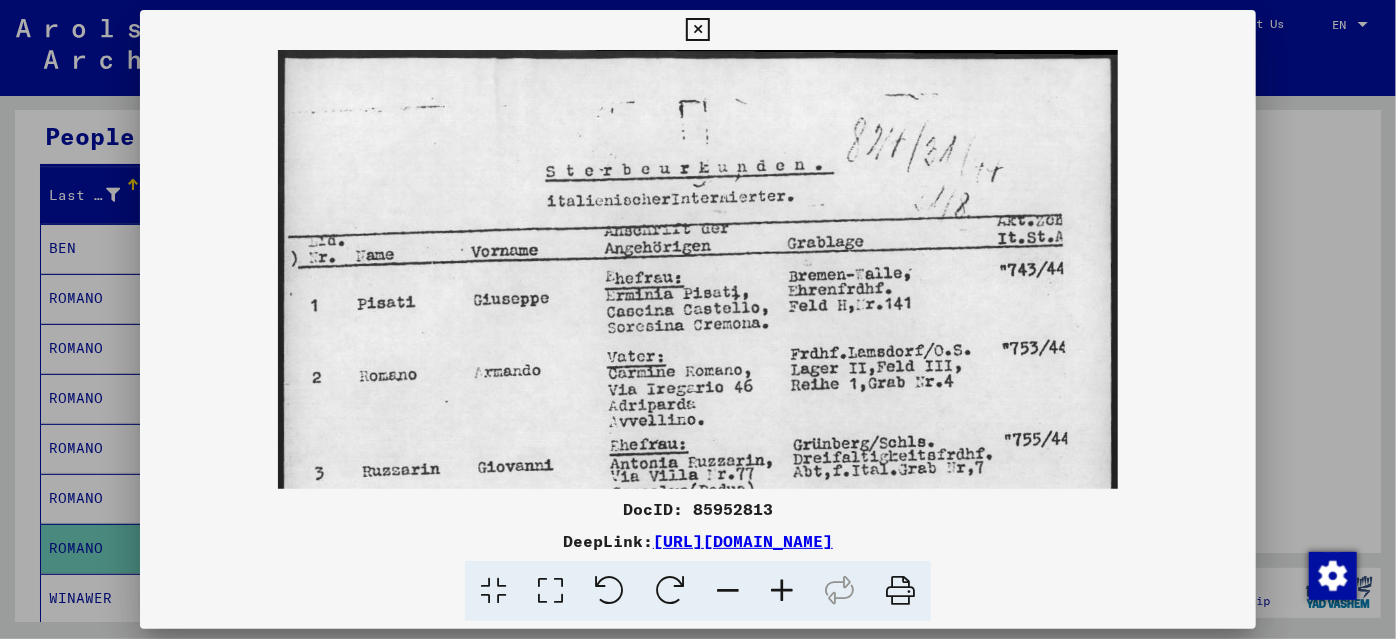 click at bounding box center (782, 591) 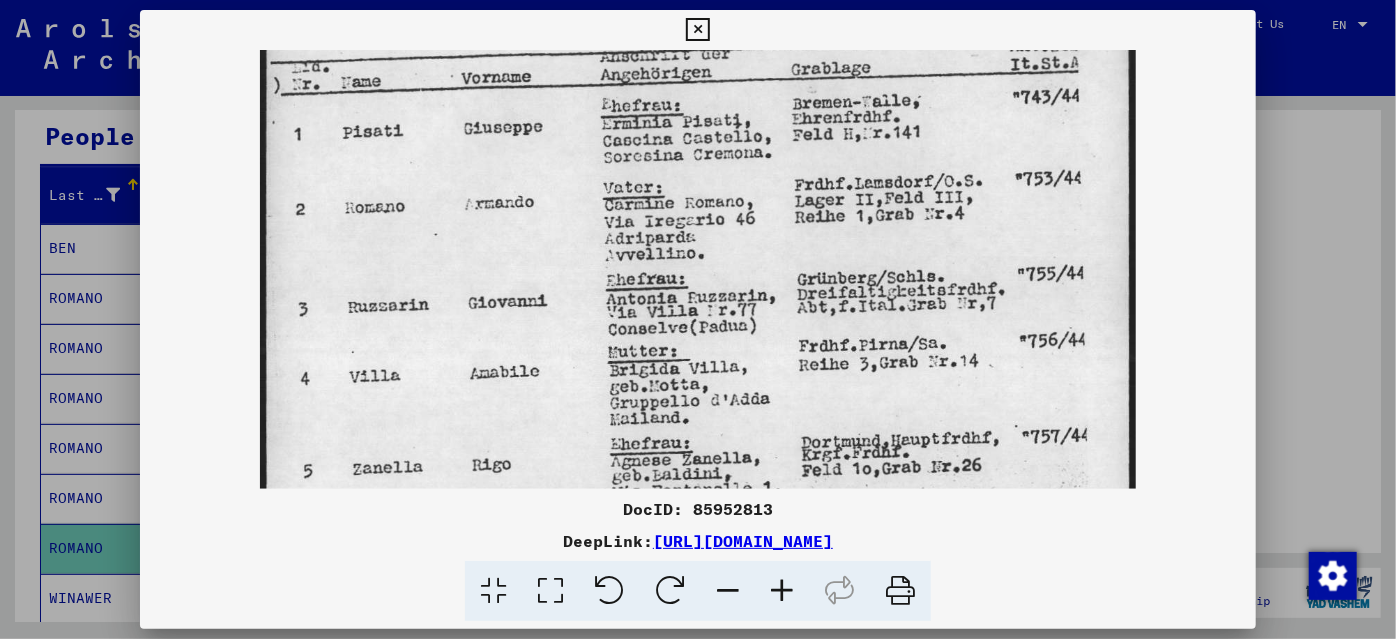 scroll, scrollTop: 185, scrollLeft: 0, axis: vertical 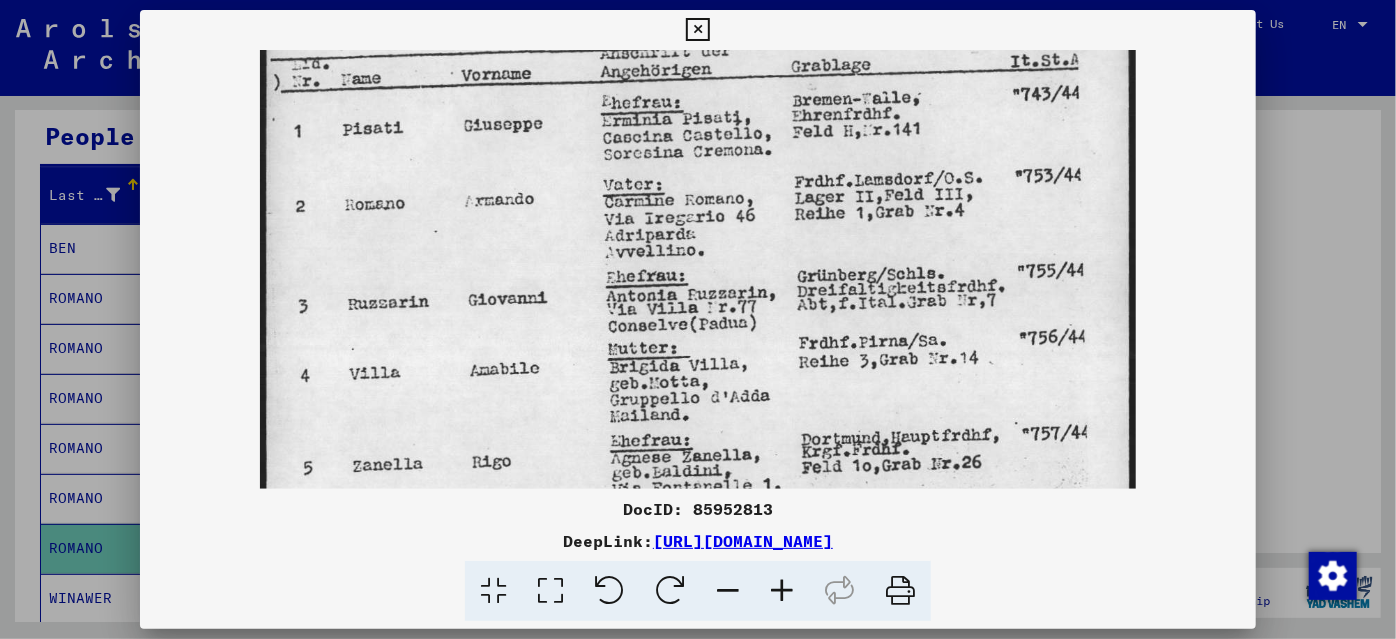 drag, startPoint x: 872, startPoint y: 420, endPoint x: 831, endPoint y: 233, distance: 191.4419 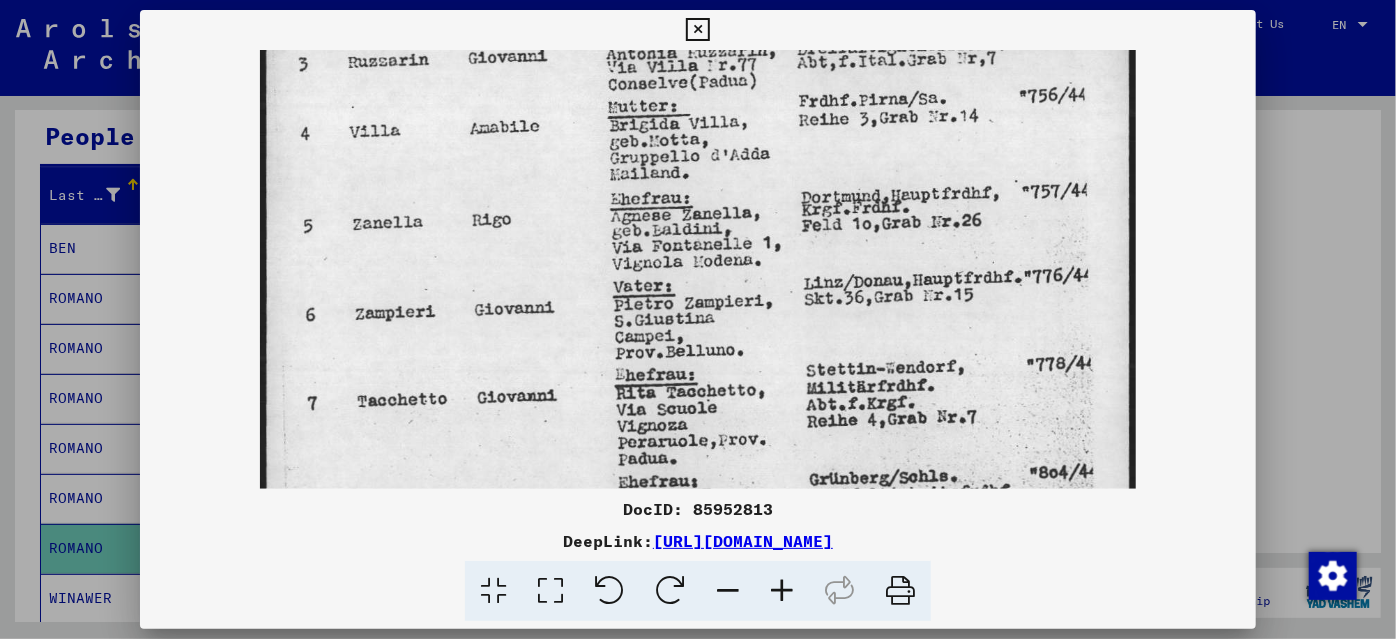 drag, startPoint x: 846, startPoint y: 403, endPoint x: 863, endPoint y: 140, distance: 263.54886 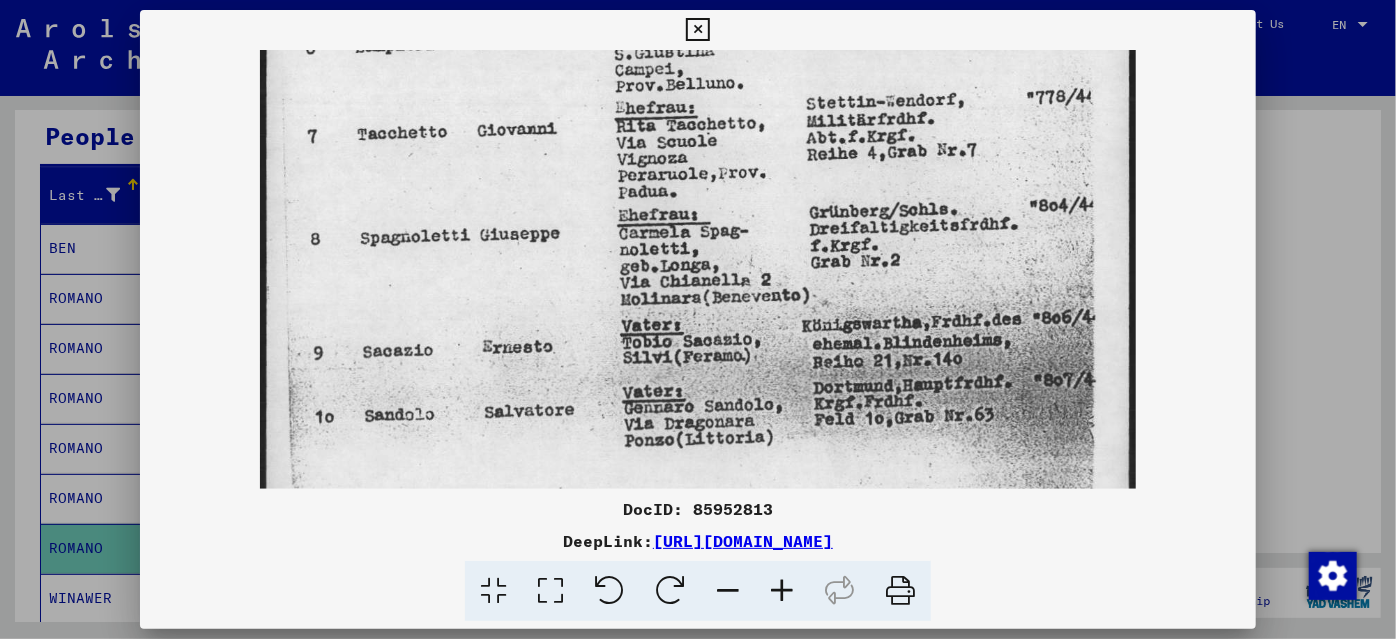 scroll, scrollTop: 696, scrollLeft: 0, axis: vertical 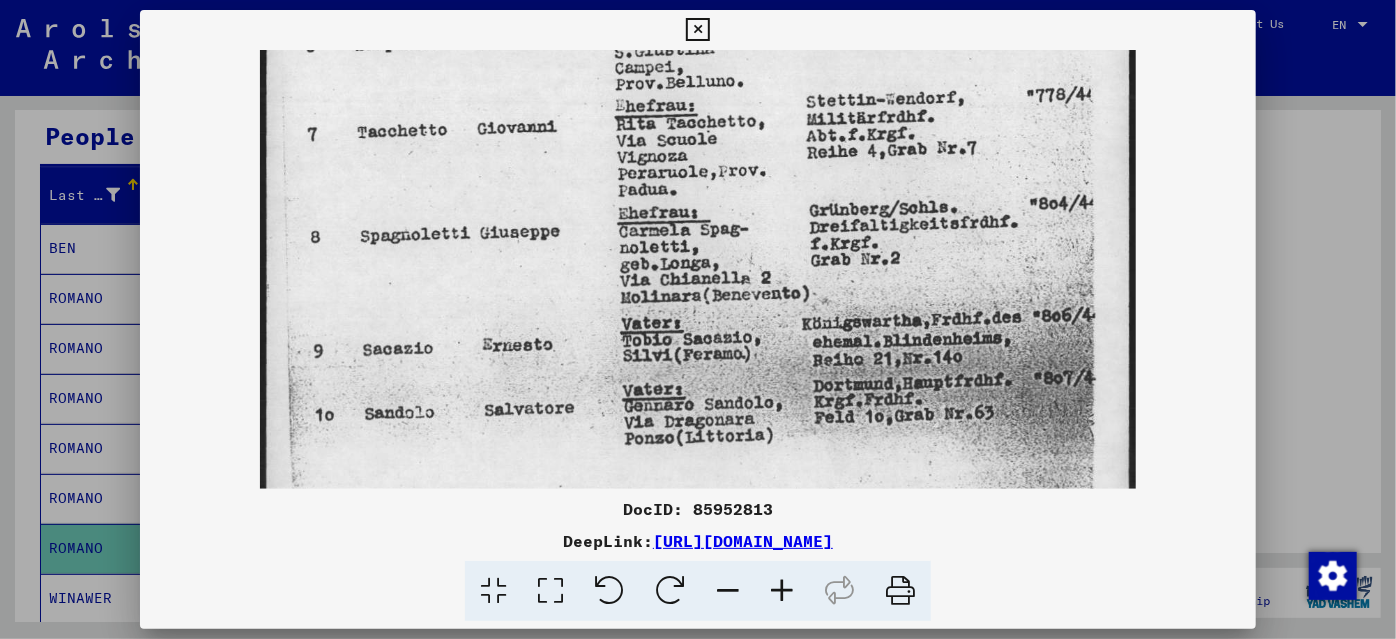 drag, startPoint x: 853, startPoint y: 417, endPoint x: 850, endPoint y: 176, distance: 241.01868 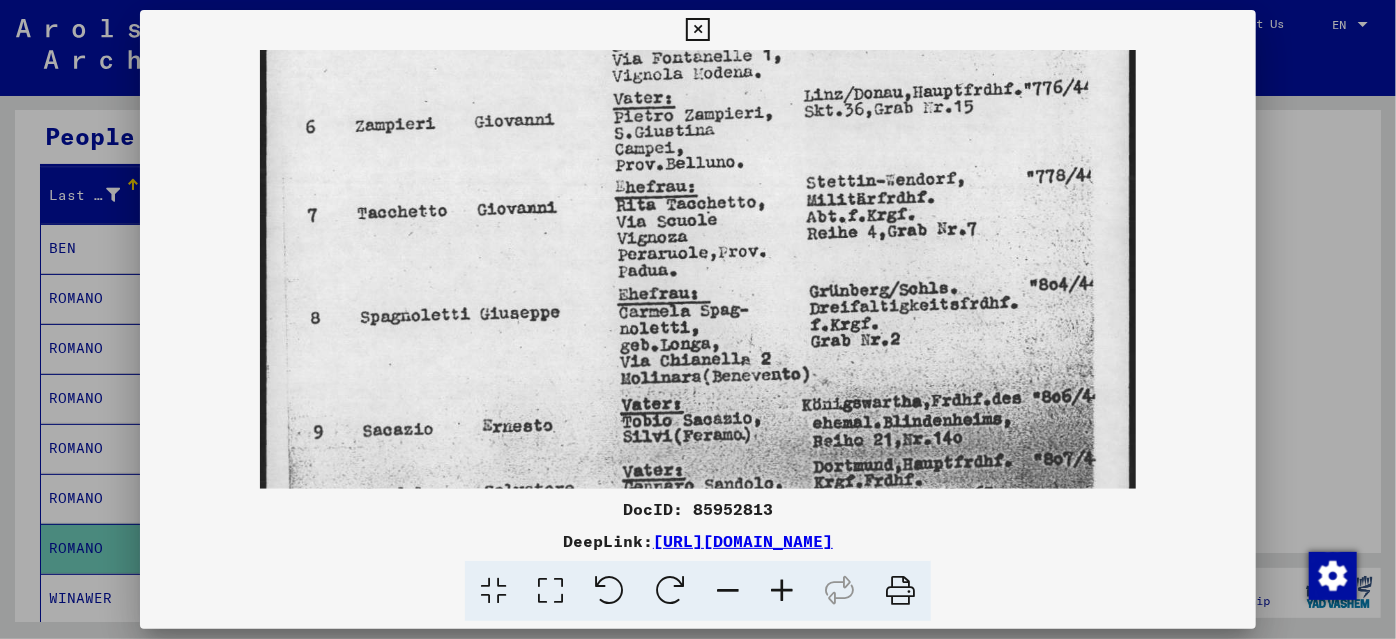 drag, startPoint x: 835, startPoint y: 380, endPoint x: 802, endPoint y: 415, distance: 48.104053 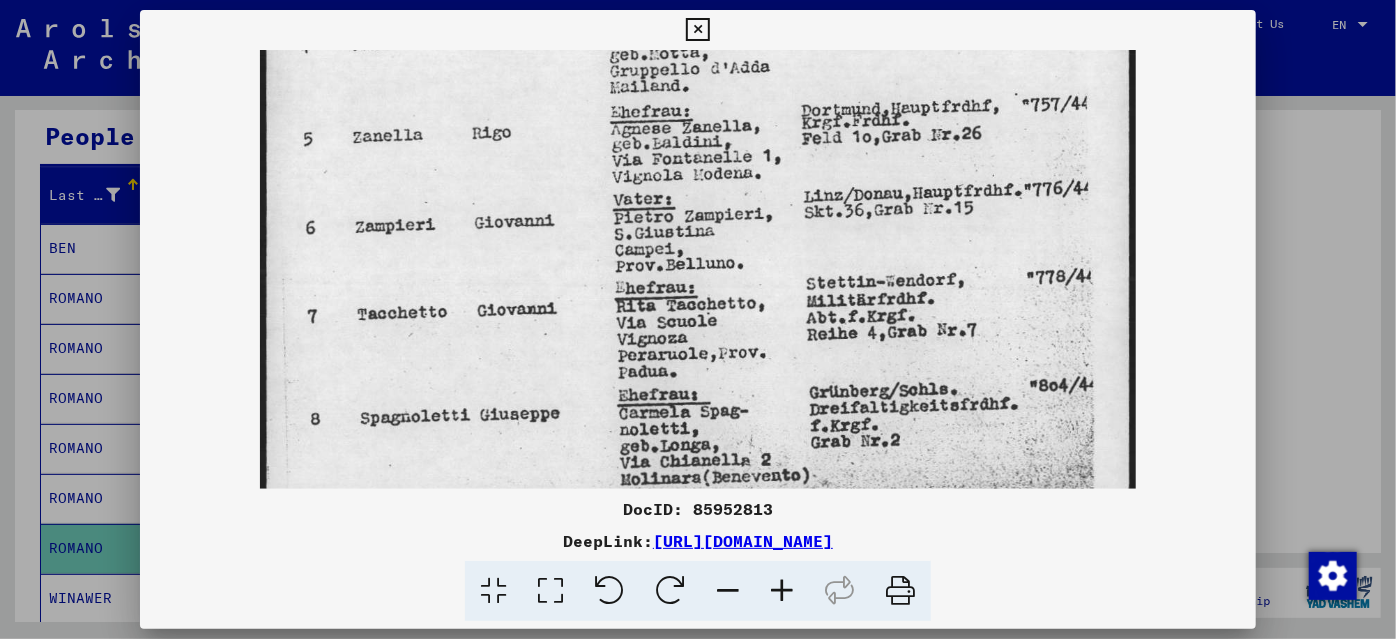 drag, startPoint x: 797, startPoint y: 187, endPoint x: 805, endPoint y: 319, distance: 132.2422 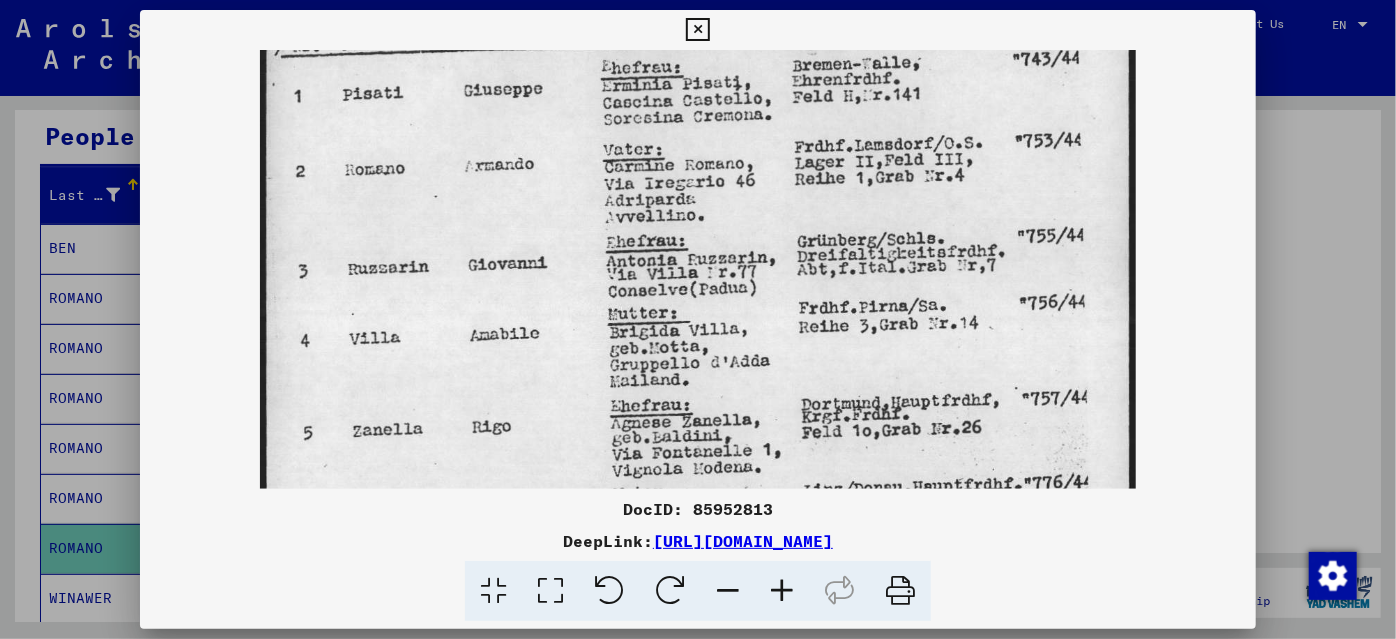 drag, startPoint x: 805, startPoint y: 119, endPoint x: 824, endPoint y: 386, distance: 267.67517 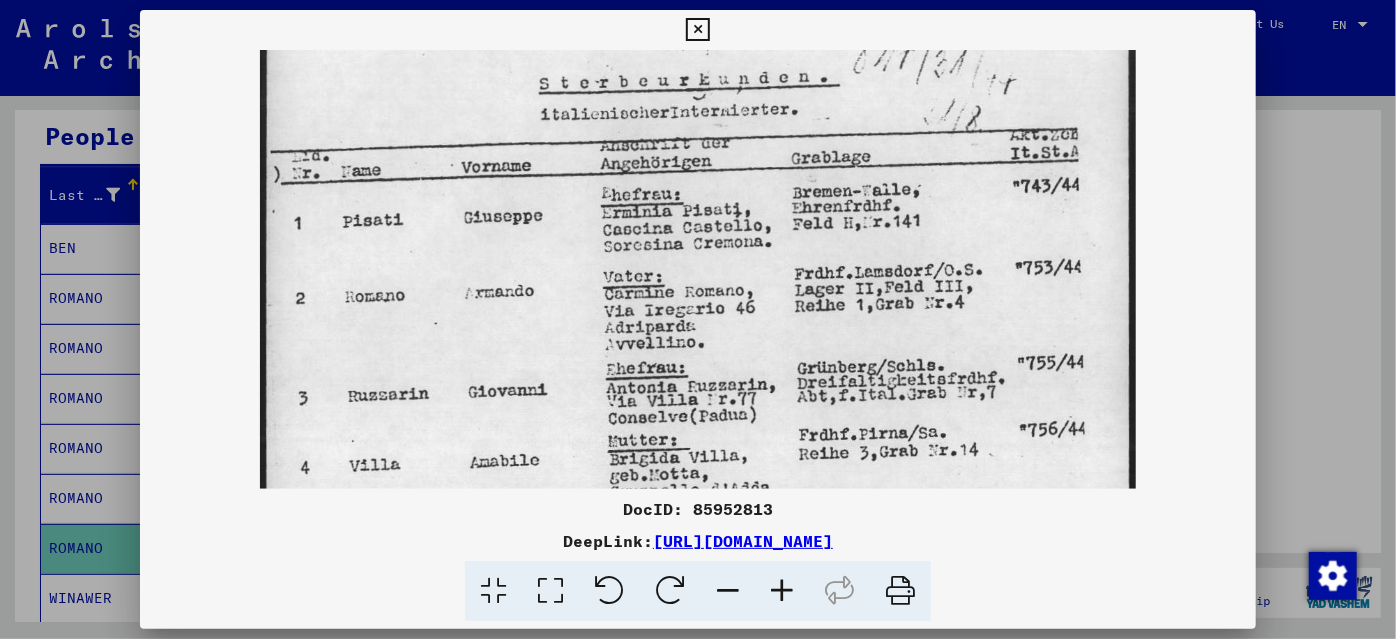 click at bounding box center (698, 319) 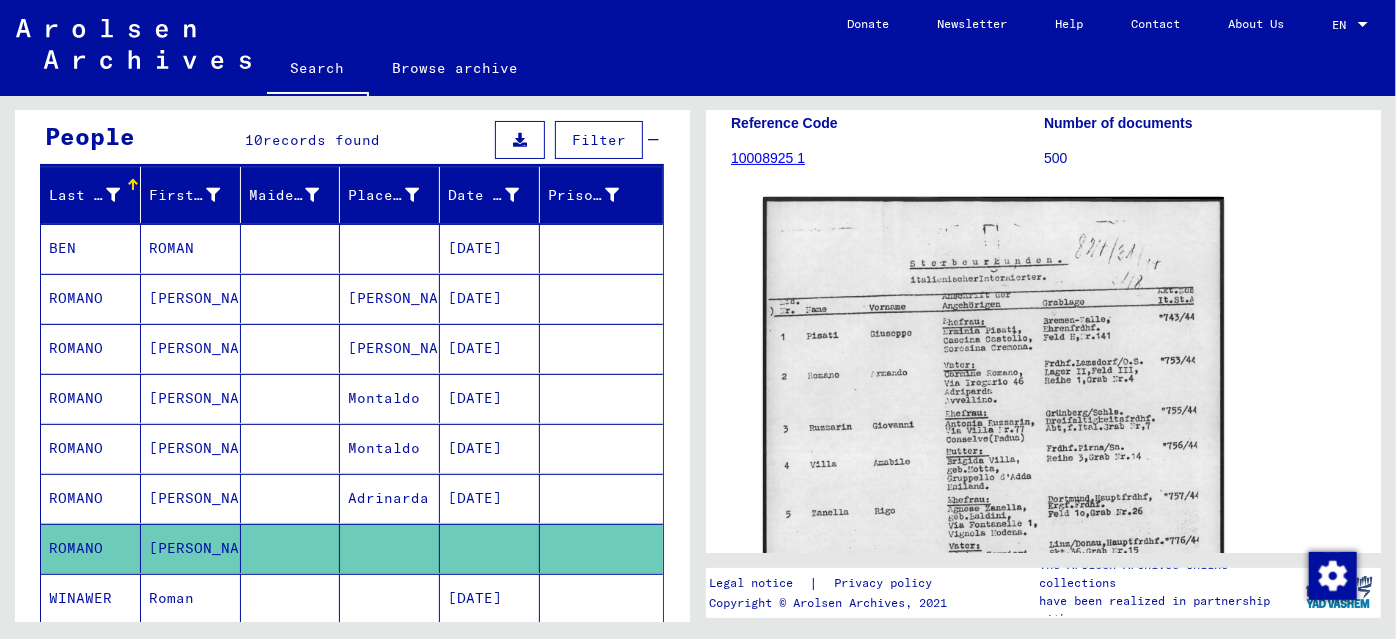 click on "10008925 1" 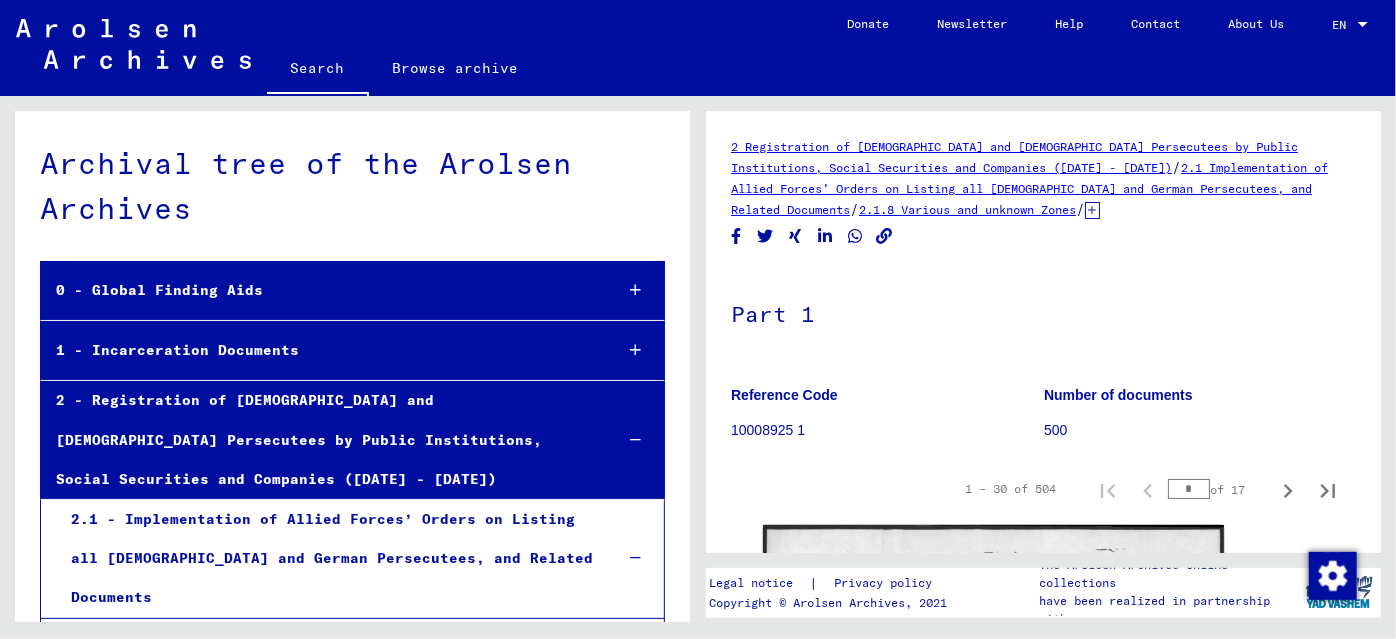 scroll, scrollTop: 1201, scrollLeft: 0, axis: vertical 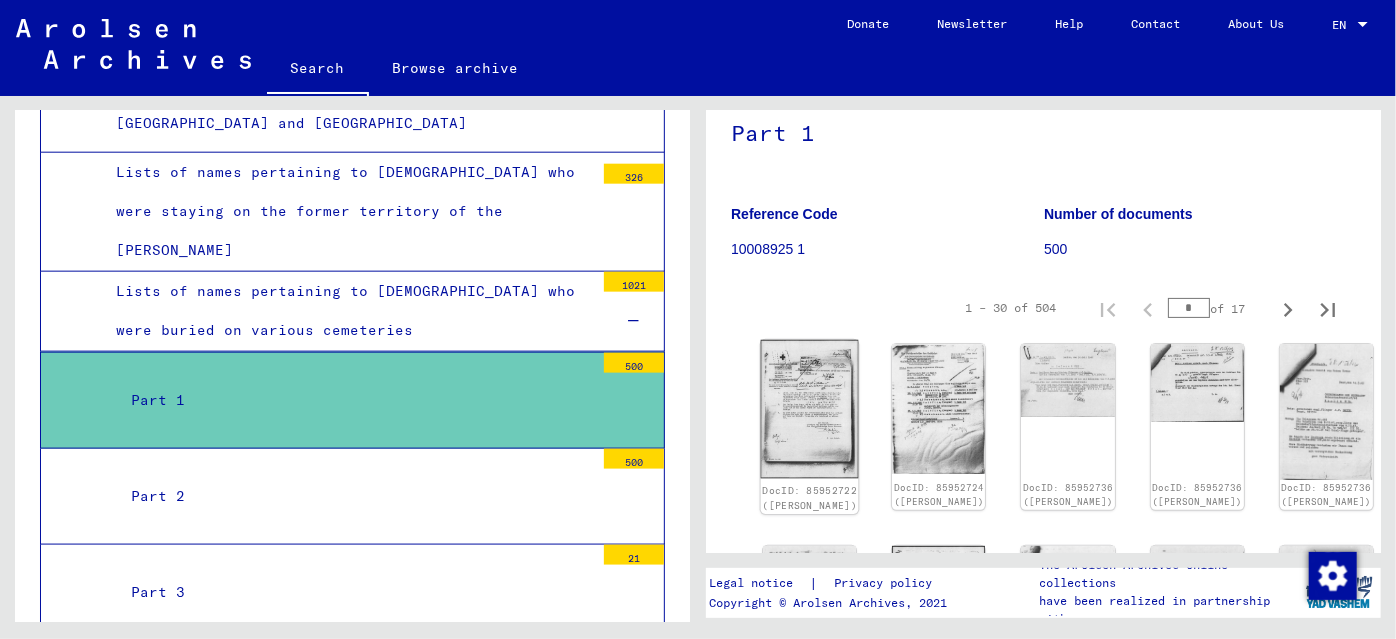 click 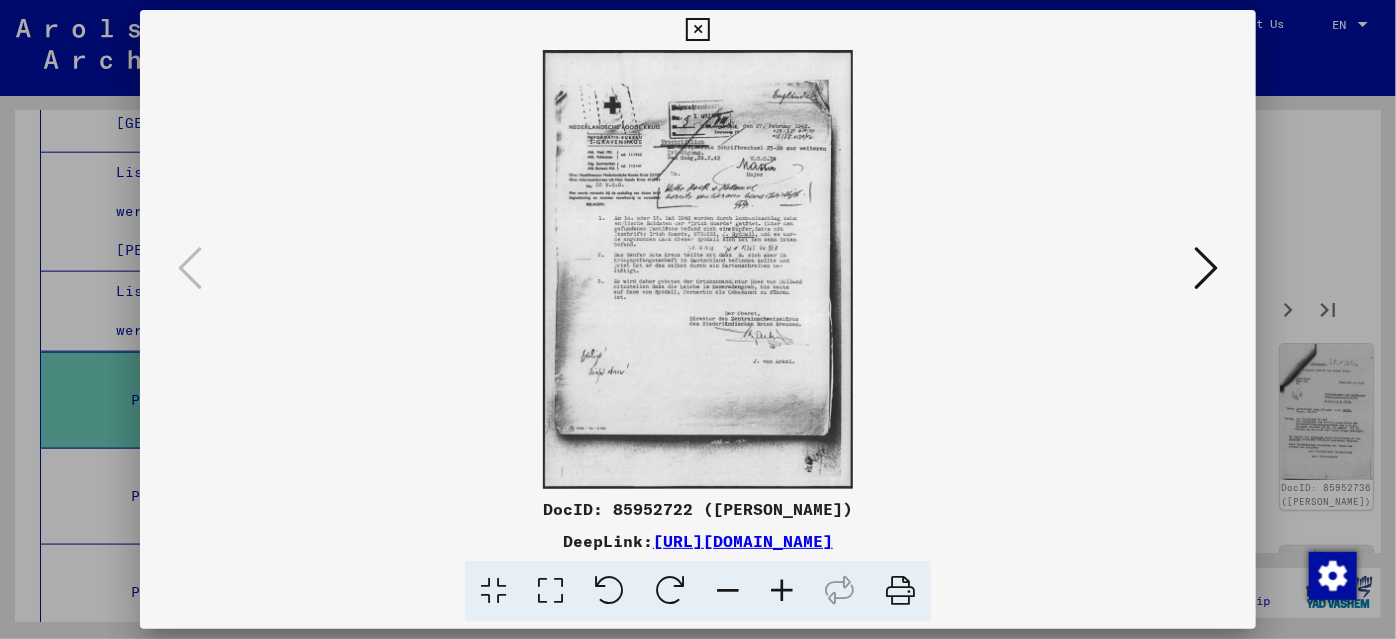 click at bounding box center (1206, 268) 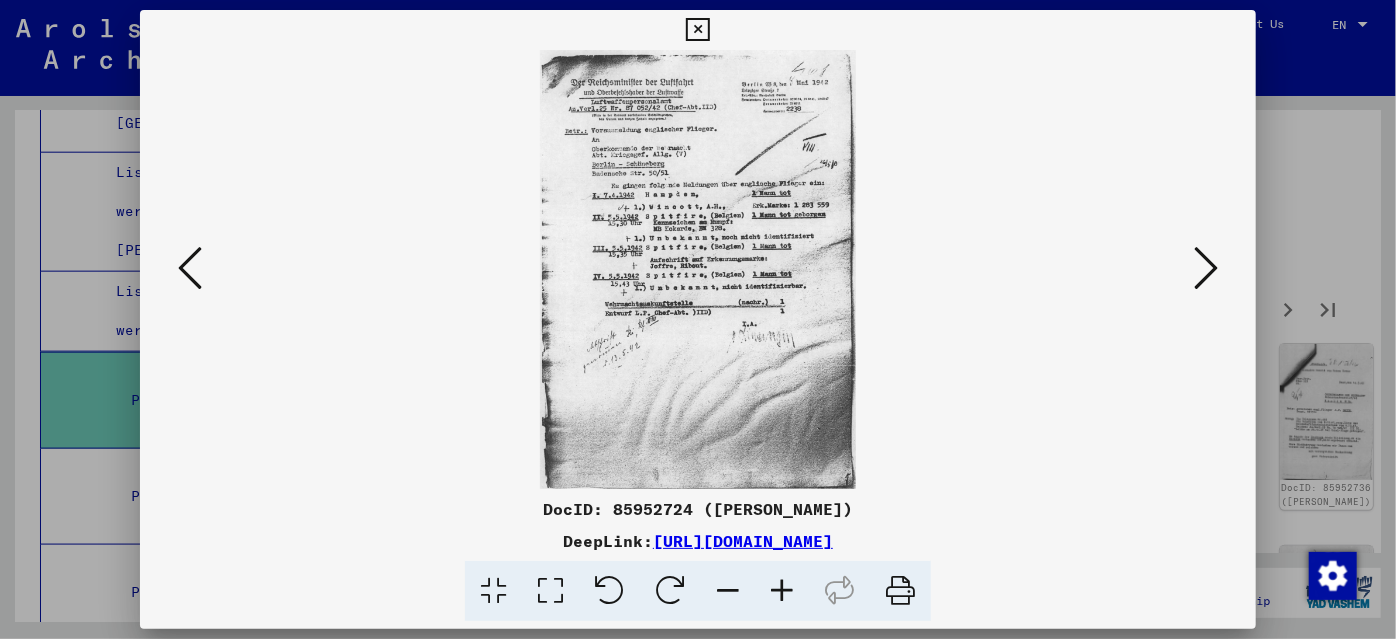 click at bounding box center (782, 591) 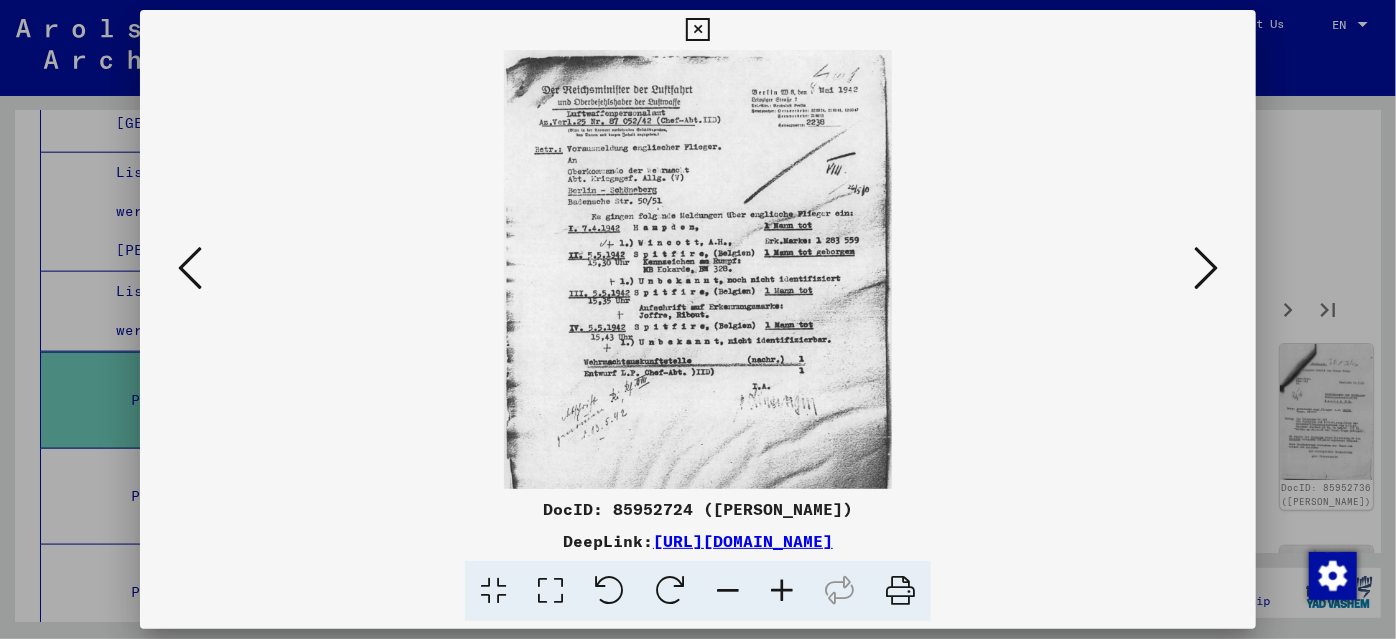 click at bounding box center (782, 591) 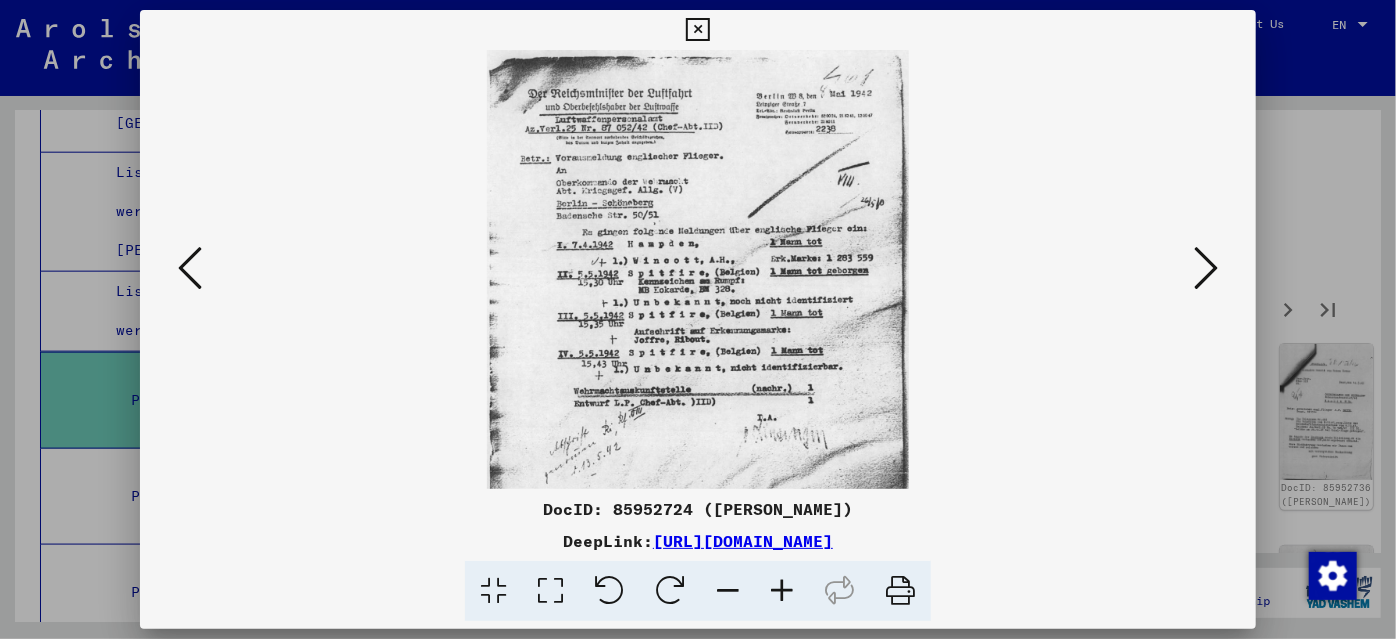 click at bounding box center (782, 591) 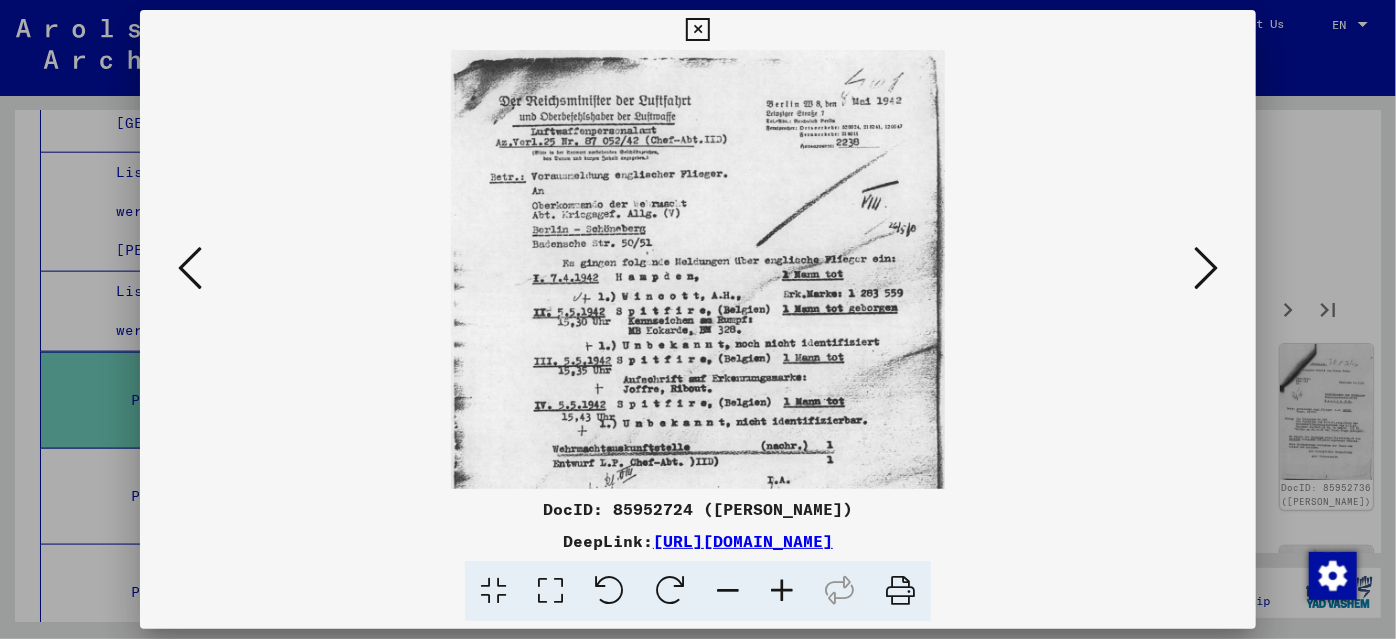 click at bounding box center (782, 591) 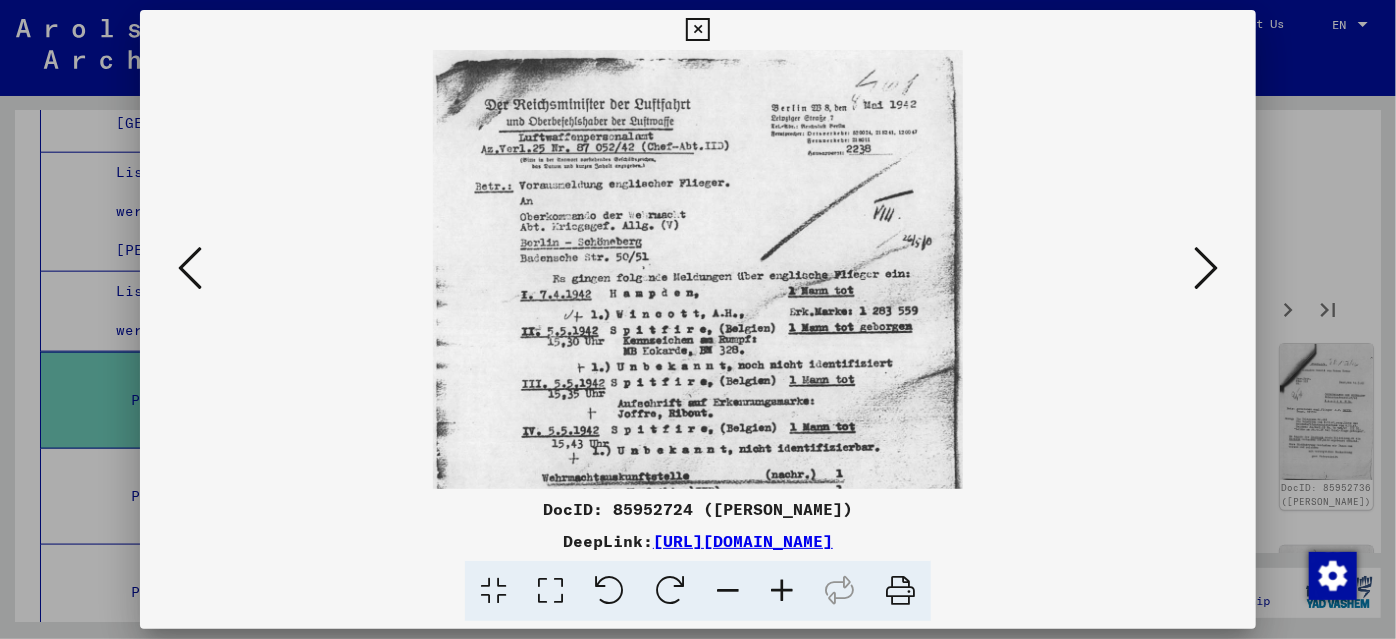 click at bounding box center (1206, 268) 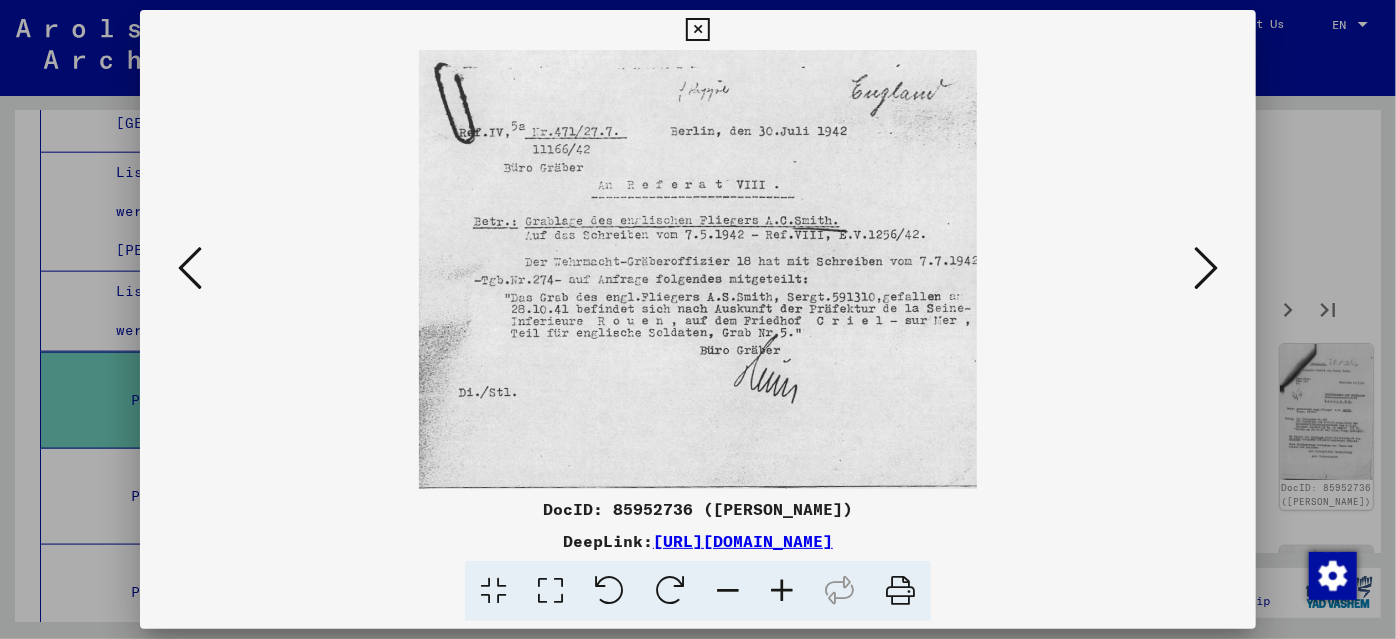 click at bounding box center [1206, 268] 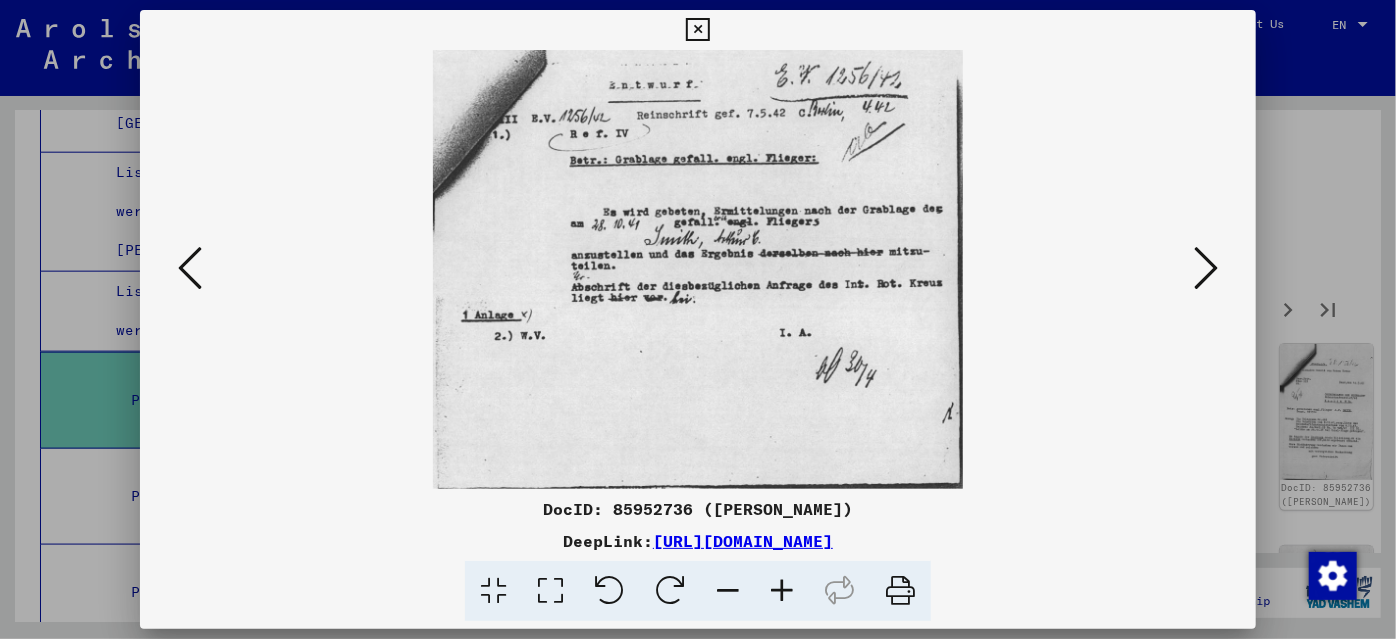 click at bounding box center (1206, 268) 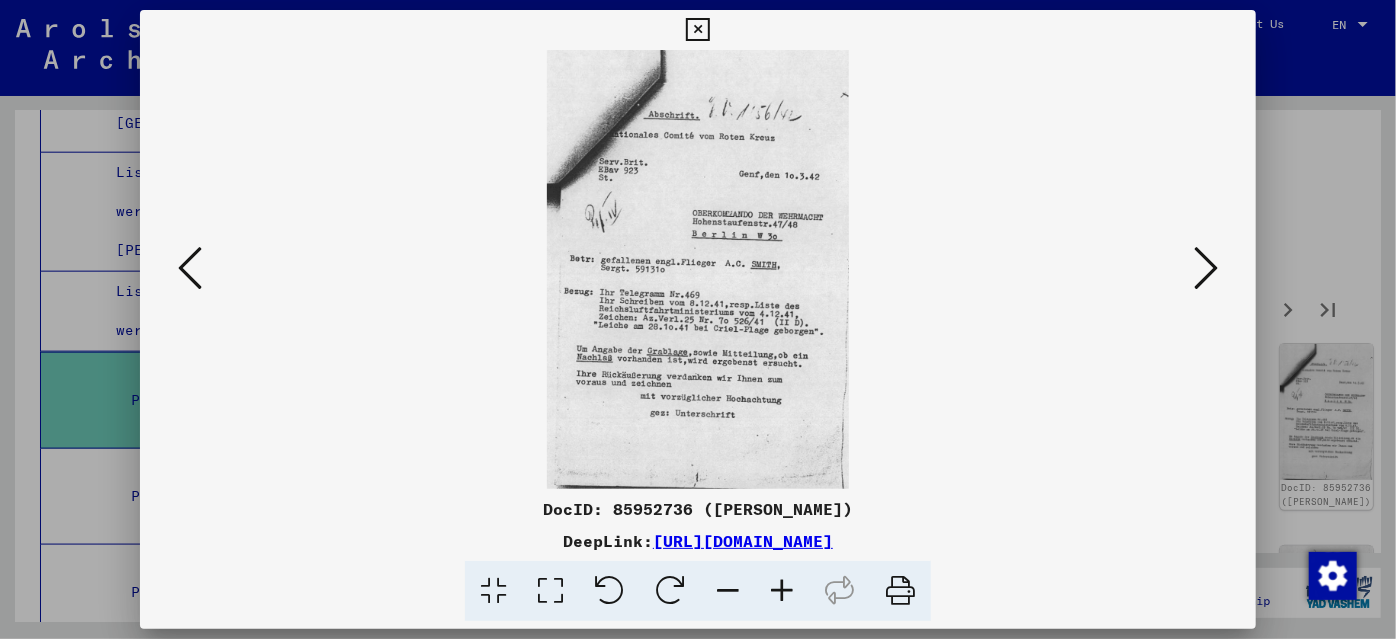 click at bounding box center (1206, 268) 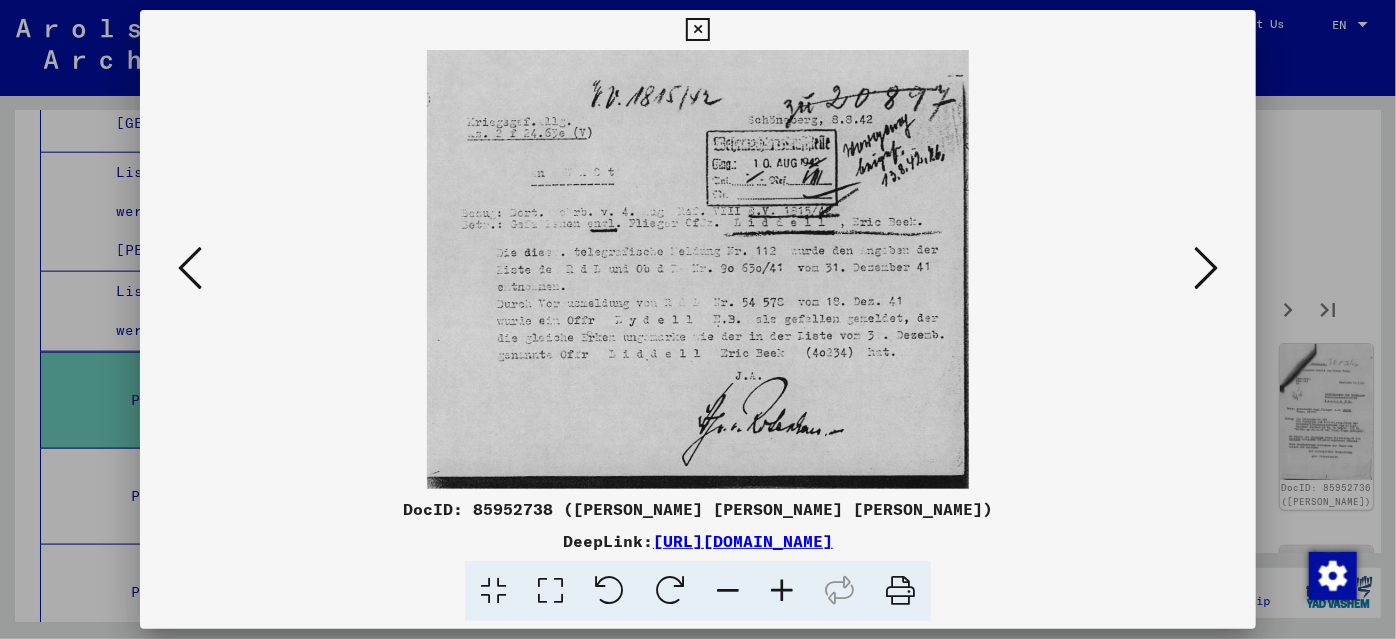 click at bounding box center (1206, 268) 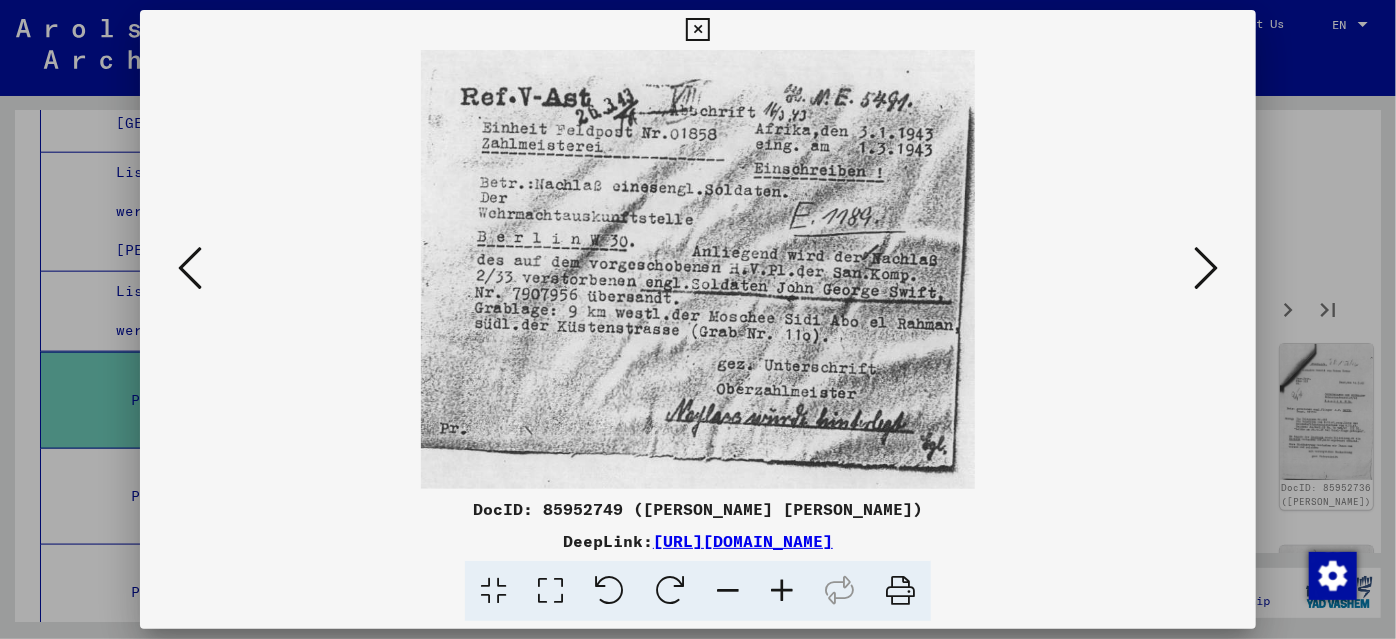 click at bounding box center (1206, 268) 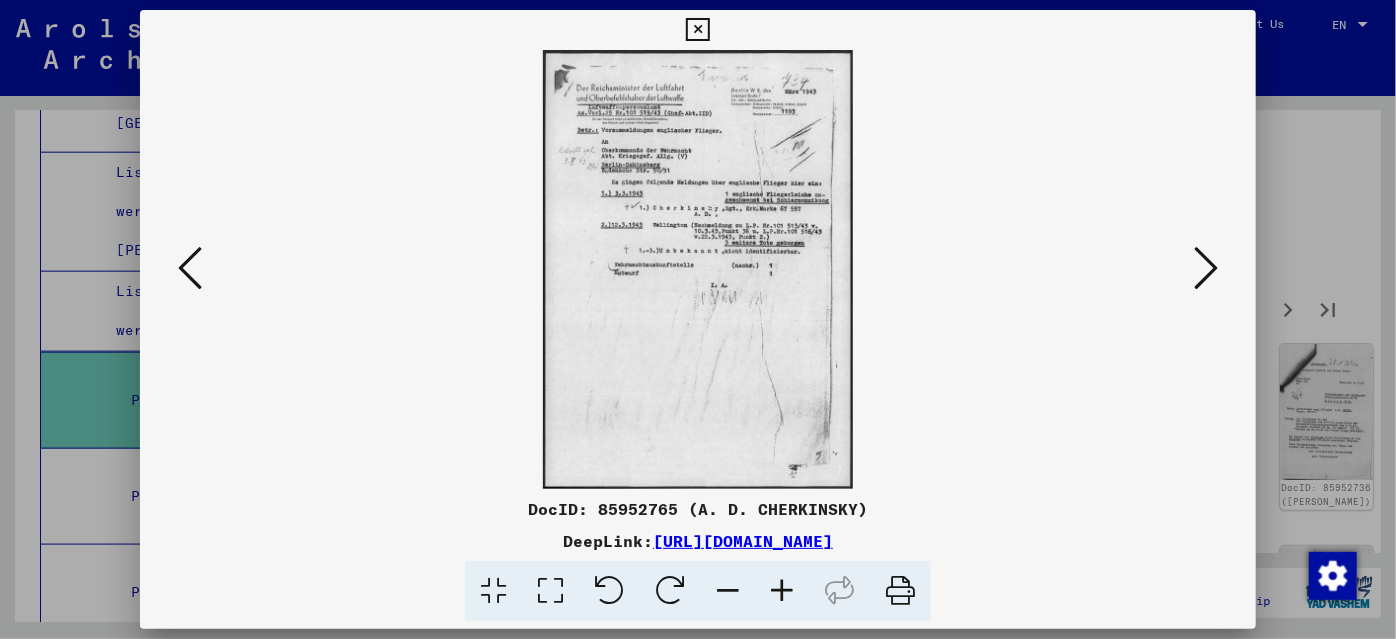 click at bounding box center [1206, 268] 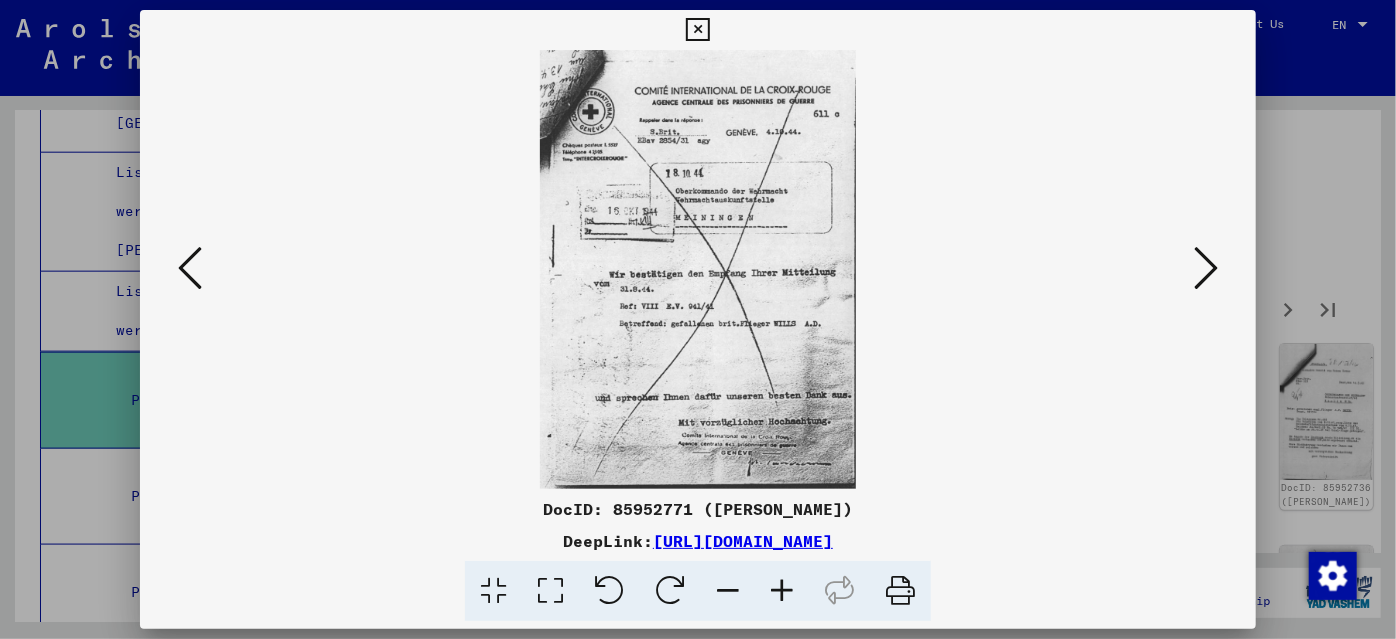 click at bounding box center (1206, 268) 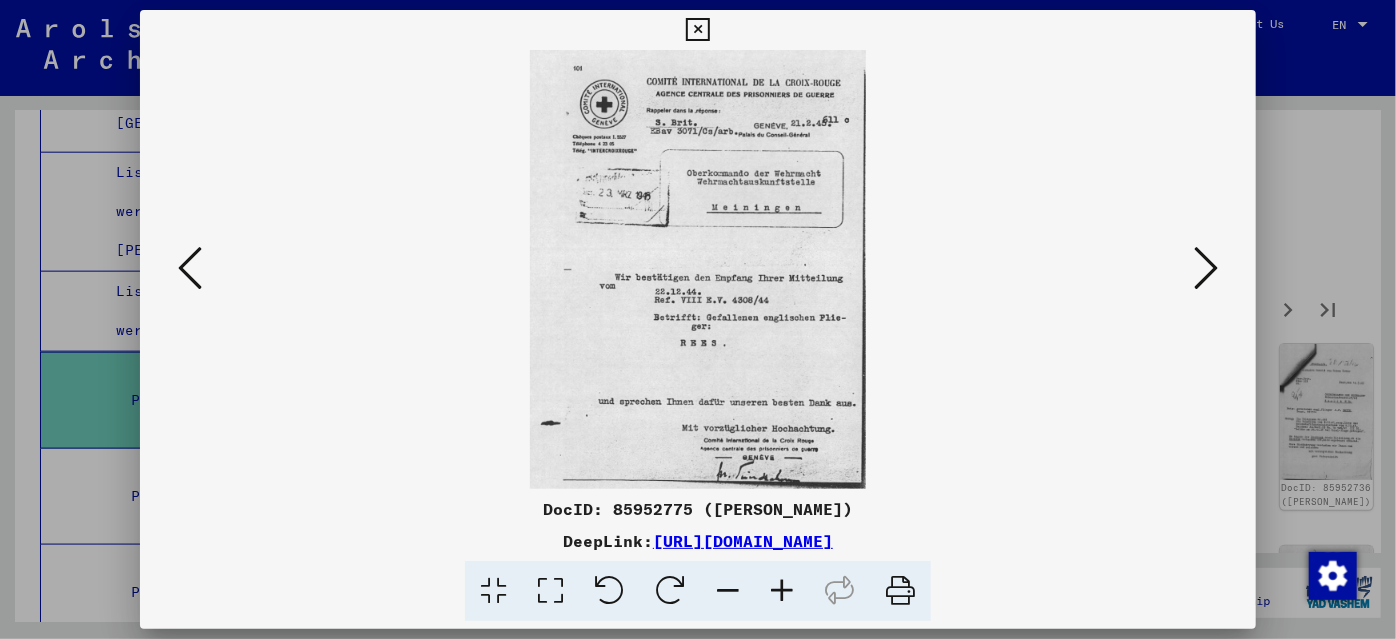 click at bounding box center (1206, 268) 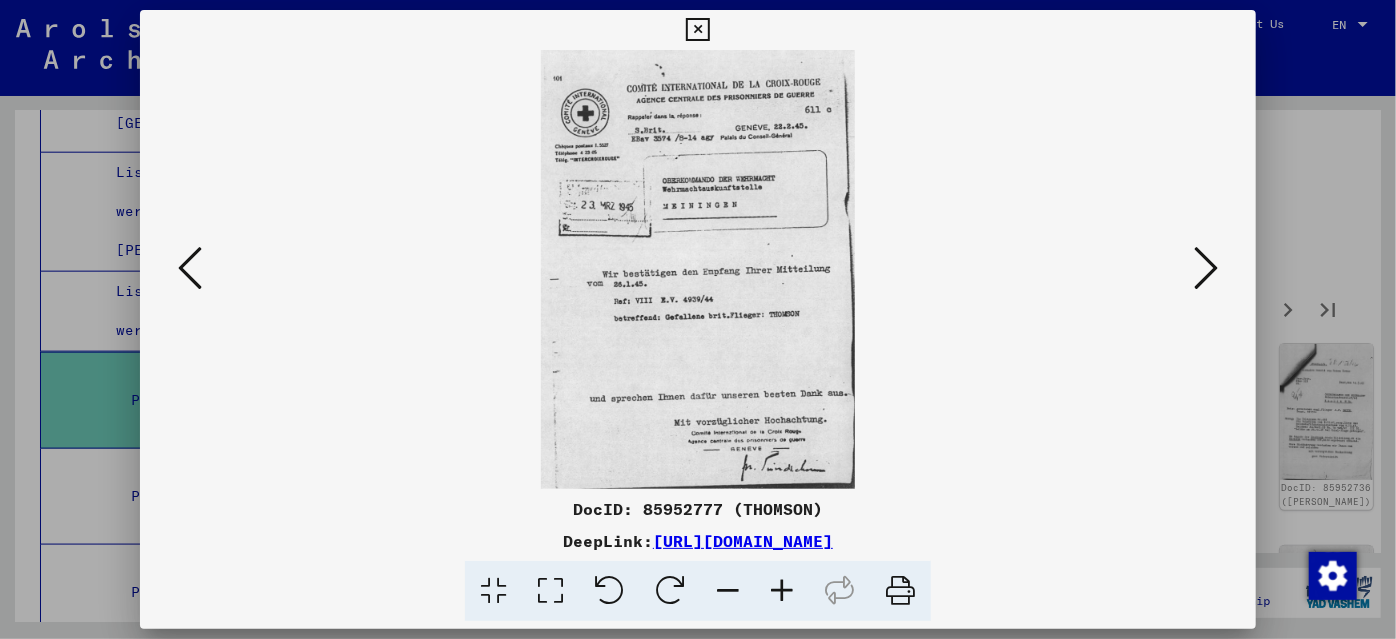 click at bounding box center (1206, 268) 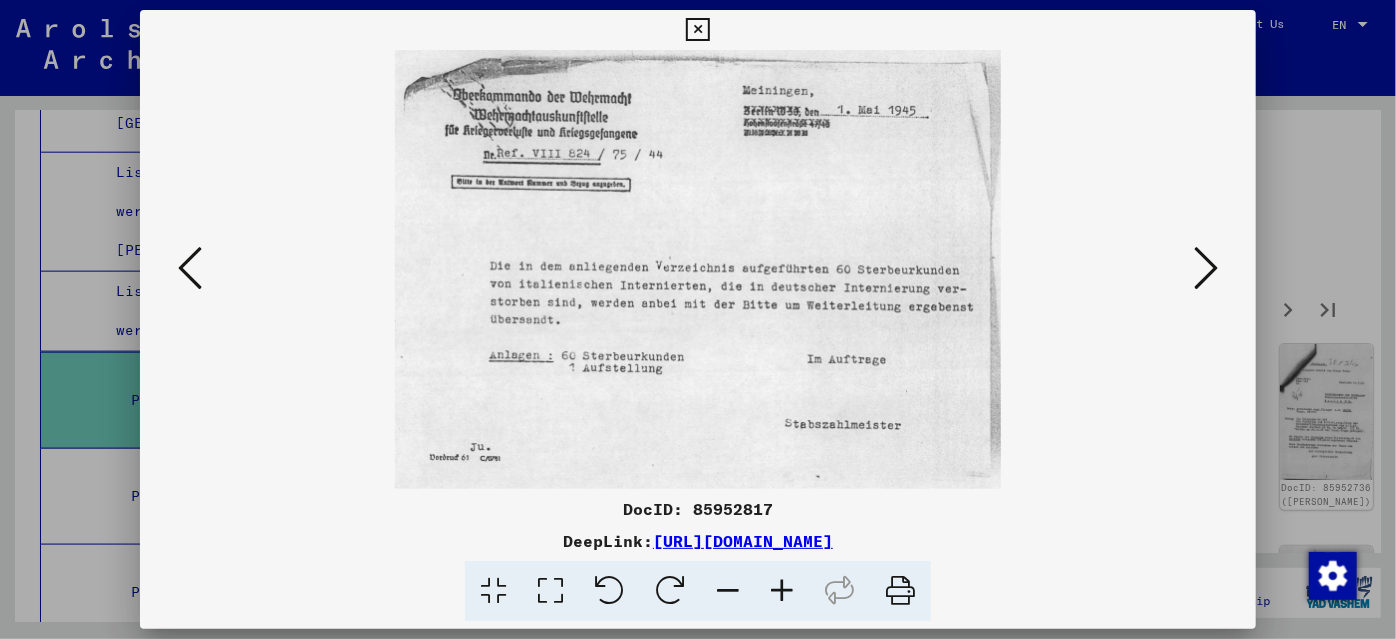 click at bounding box center [1206, 268] 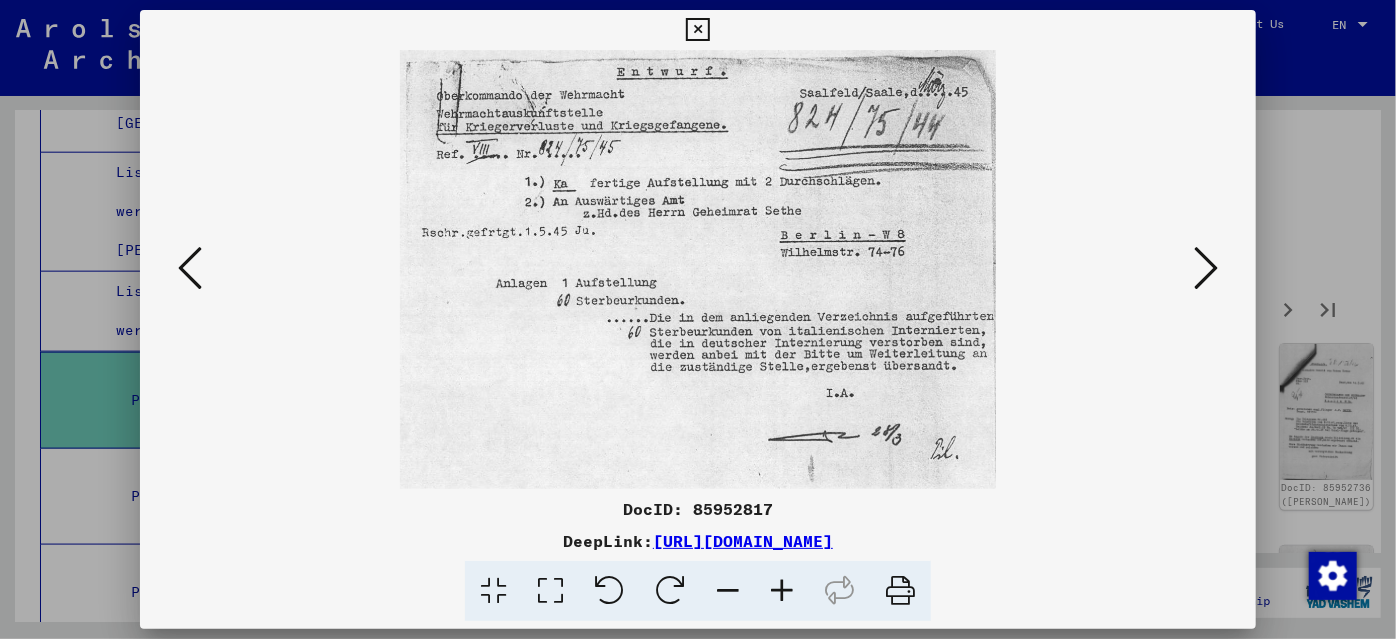 click at bounding box center [1206, 268] 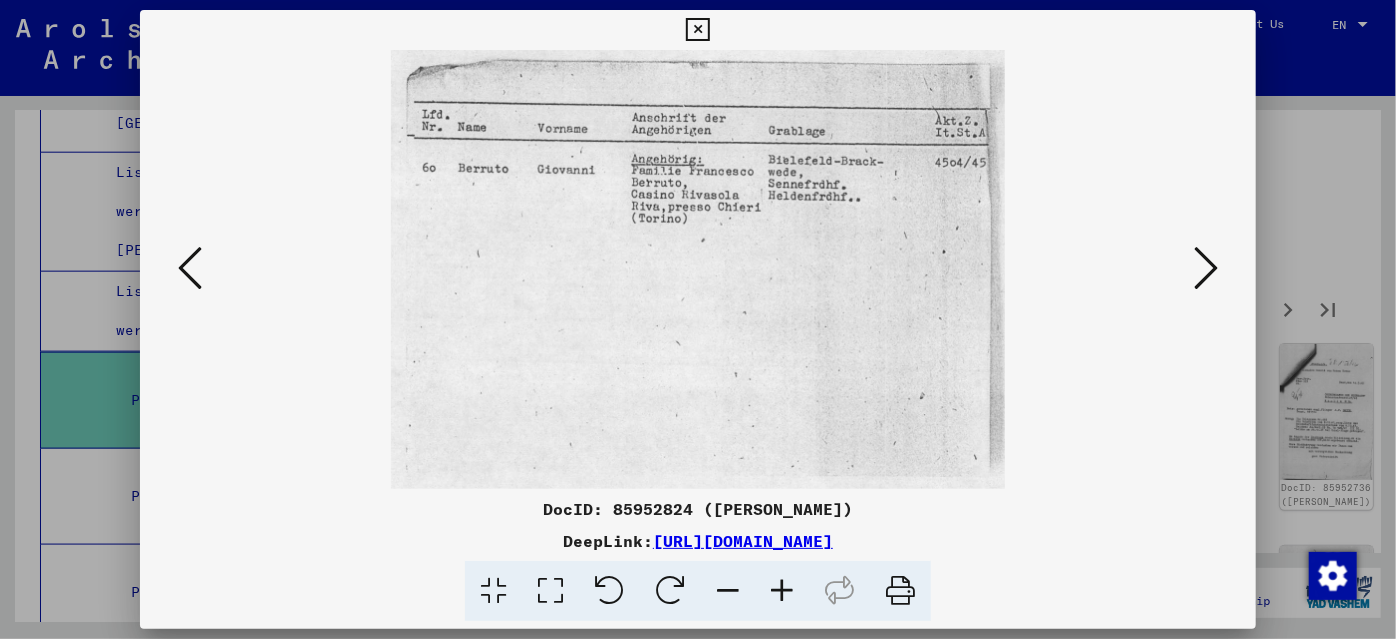 click at bounding box center [1206, 268] 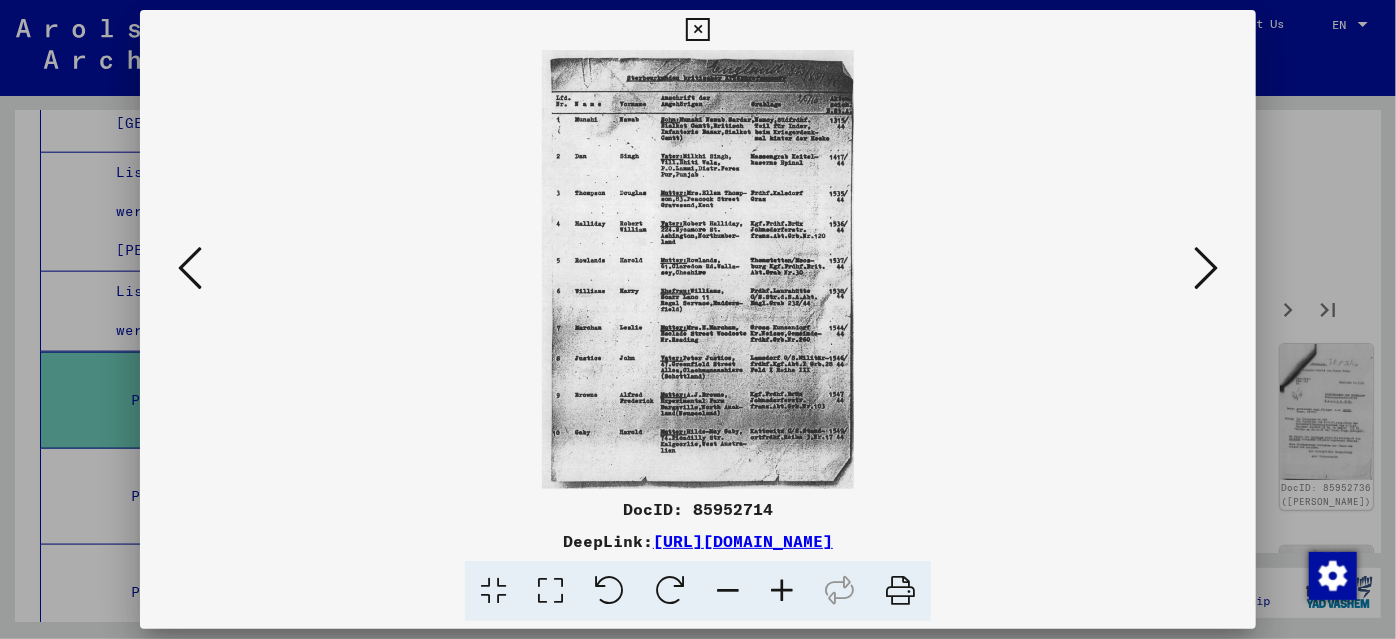 click at bounding box center [782, 591] 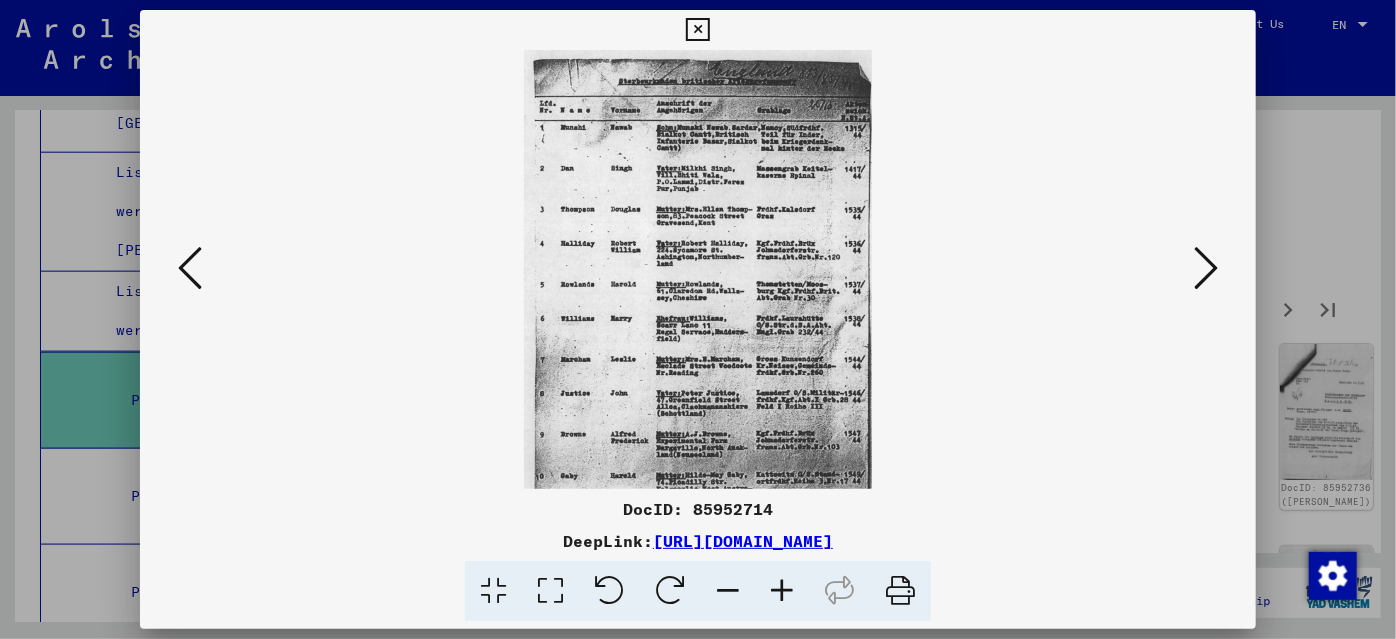 click at bounding box center (782, 591) 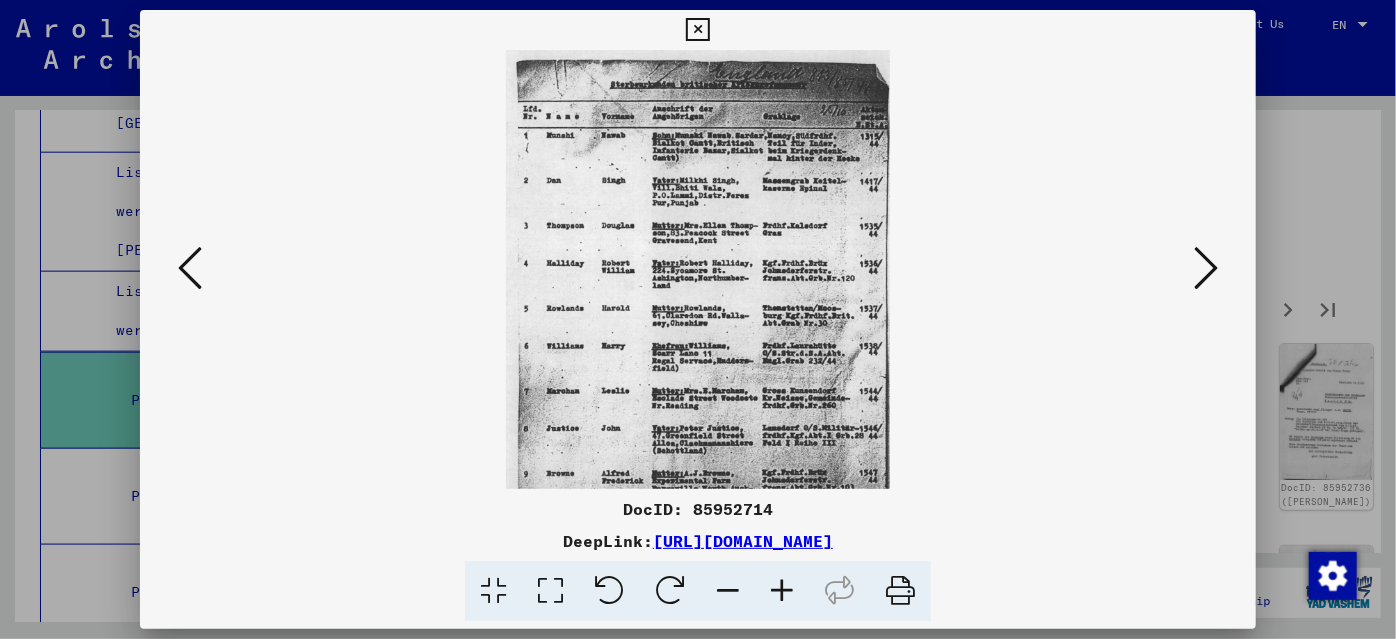 click at bounding box center [782, 591] 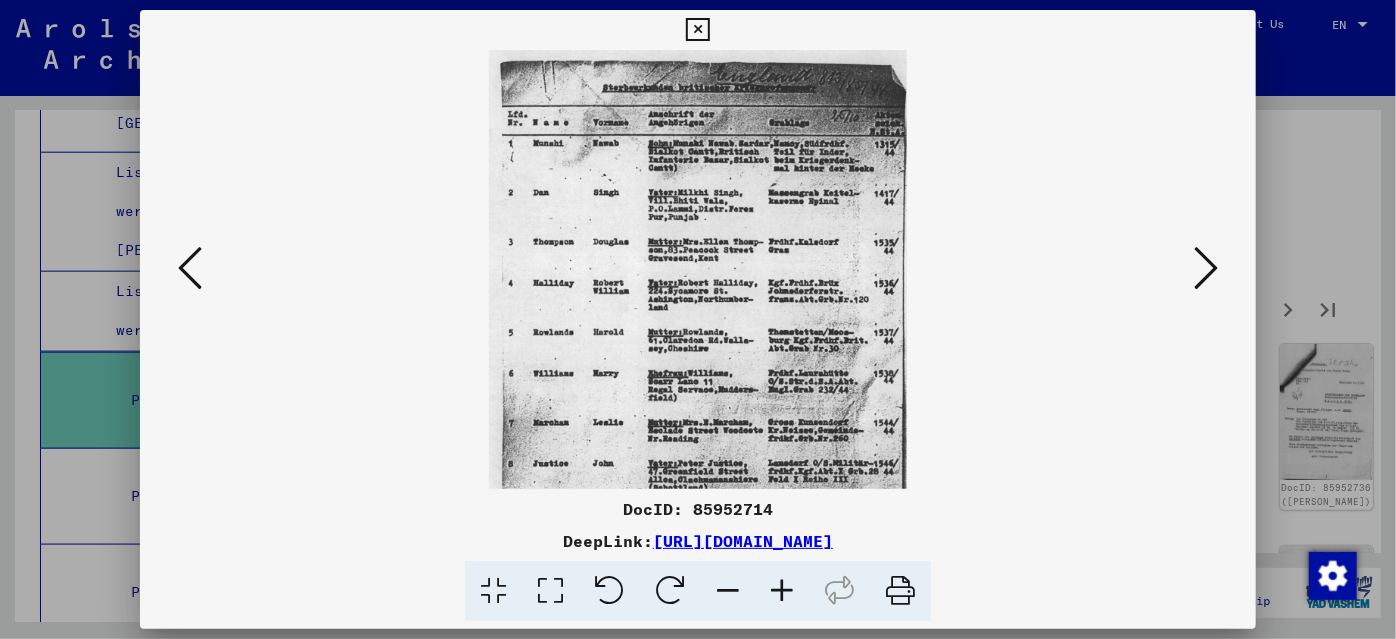 click at bounding box center [782, 591] 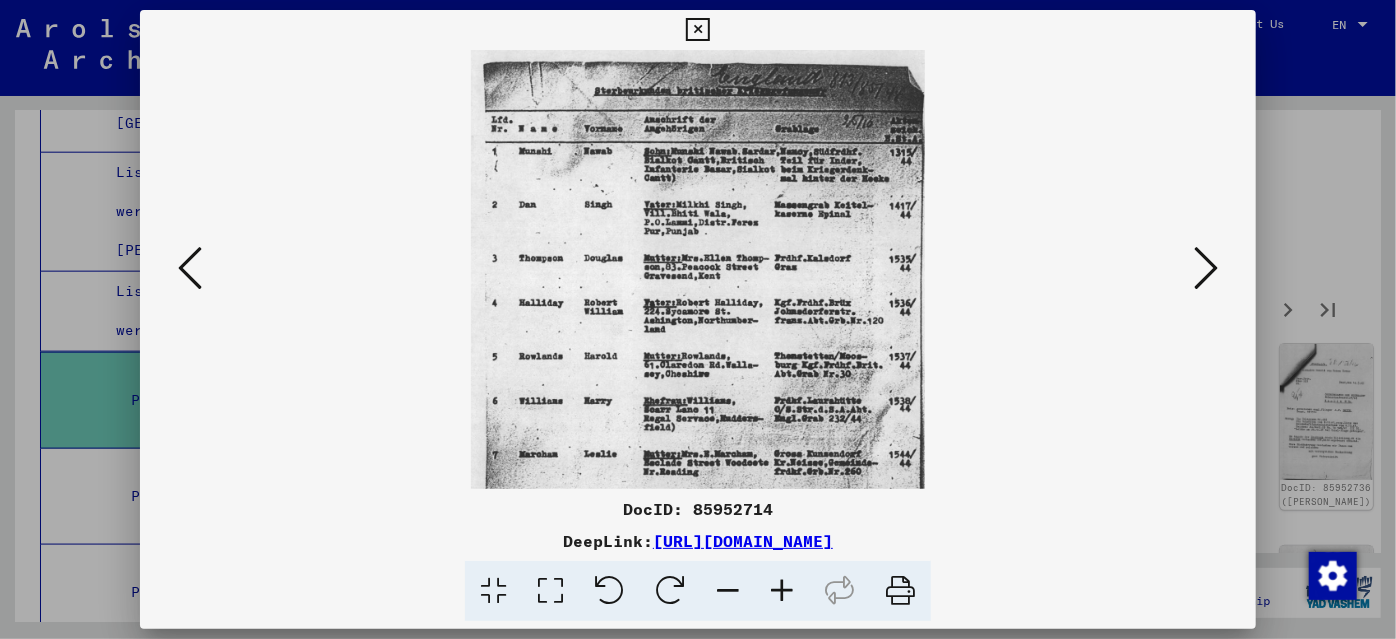 click at bounding box center [782, 591] 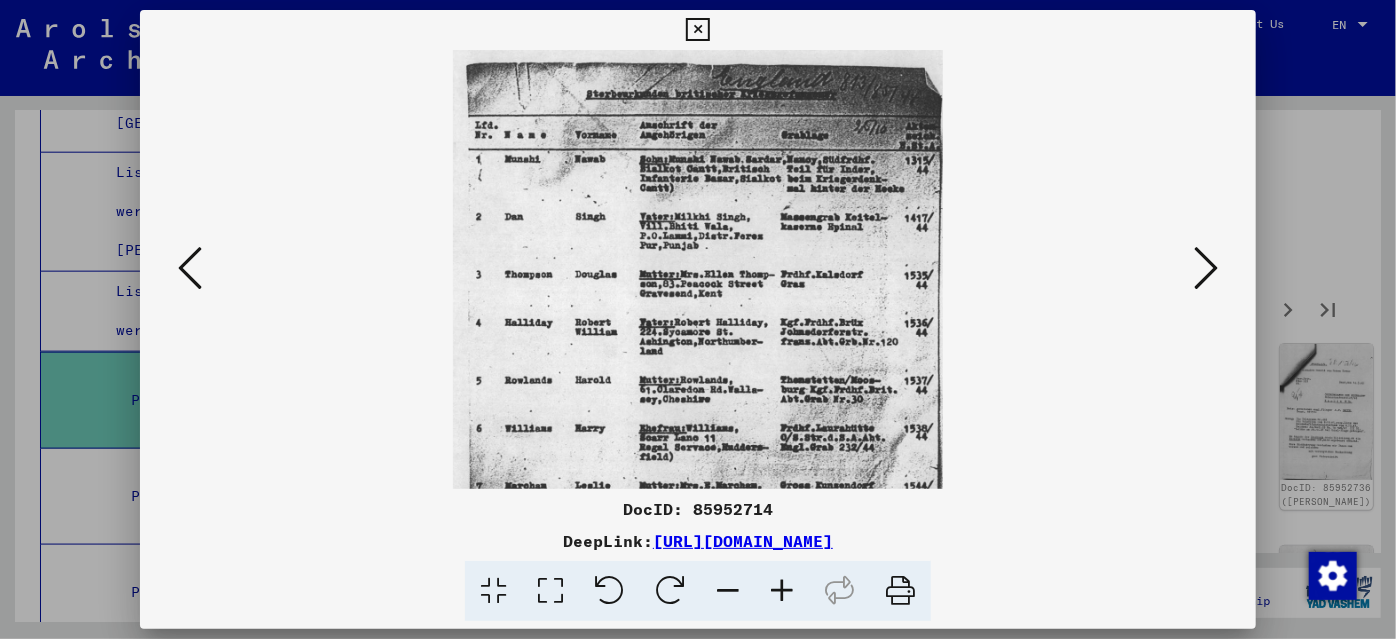 click at bounding box center (782, 591) 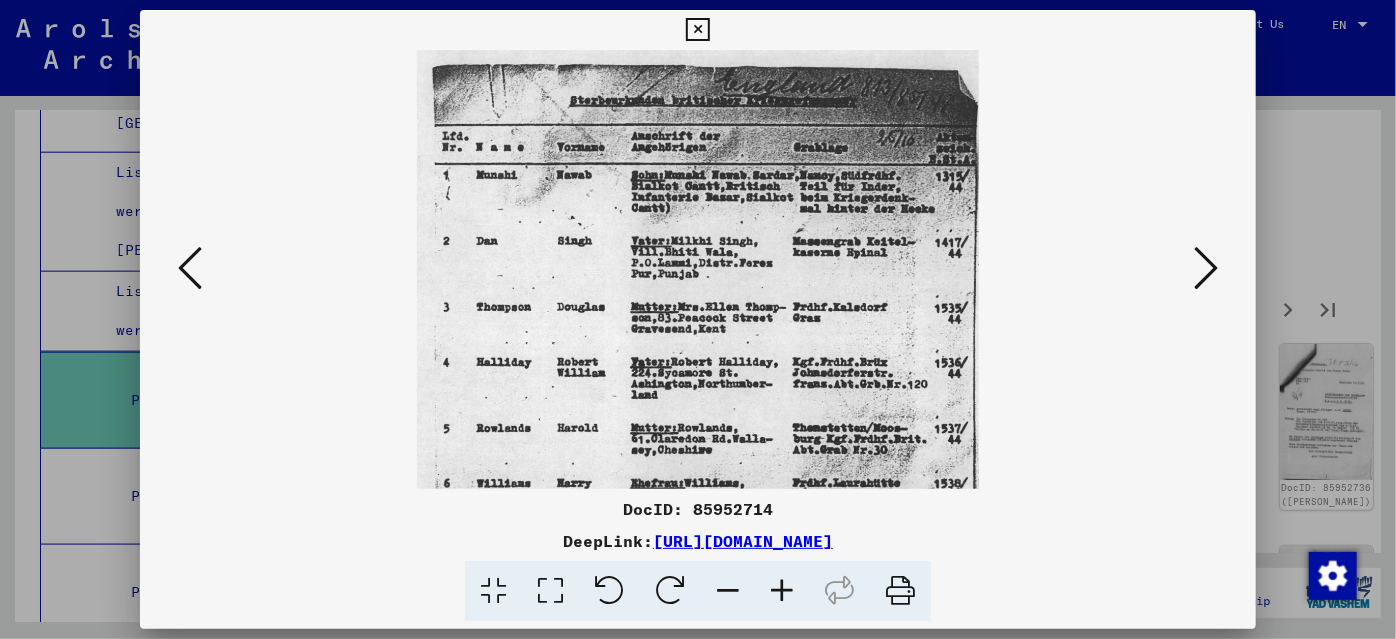 click at bounding box center (782, 591) 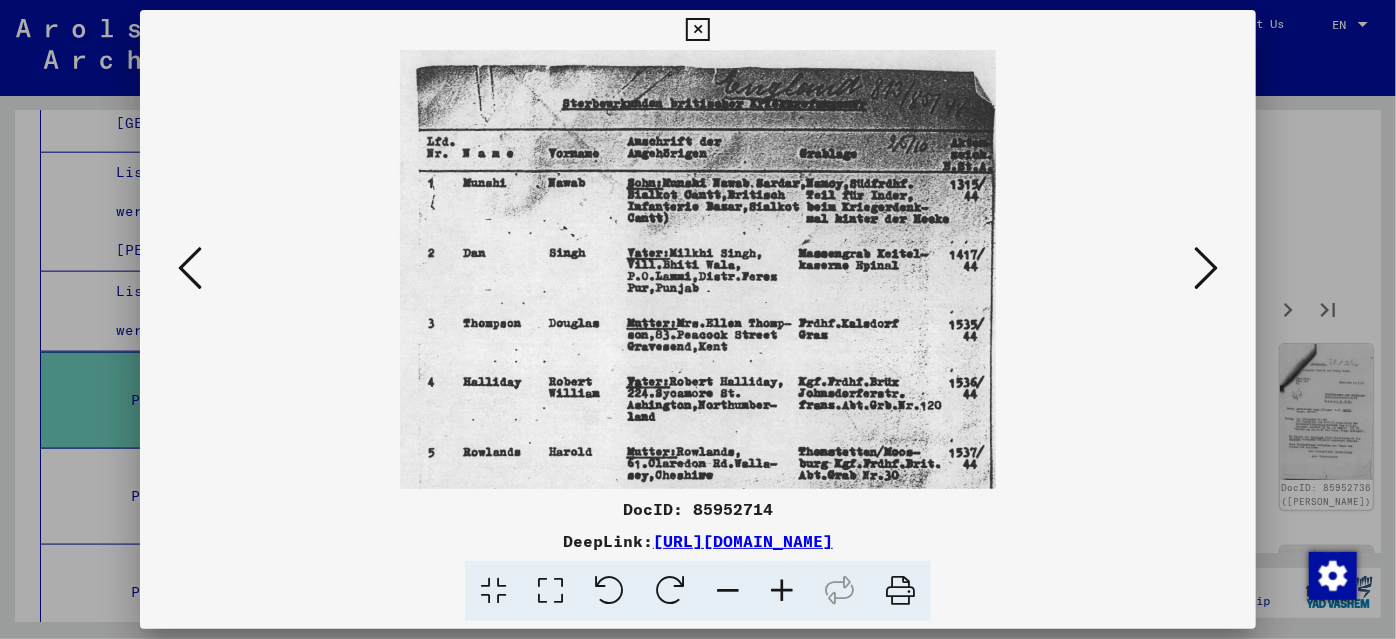 click at bounding box center [782, 591] 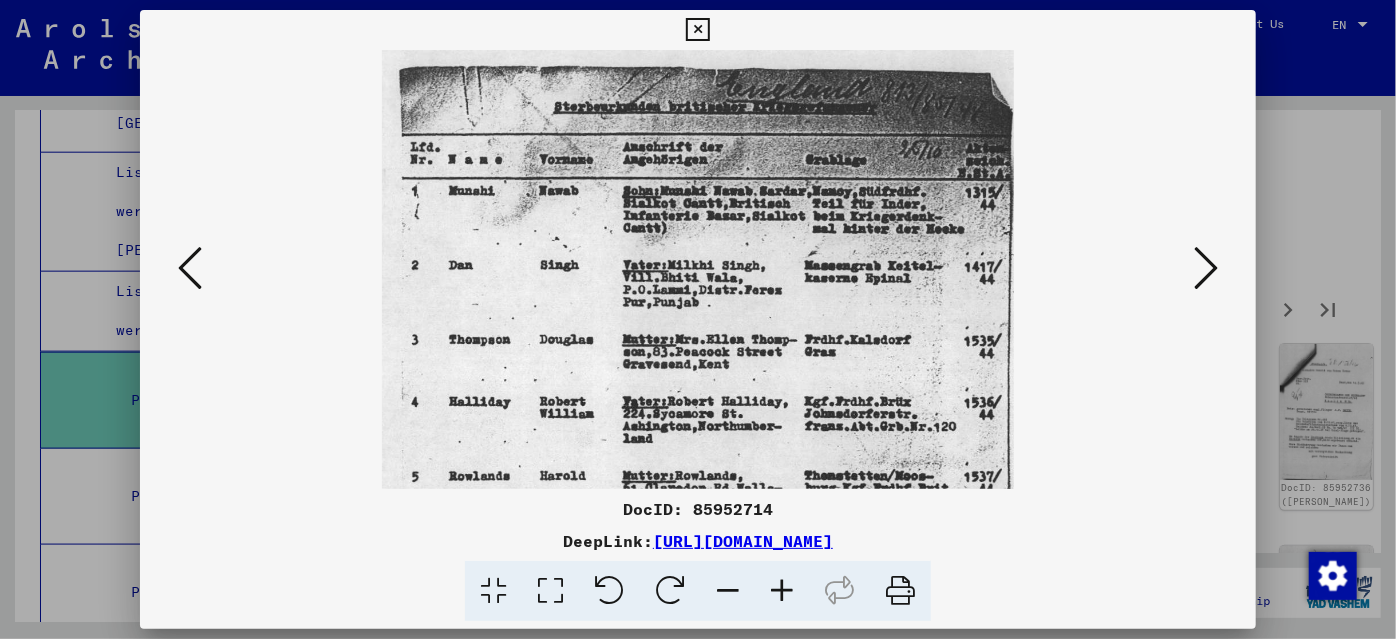 click at bounding box center (782, 591) 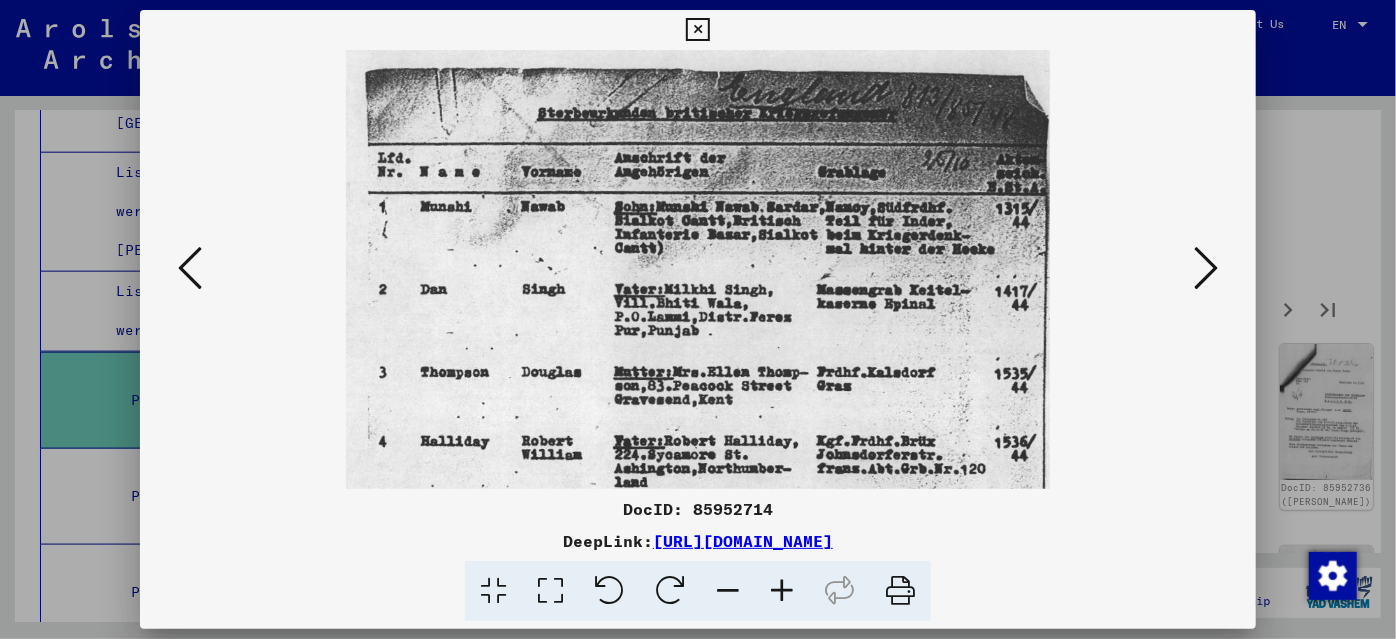 click at bounding box center [782, 591] 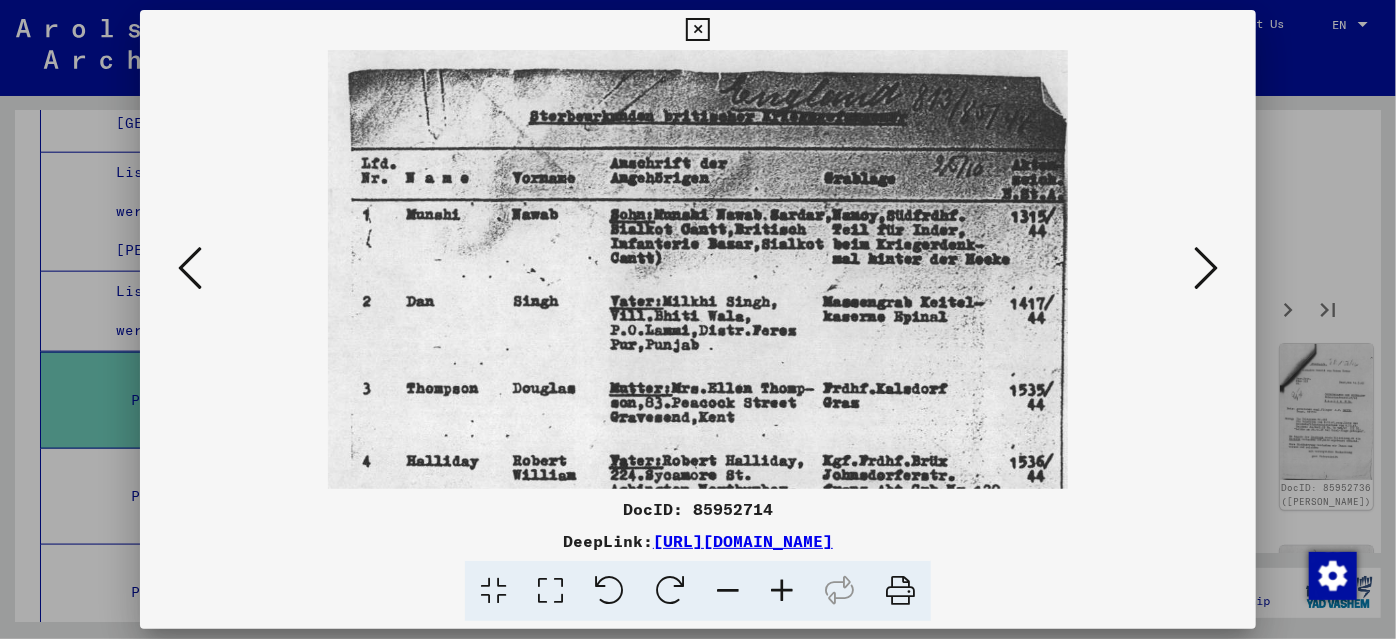 click at bounding box center [782, 591] 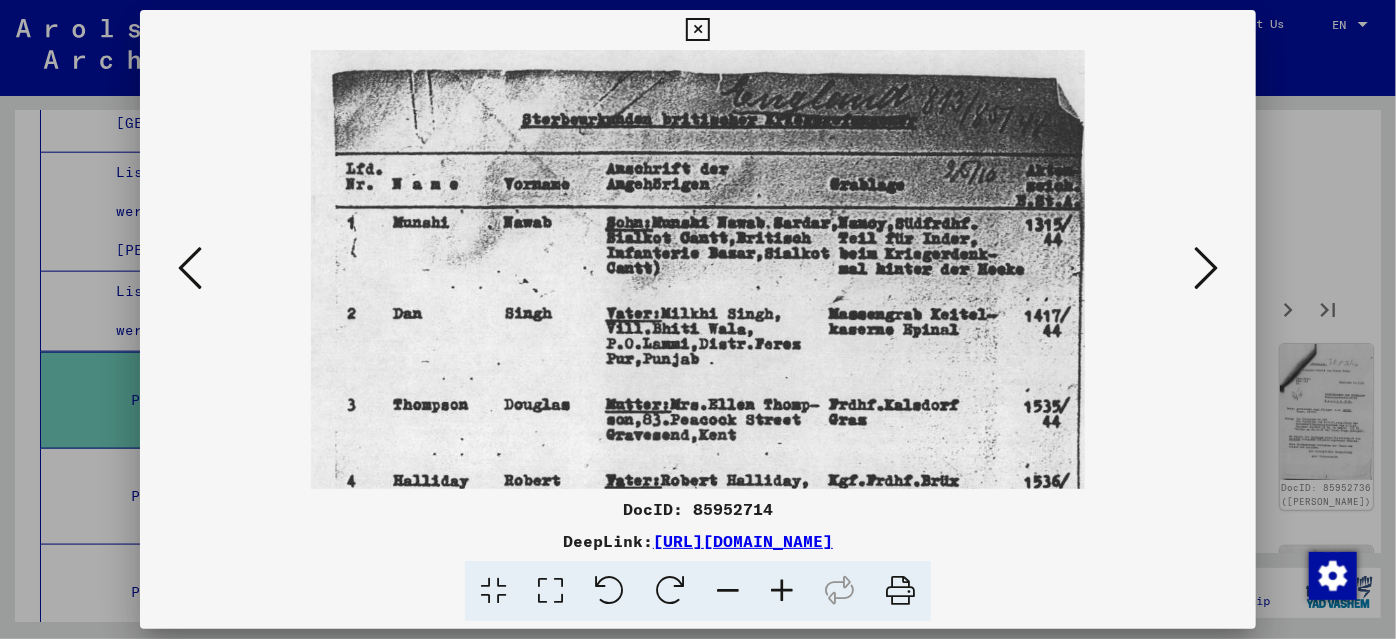 click at bounding box center (1206, 268) 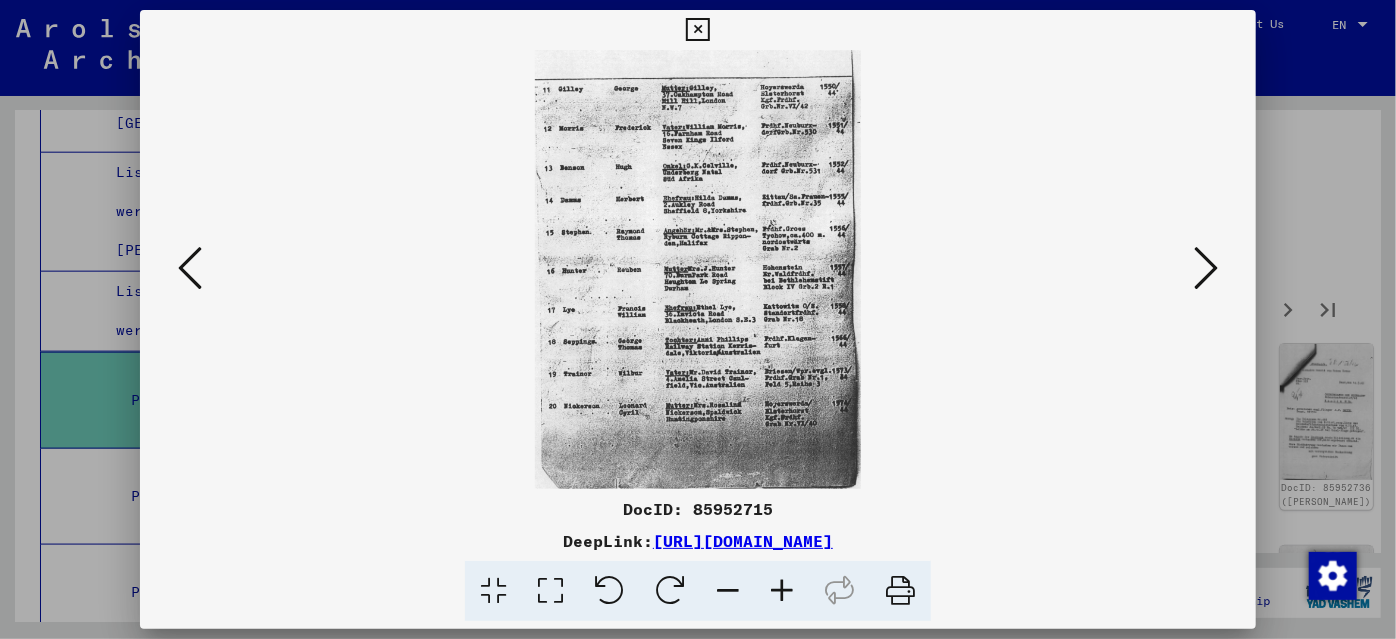 click at bounding box center (1206, 268) 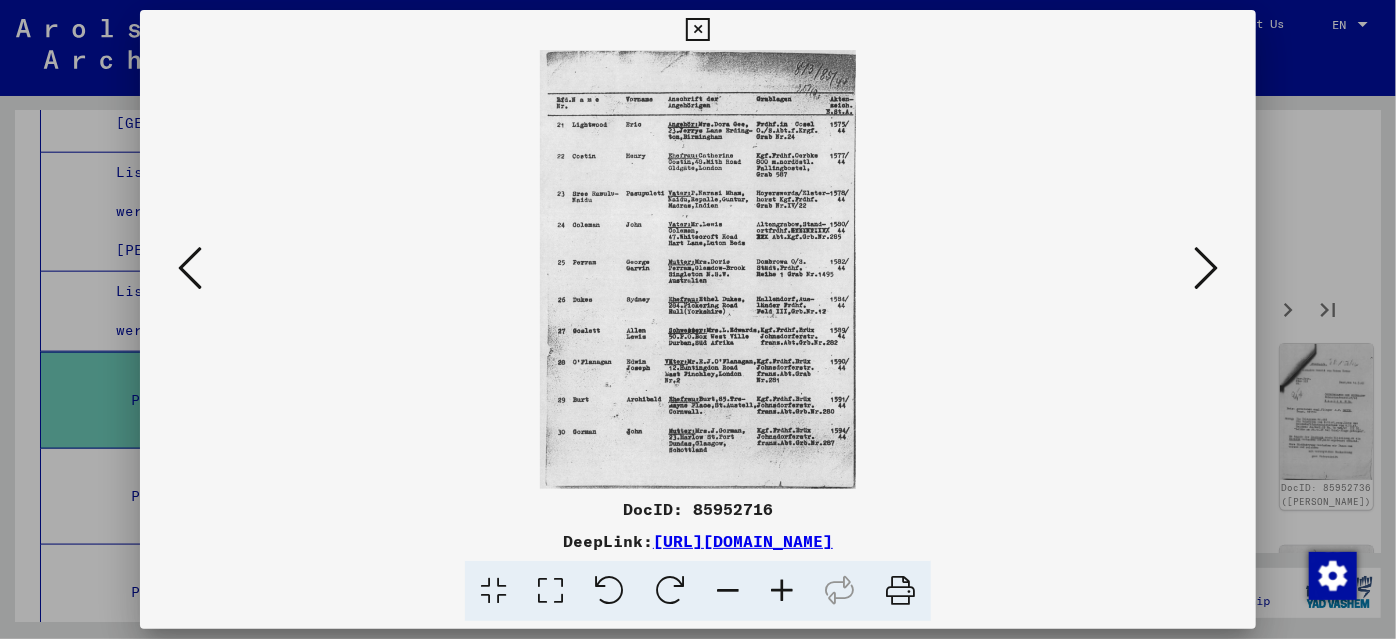 click at bounding box center (1206, 268) 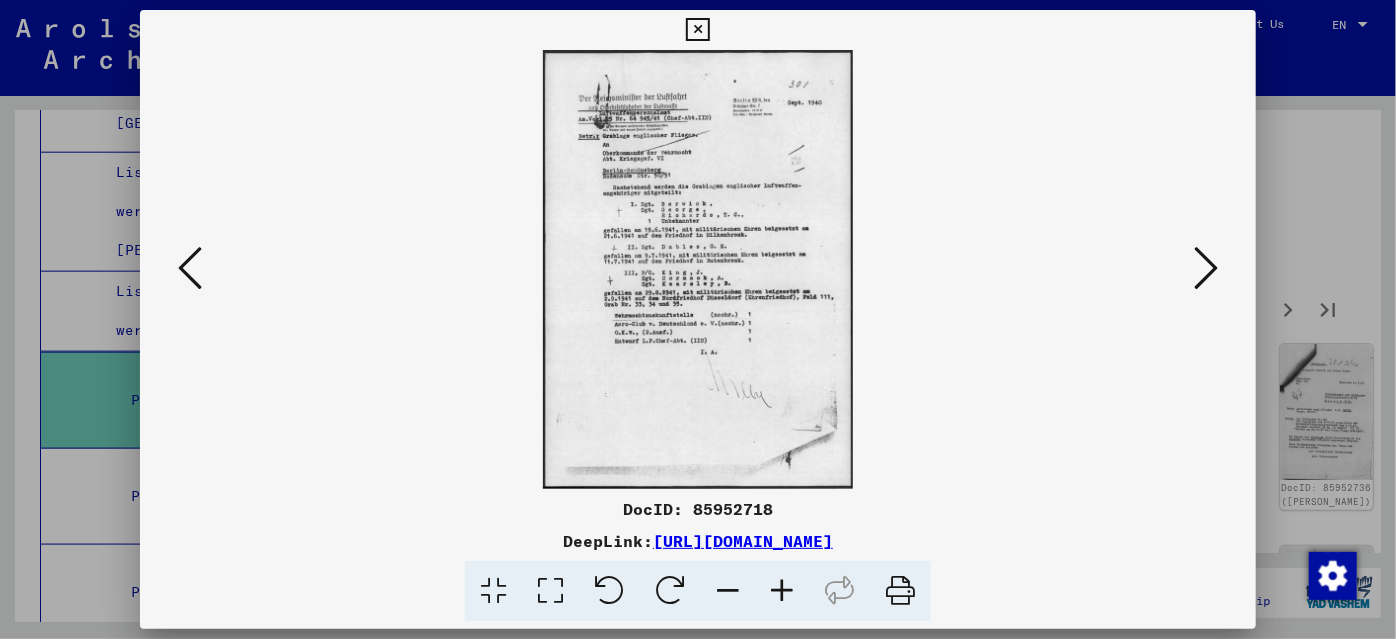 click at bounding box center [1206, 268] 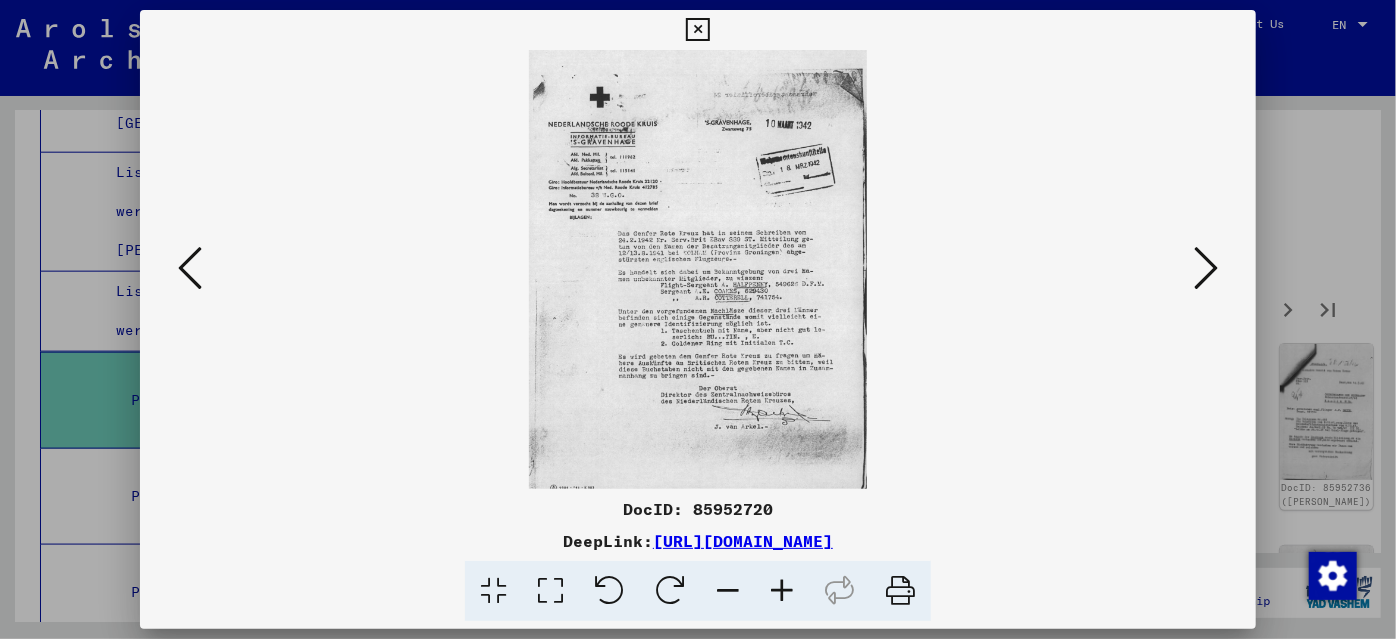 click at bounding box center (1206, 268) 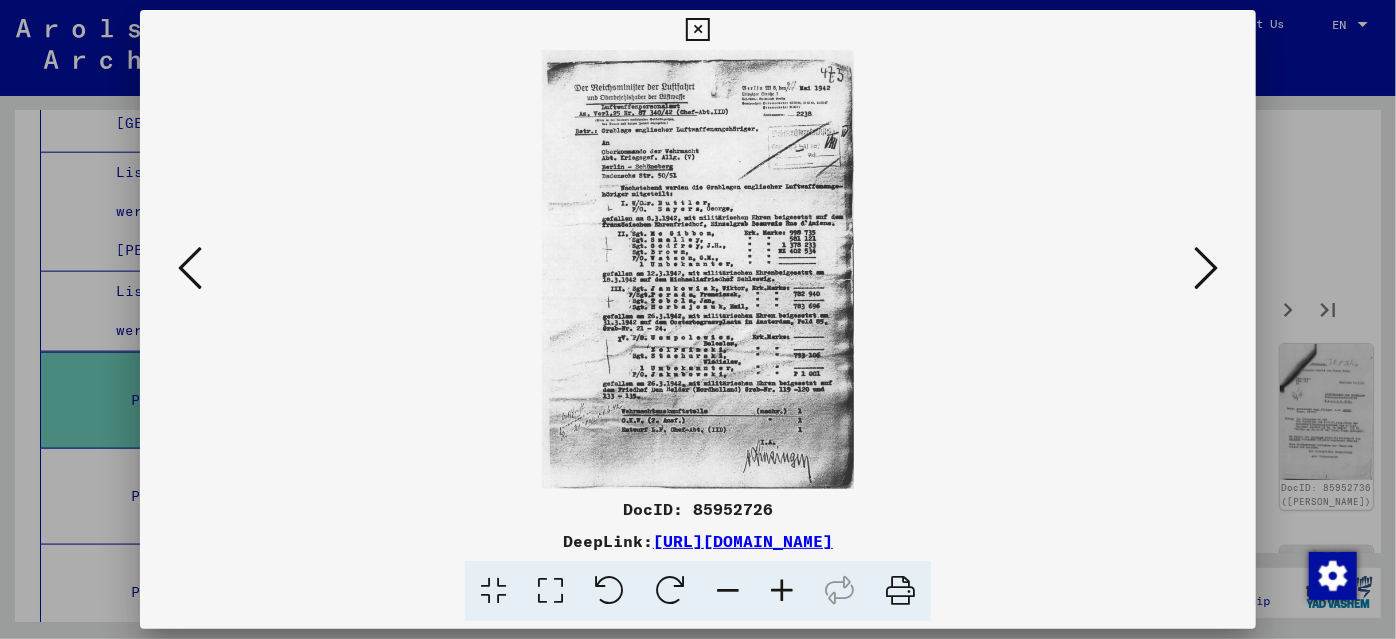 click at bounding box center (1206, 268) 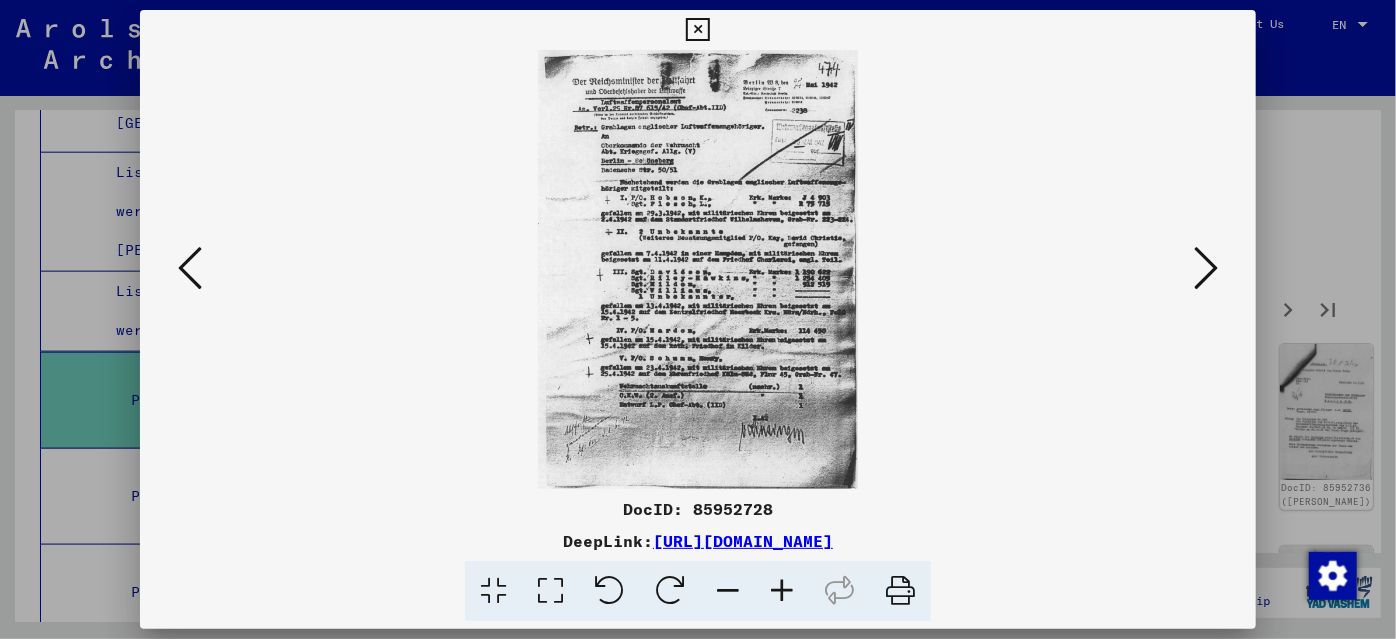 click at bounding box center (1206, 268) 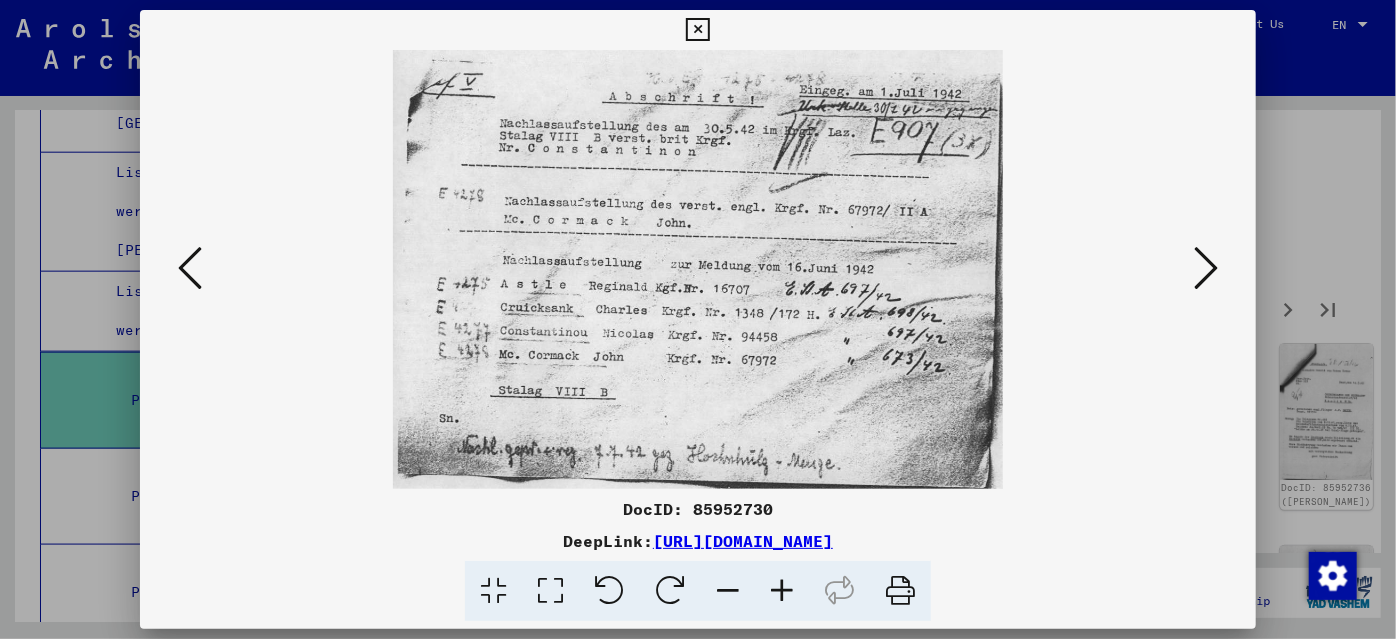 click at bounding box center (1206, 268) 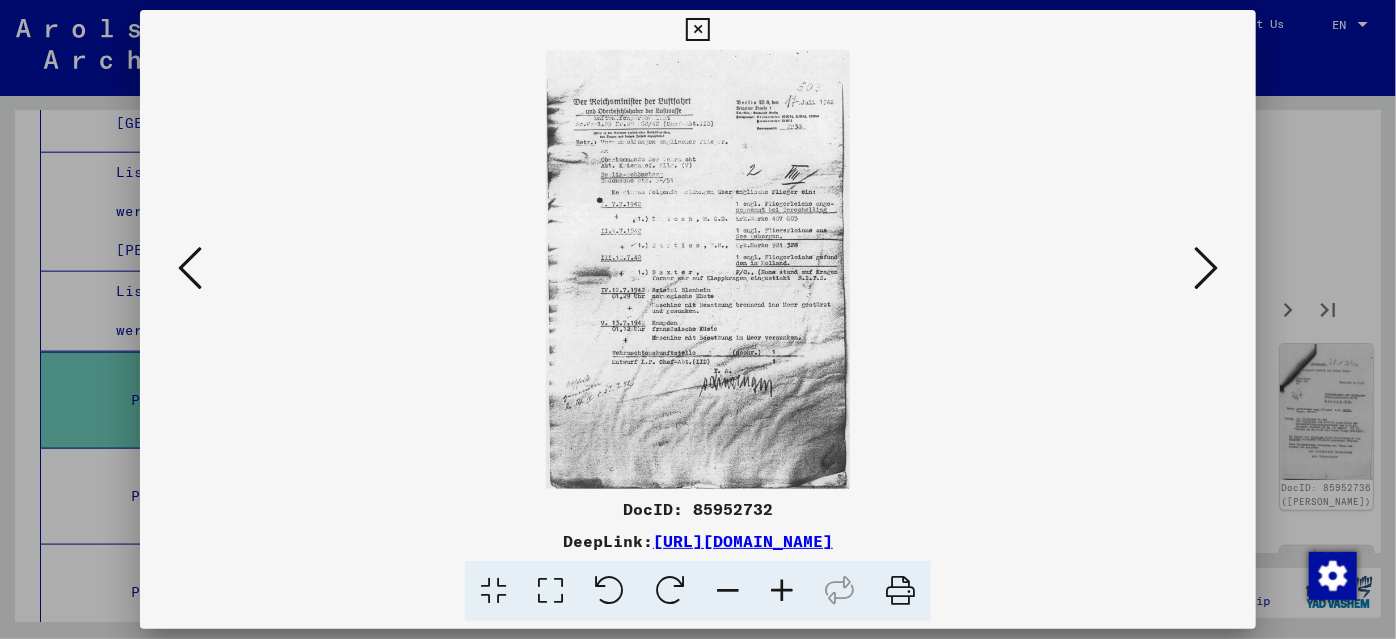 click at bounding box center (1206, 268) 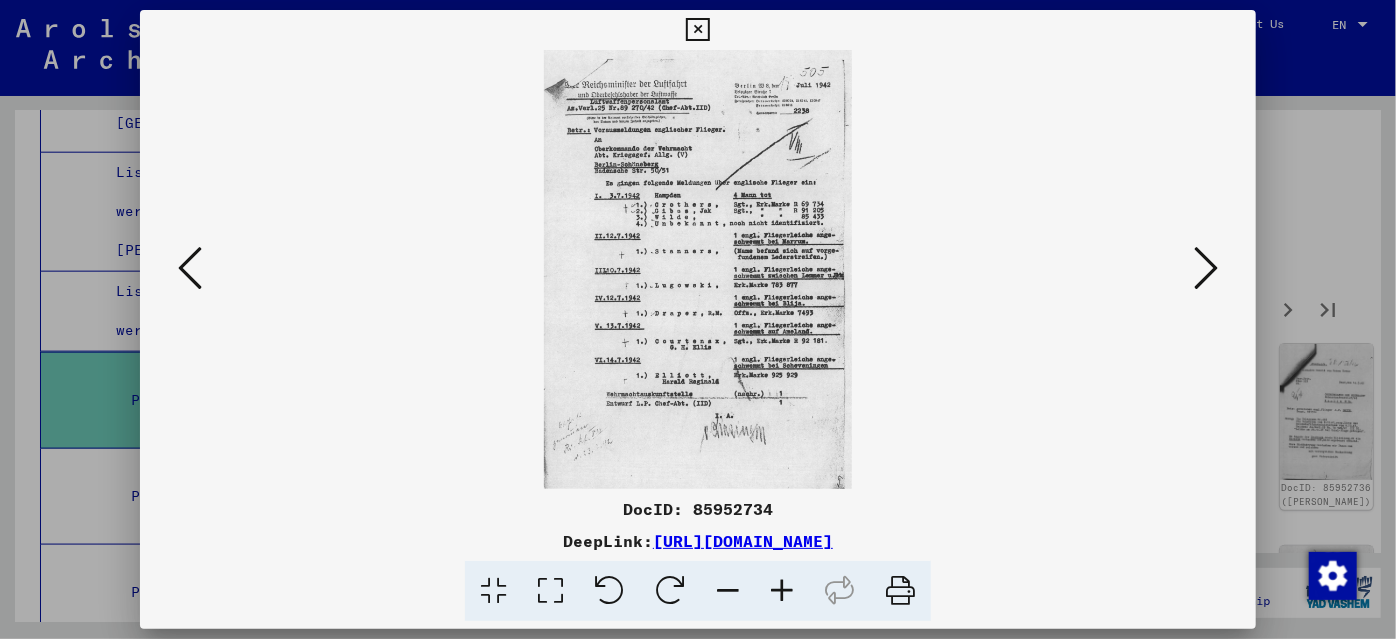 click at bounding box center [1206, 268] 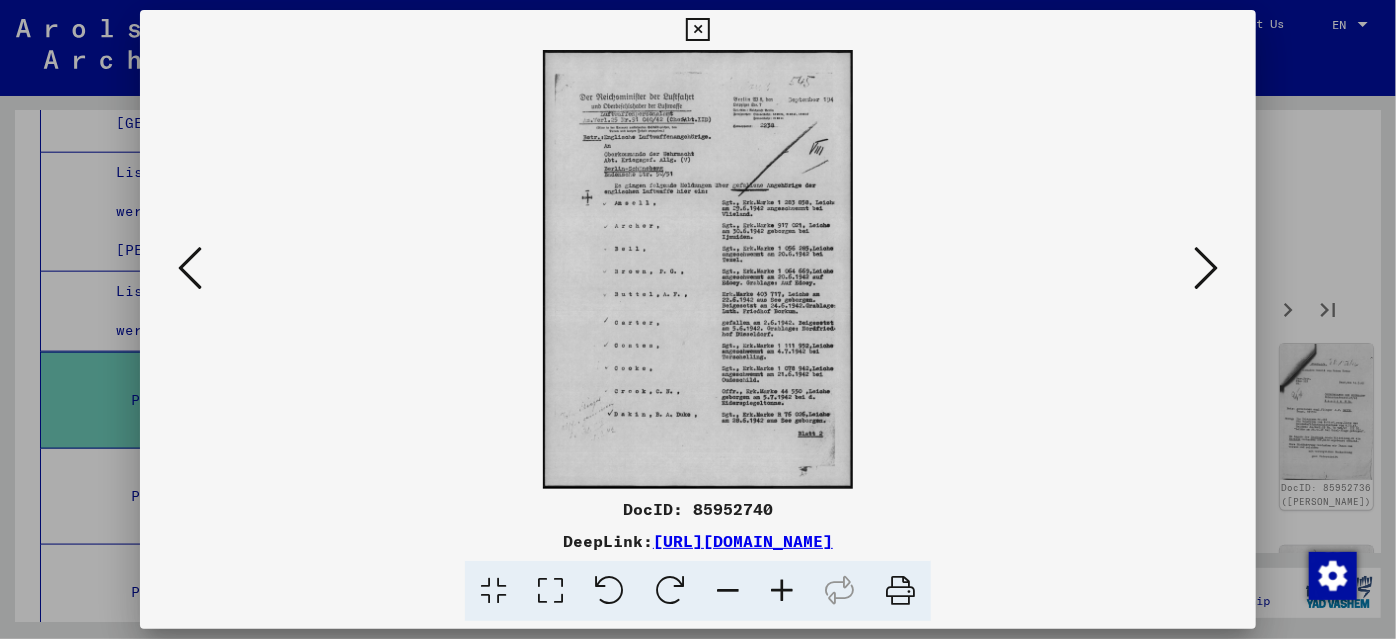 click at bounding box center (190, 268) 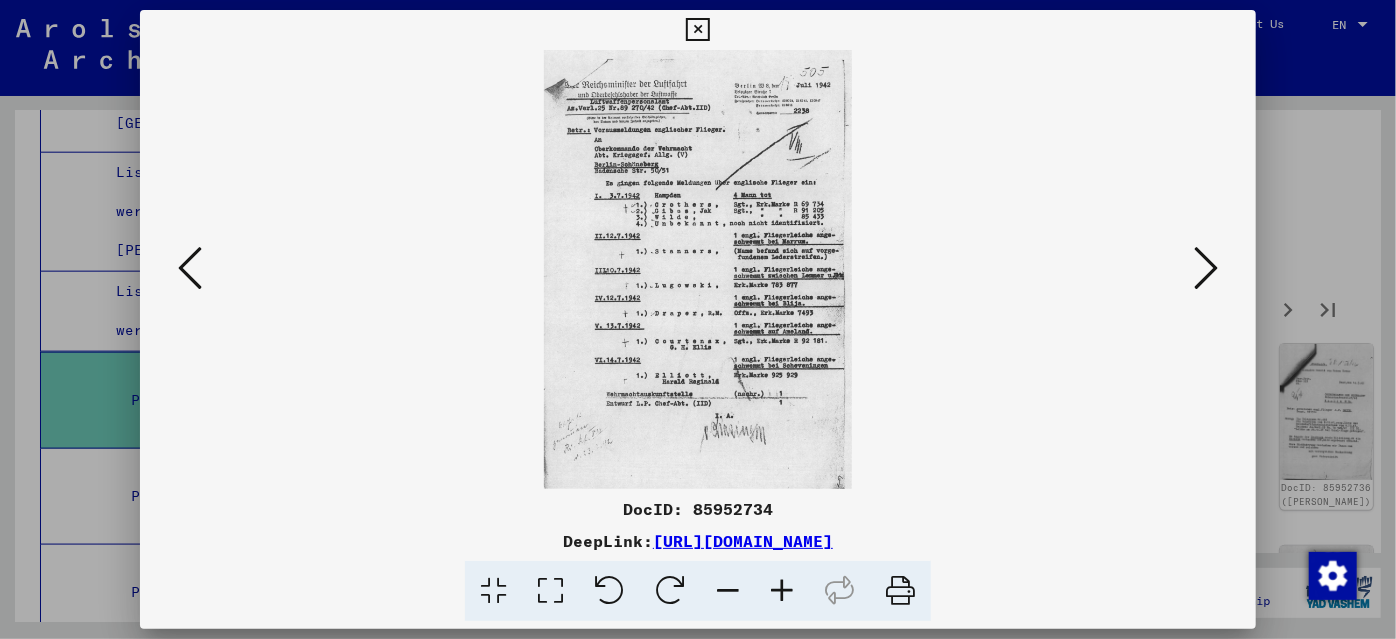 click at bounding box center (1206, 268) 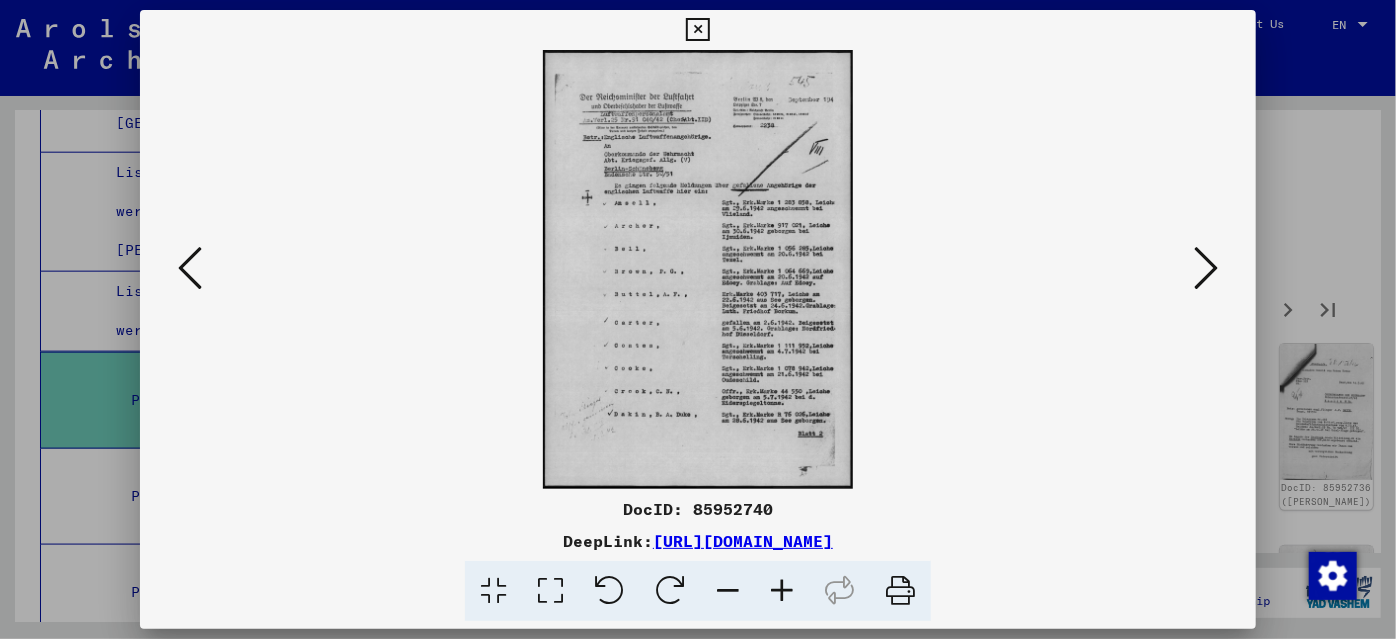 click at bounding box center (1206, 268) 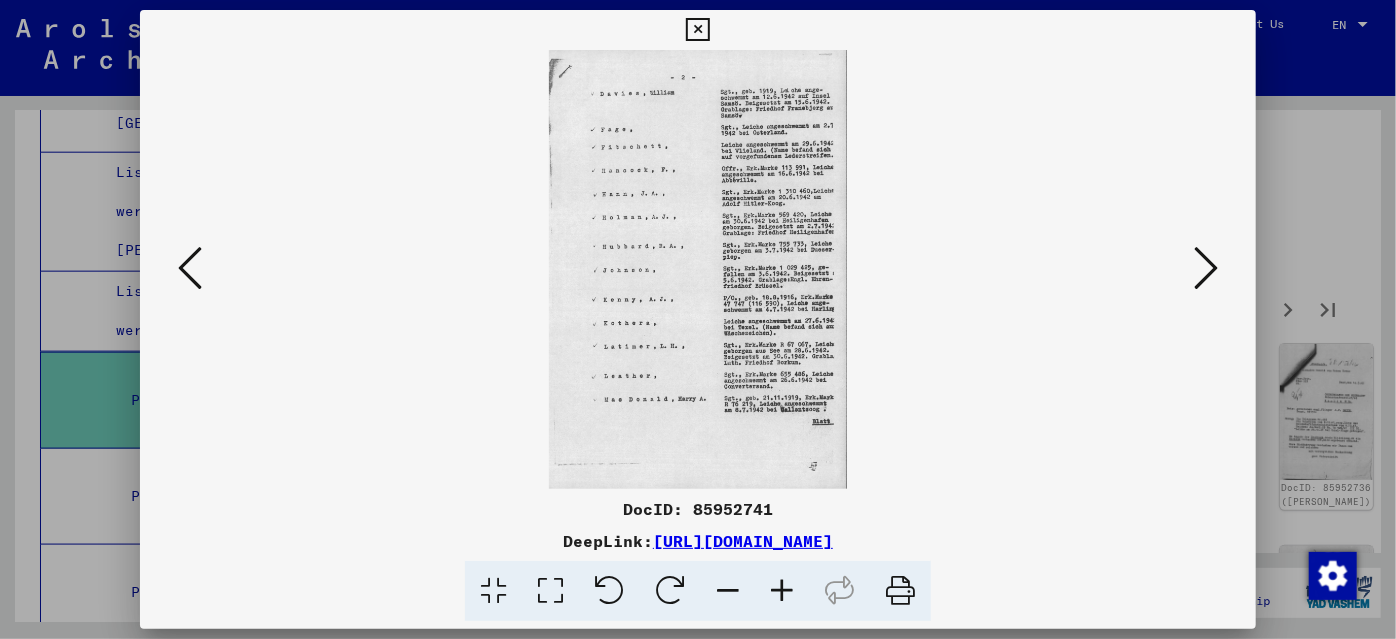 click at bounding box center (1206, 268) 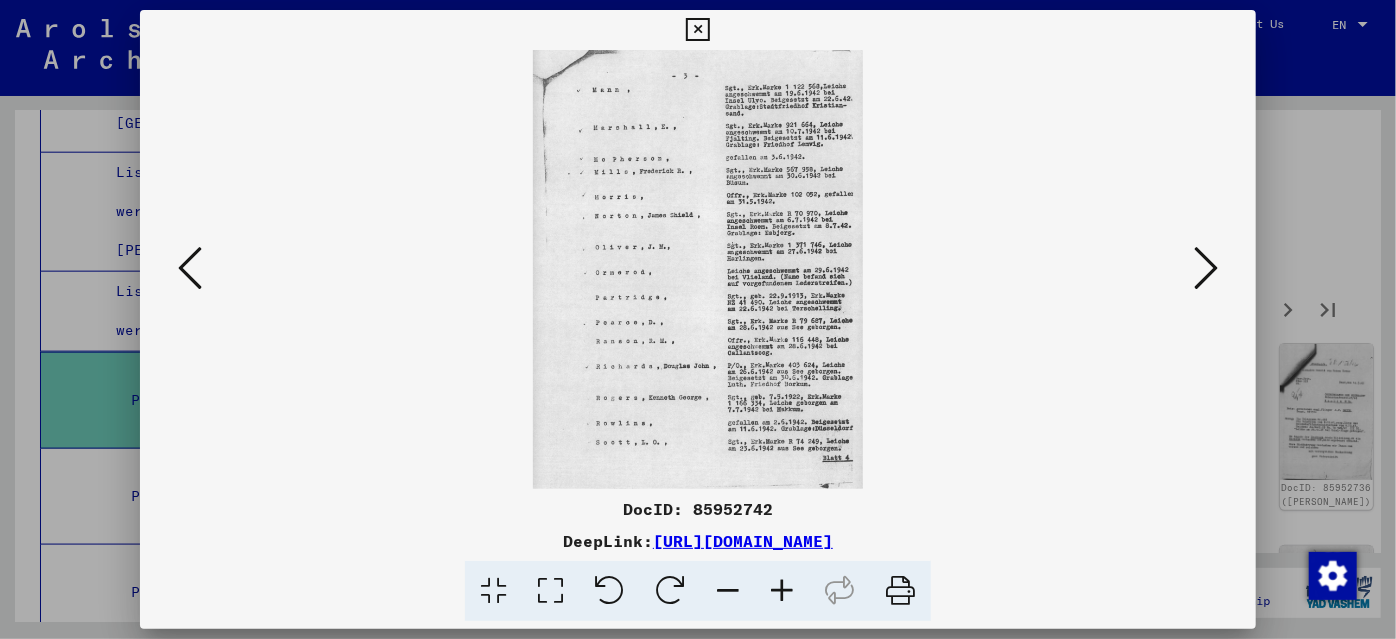 click at bounding box center (1206, 268) 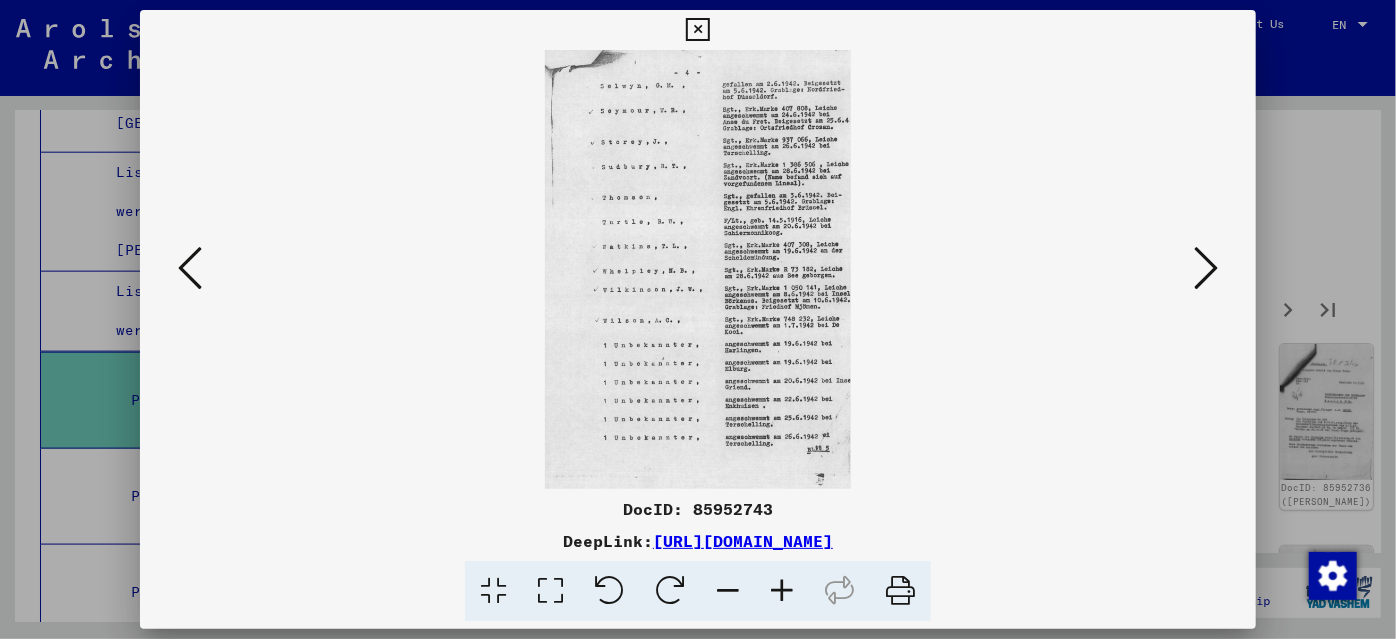 click at bounding box center [1206, 268] 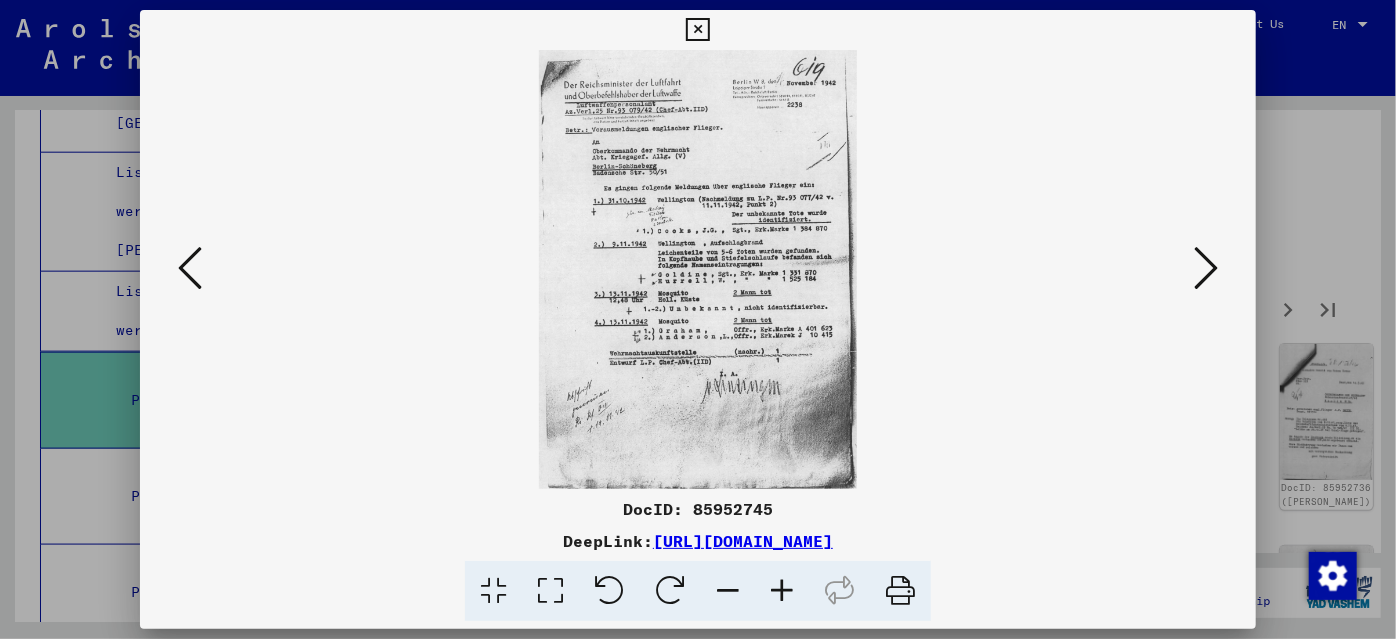 click at bounding box center (1206, 268) 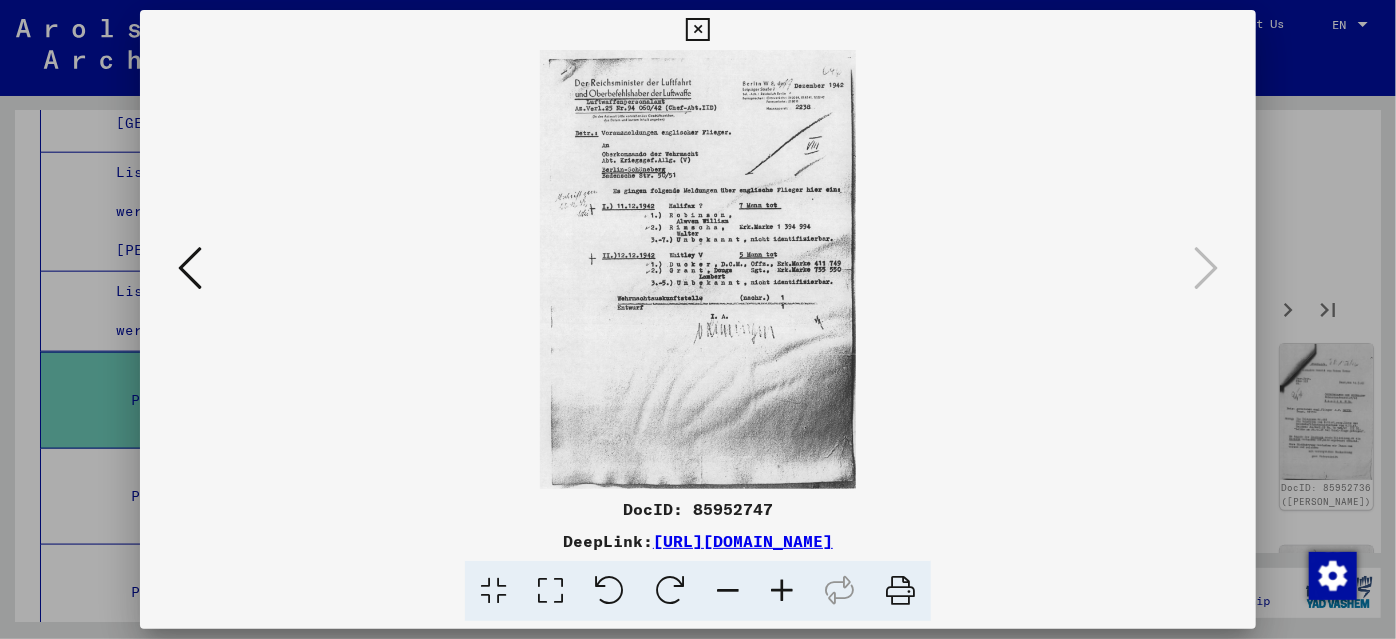 click at bounding box center [698, 319] 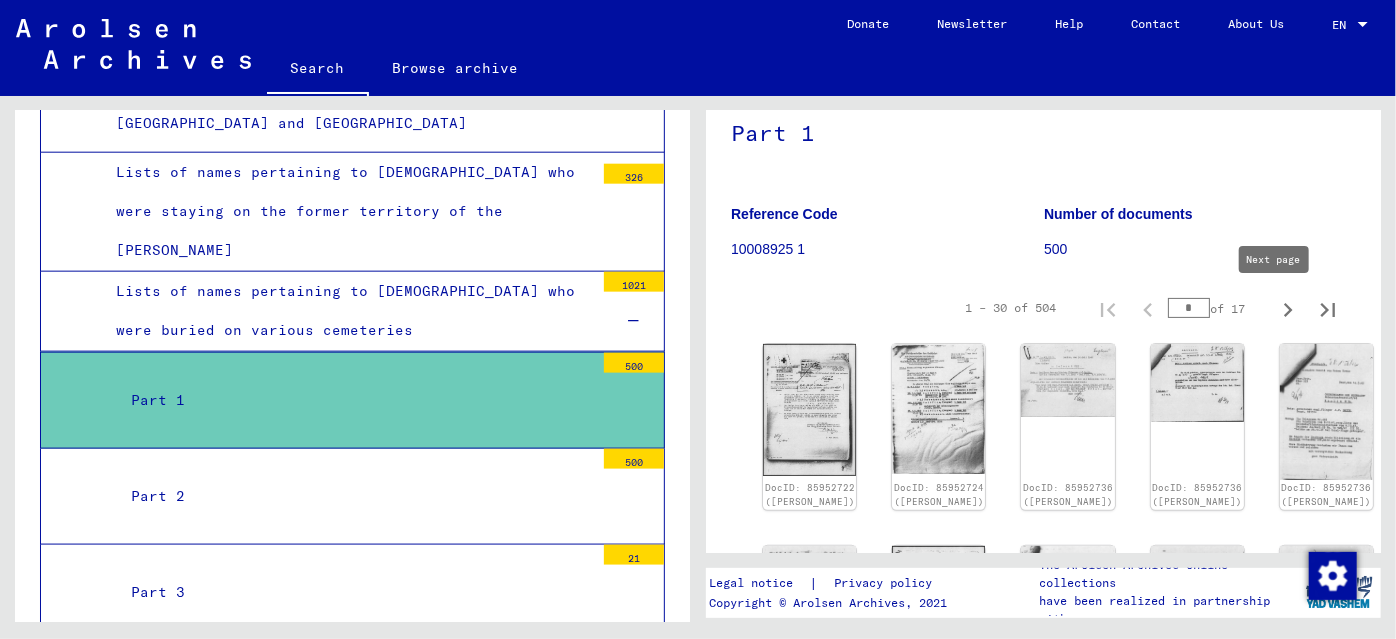 click 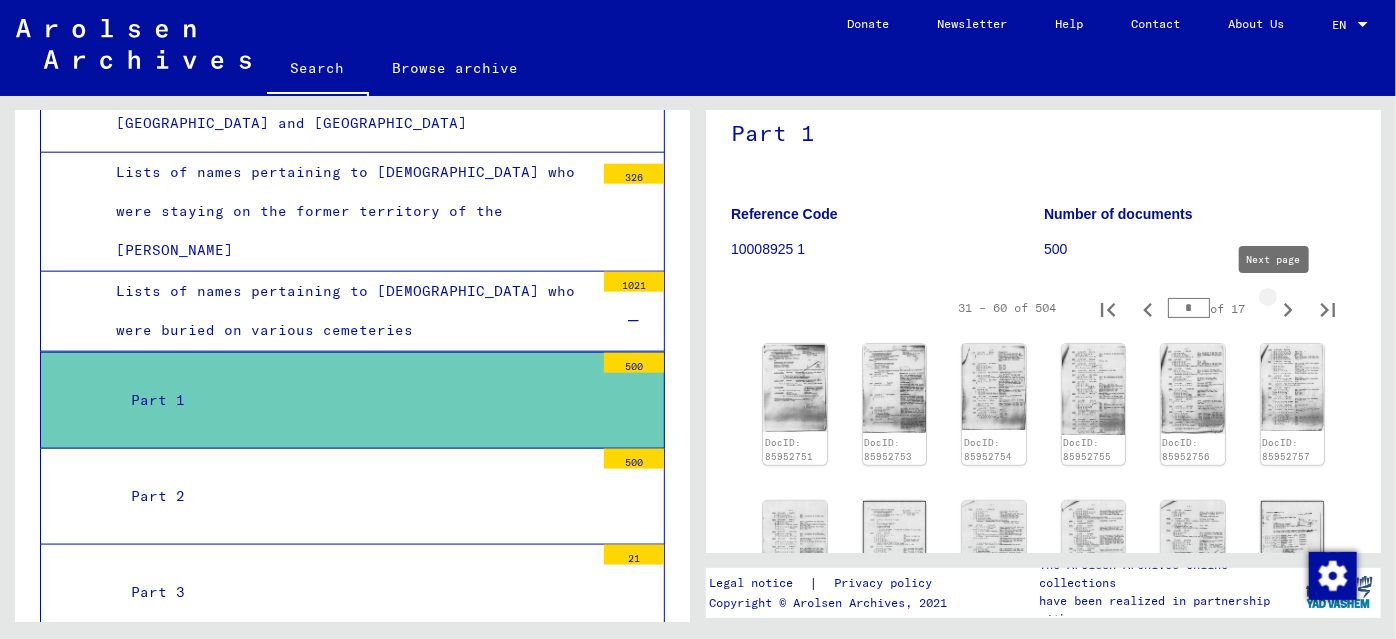 type on "*" 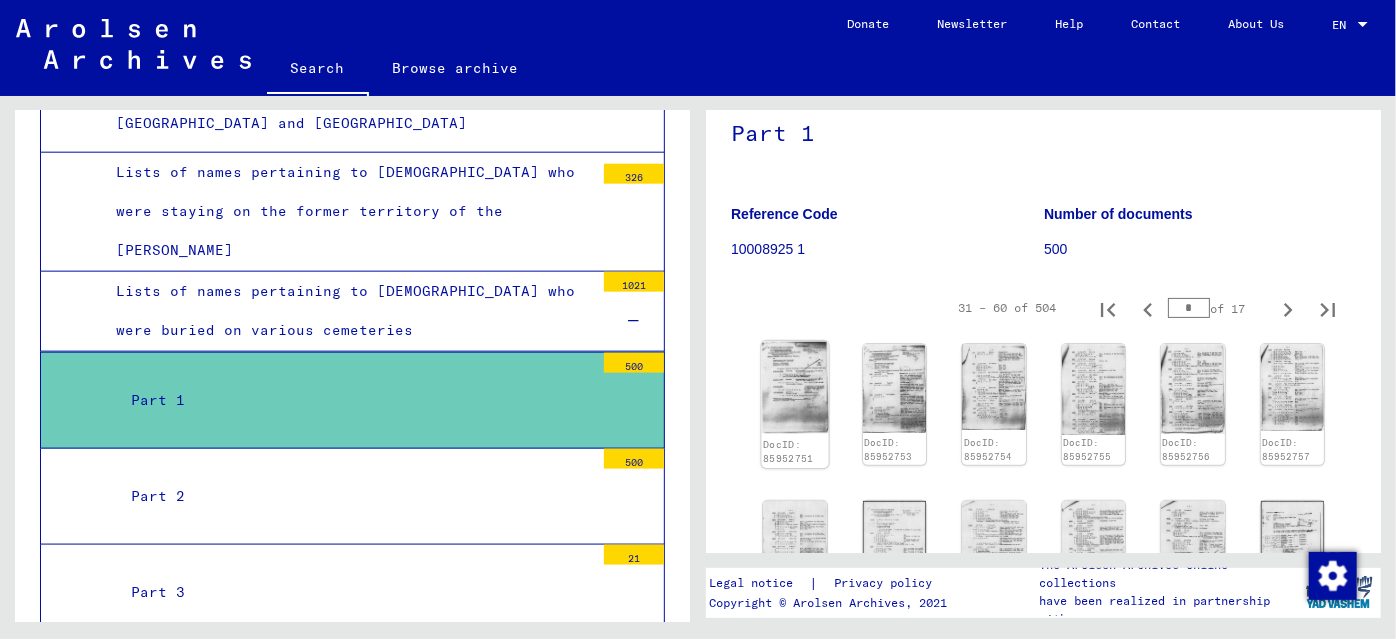 click 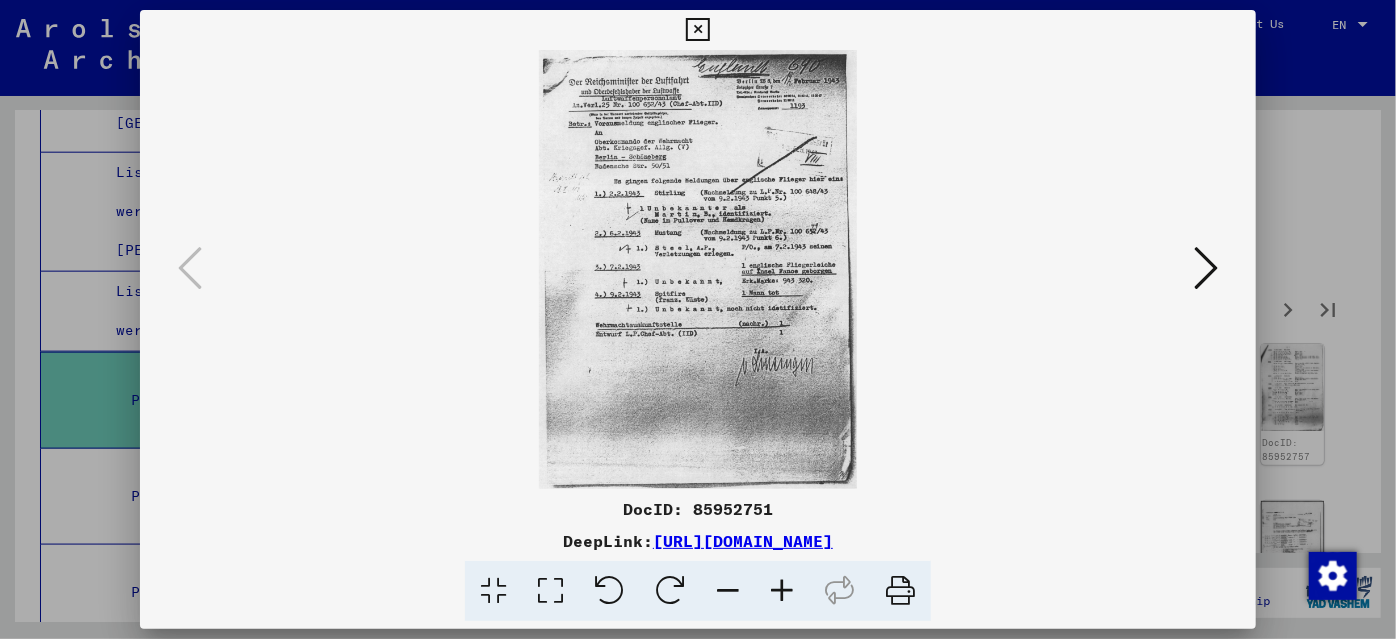 click at bounding box center (1206, 268) 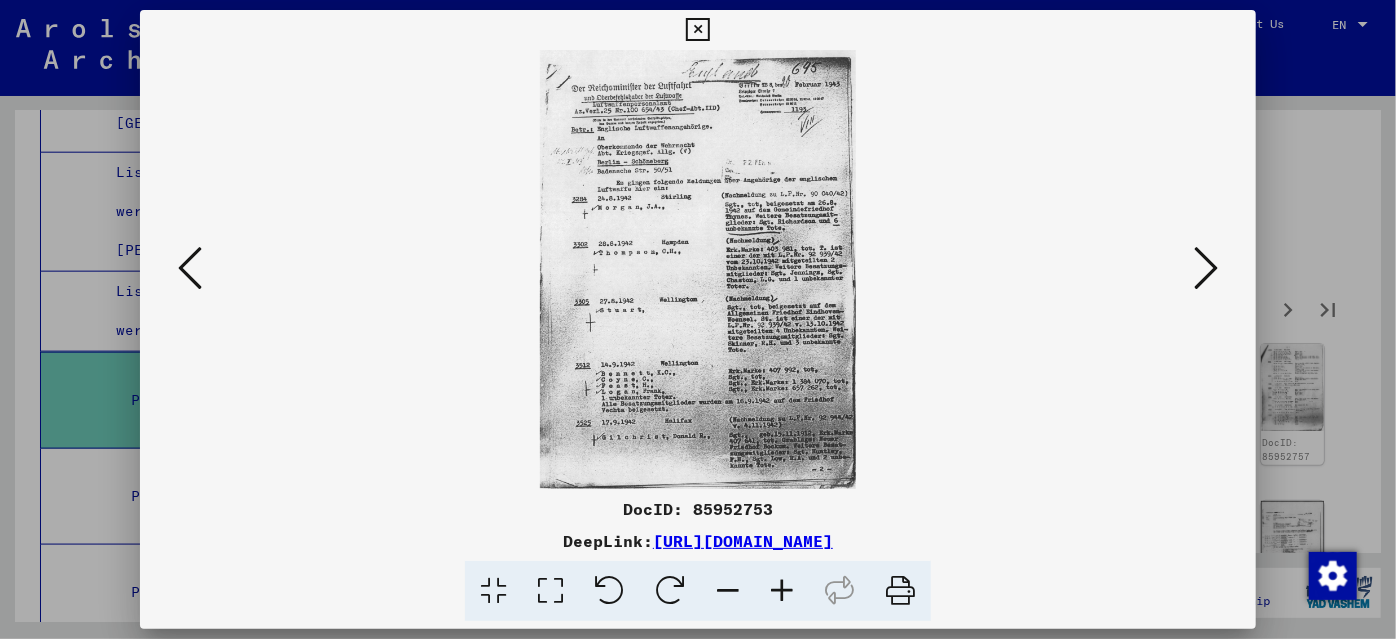 click at bounding box center (1206, 268) 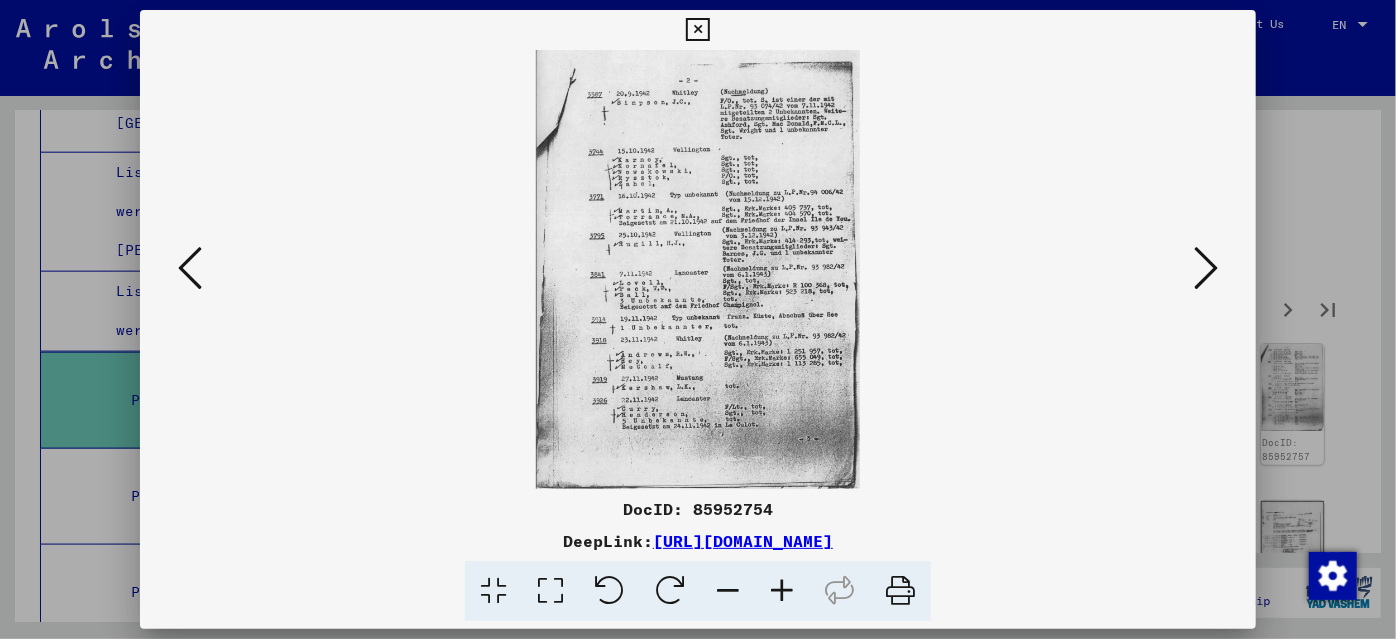 click at bounding box center [1206, 268] 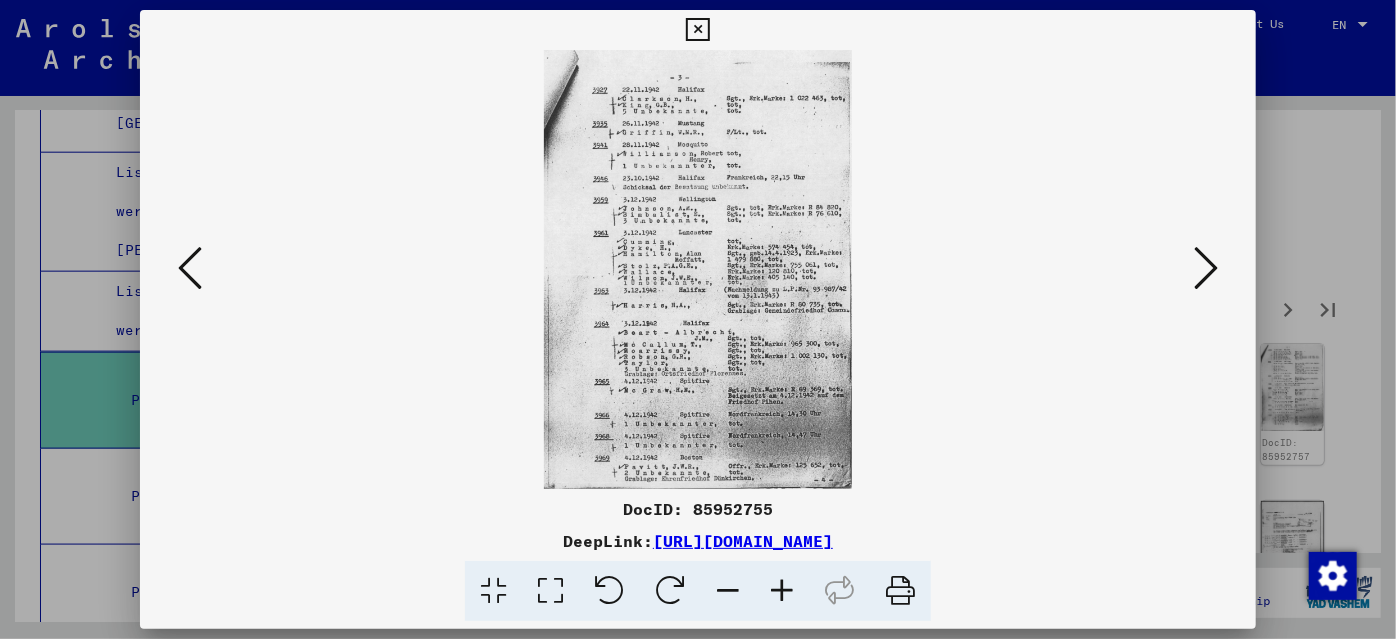 click at bounding box center (1206, 268) 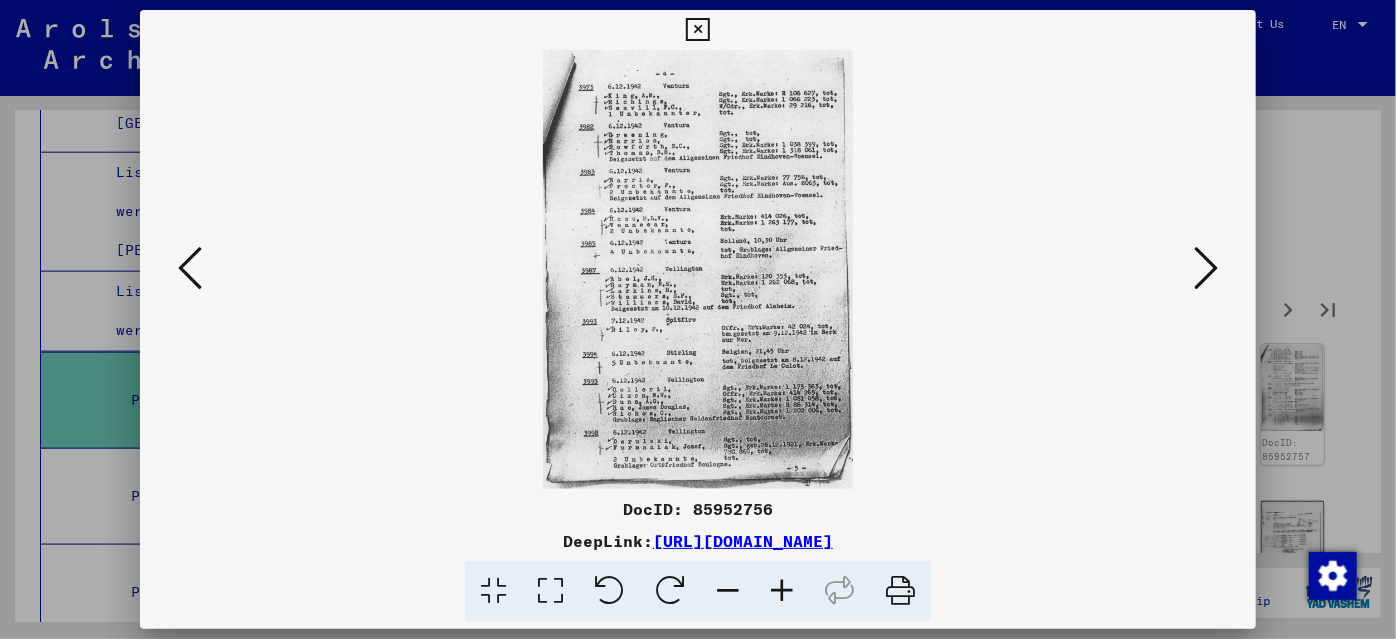 click at bounding box center [1206, 268] 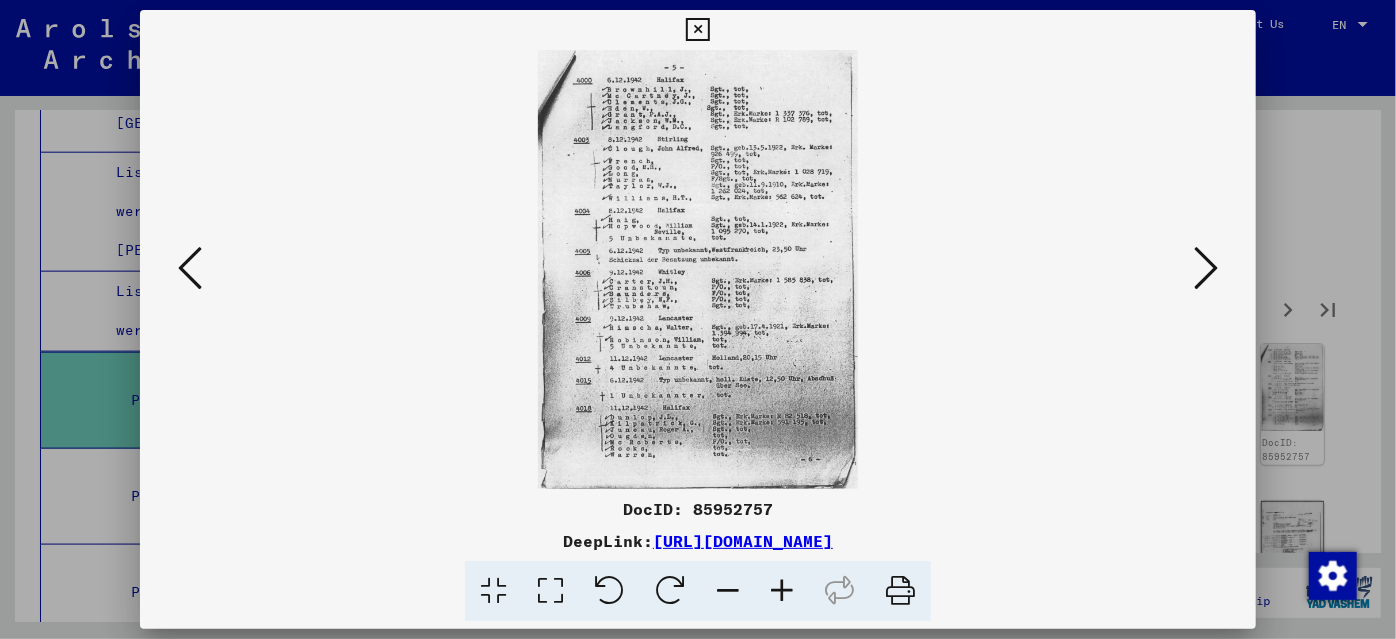 click at bounding box center [1206, 268] 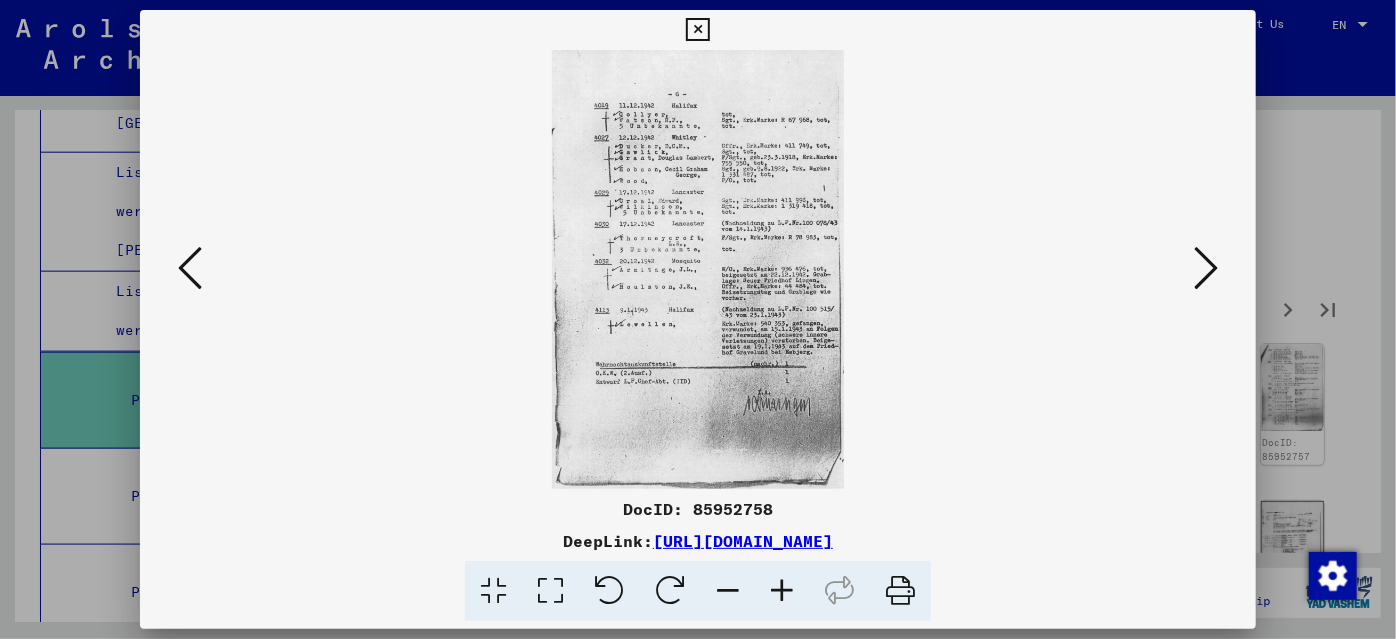 click at bounding box center [1206, 268] 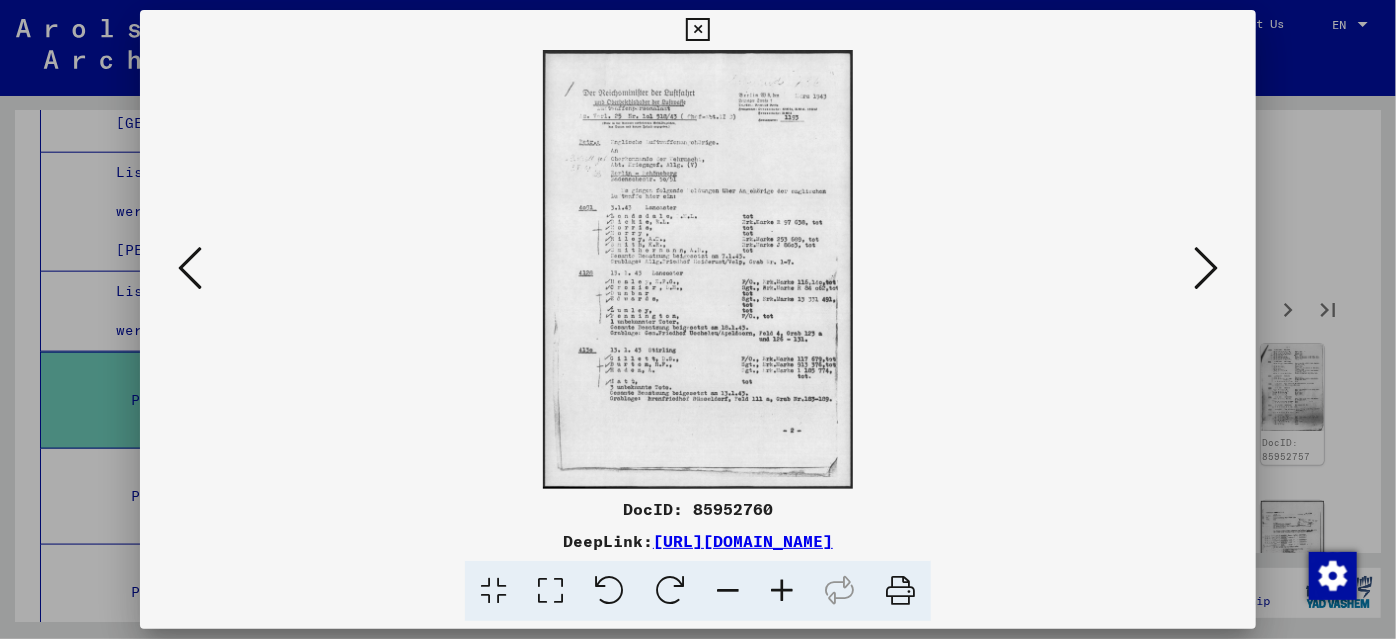 click at bounding box center (1206, 268) 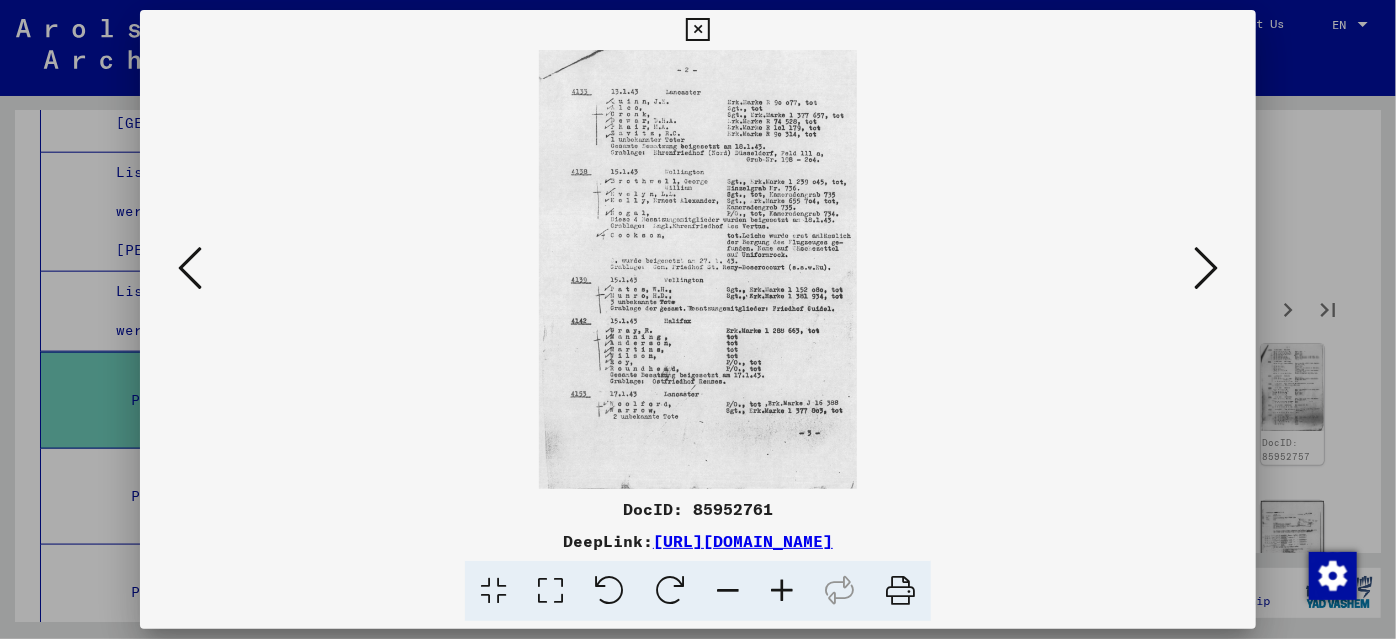 click at bounding box center [1206, 268] 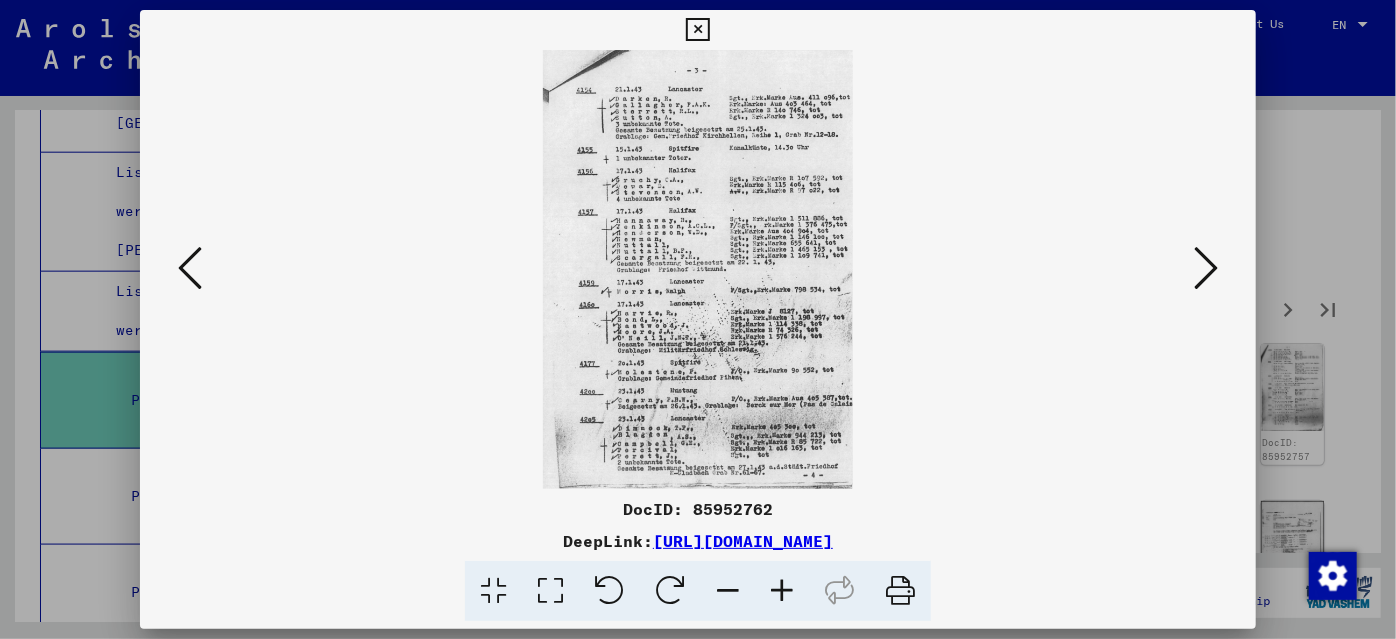 click at bounding box center (1206, 268) 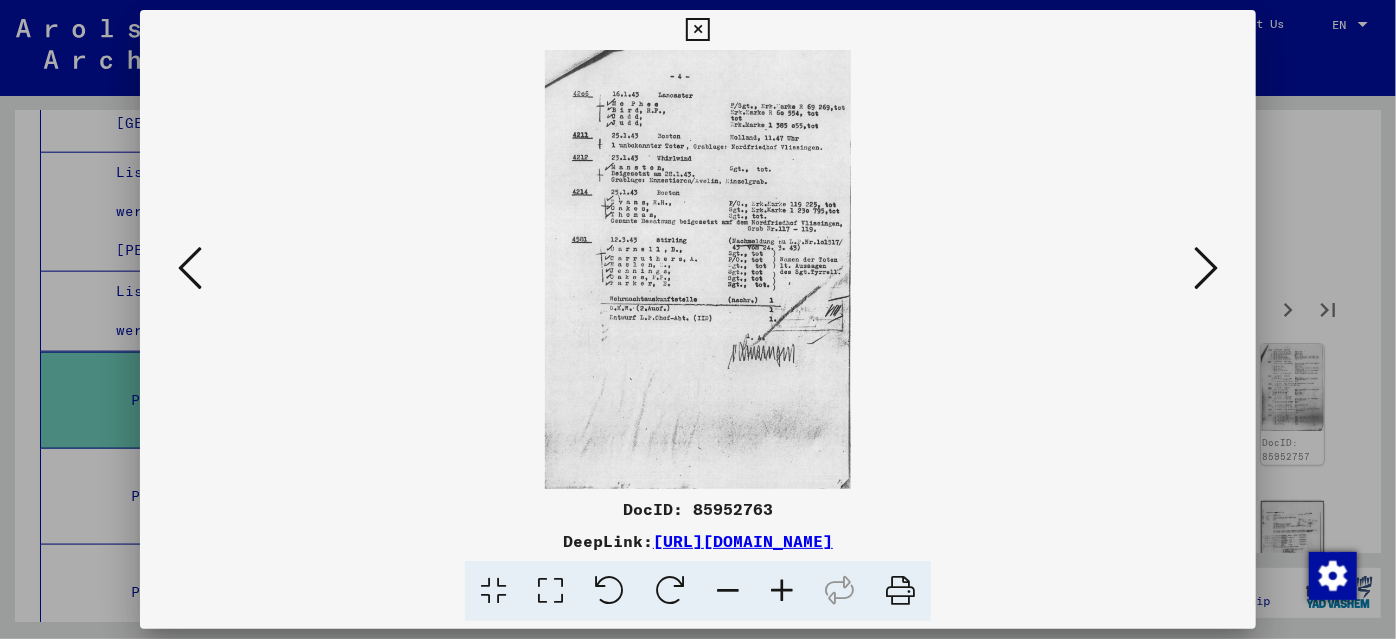 click at bounding box center [1206, 268] 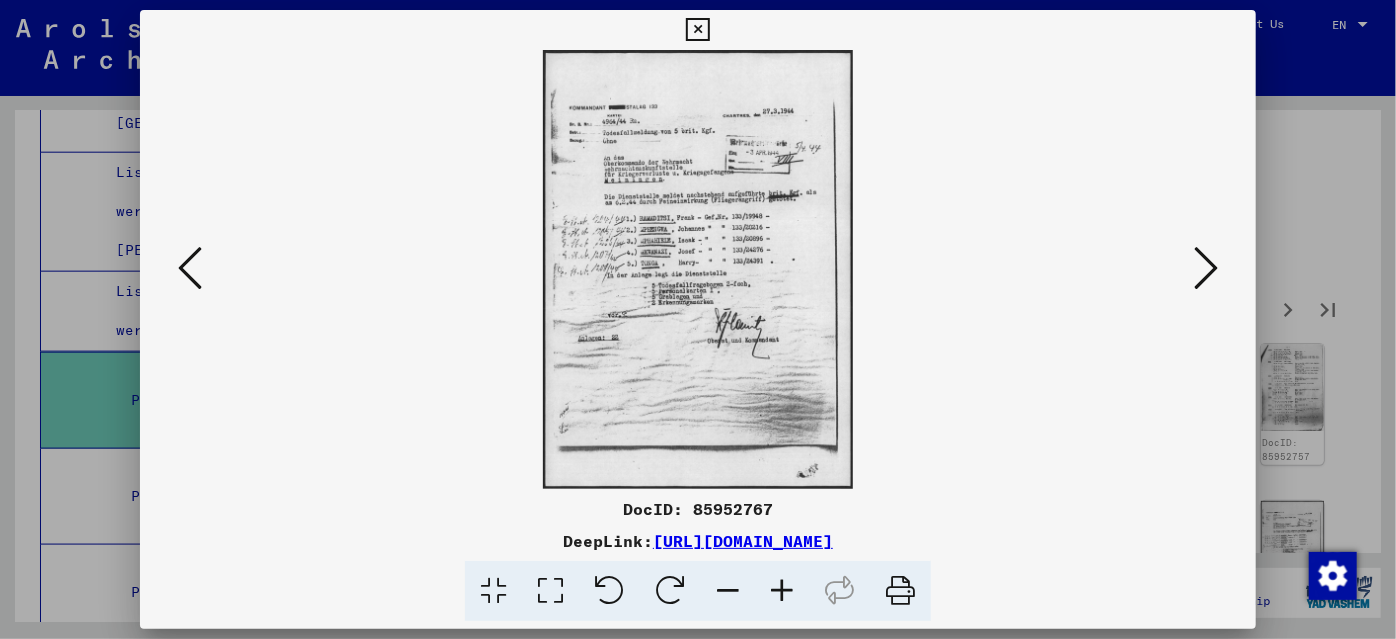 click at bounding box center [1206, 268] 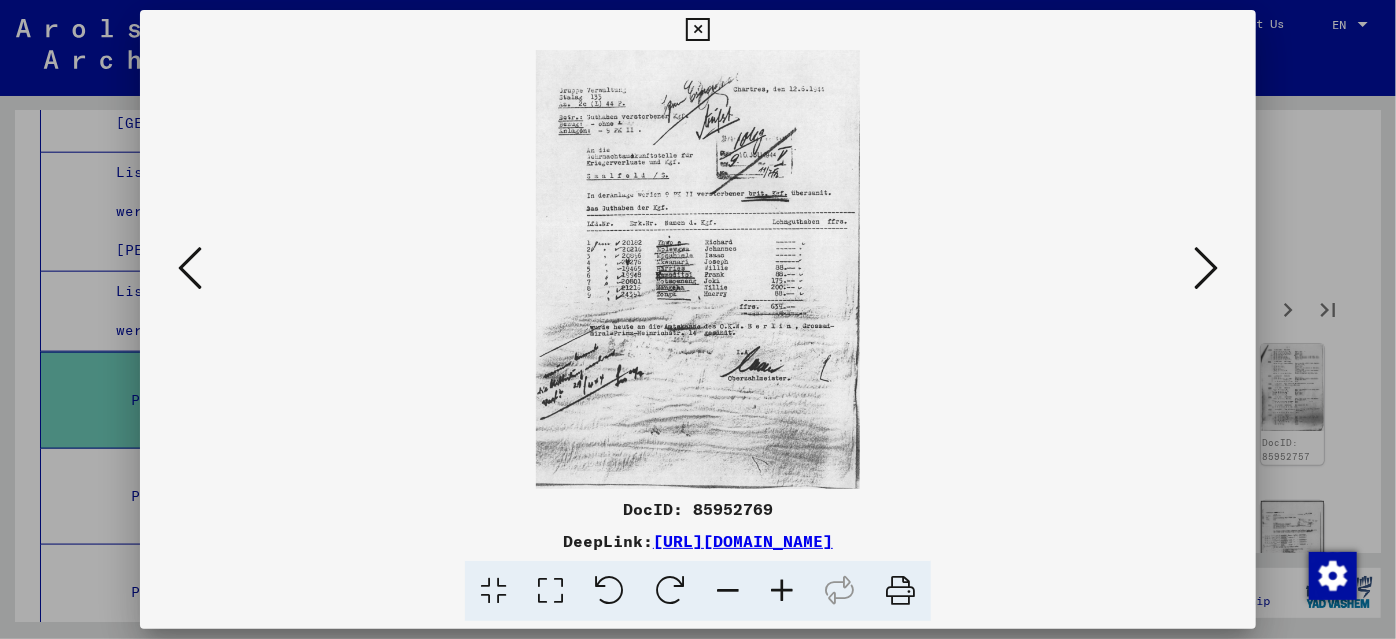 click at bounding box center (1206, 268) 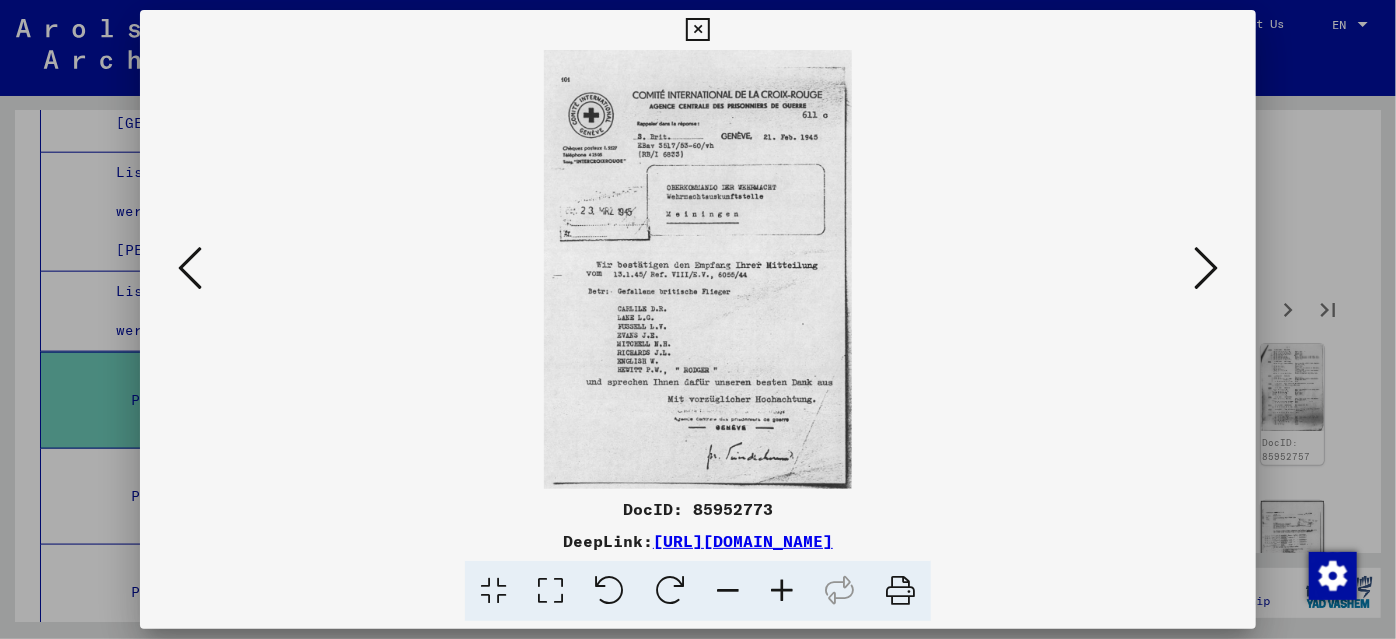 click at bounding box center (1206, 268) 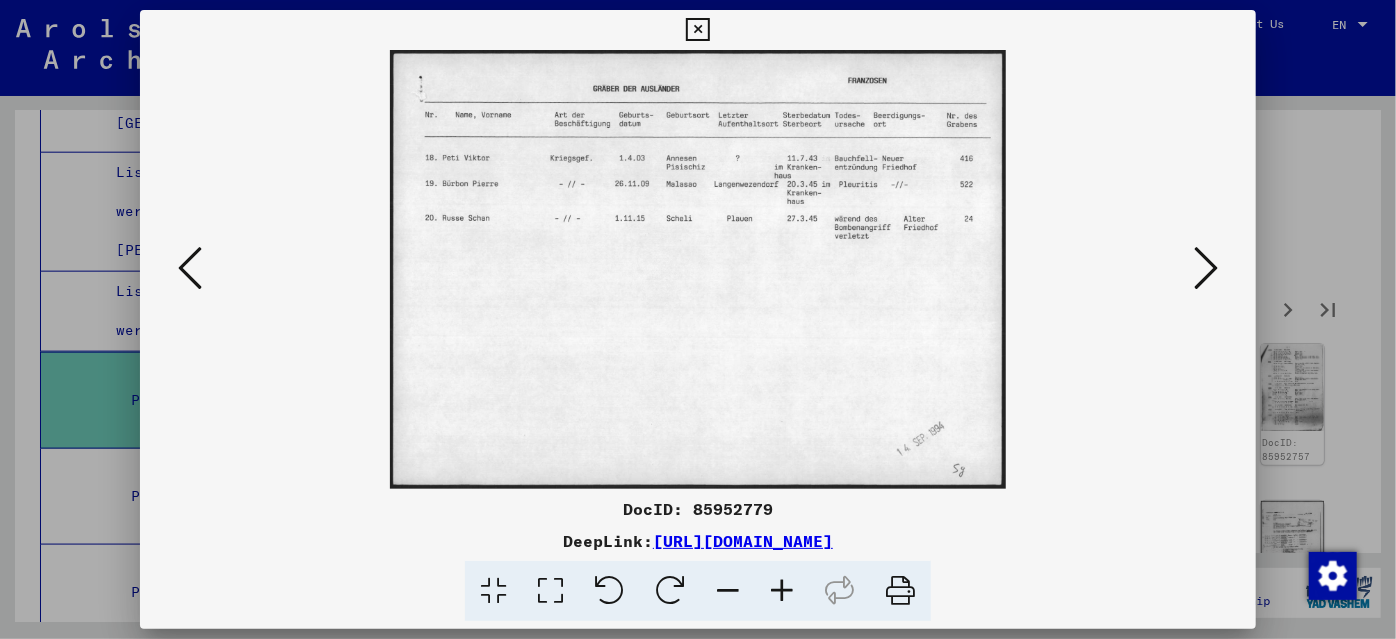 click at bounding box center [1206, 268] 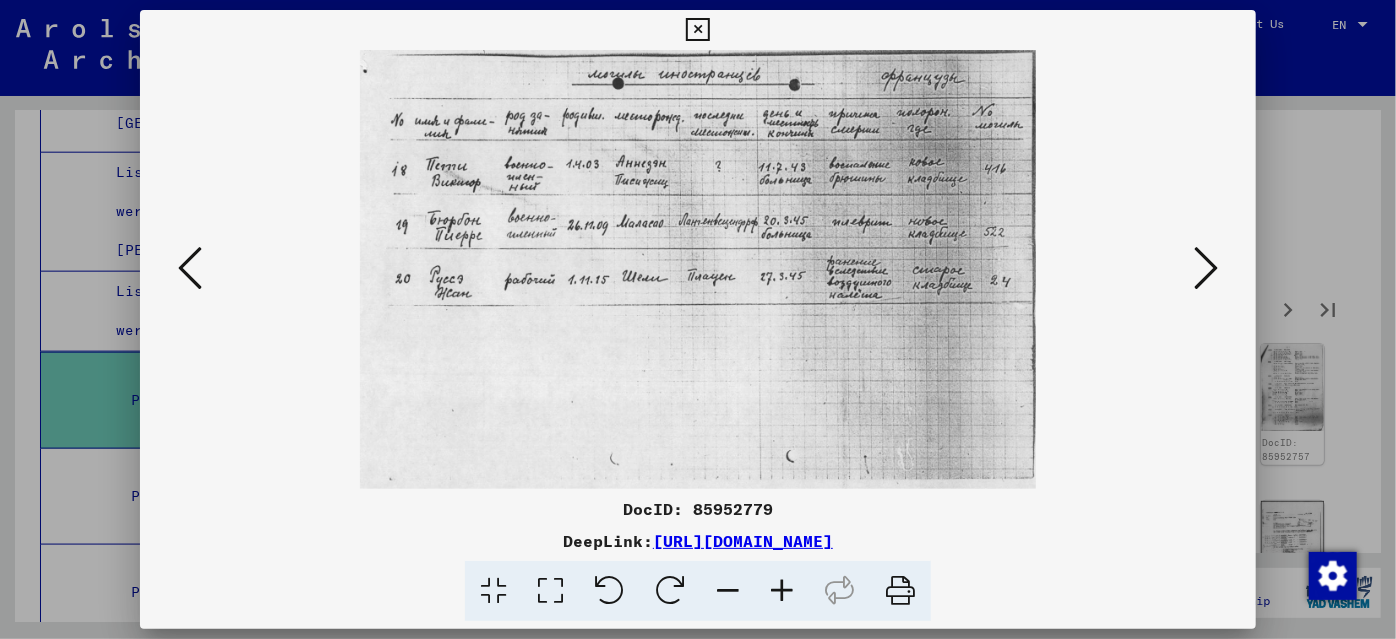 click at bounding box center [1206, 268] 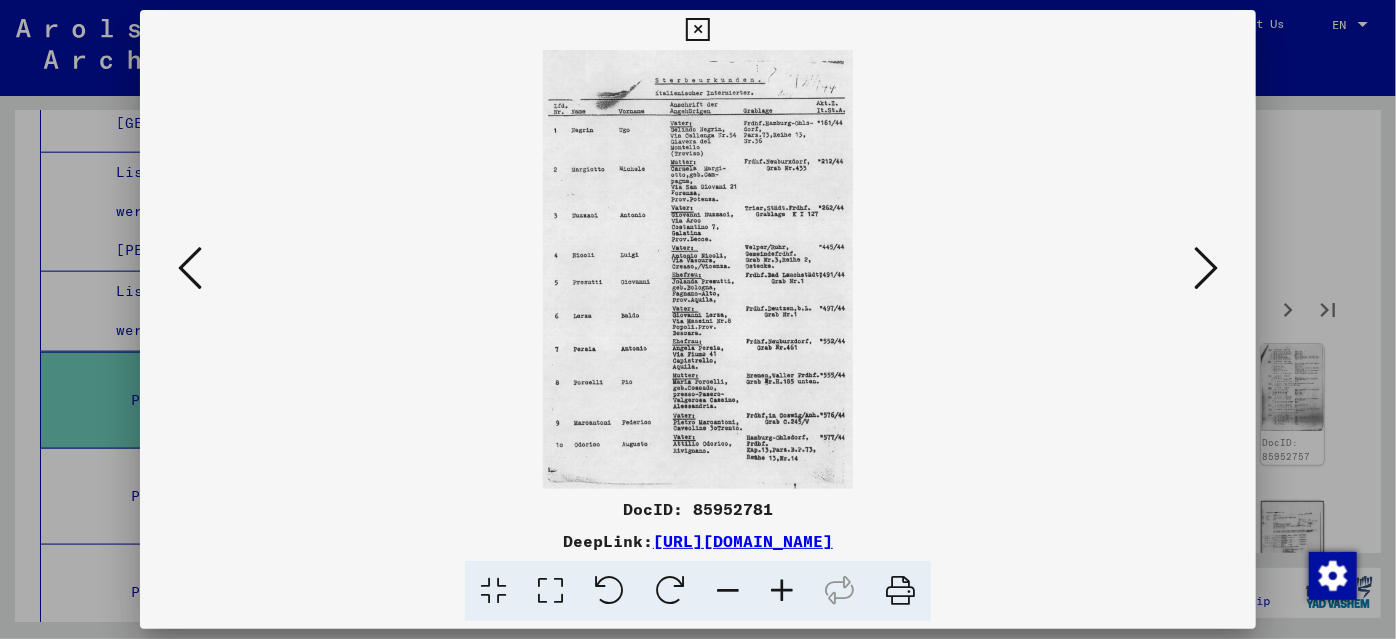 click at bounding box center [782, 591] 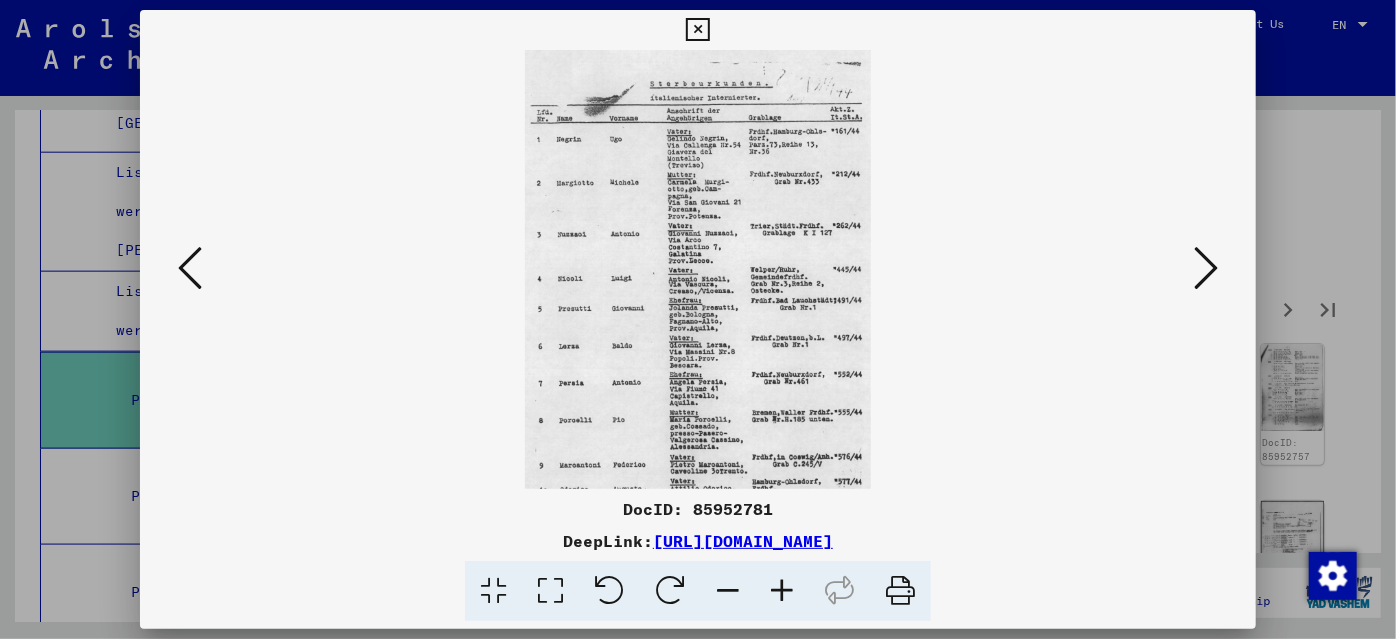 click at bounding box center [782, 591] 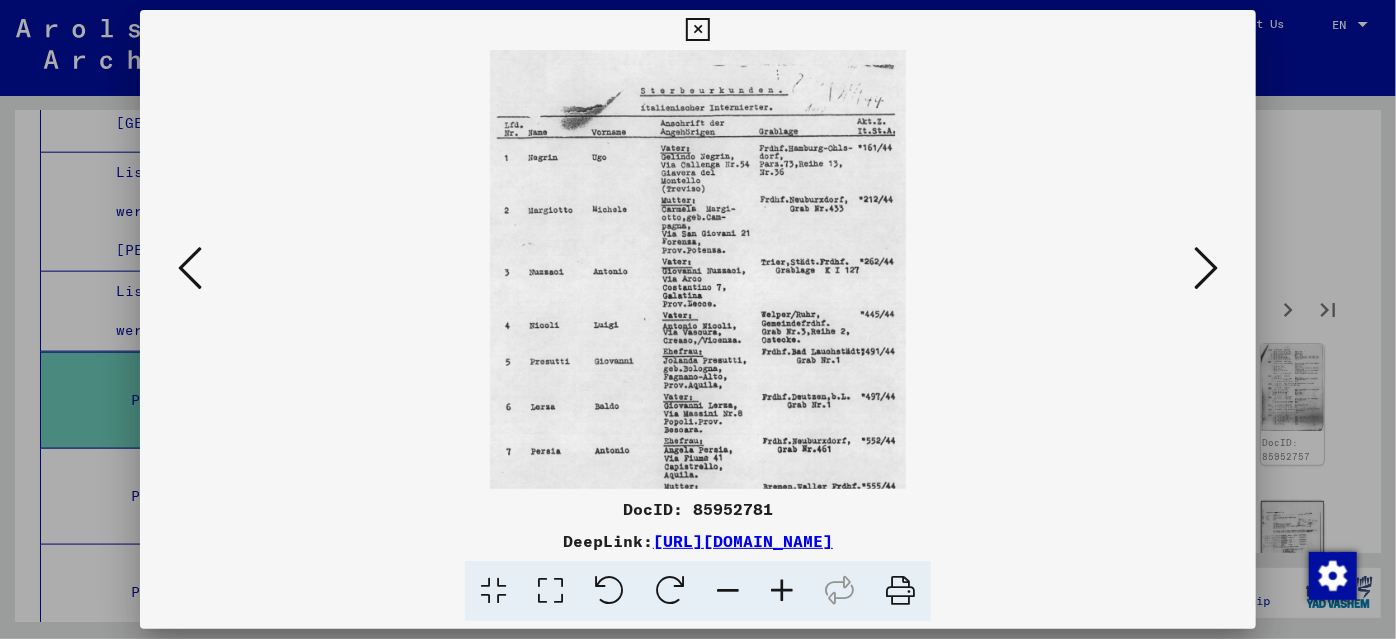 click at bounding box center [782, 591] 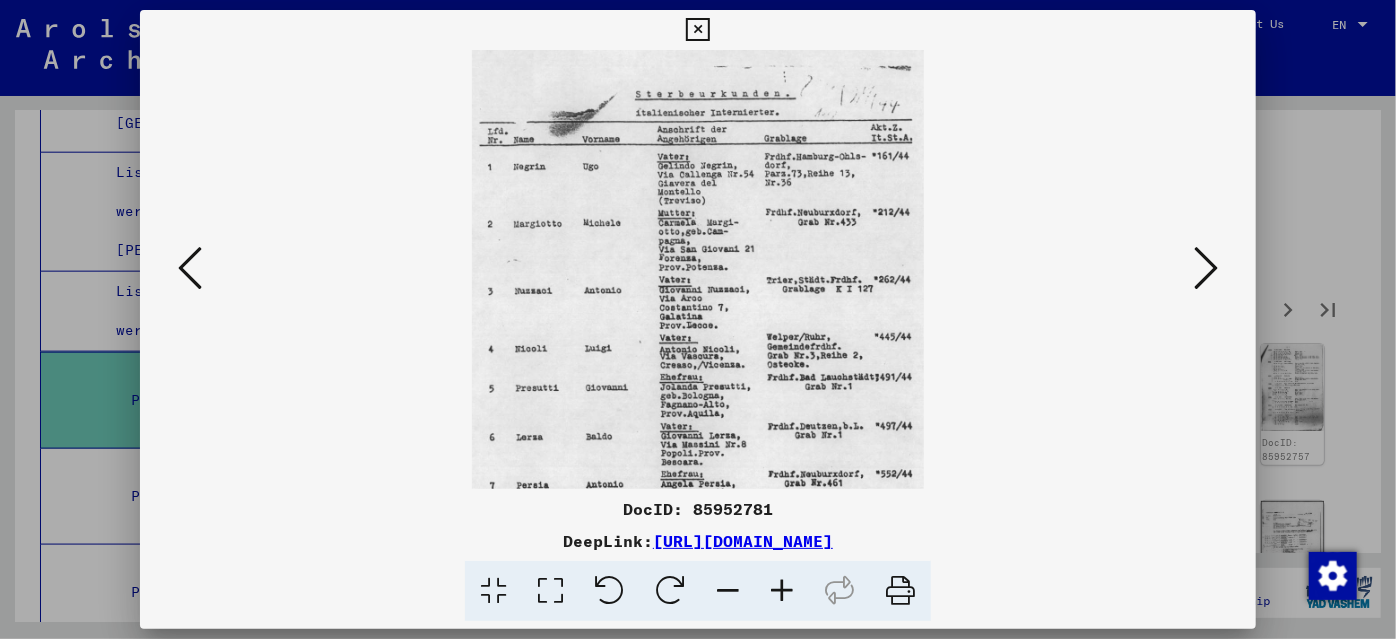 click at bounding box center [782, 591] 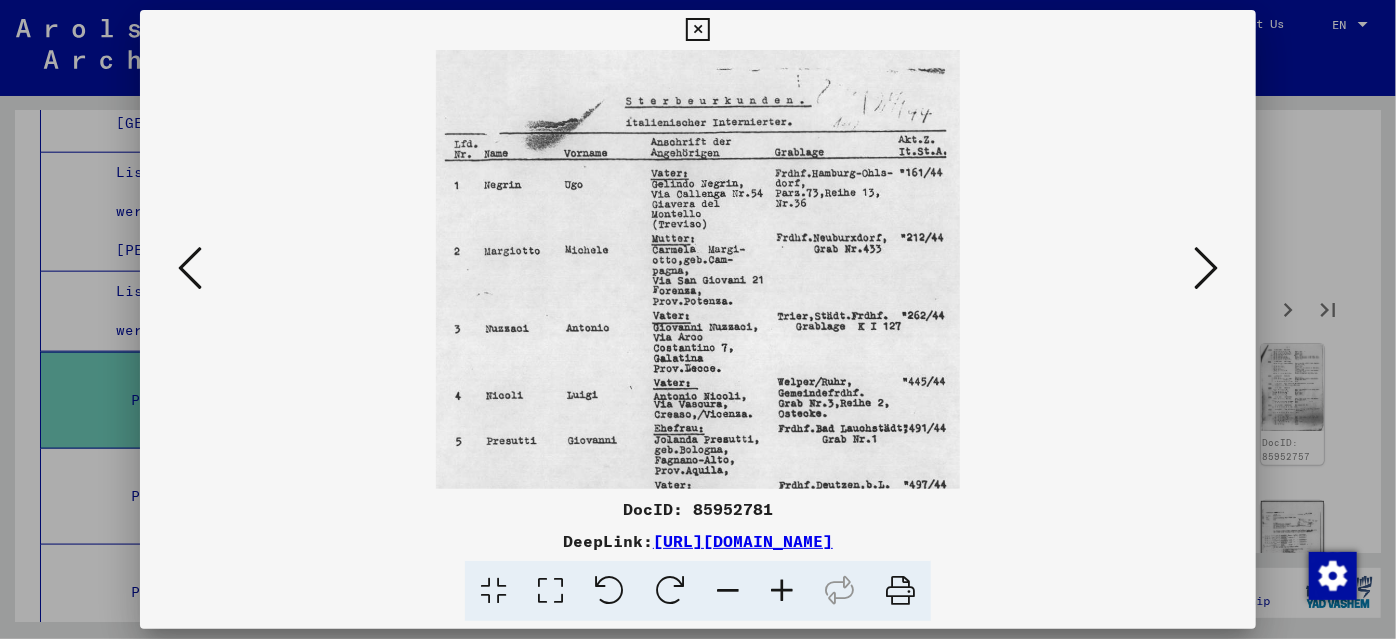click at bounding box center [782, 591] 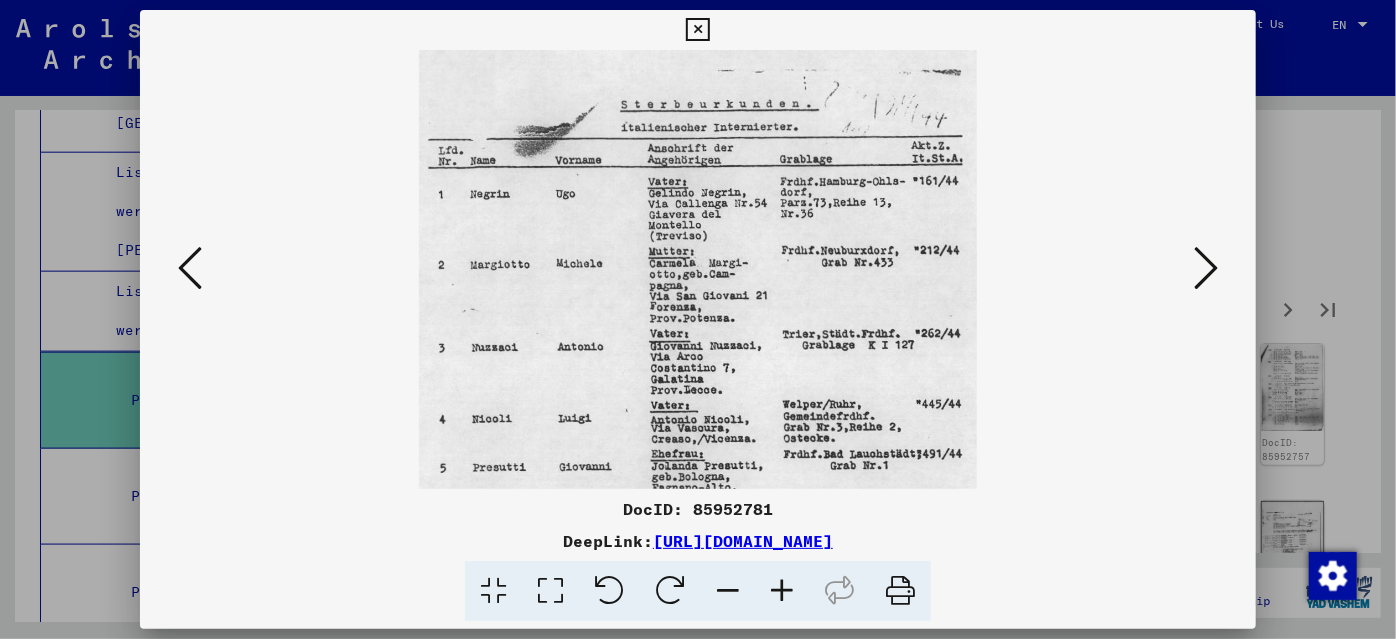 click at bounding box center [782, 591] 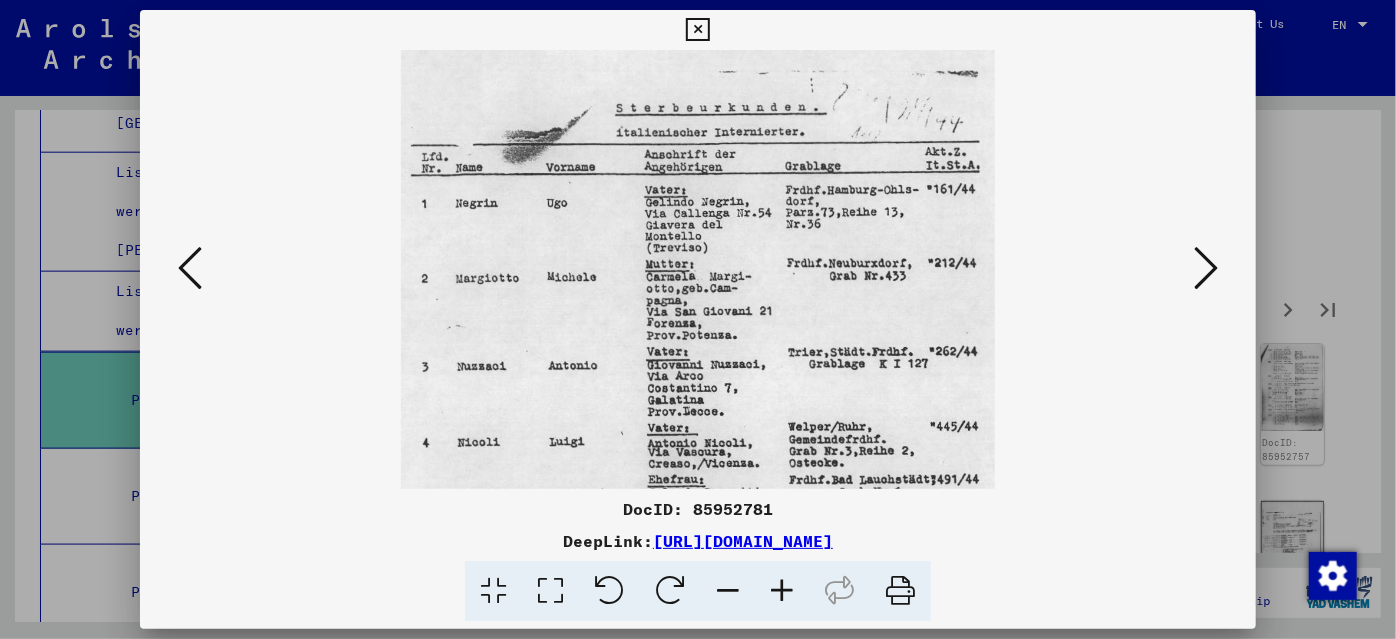 click at bounding box center (782, 591) 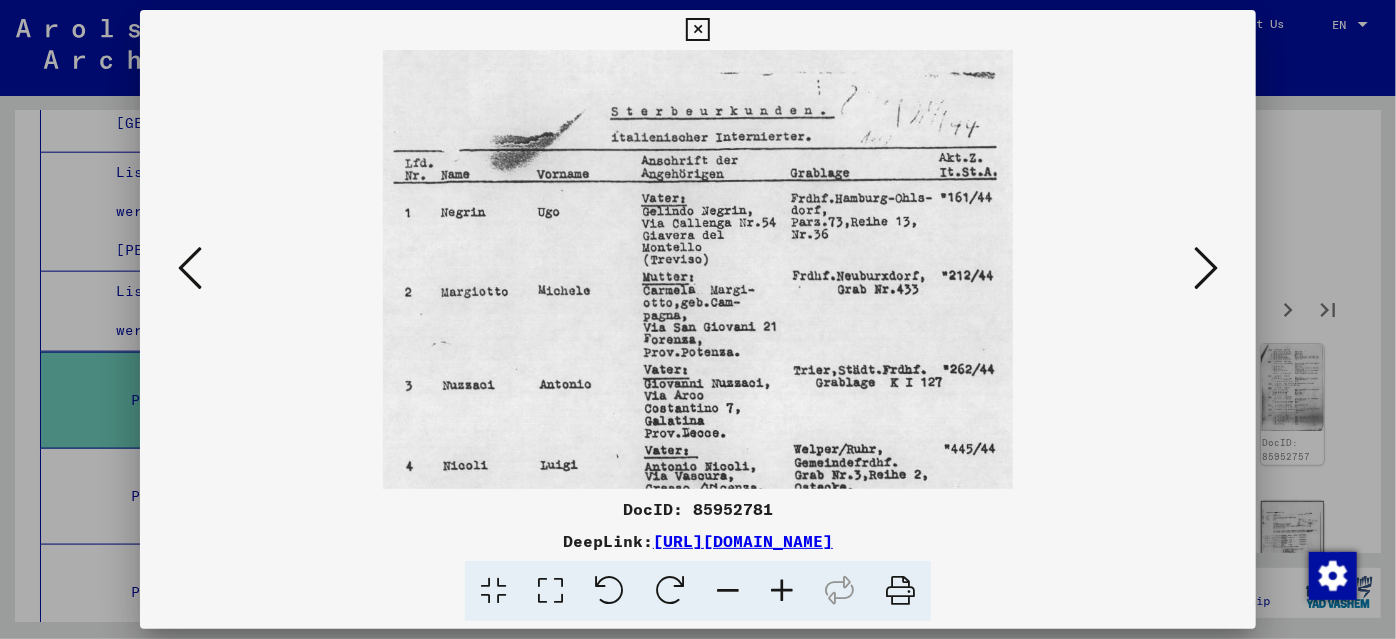 click at bounding box center [782, 591] 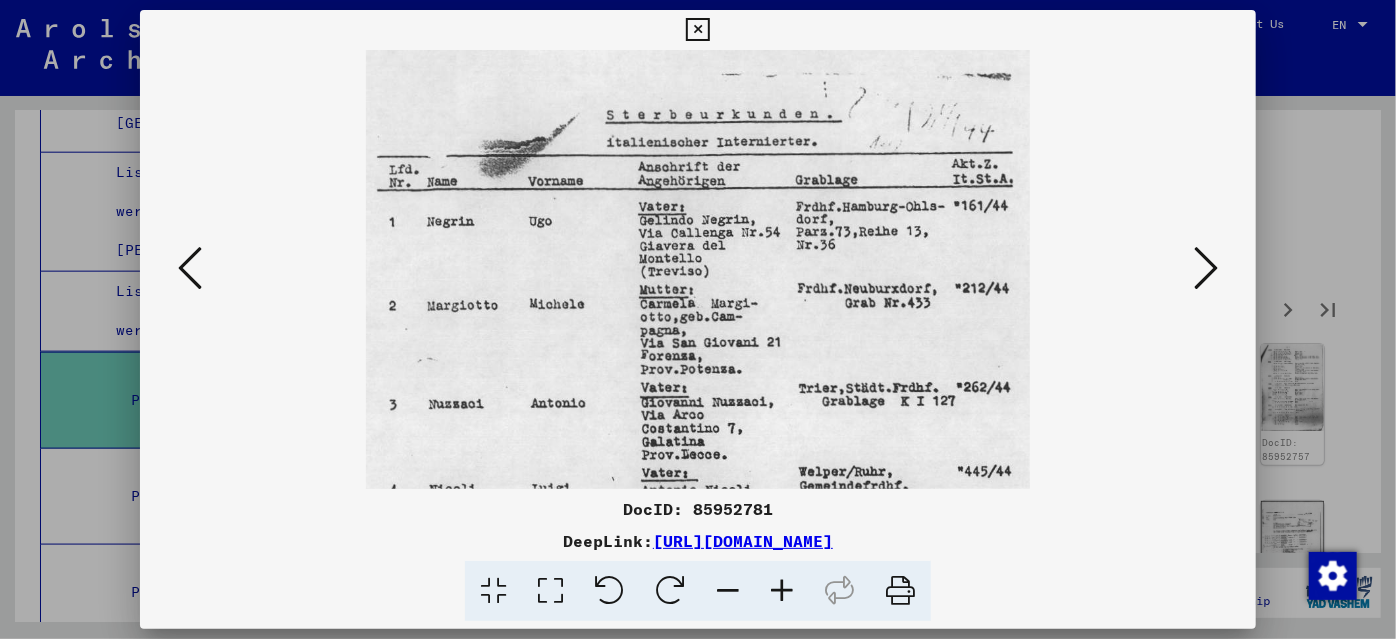 click at bounding box center [782, 591] 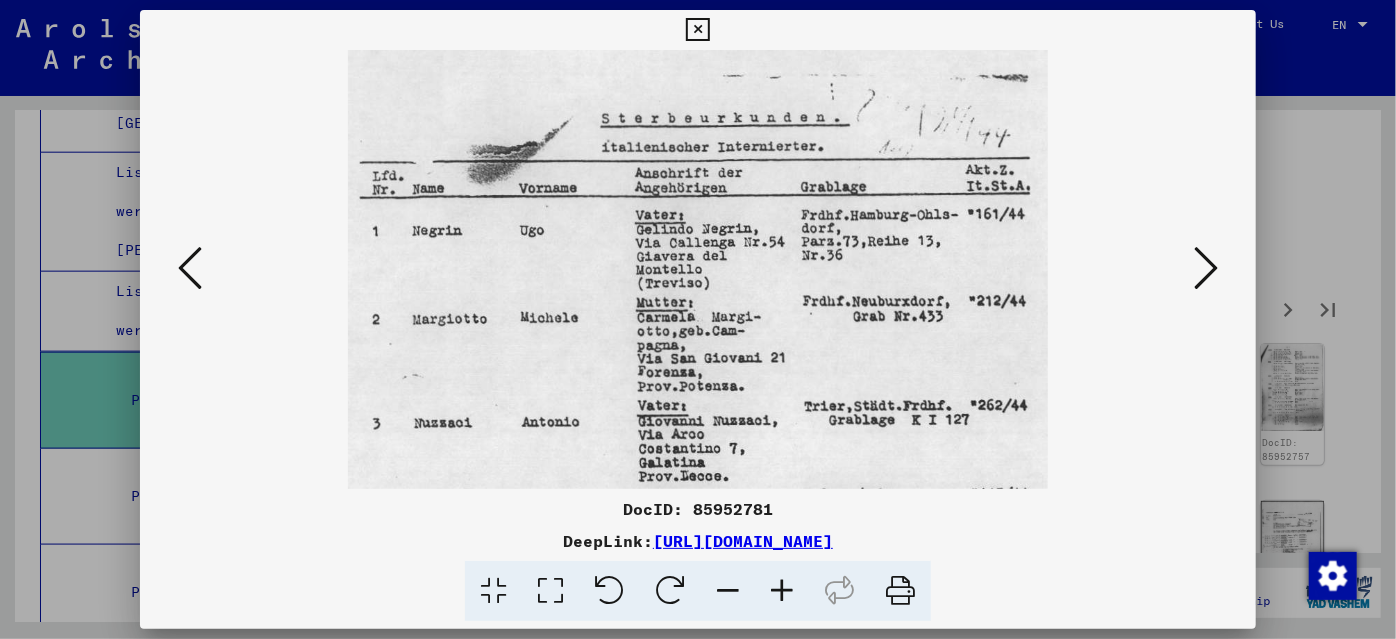 click at bounding box center [782, 591] 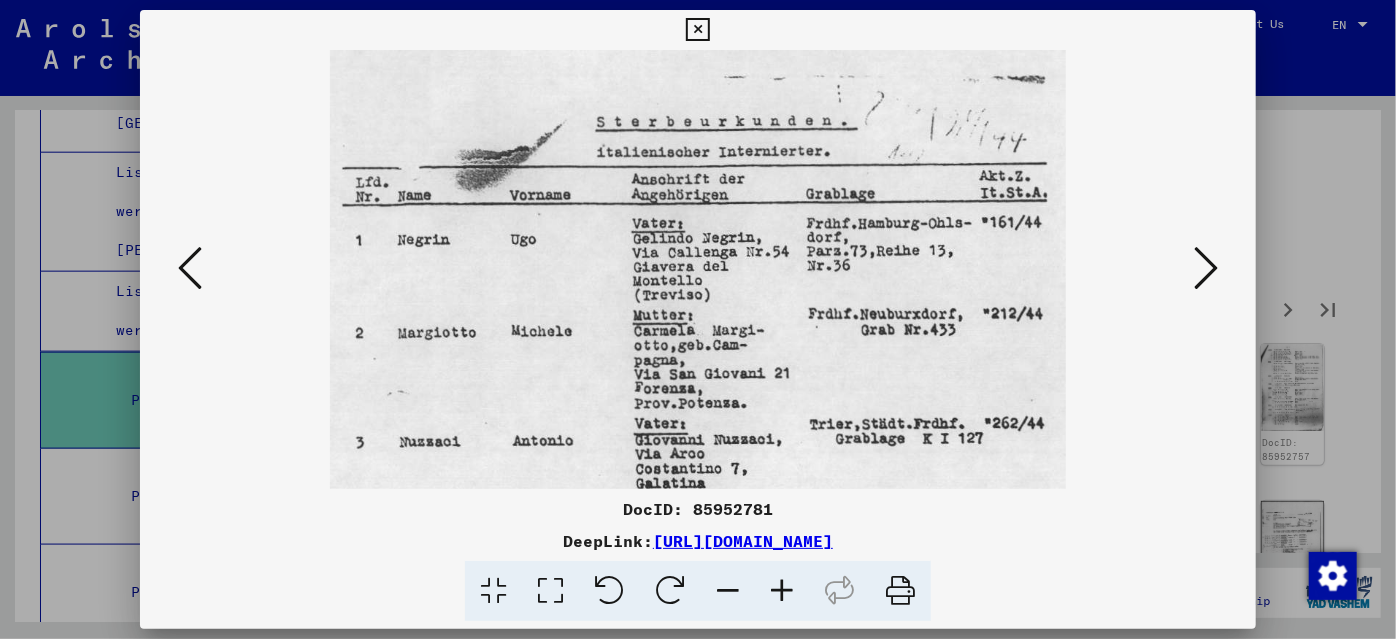 click at bounding box center (782, 591) 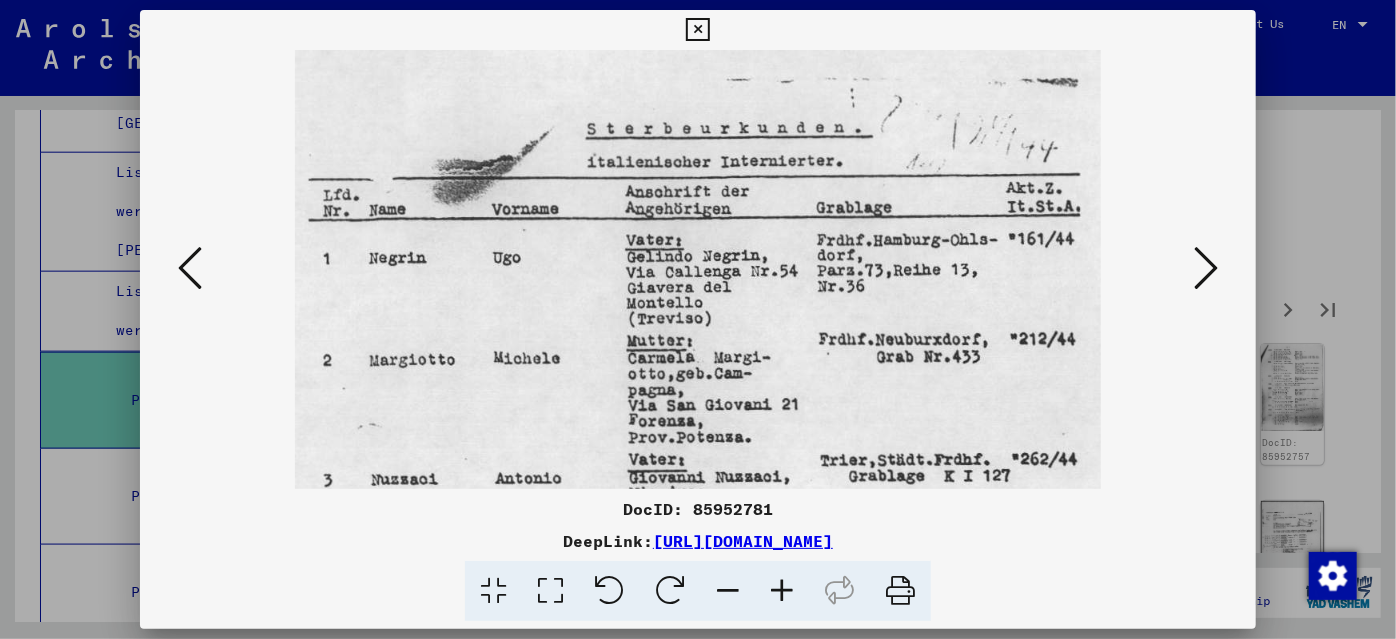 click at bounding box center [782, 591] 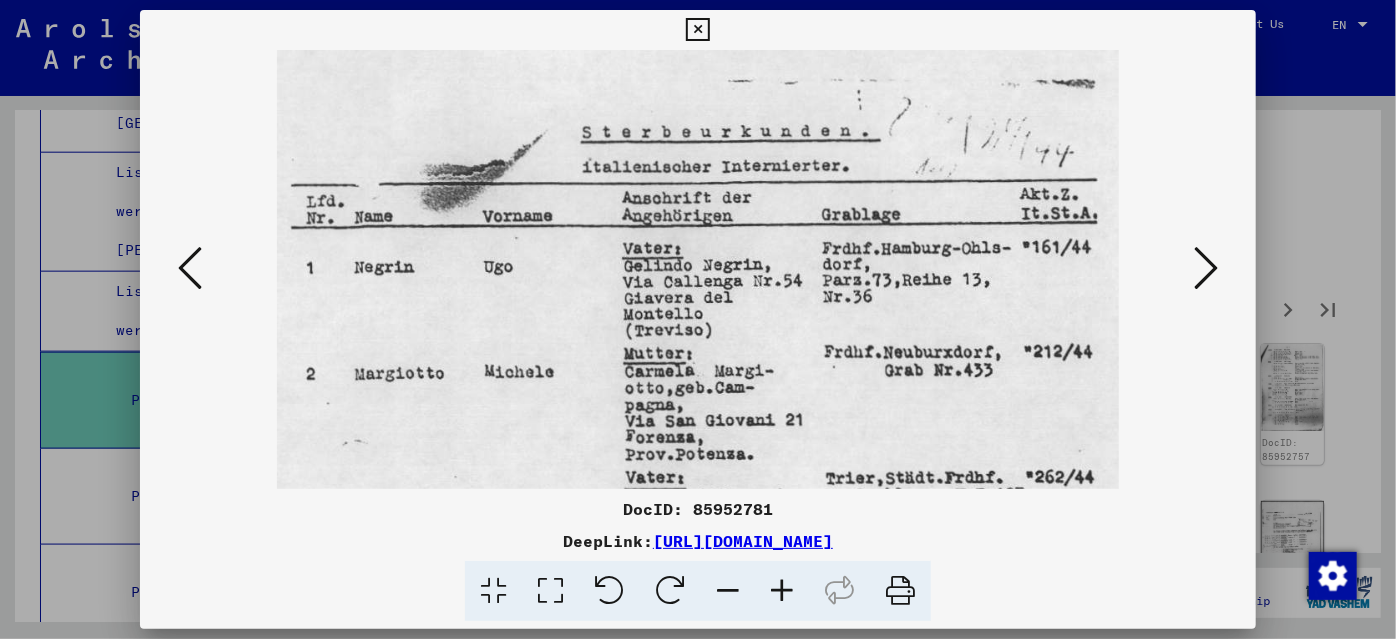 click at bounding box center [782, 591] 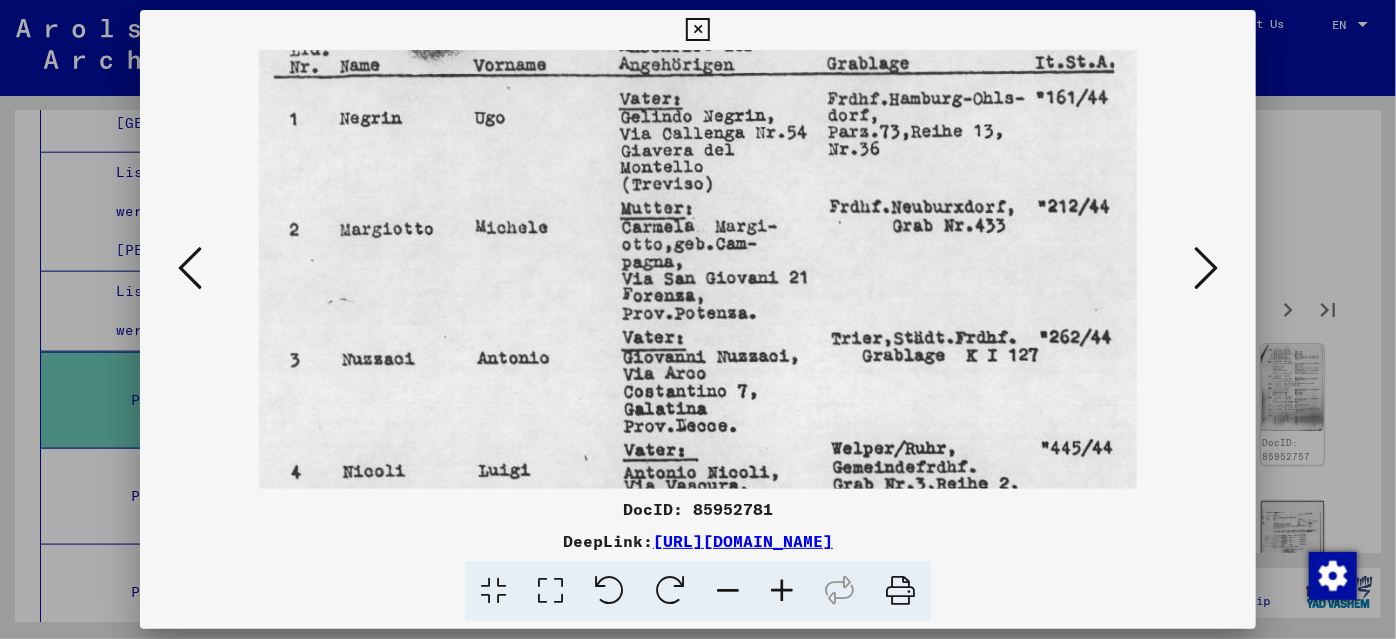 scroll, scrollTop: 216, scrollLeft: 0, axis: vertical 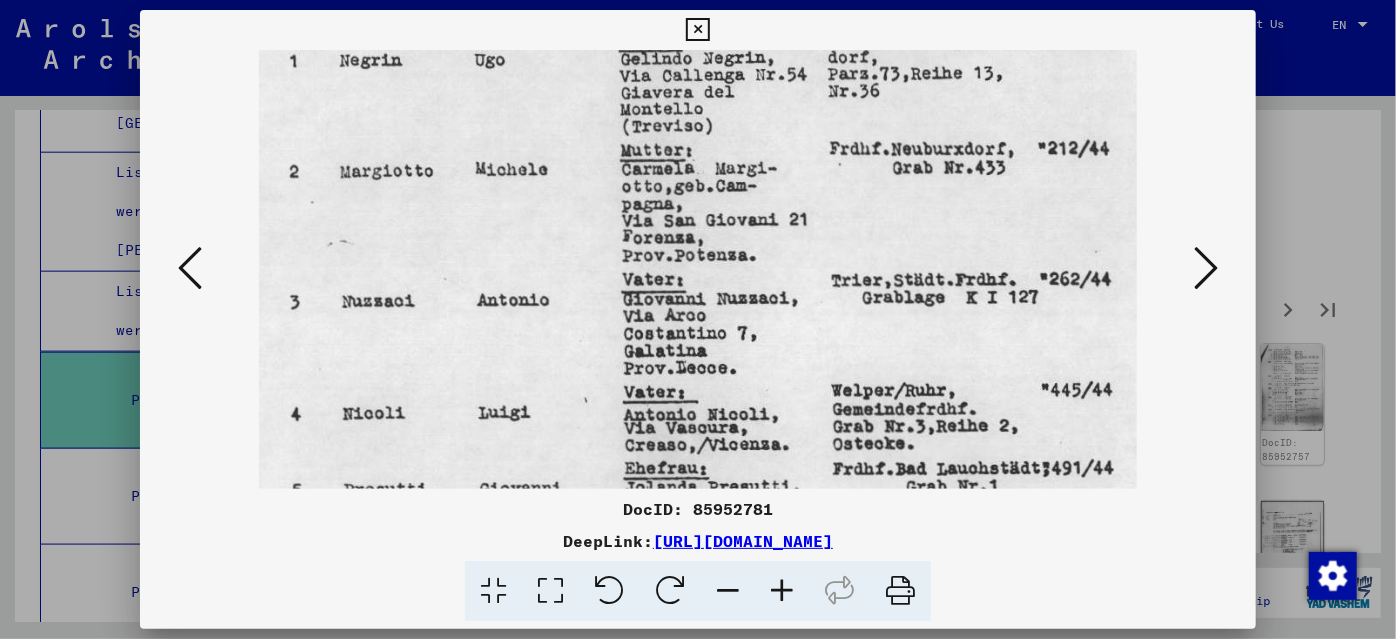 drag, startPoint x: 847, startPoint y: 434, endPoint x: 814, endPoint y: 220, distance: 216.52945 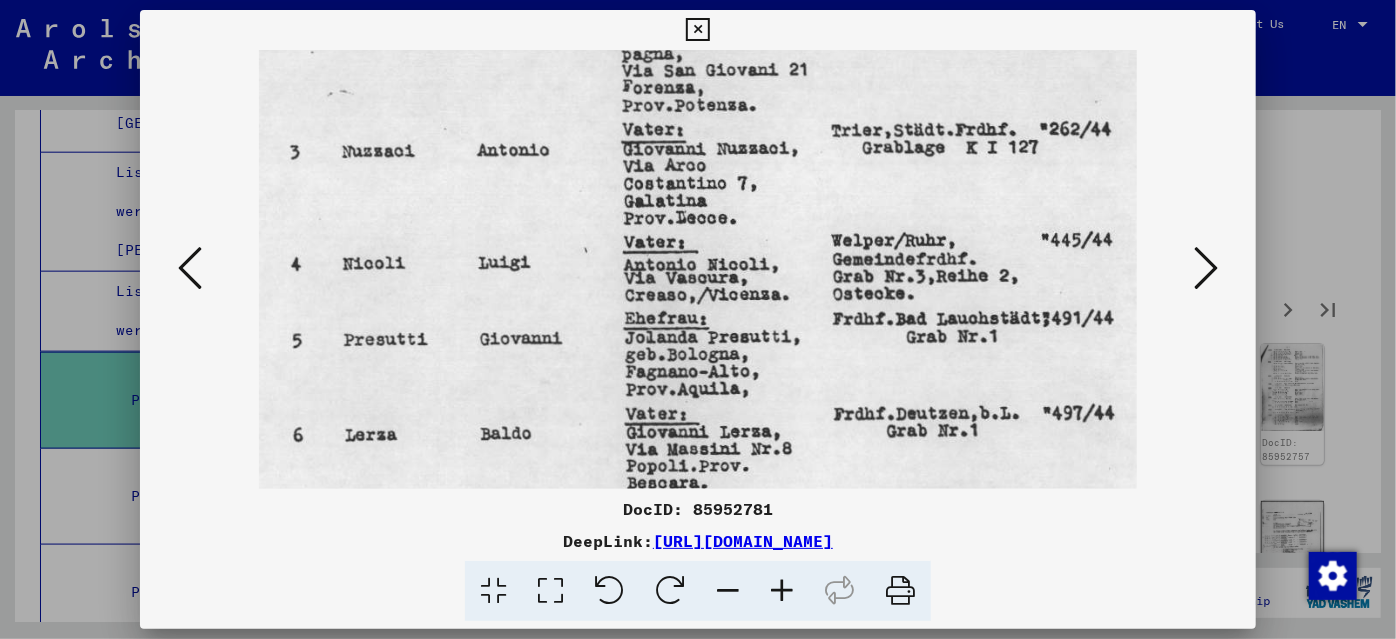scroll, scrollTop: 399, scrollLeft: 0, axis: vertical 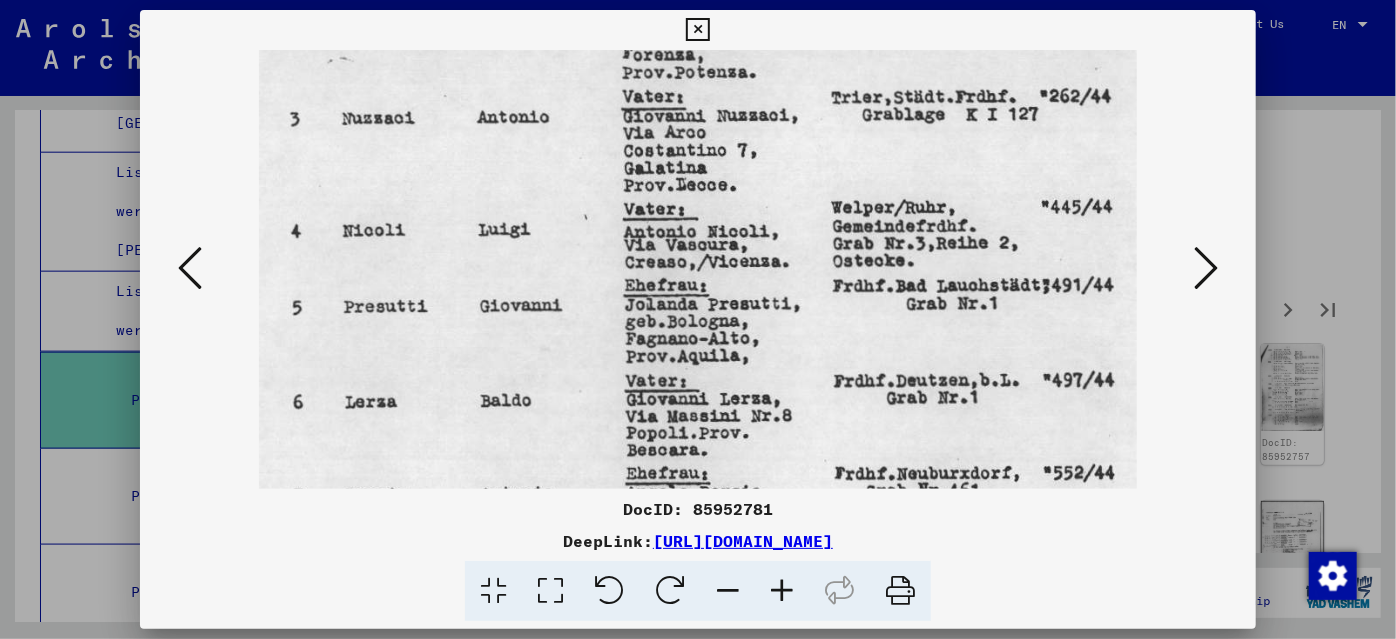drag, startPoint x: 834, startPoint y: 420, endPoint x: 813, endPoint y: 239, distance: 182.21416 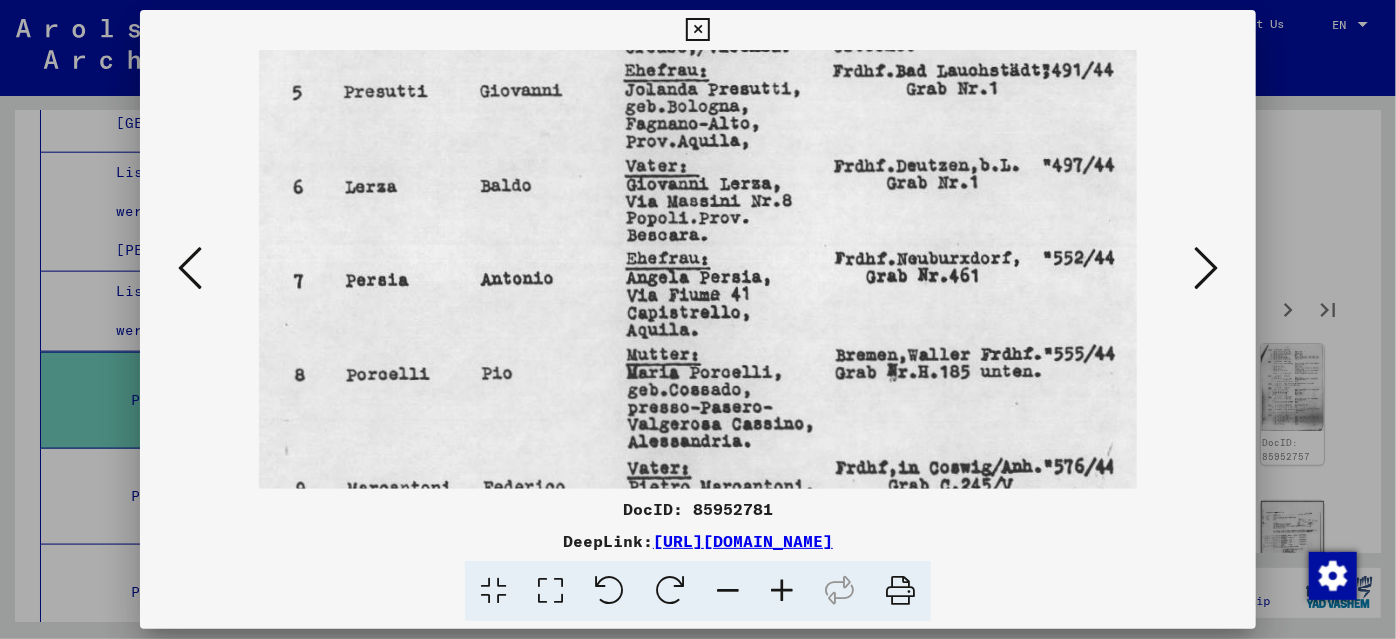 scroll, scrollTop: 617, scrollLeft: 0, axis: vertical 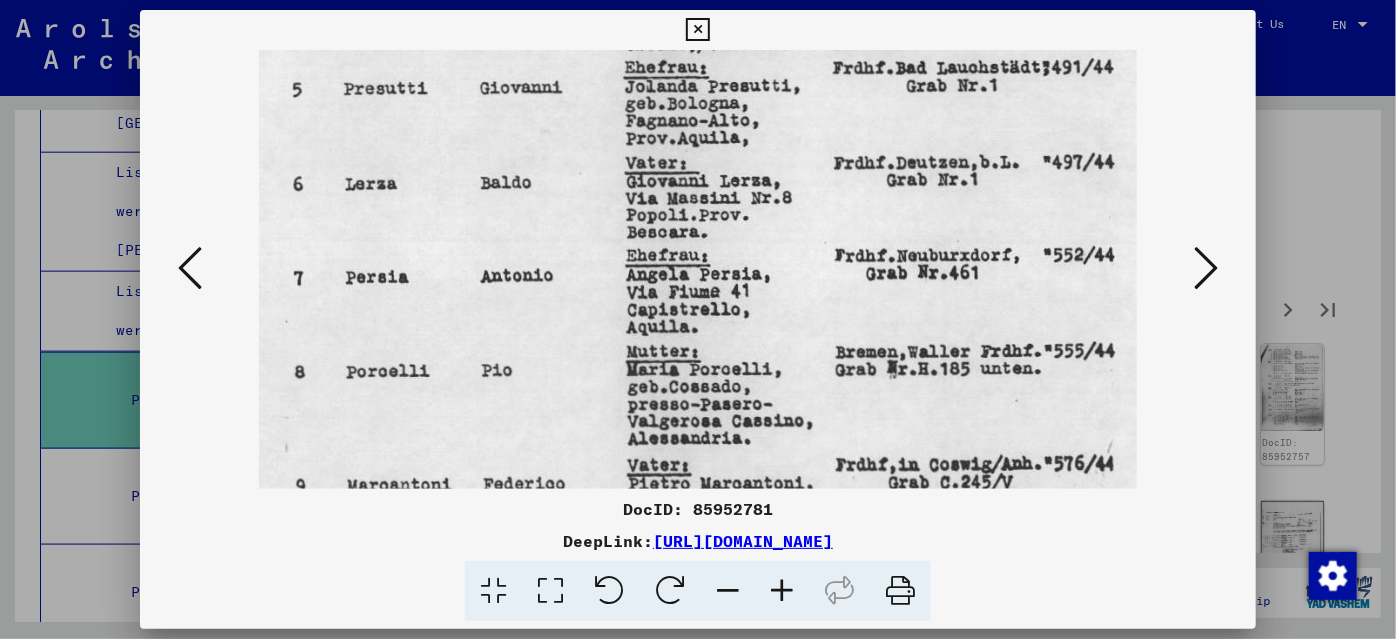 drag, startPoint x: 814, startPoint y: 424, endPoint x: 814, endPoint y: 207, distance: 217 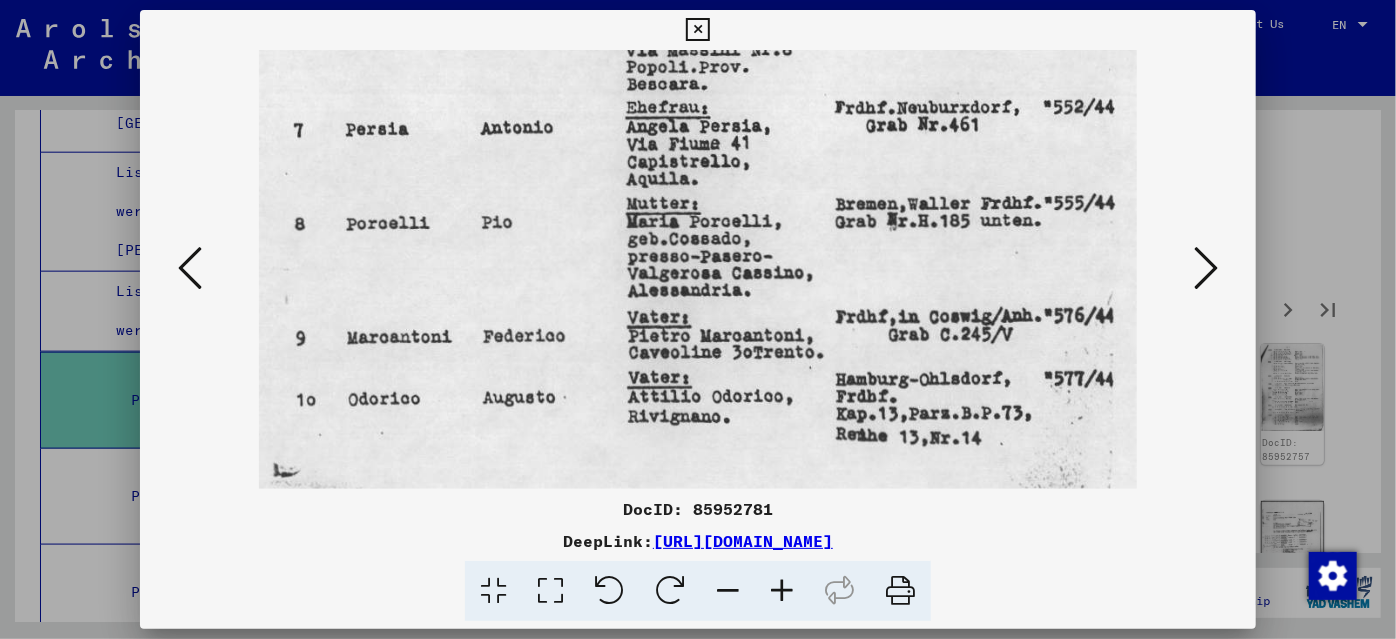 scroll, scrollTop: 800, scrollLeft: 0, axis: vertical 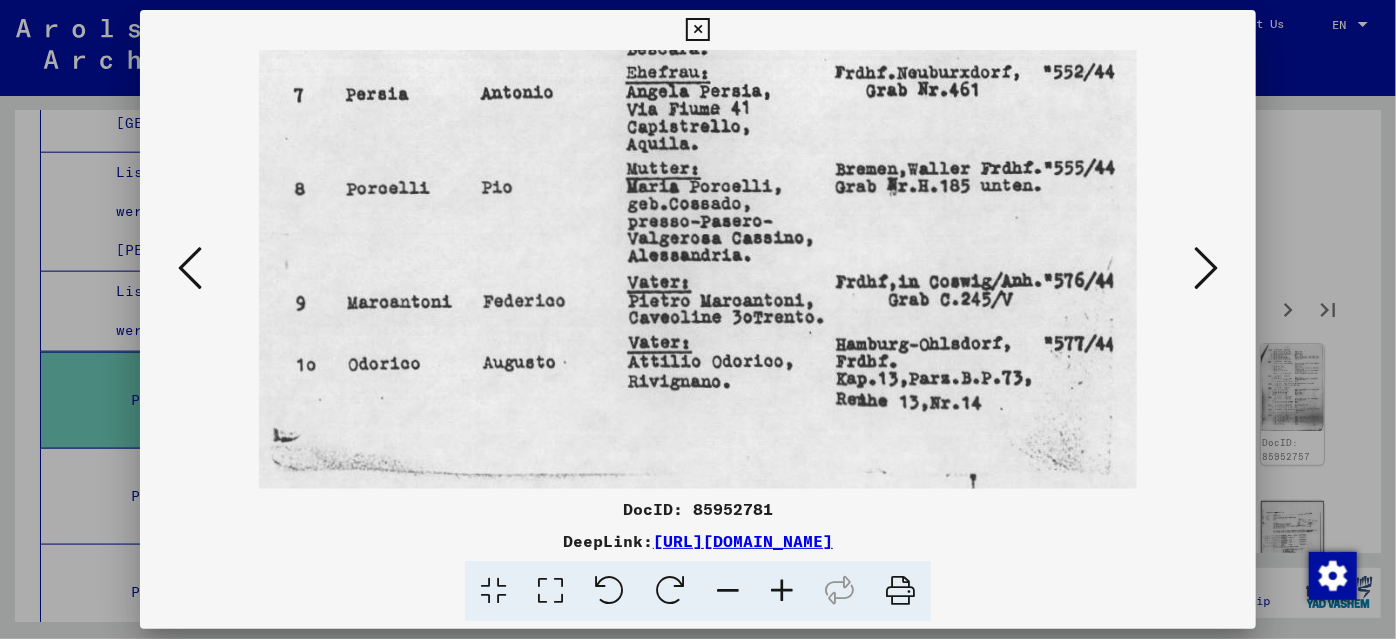 drag, startPoint x: 909, startPoint y: 412, endPoint x: 909, endPoint y: 219, distance: 193 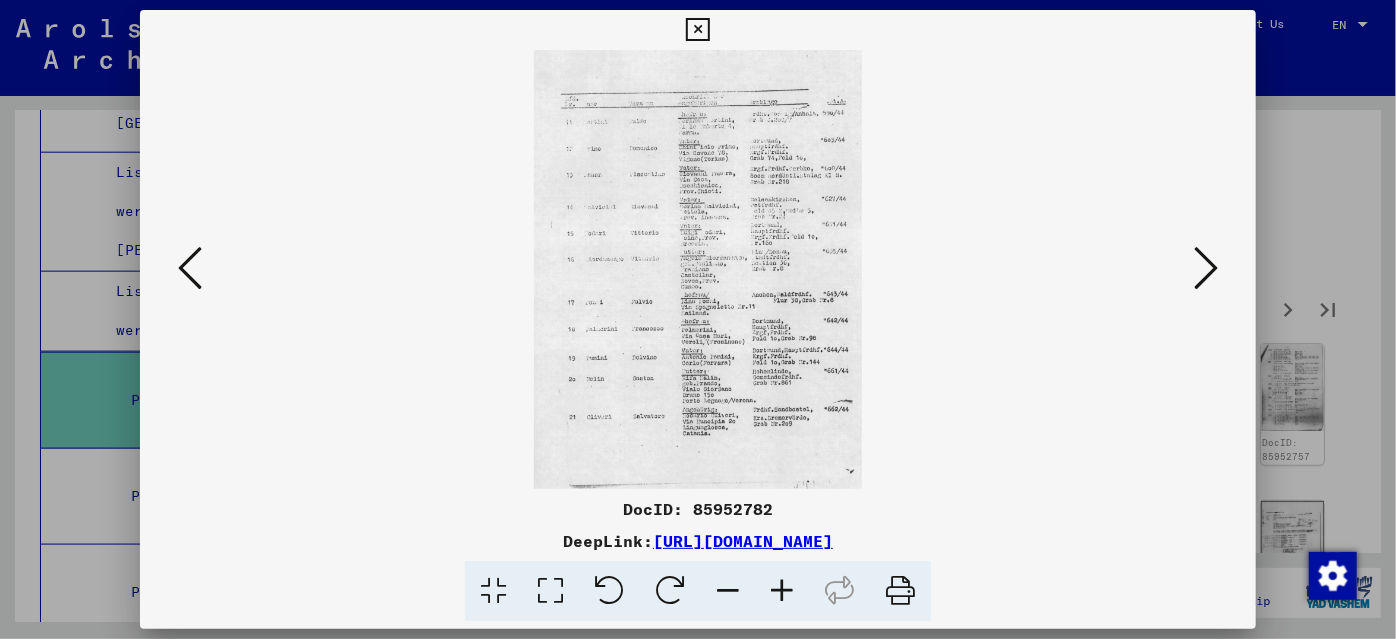click at bounding box center (782, 591) 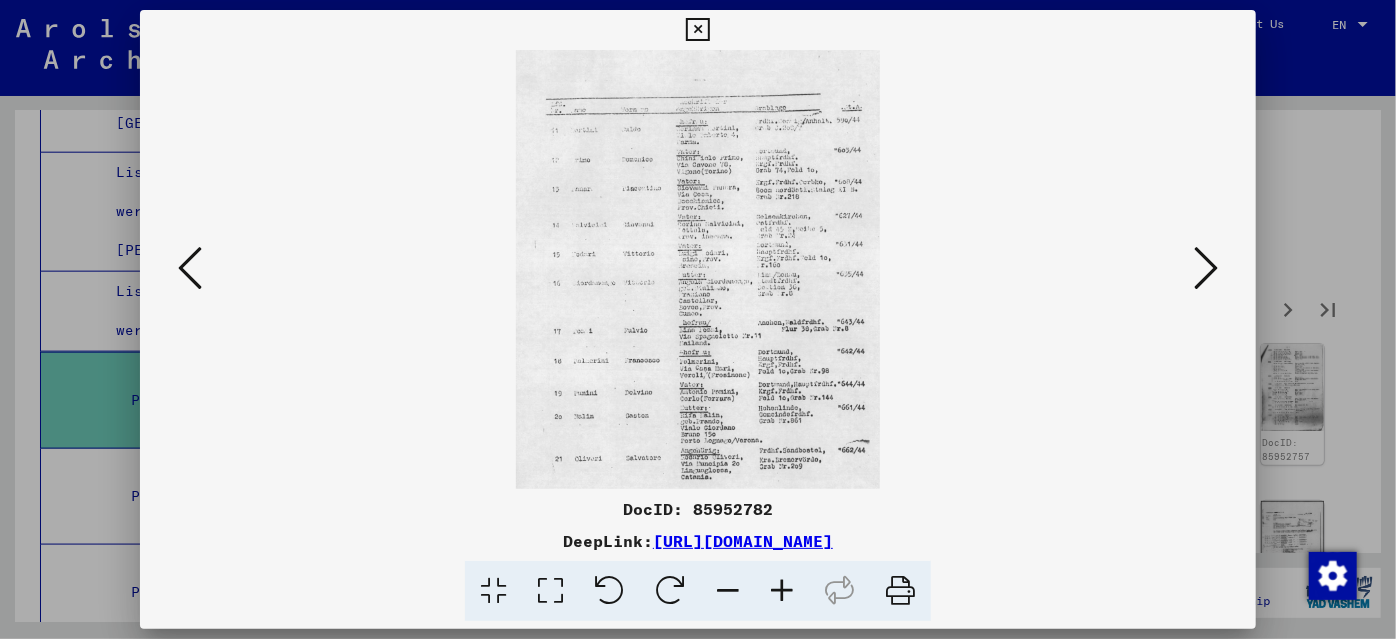 click at bounding box center (782, 591) 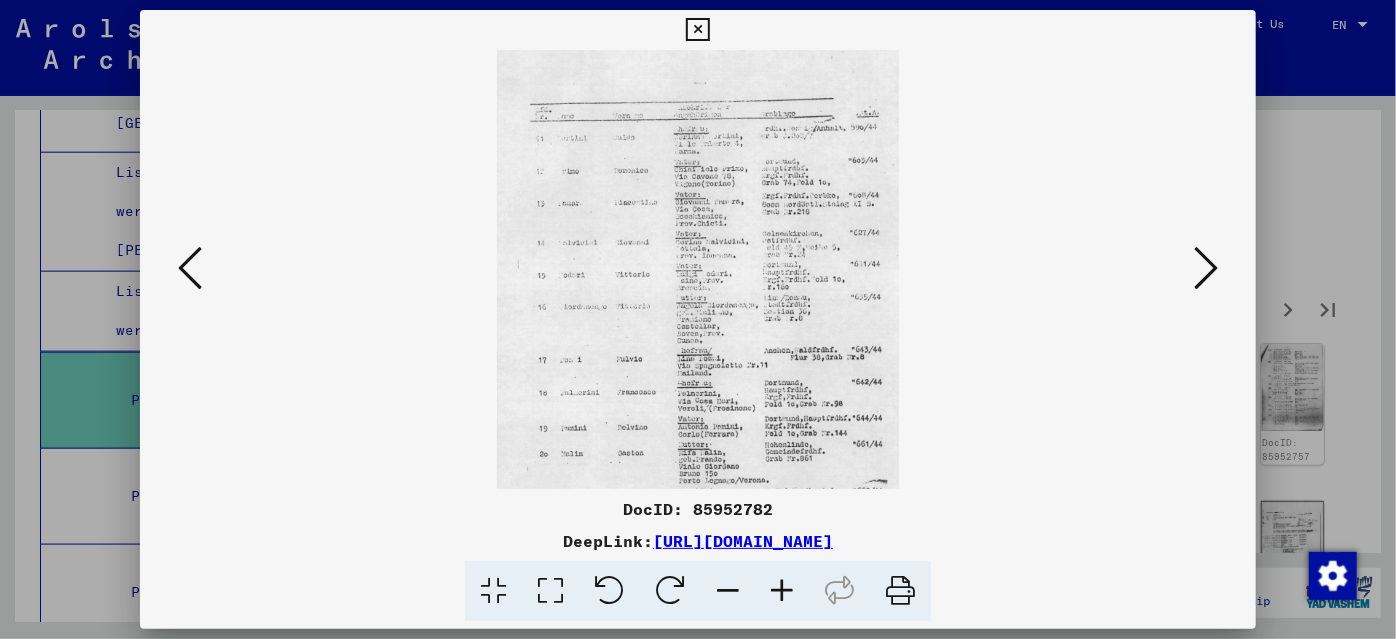 click at bounding box center [782, 591] 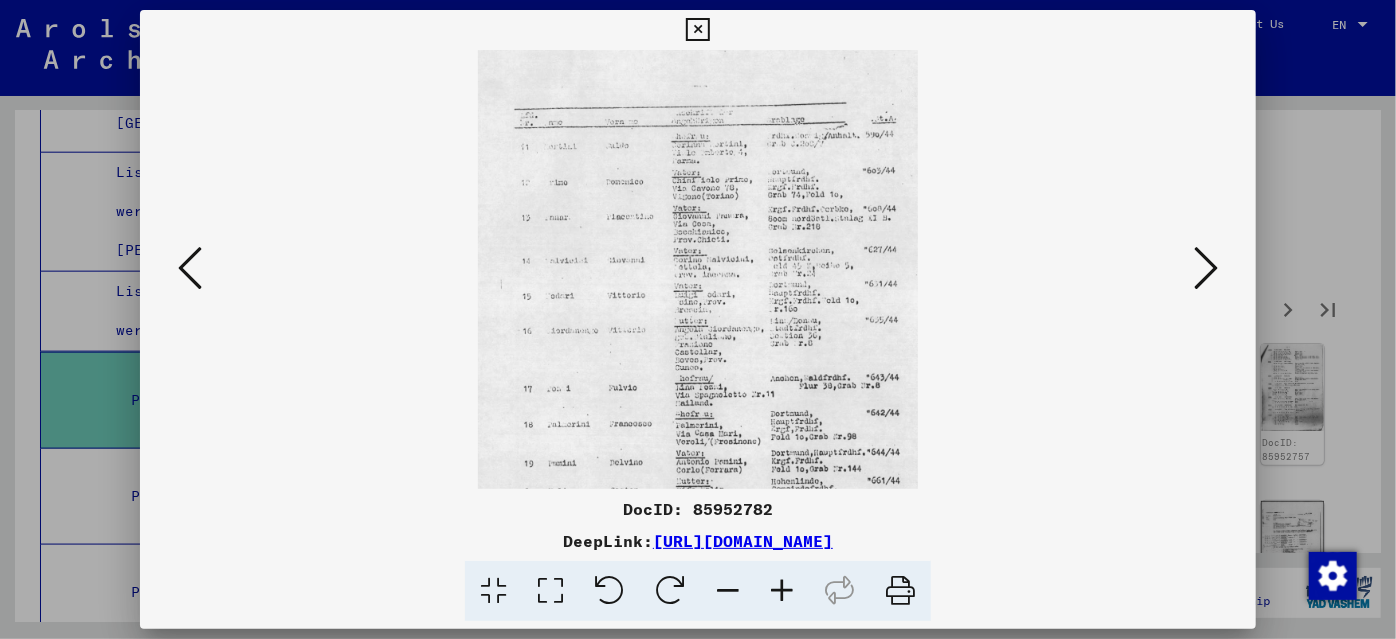 click at bounding box center [782, 591] 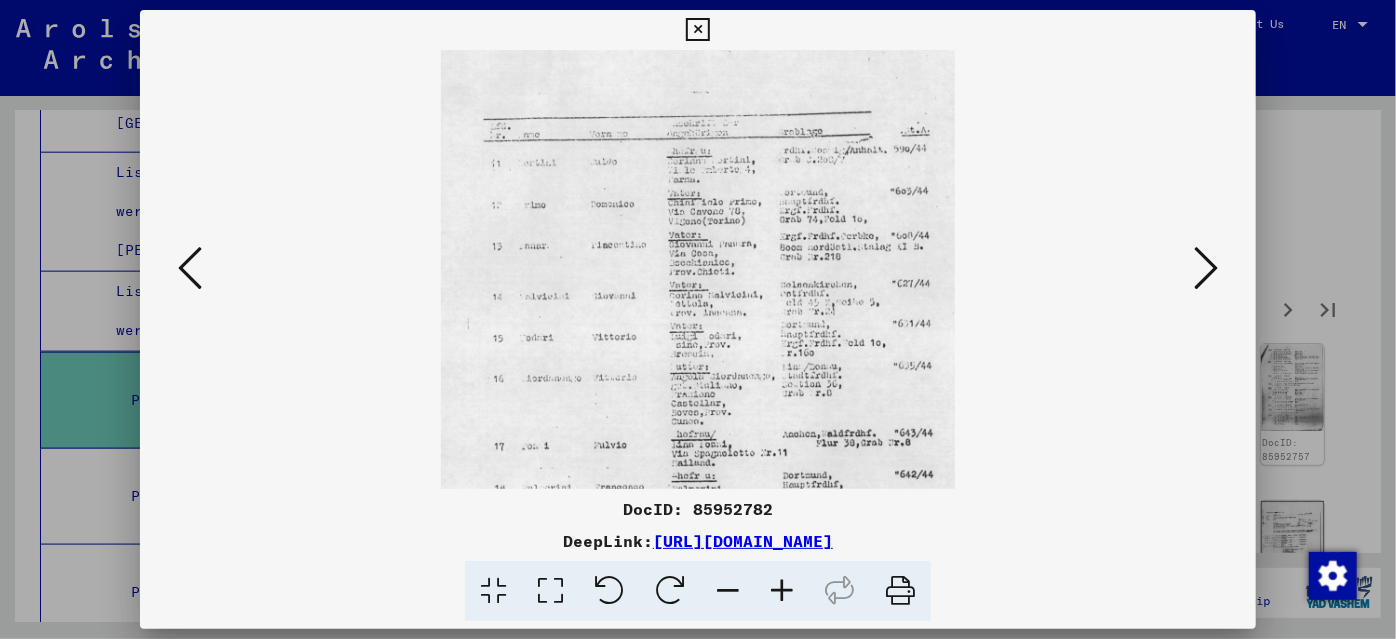 click at bounding box center (782, 591) 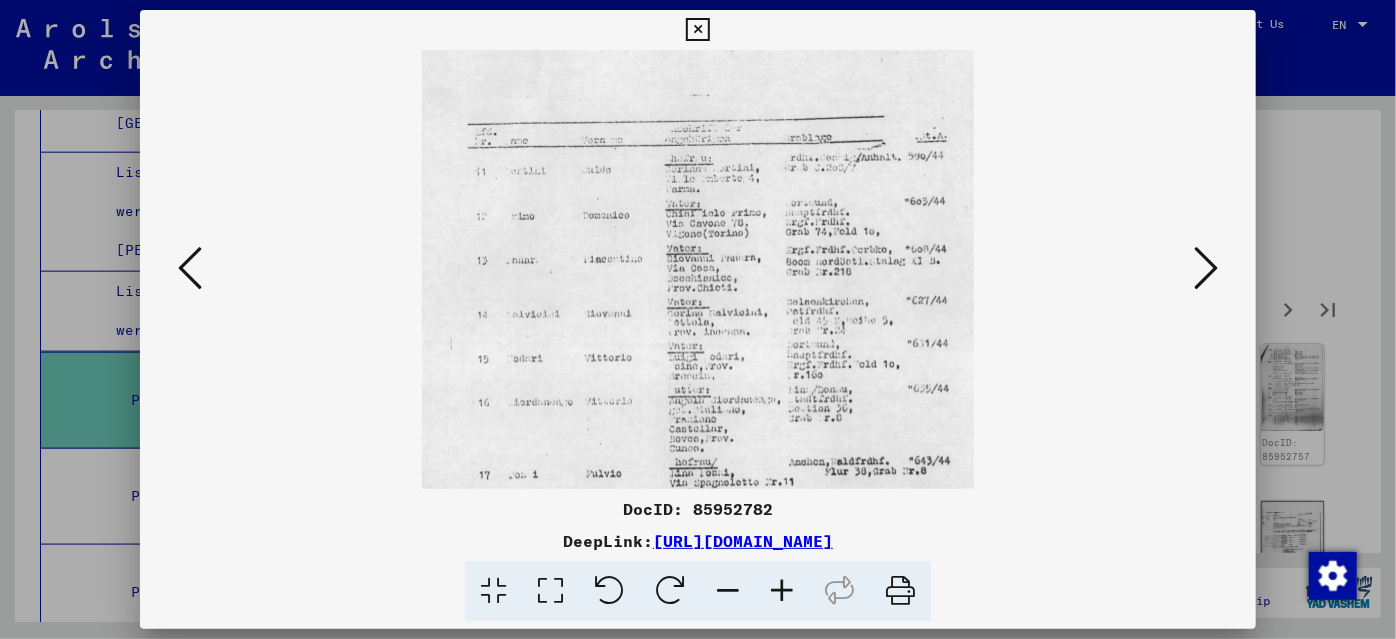 click at bounding box center (782, 591) 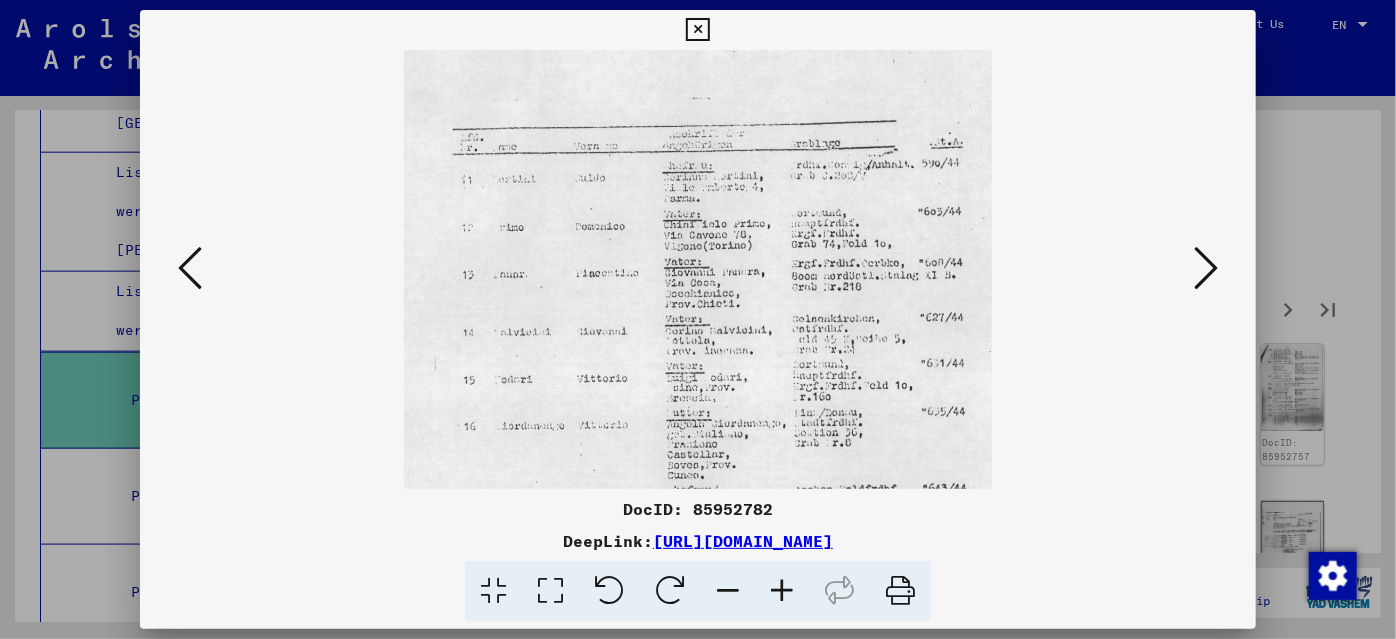click at bounding box center (782, 591) 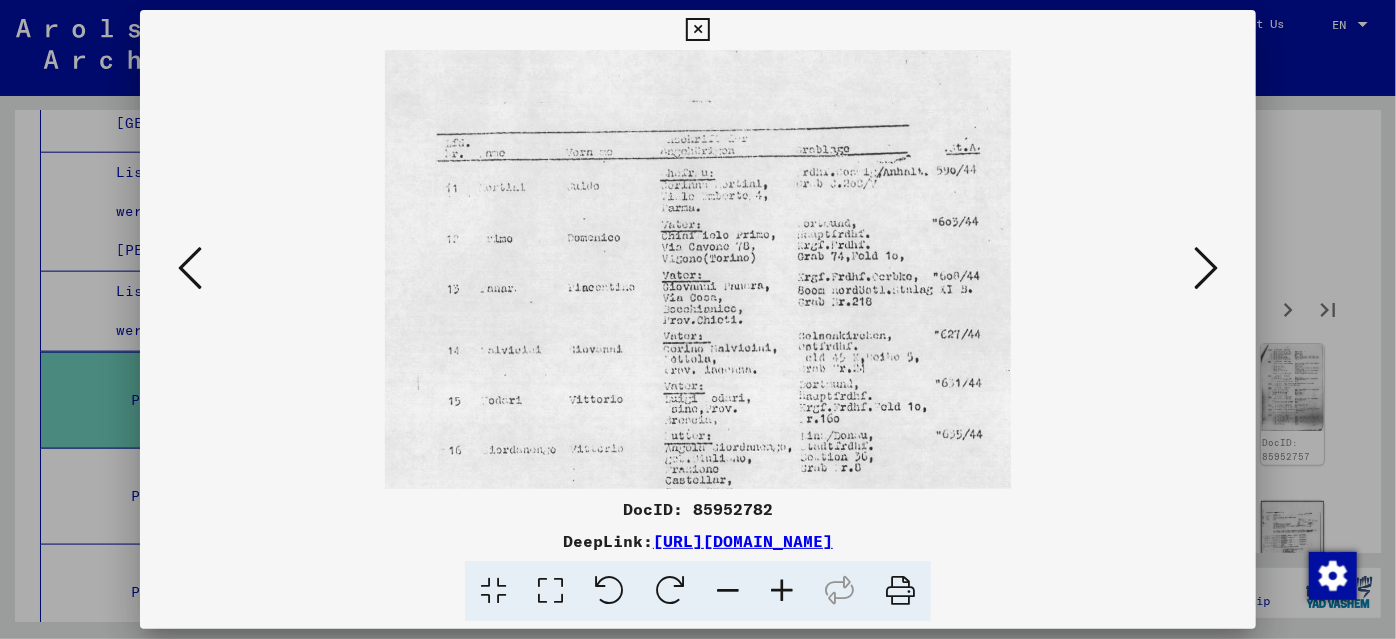 click at bounding box center (782, 591) 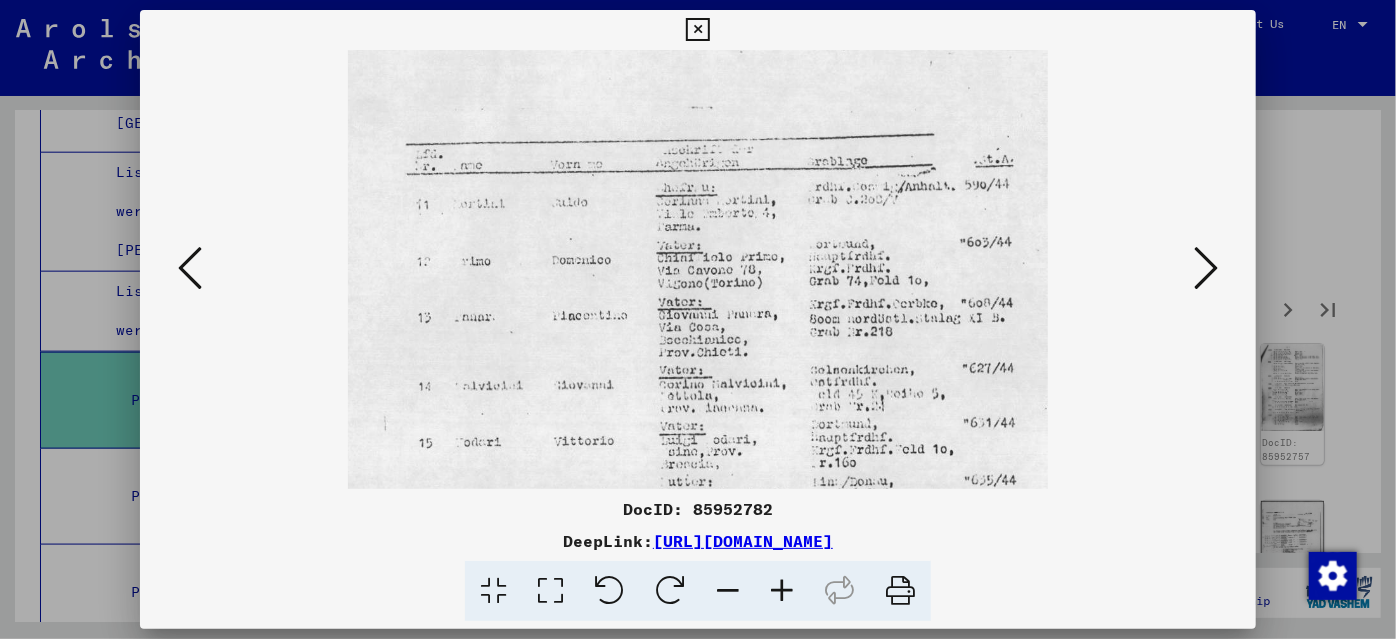 click at bounding box center (782, 591) 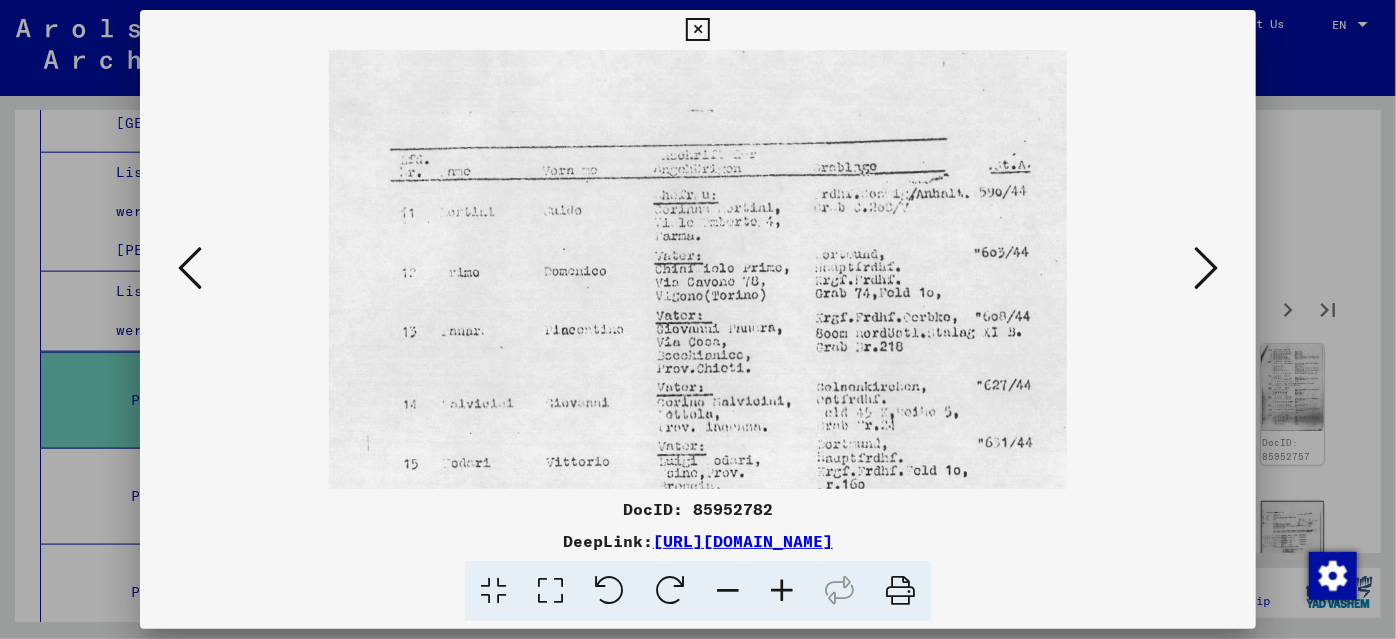 click at bounding box center [782, 591] 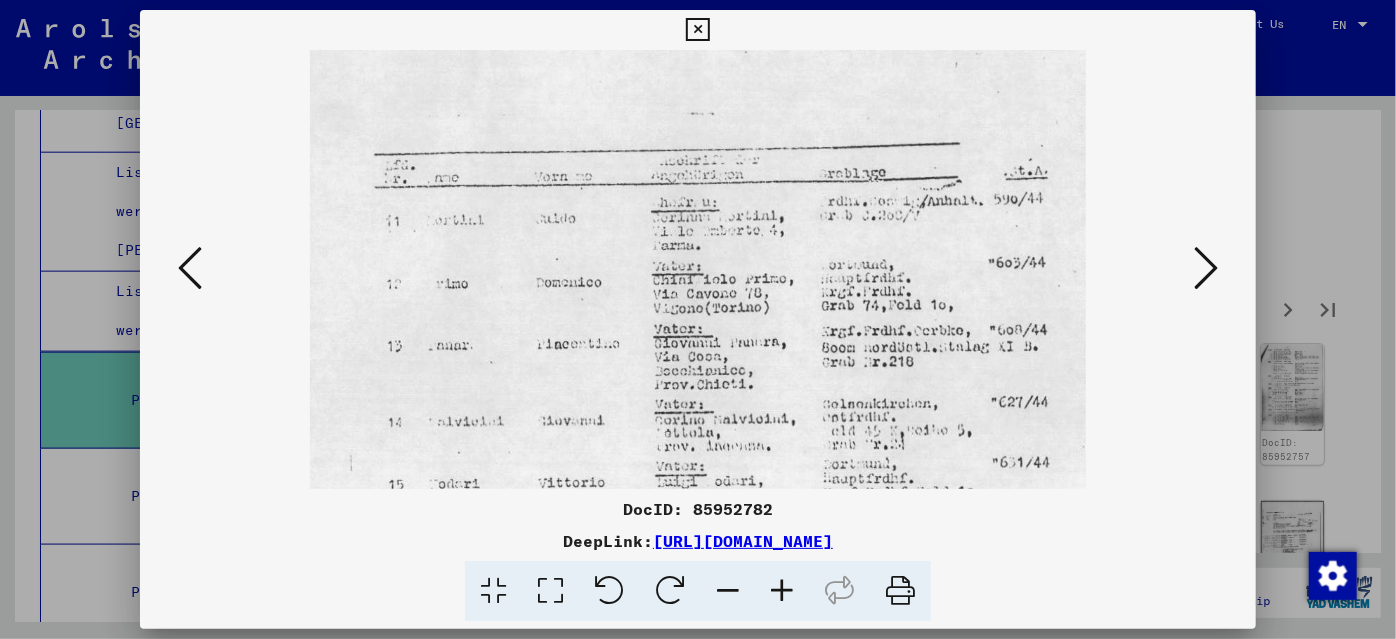click at bounding box center [782, 591] 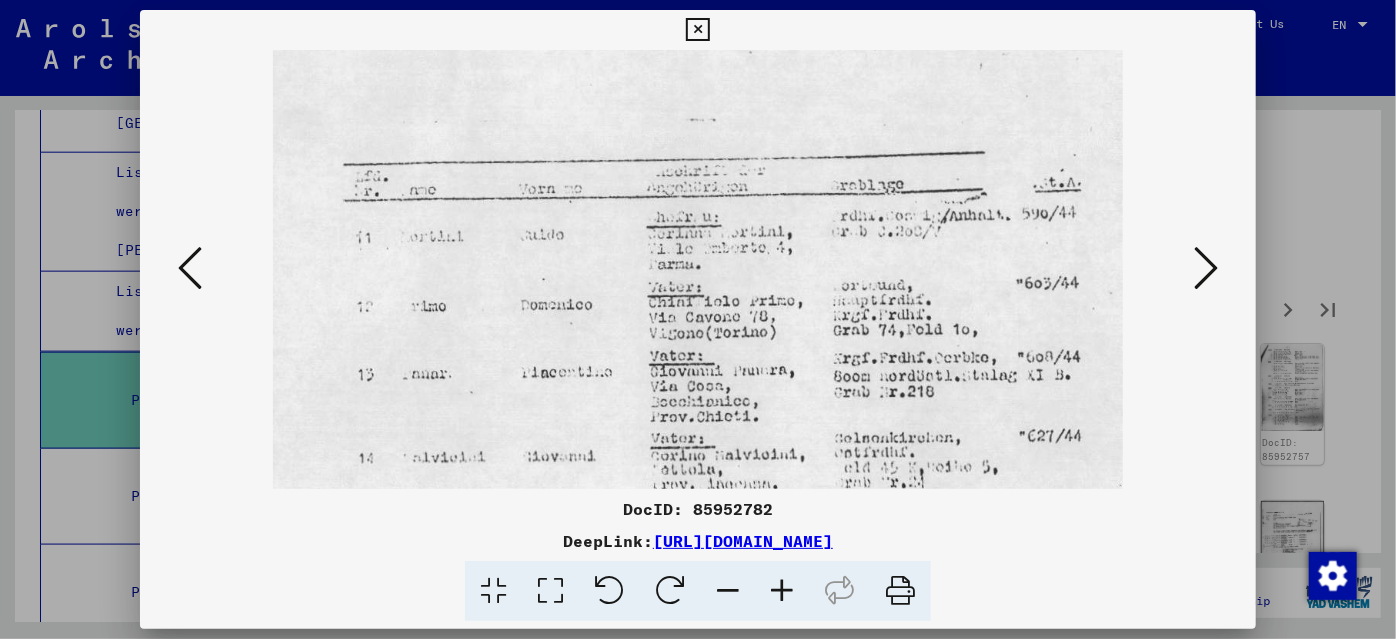 click at bounding box center (782, 591) 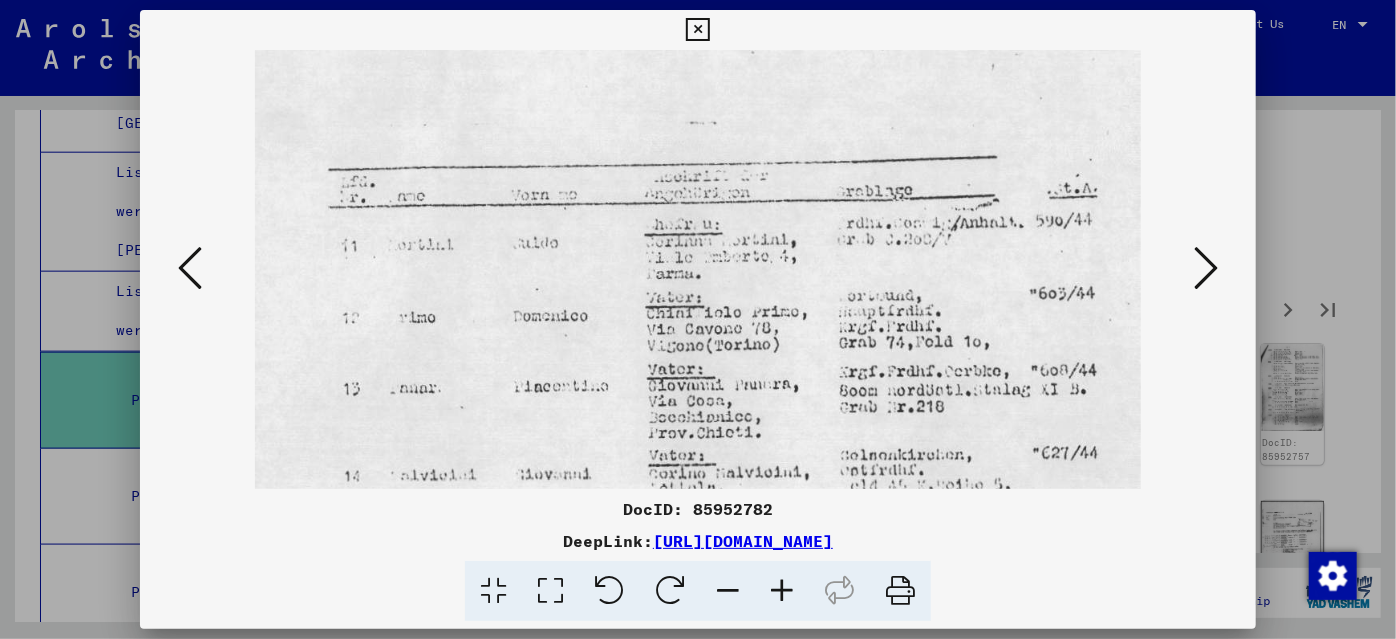 click at bounding box center [782, 591] 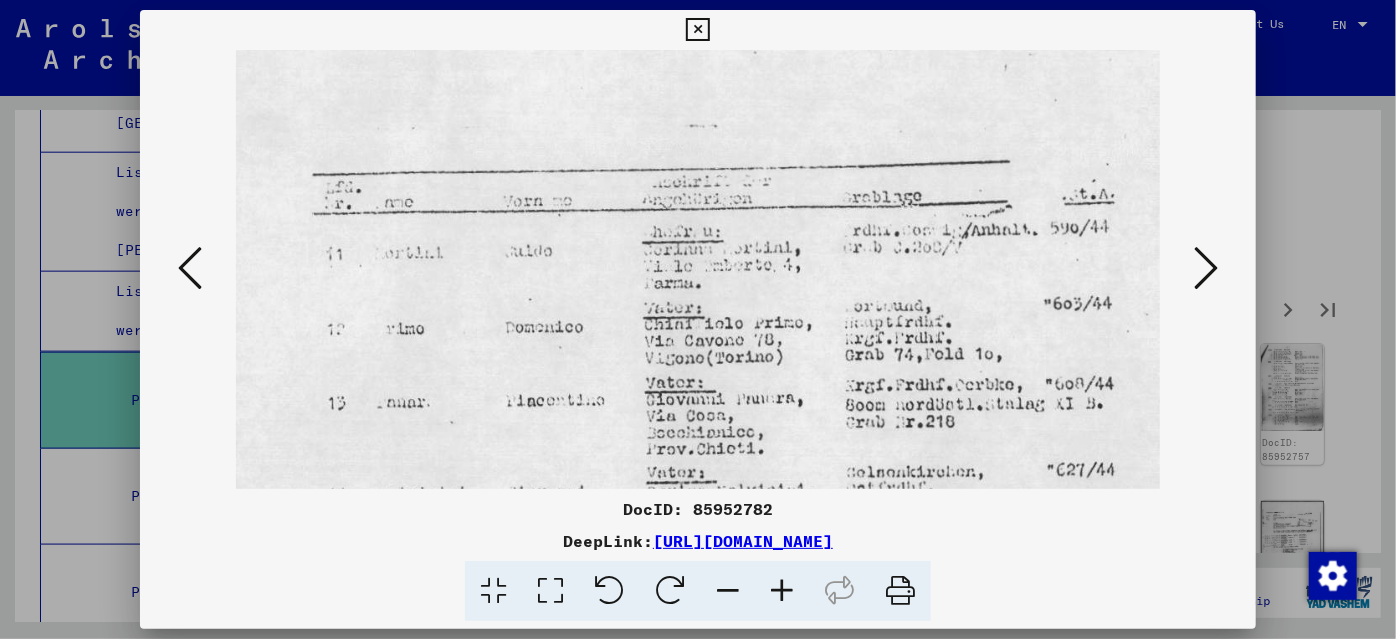 click at bounding box center [782, 591] 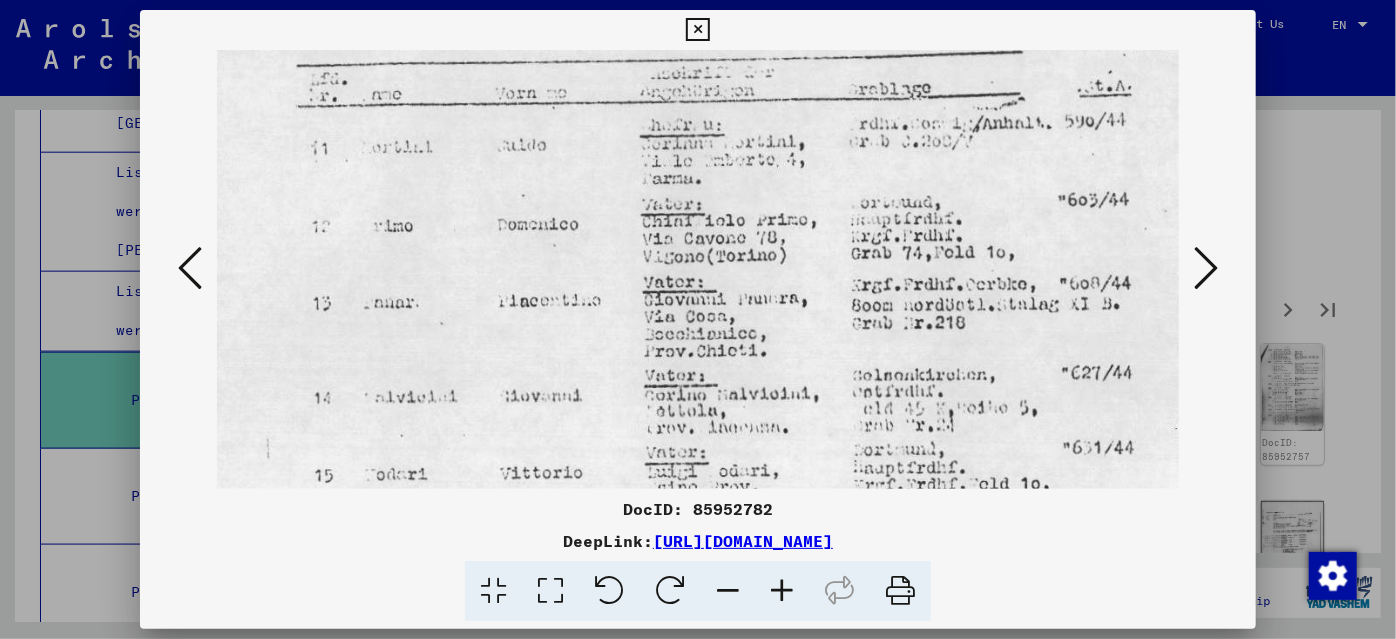scroll, scrollTop: 132, scrollLeft: 0, axis: vertical 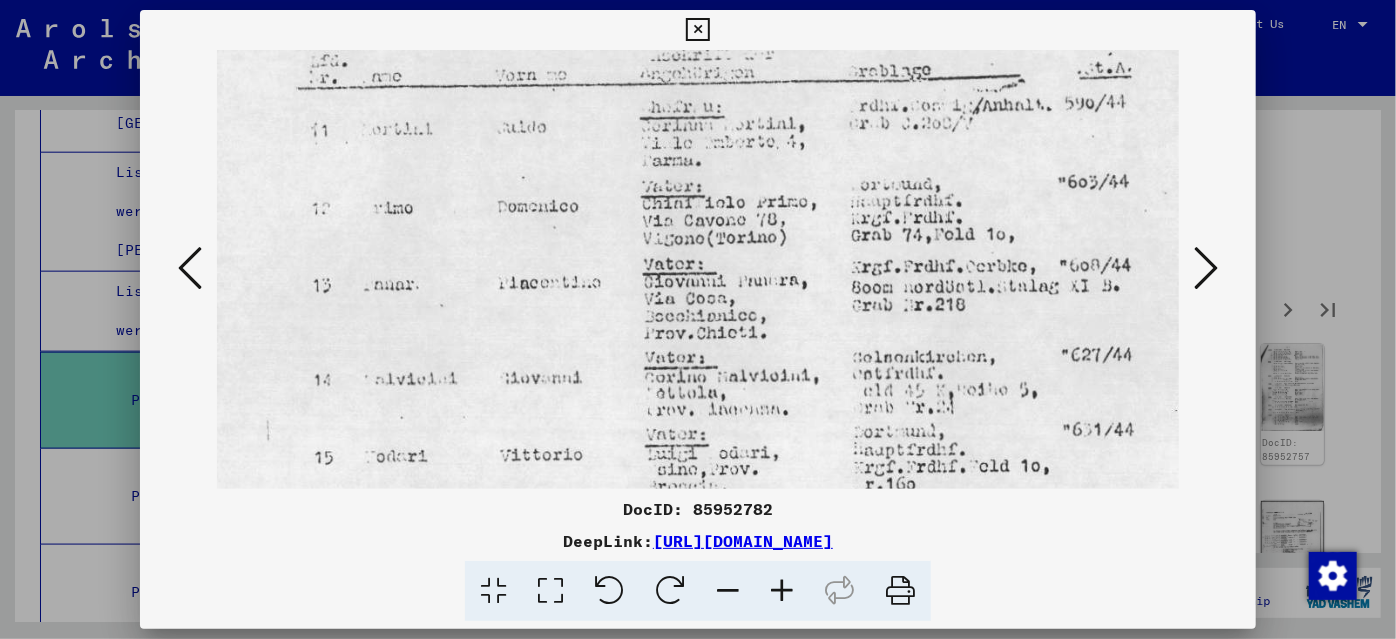 drag, startPoint x: 898, startPoint y: 447, endPoint x: 890, endPoint y: 316, distance: 131.24405 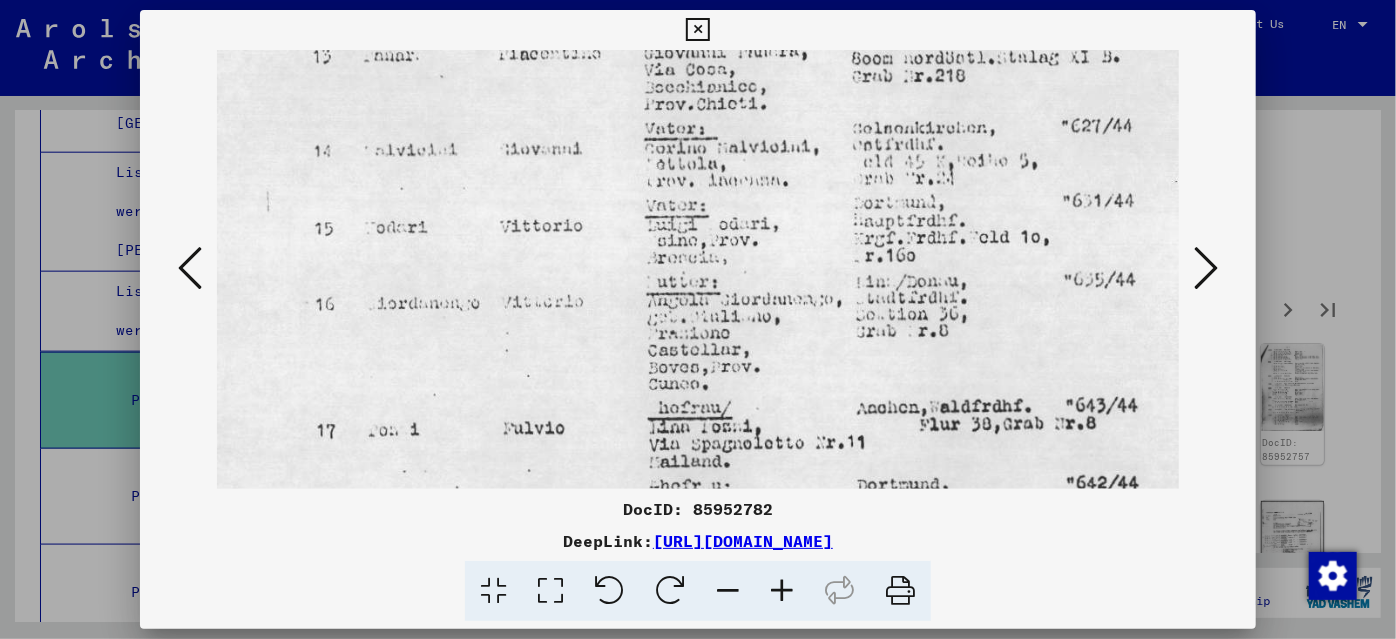 scroll, scrollTop: 362, scrollLeft: 0, axis: vertical 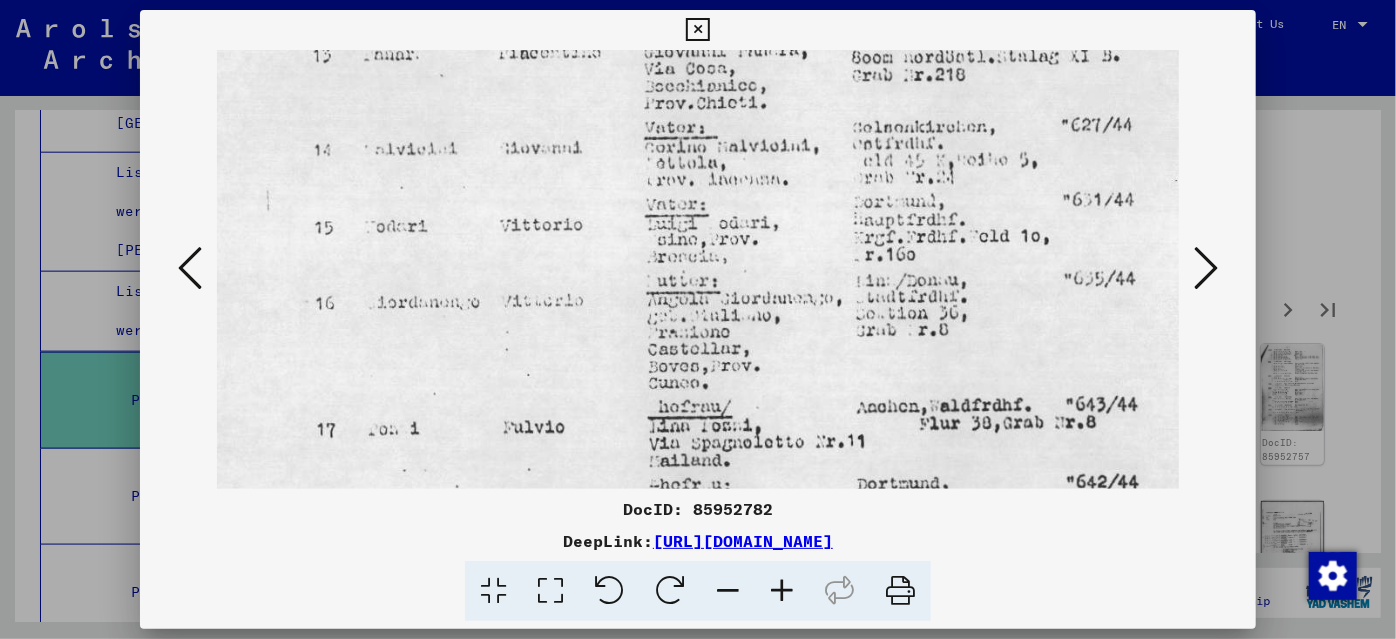 drag, startPoint x: 874, startPoint y: 462, endPoint x: 839, endPoint y: 233, distance: 231.65923 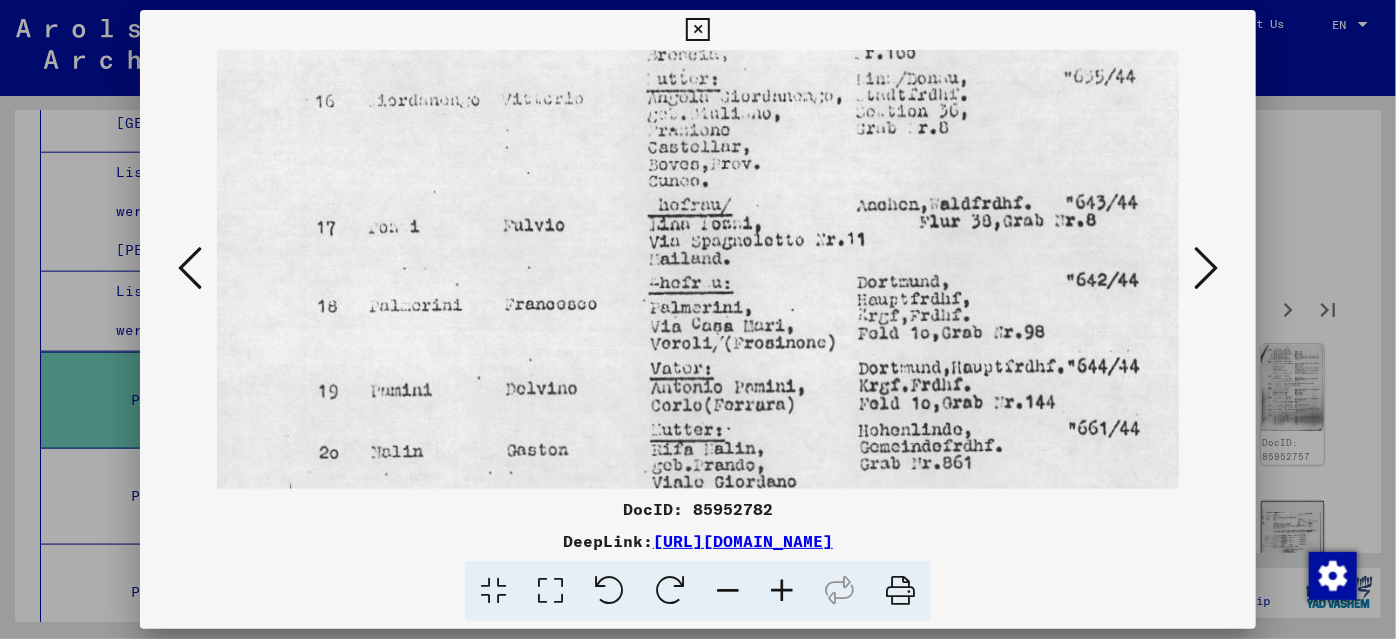 scroll, scrollTop: 573, scrollLeft: 0, axis: vertical 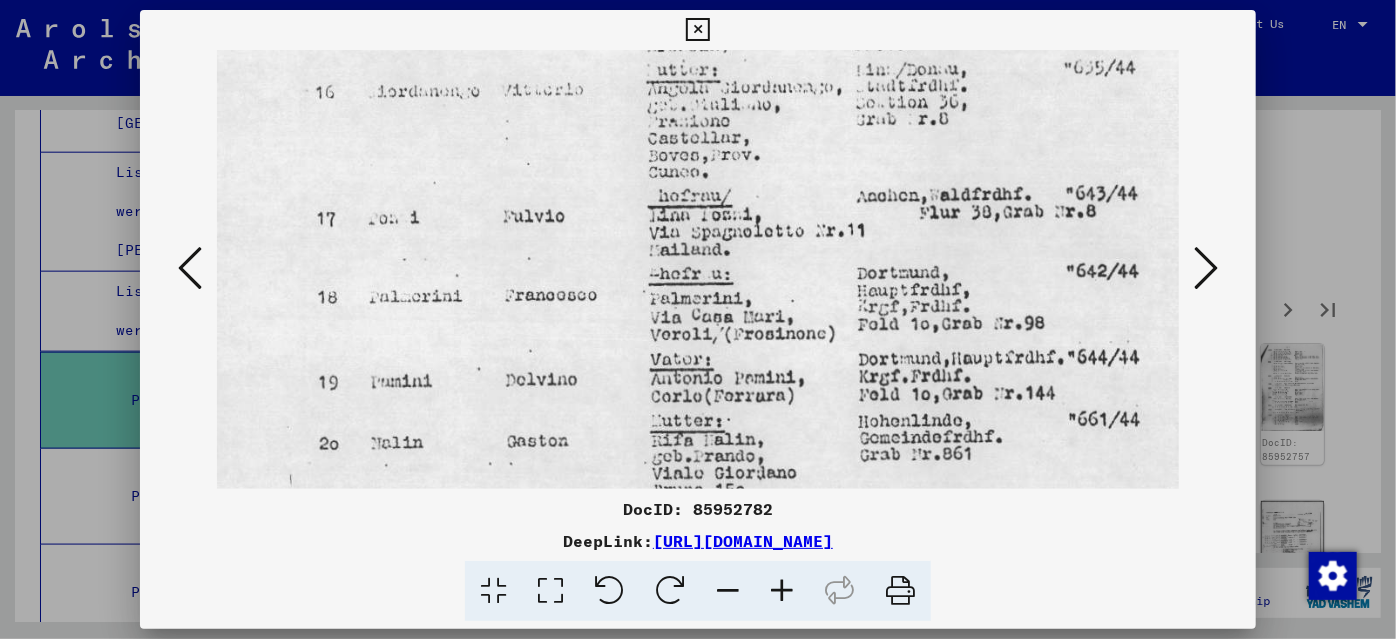 drag, startPoint x: 835, startPoint y: 380, endPoint x: 844, endPoint y: 172, distance: 208.19463 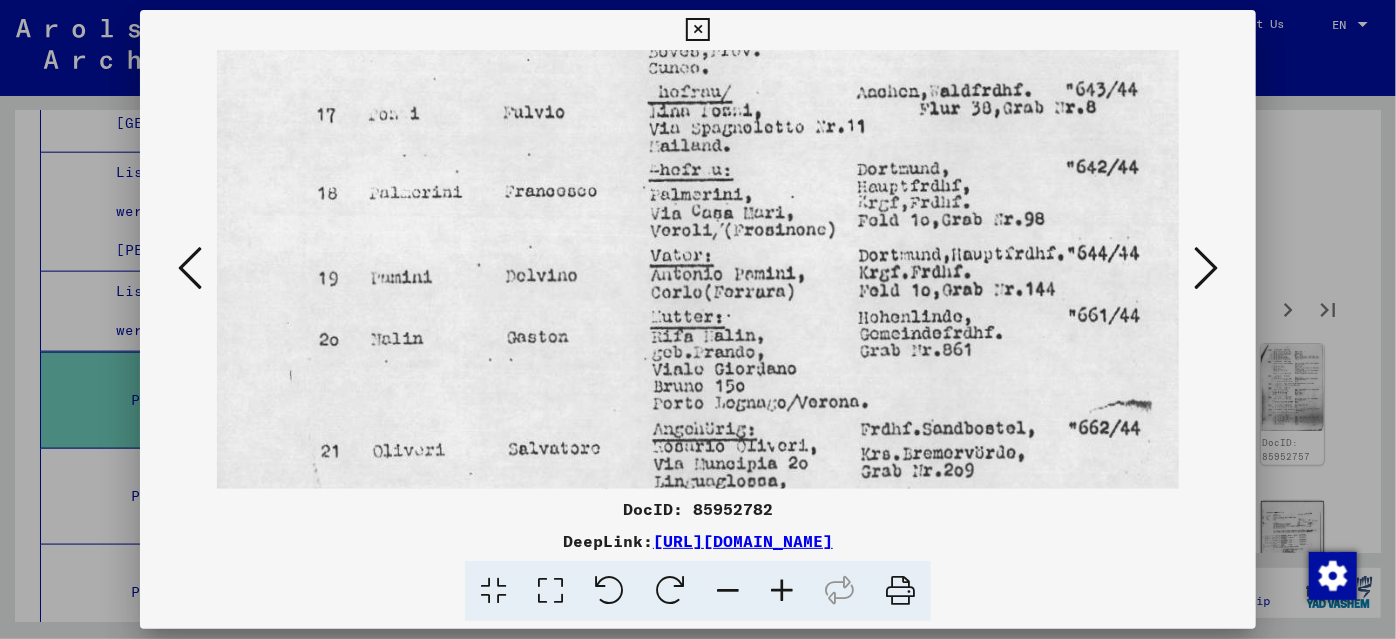drag, startPoint x: 845, startPoint y: 455, endPoint x: 845, endPoint y: 346, distance: 109 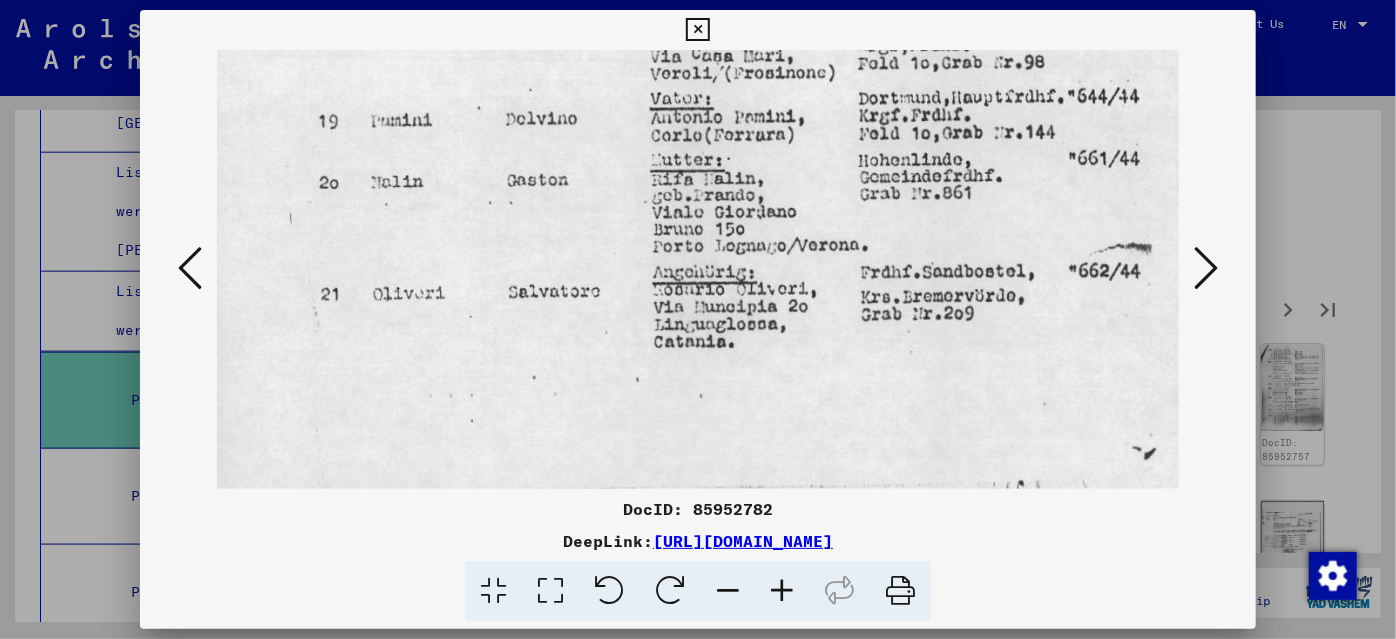 scroll, scrollTop: 837, scrollLeft: 0, axis: vertical 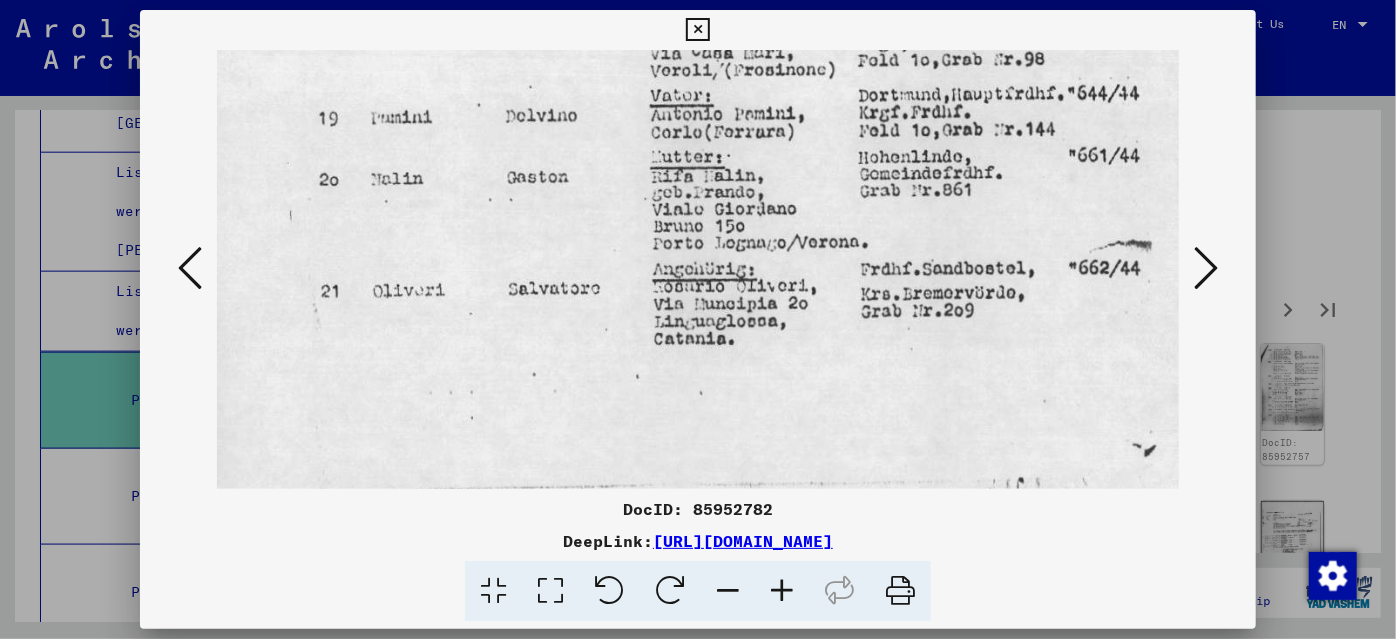 drag, startPoint x: 802, startPoint y: 447, endPoint x: 802, endPoint y: 289, distance: 158 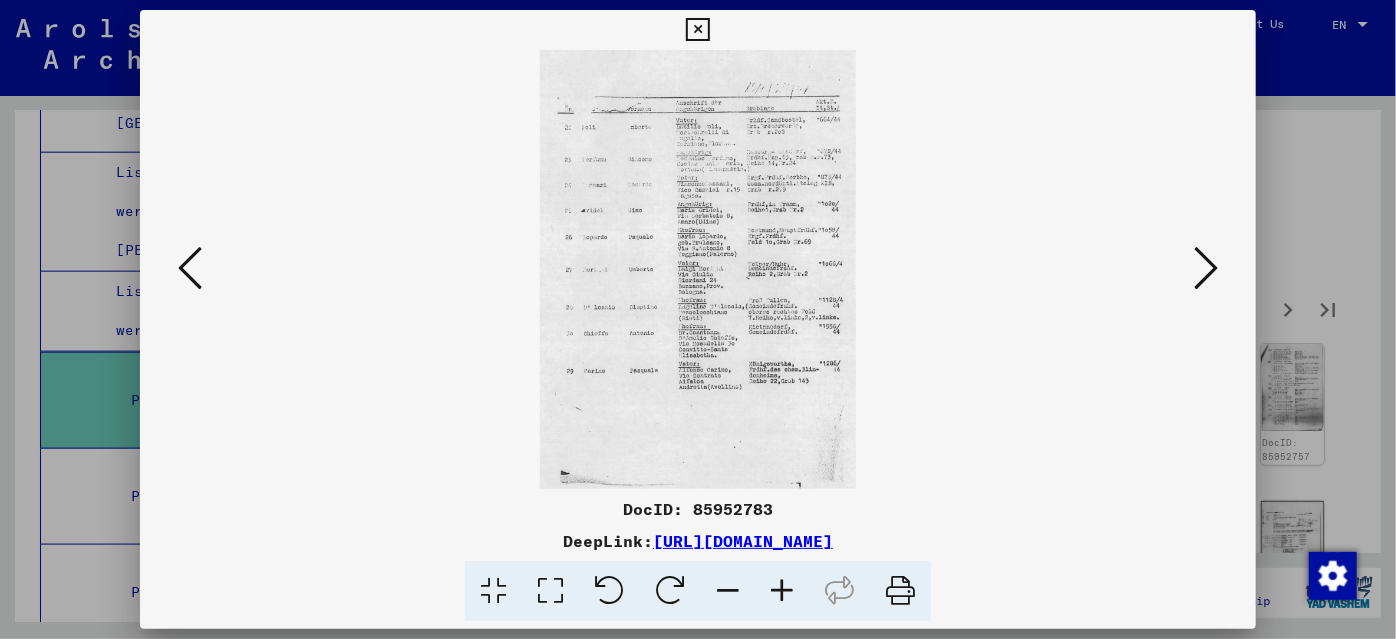 scroll, scrollTop: 0, scrollLeft: 0, axis: both 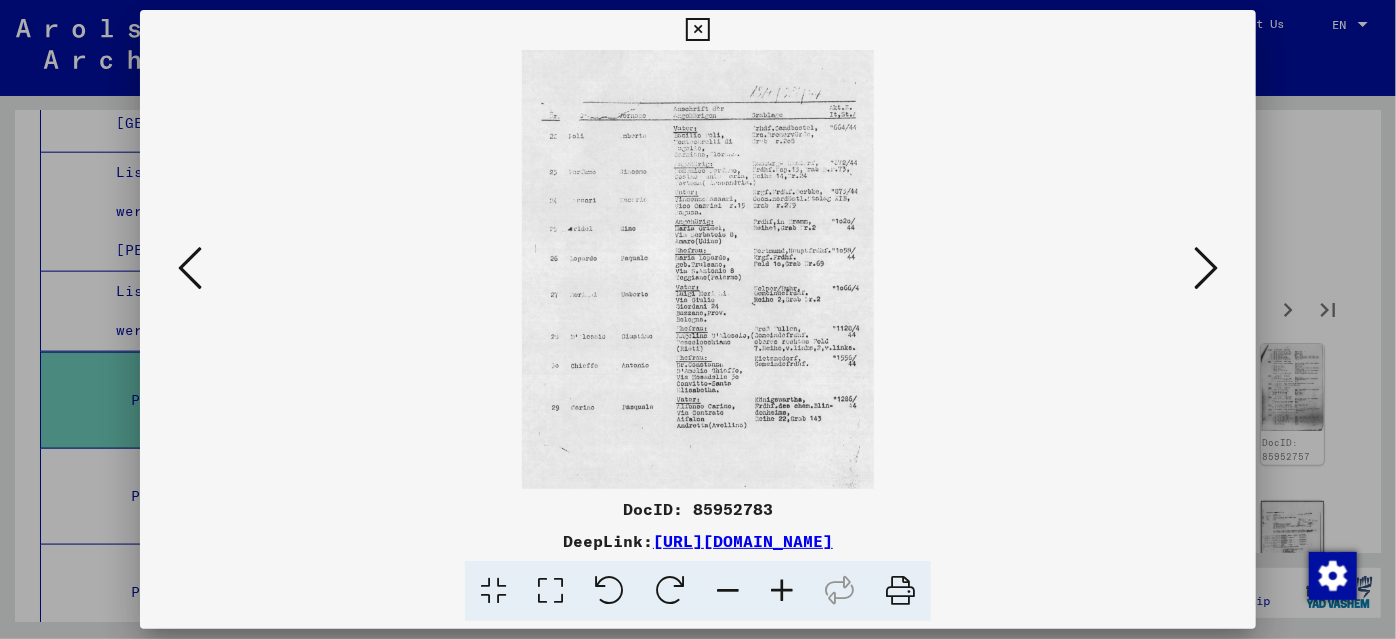 click at bounding box center [782, 591] 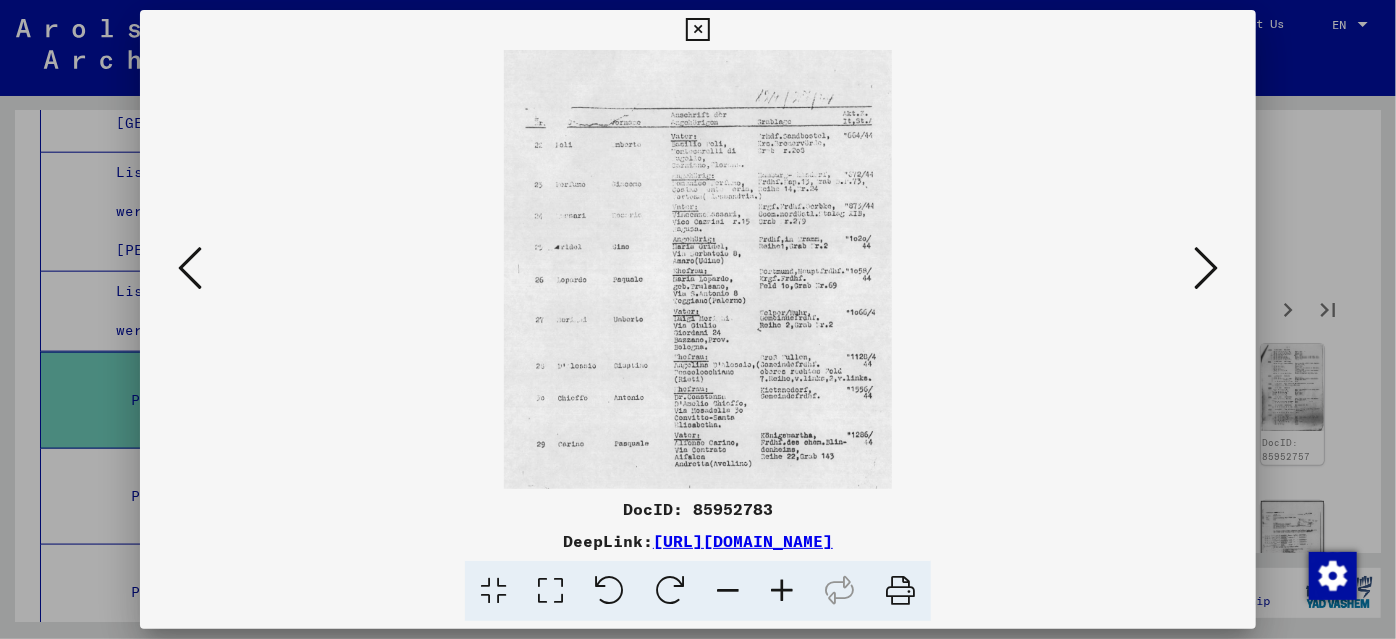click at bounding box center (782, 591) 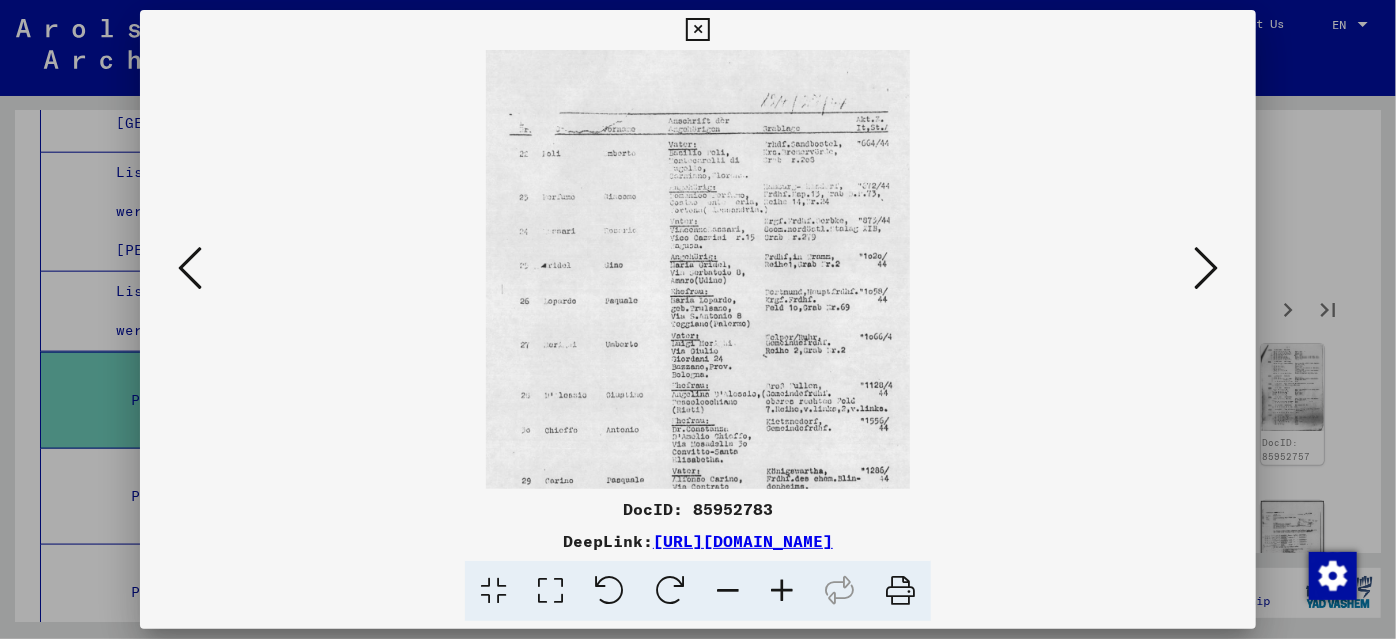 click at bounding box center (782, 591) 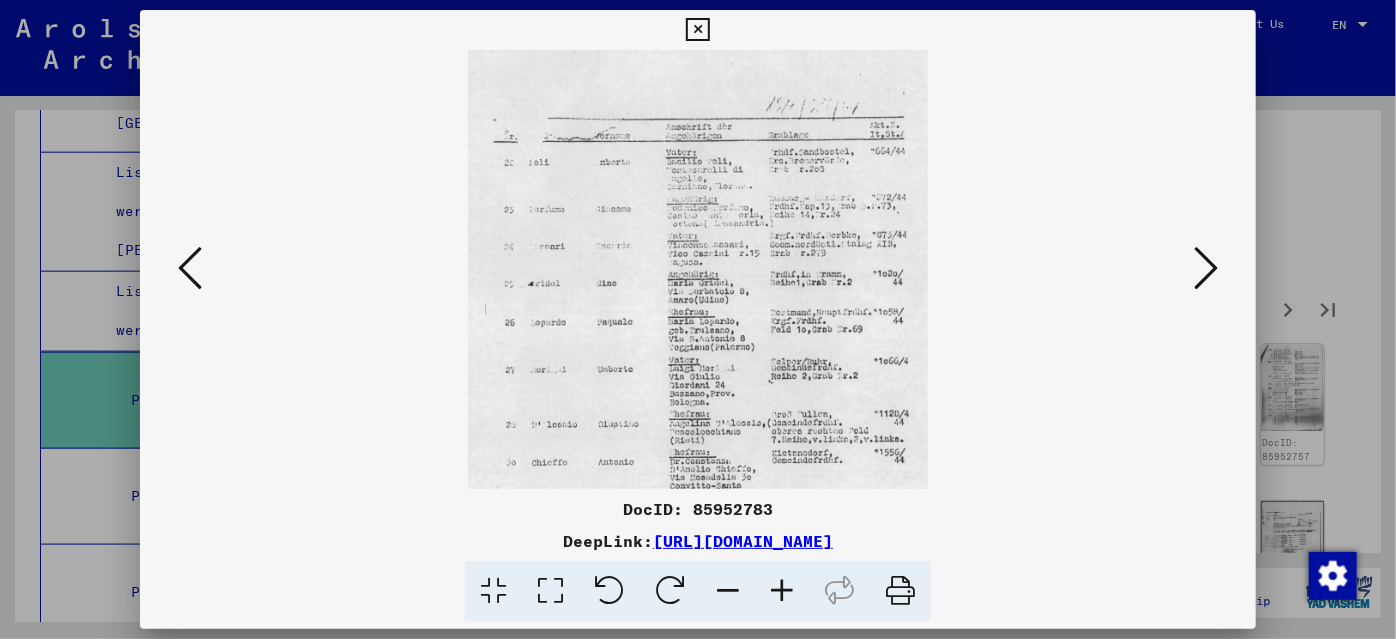 click at bounding box center [782, 591] 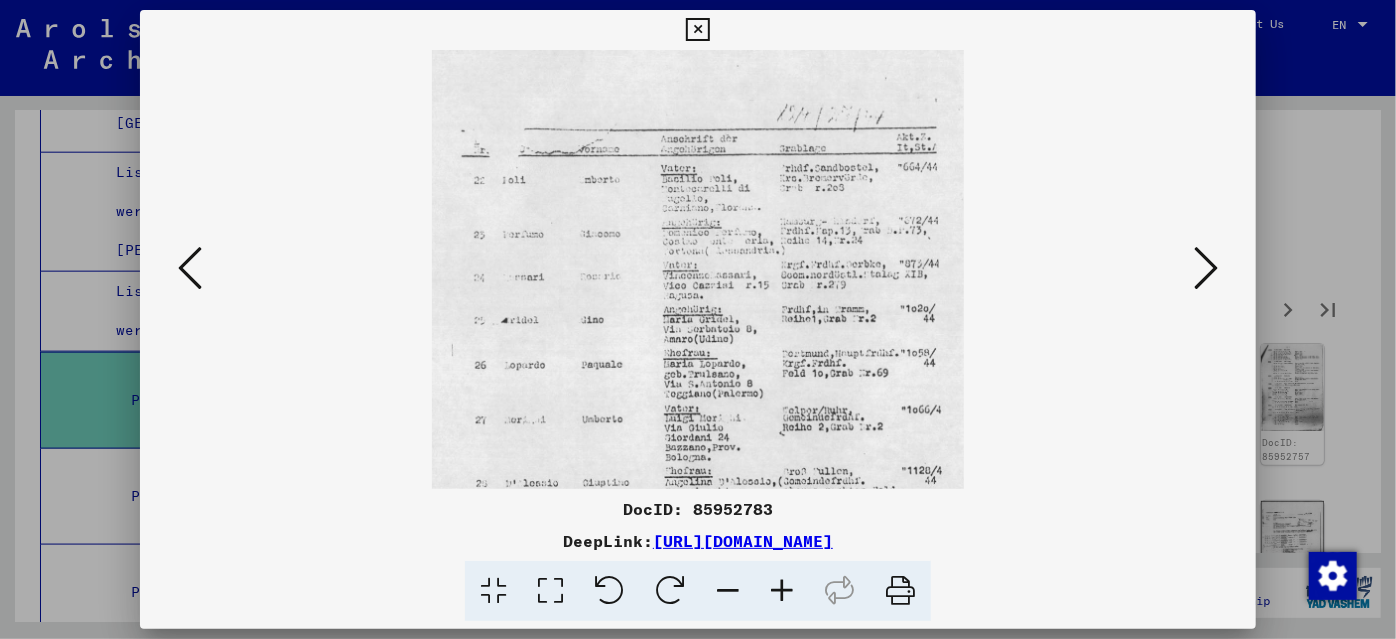 click at bounding box center (782, 591) 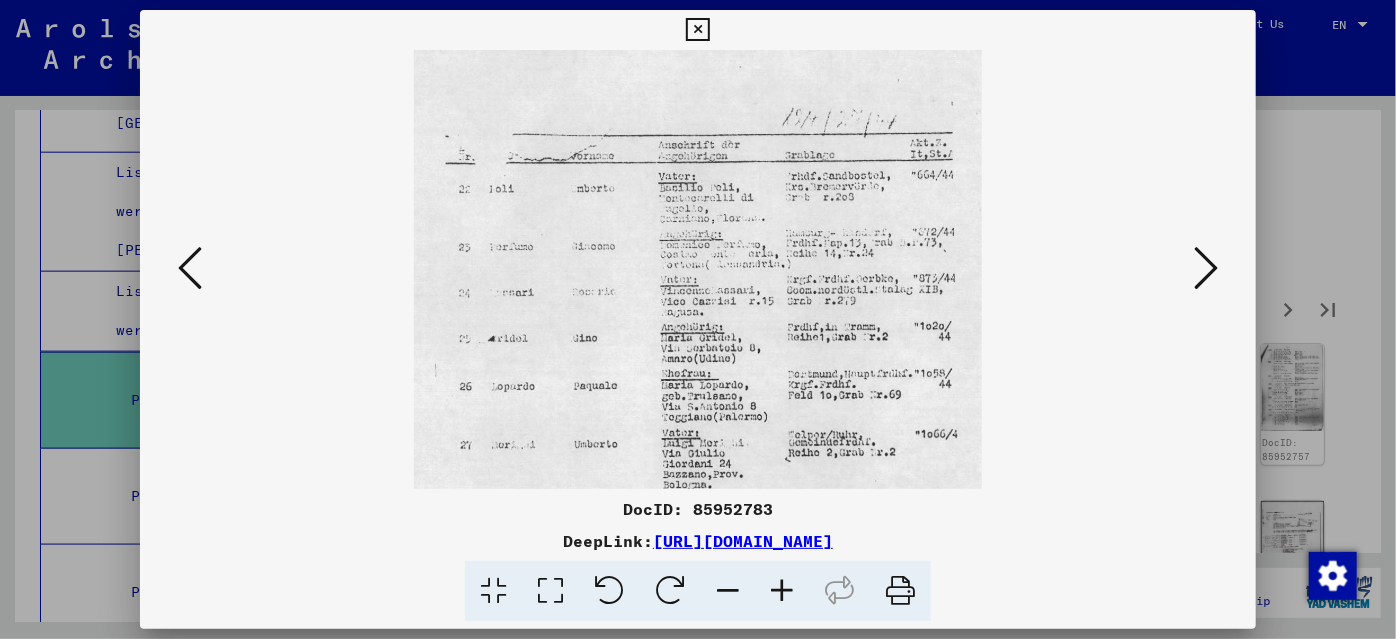 click at bounding box center (782, 591) 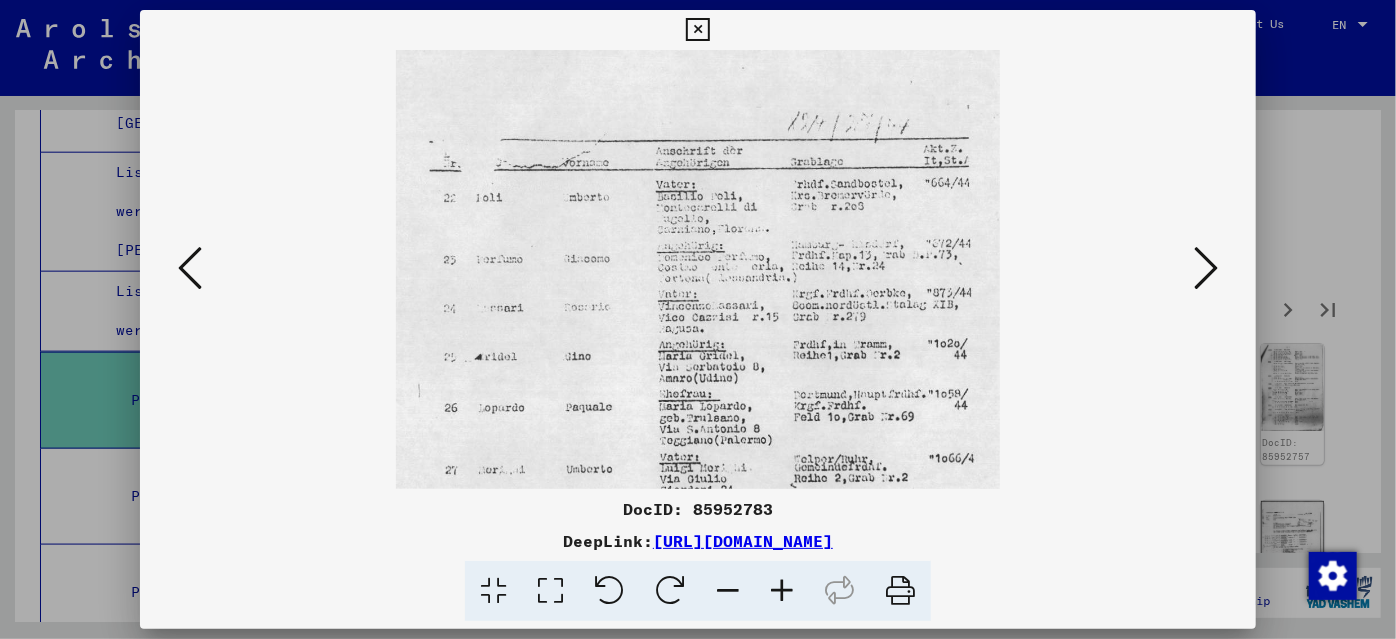 click at bounding box center [782, 591] 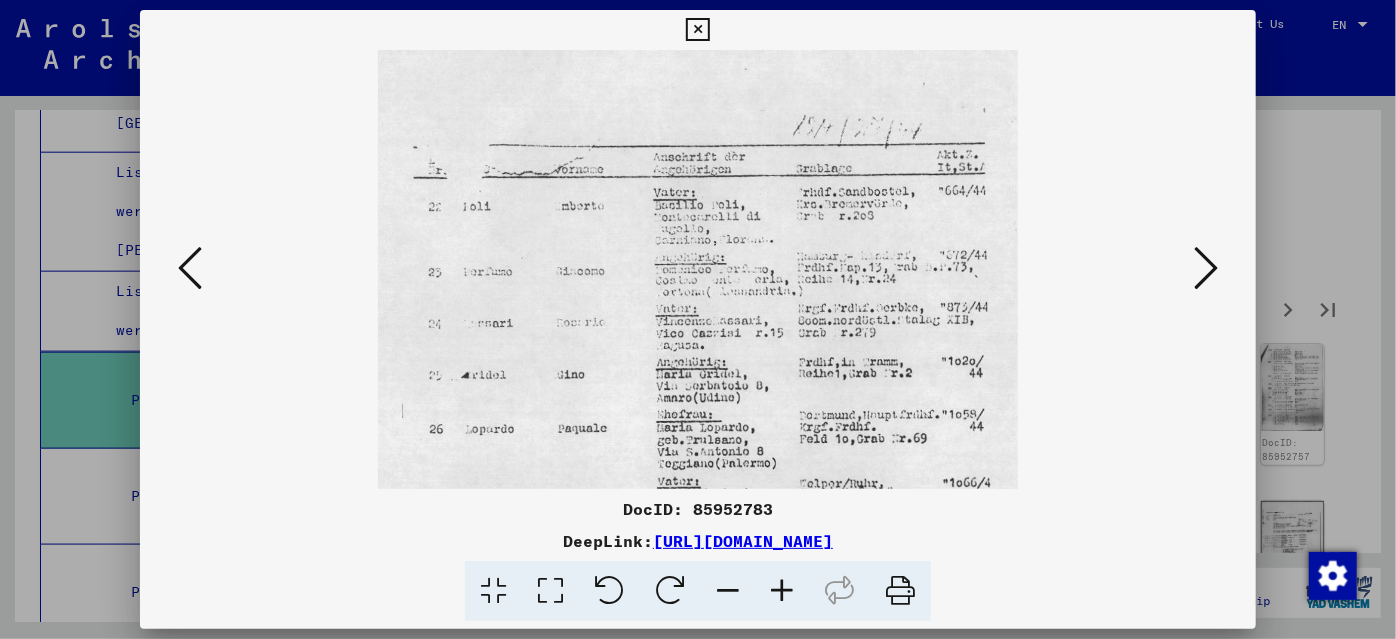 click at bounding box center [782, 591] 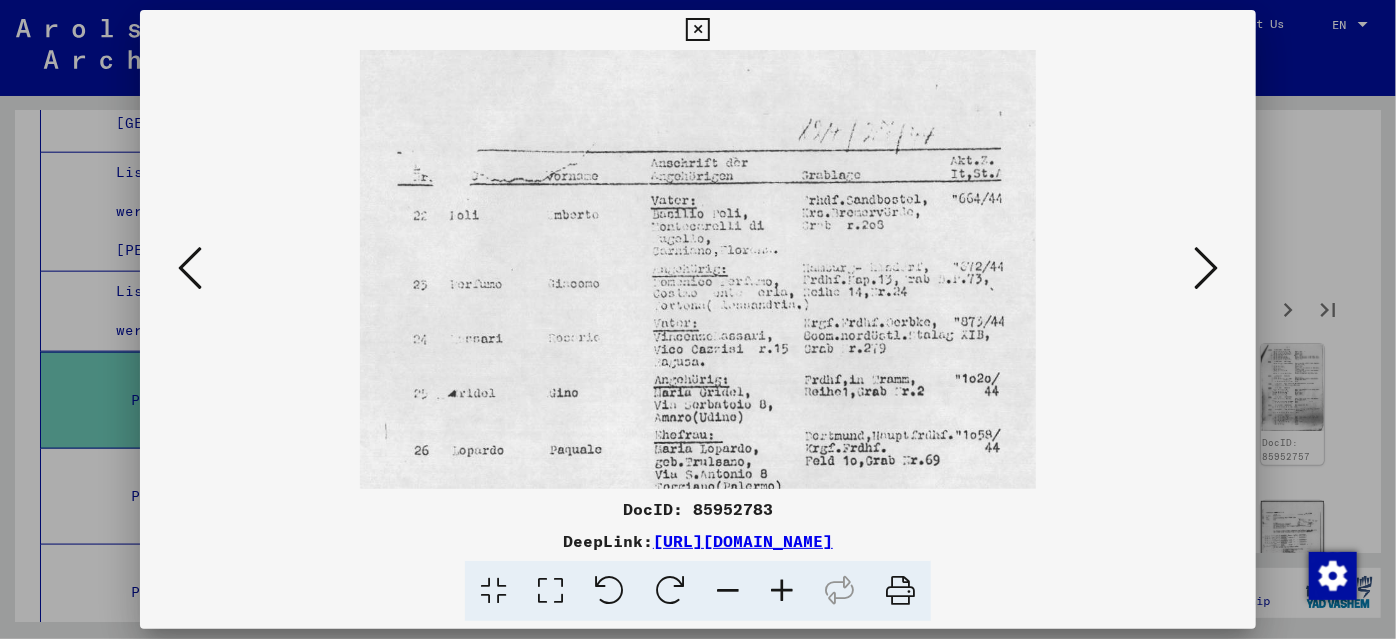 click at bounding box center [782, 591] 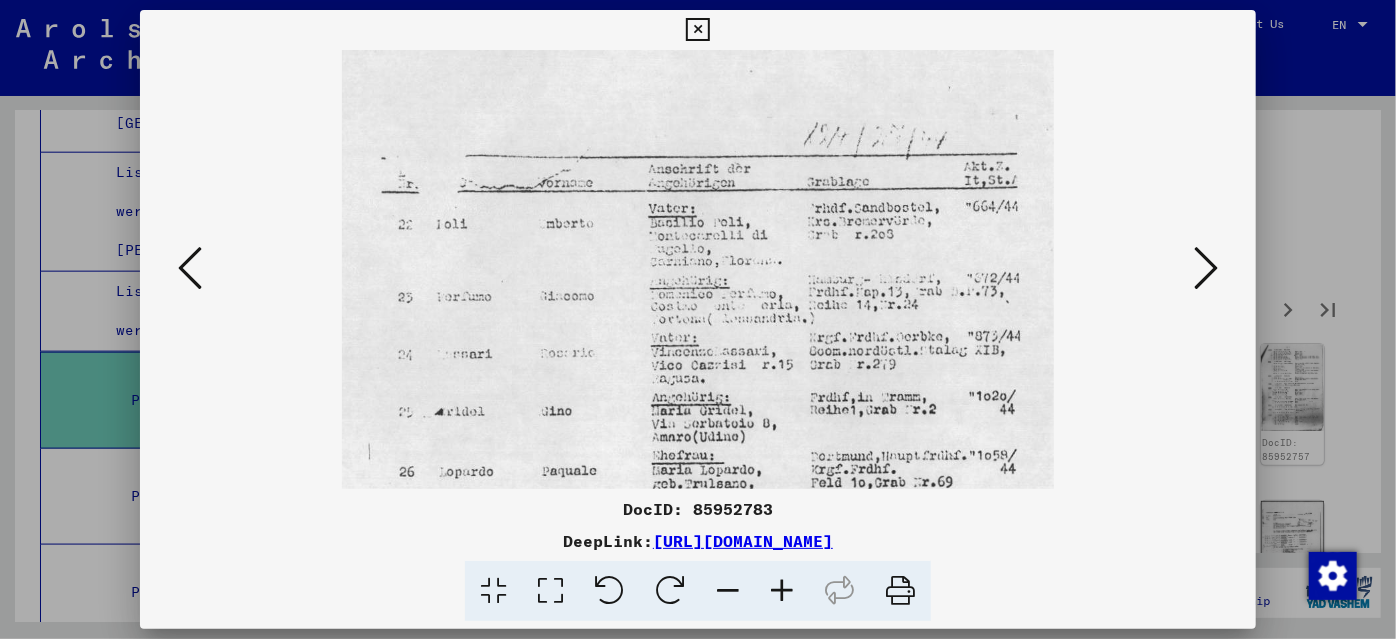 click at bounding box center [782, 591] 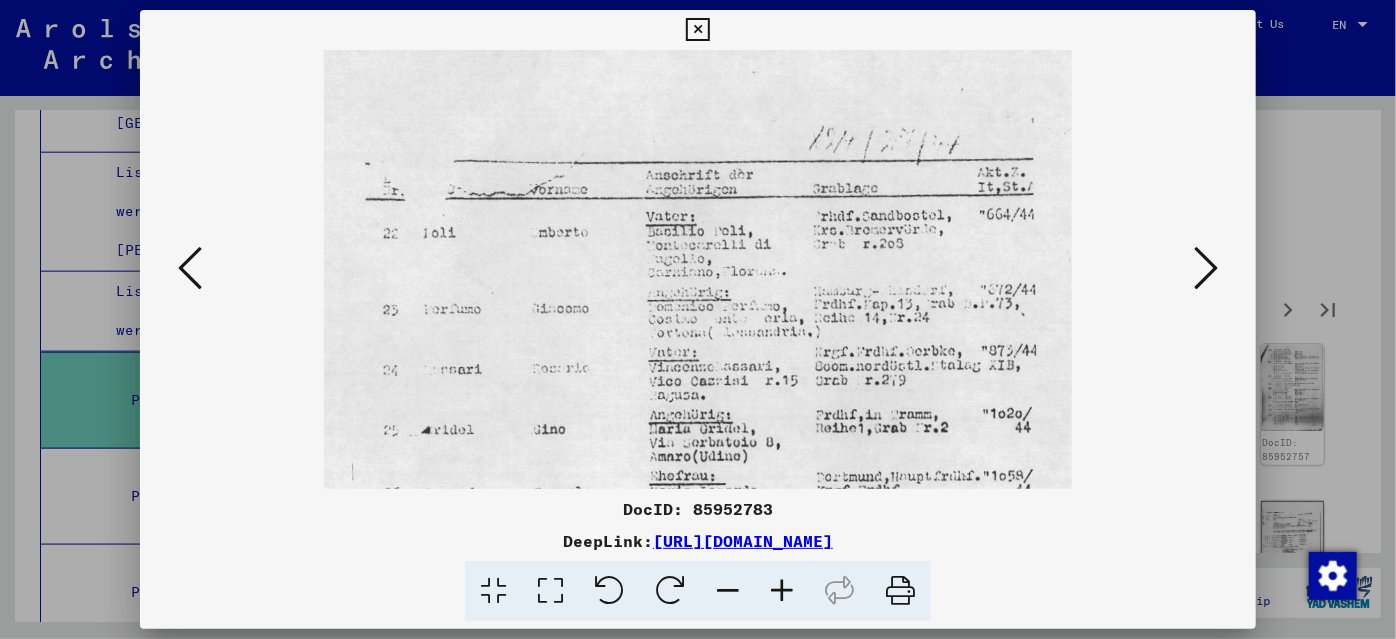 click at bounding box center (782, 591) 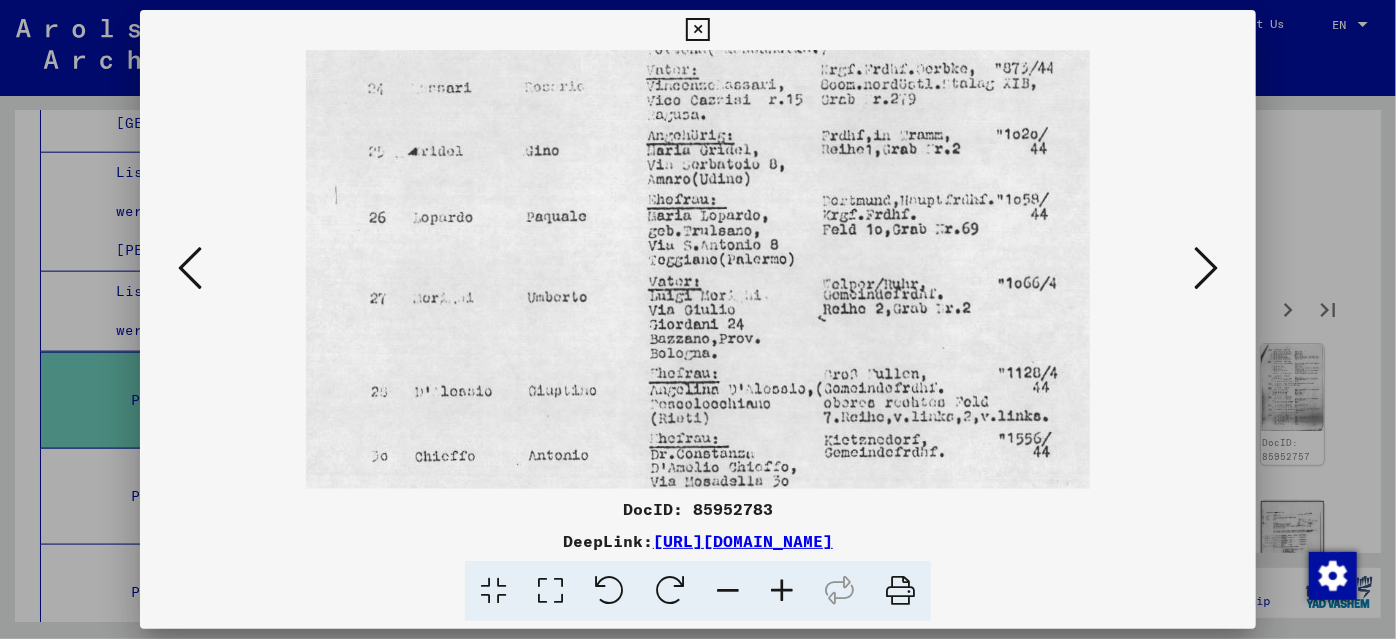 drag, startPoint x: 849, startPoint y: 459, endPoint x: 828, endPoint y: 157, distance: 302.72925 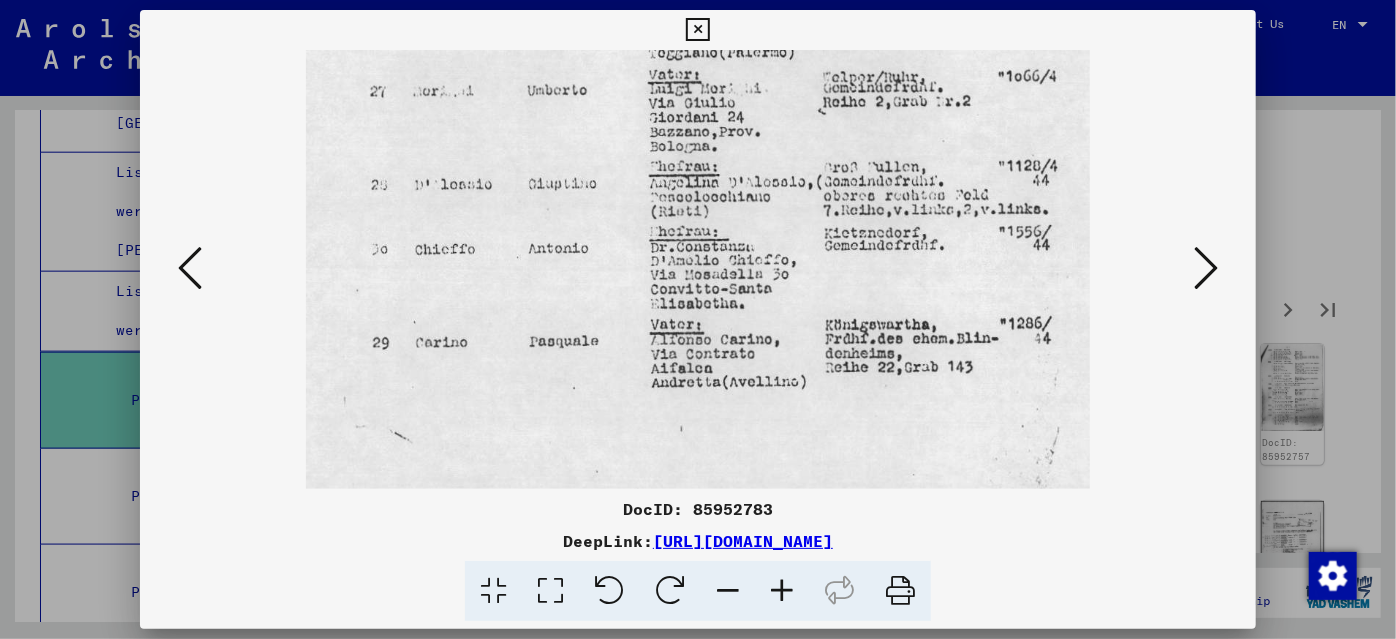 drag, startPoint x: 837, startPoint y: 450, endPoint x: 834, endPoint y: 250, distance: 200.02249 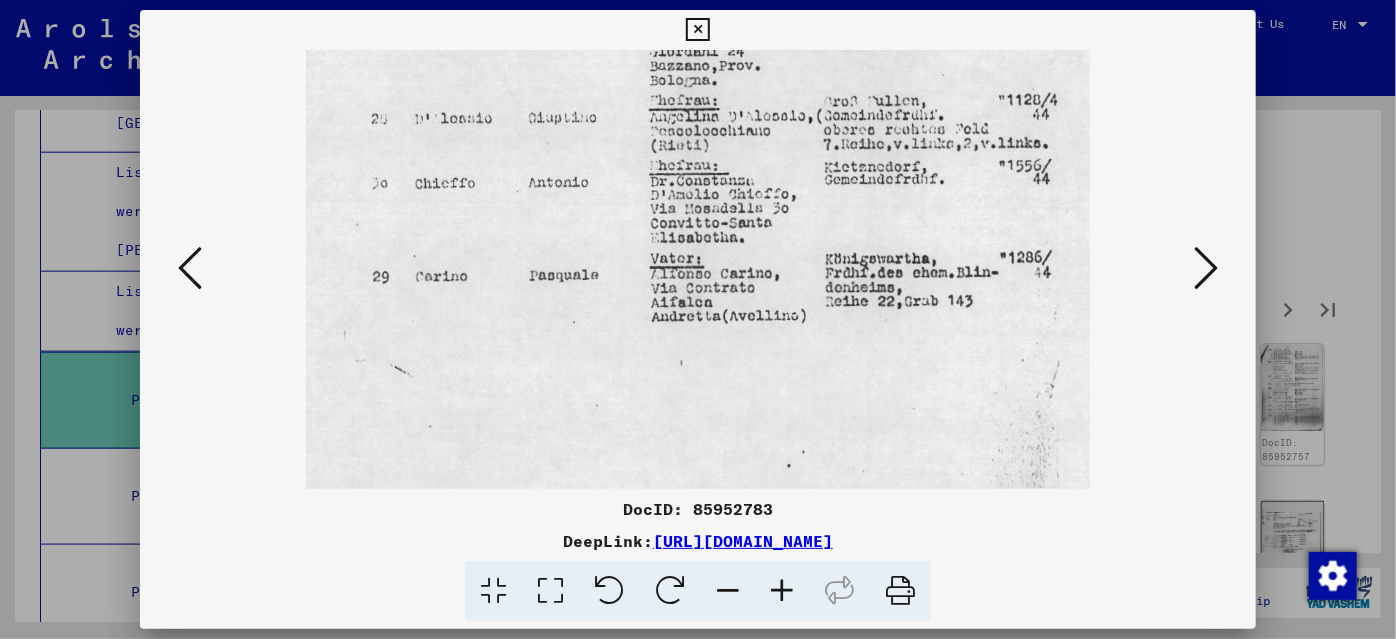 scroll, scrollTop: 592, scrollLeft: 0, axis: vertical 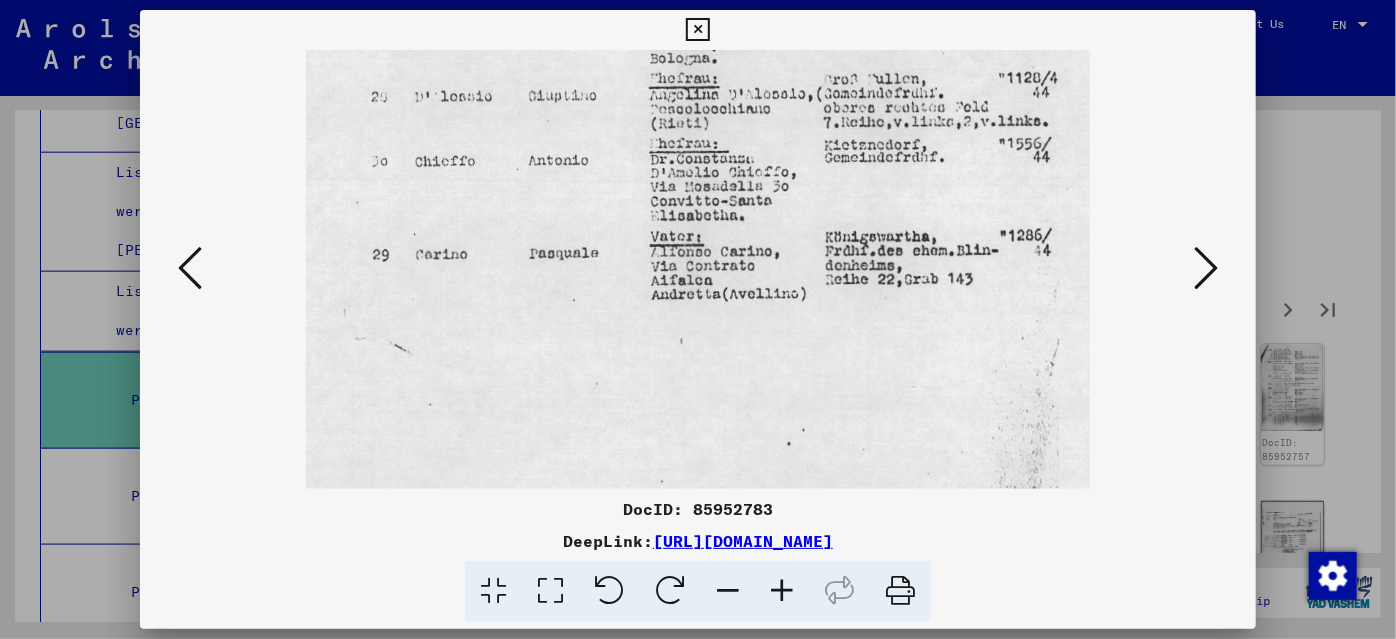 drag, startPoint x: 828, startPoint y: 423, endPoint x: 829, endPoint y: 335, distance: 88.005684 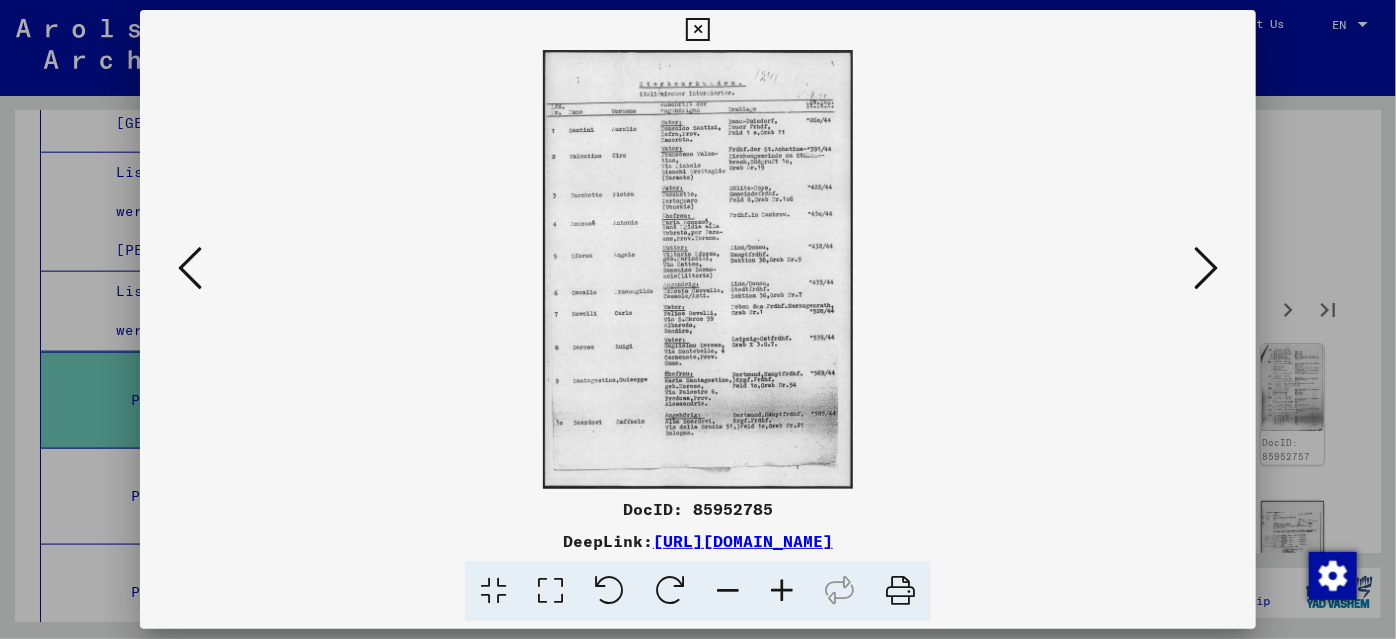 click at bounding box center [782, 591] 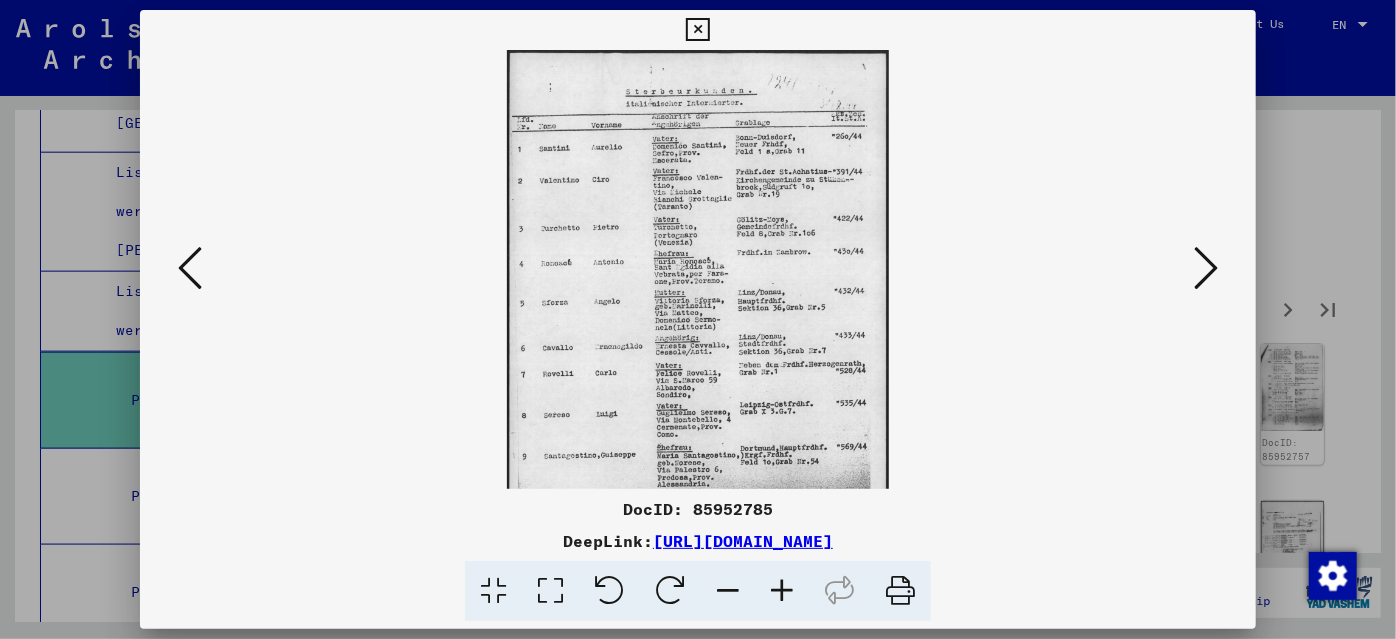 click at bounding box center (782, 591) 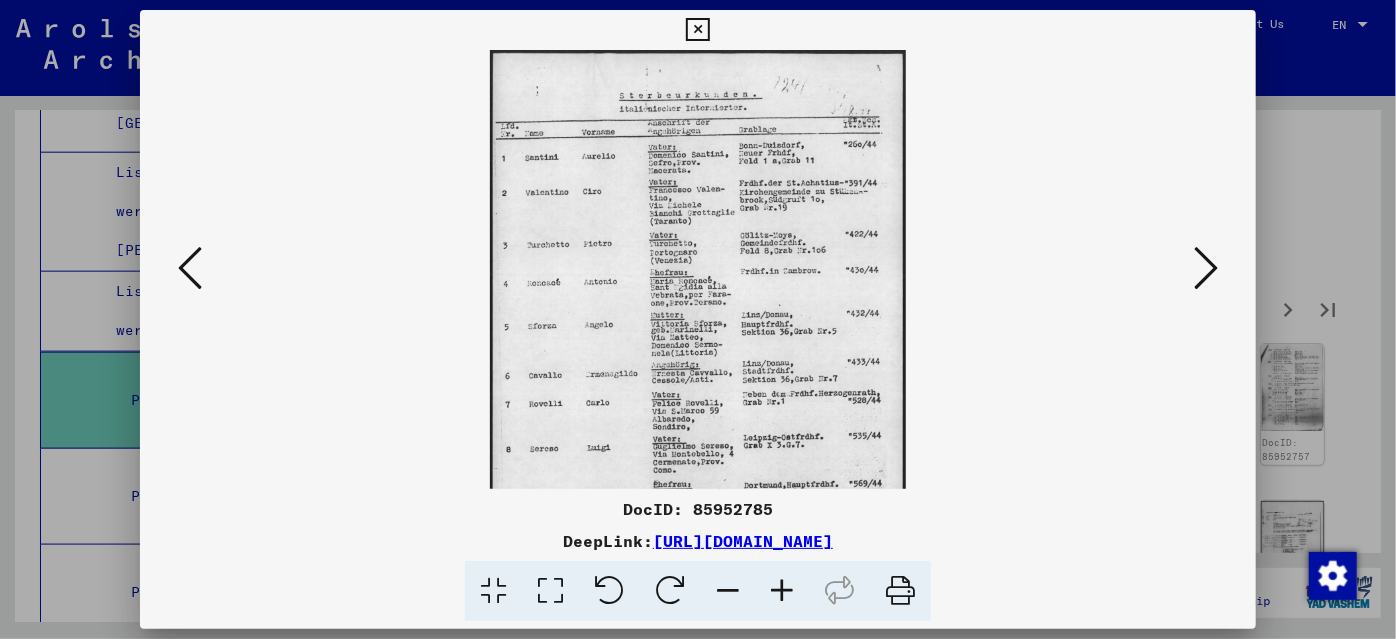 click at bounding box center (782, 591) 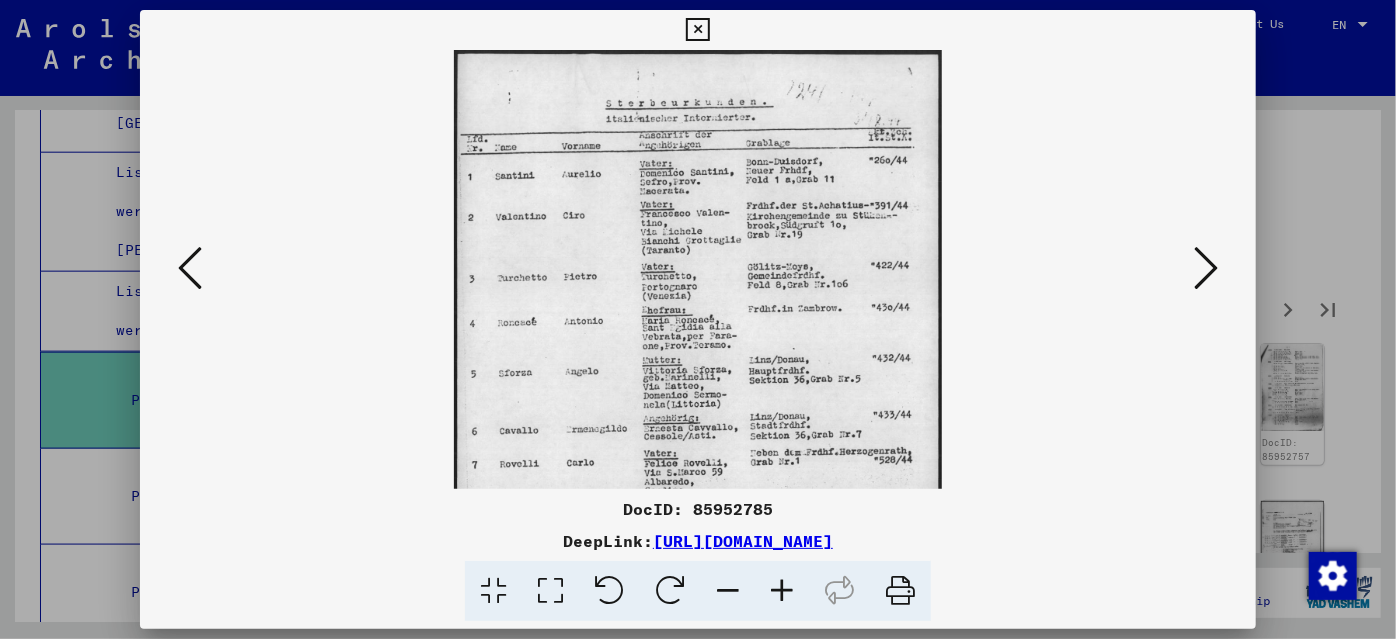 click at bounding box center (782, 591) 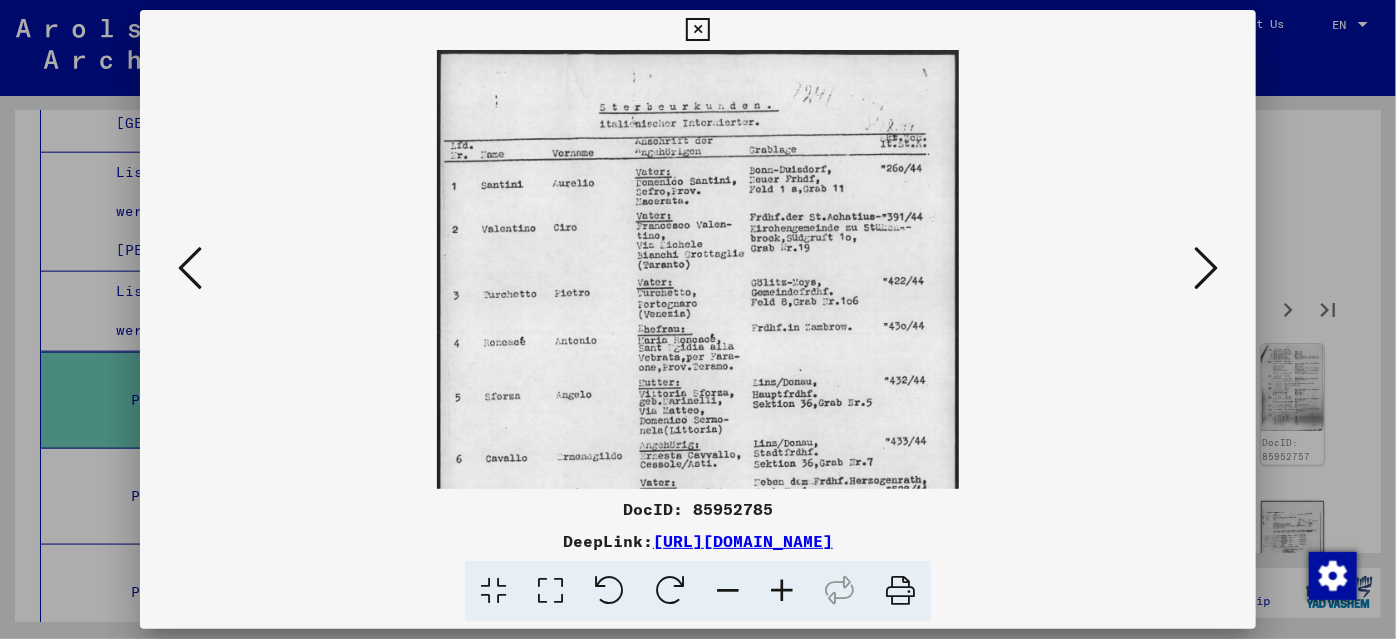 click at bounding box center (782, 591) 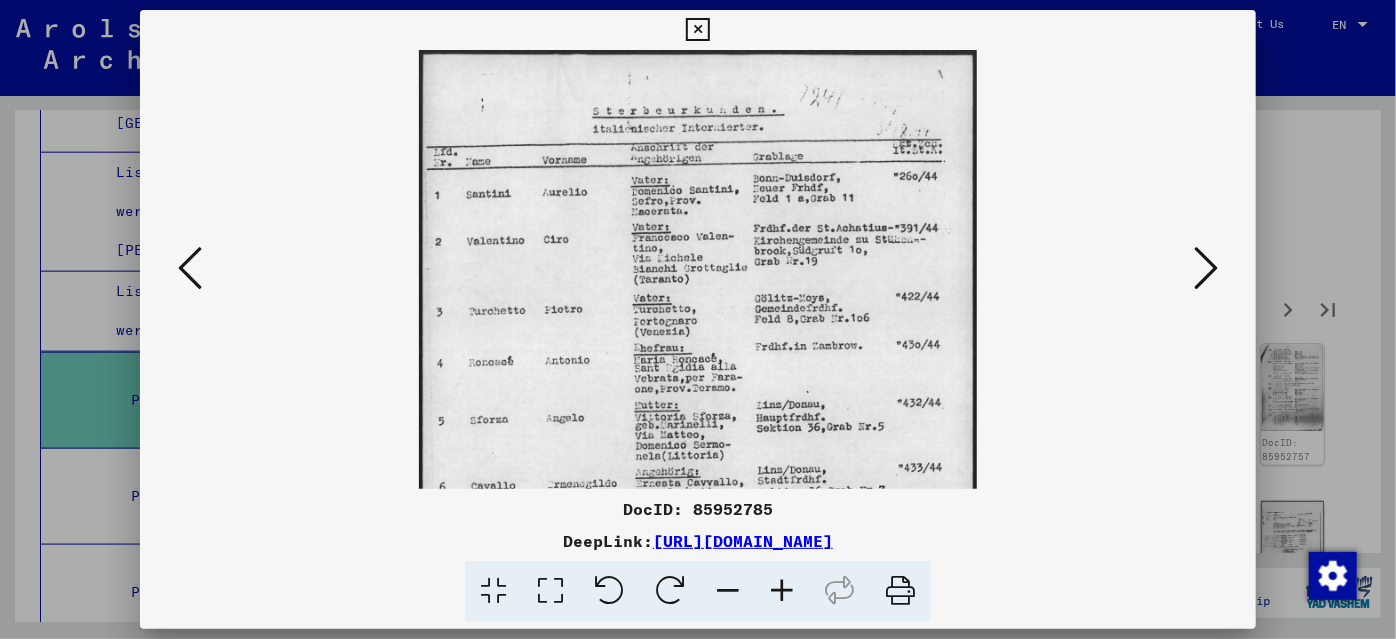 click at bounding box center [782, 591] 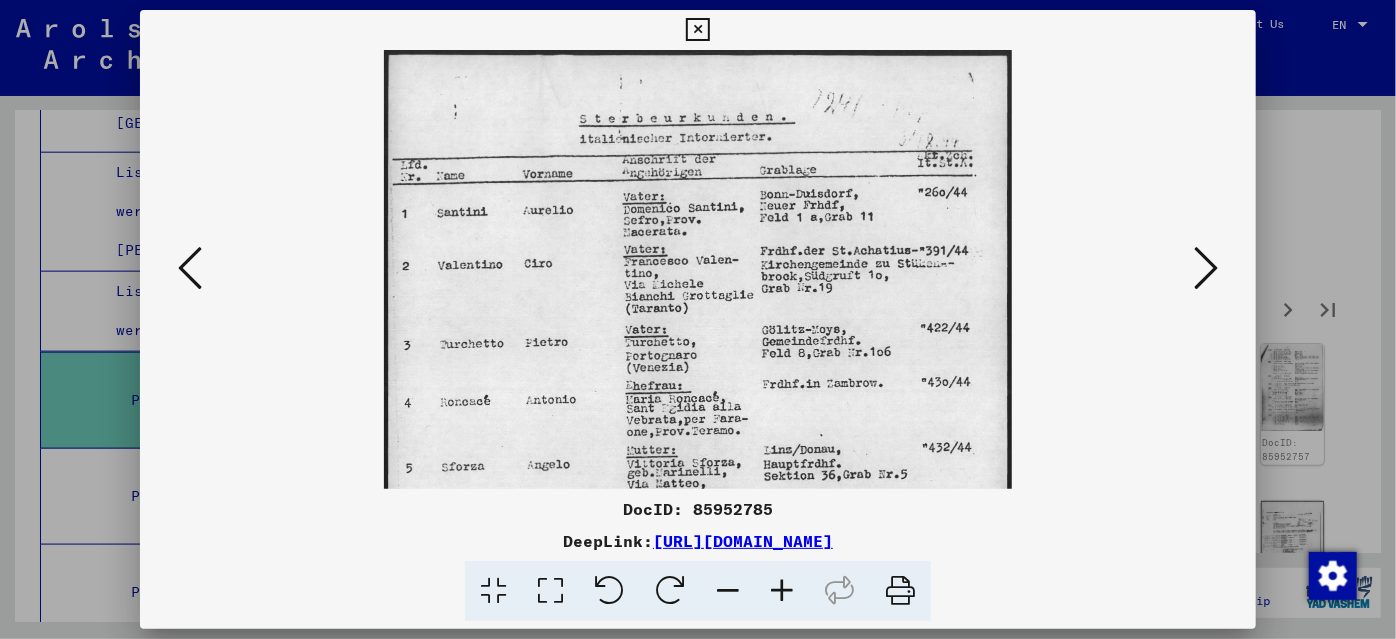 click at bounding box center [782, 591] 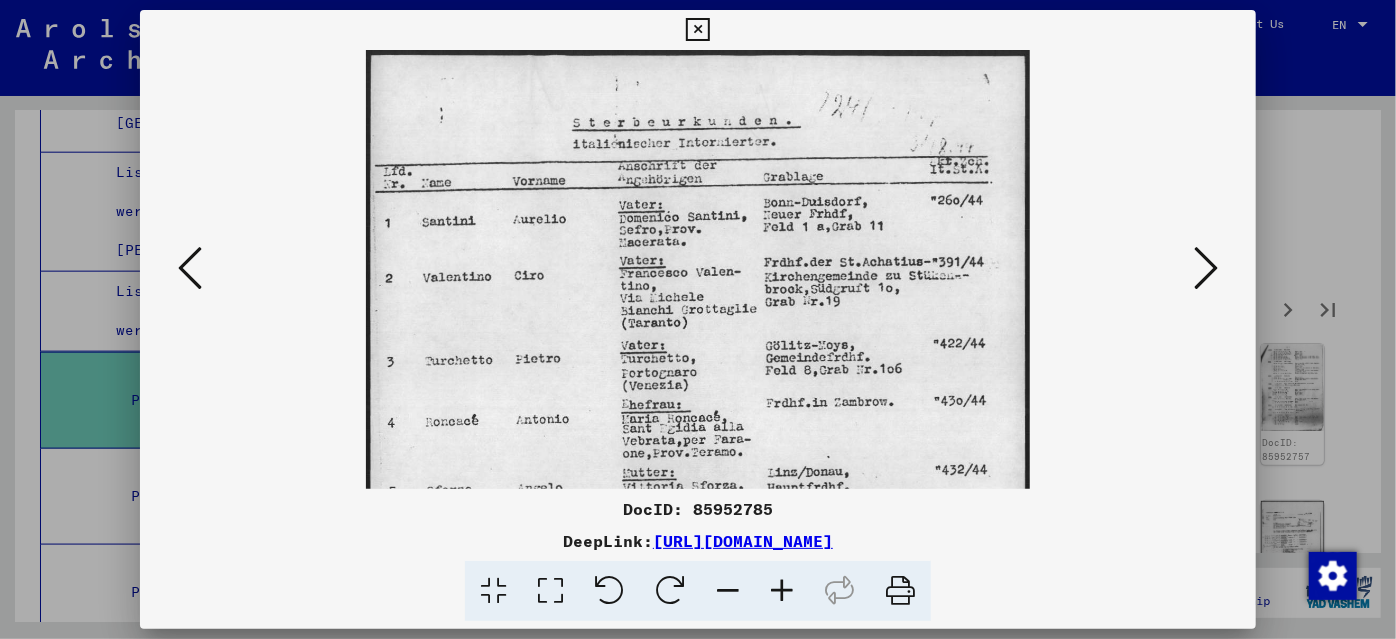 click at bounding box center [782, 591] 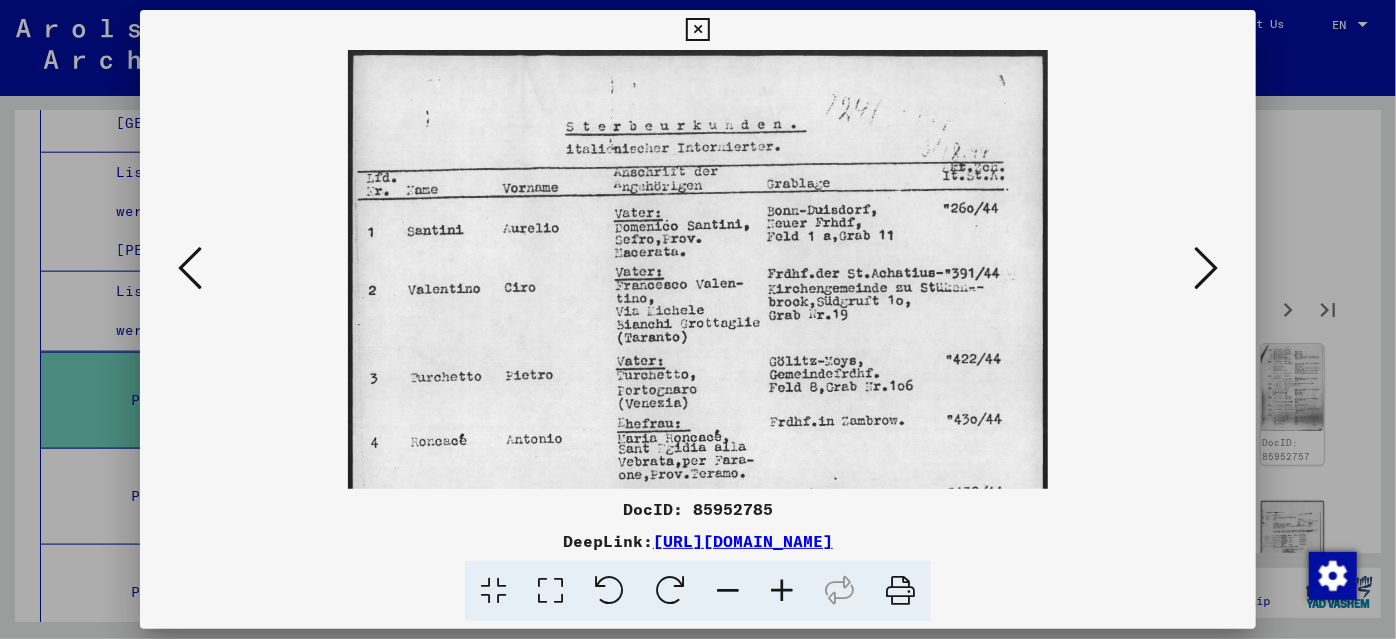 click at bounding box center [782, 591] 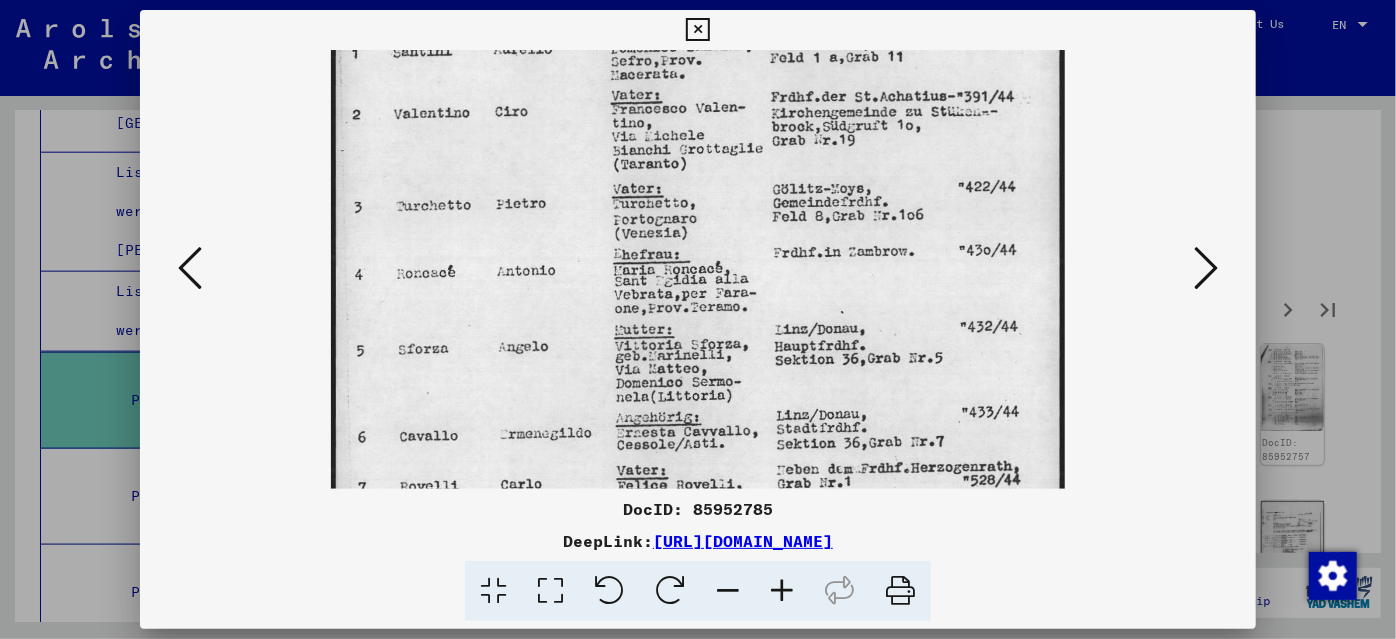 drag, startPoint x: 845, startPoint y: 461, endPoint x: 846, endPoint y: 275, distance: 186.00269 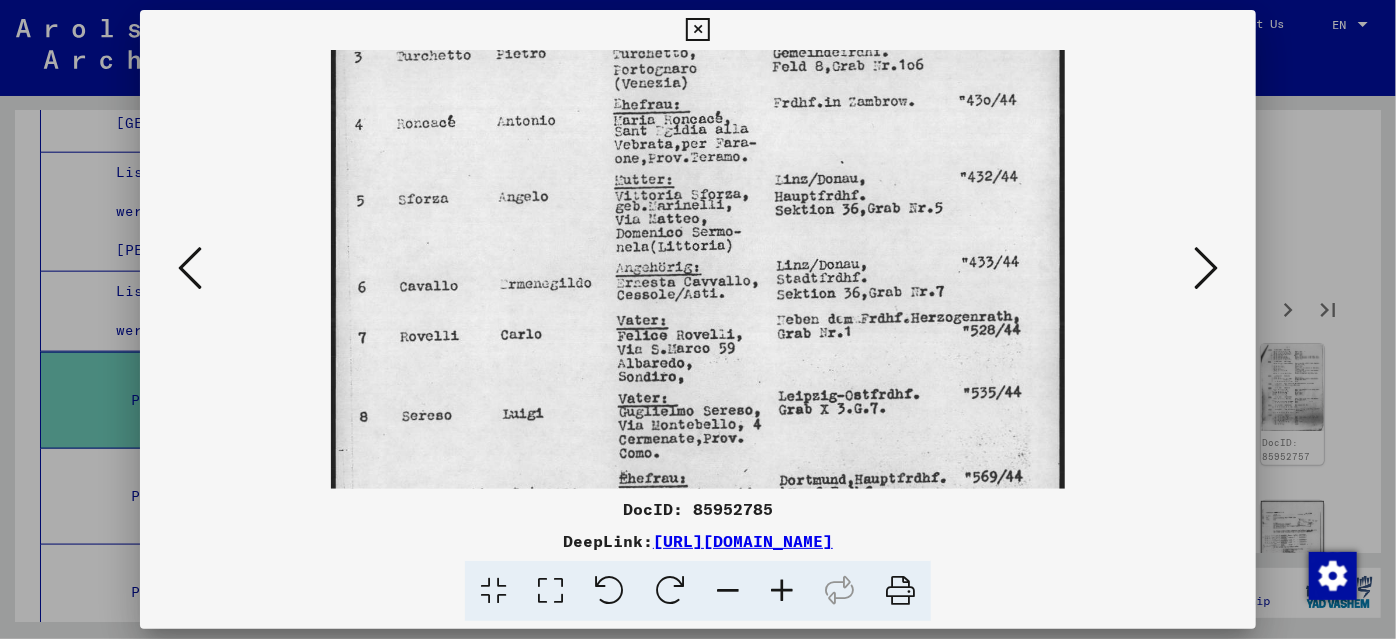 drag, startPoint x: 847, startPoint y: 420, endPoint x: 851, endPoint y: 270, distance: 150.05333 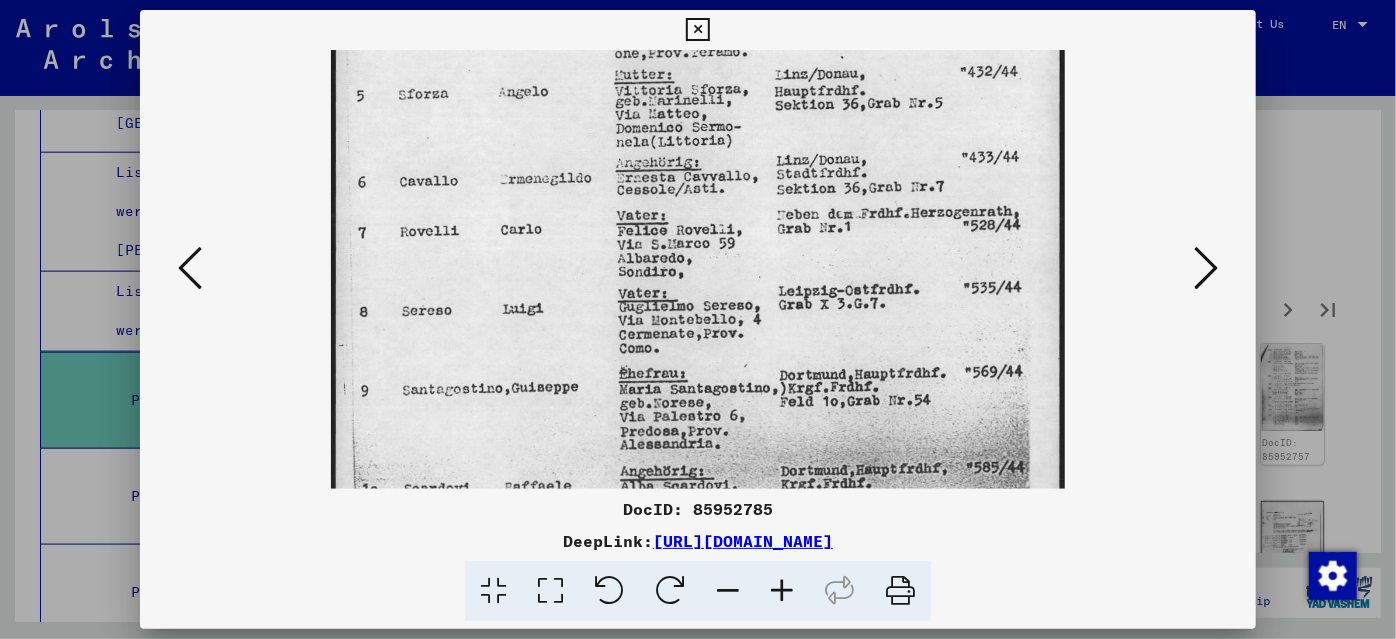 scroll, scrollTop: 477, scrollLeft: 0, axis: vertical 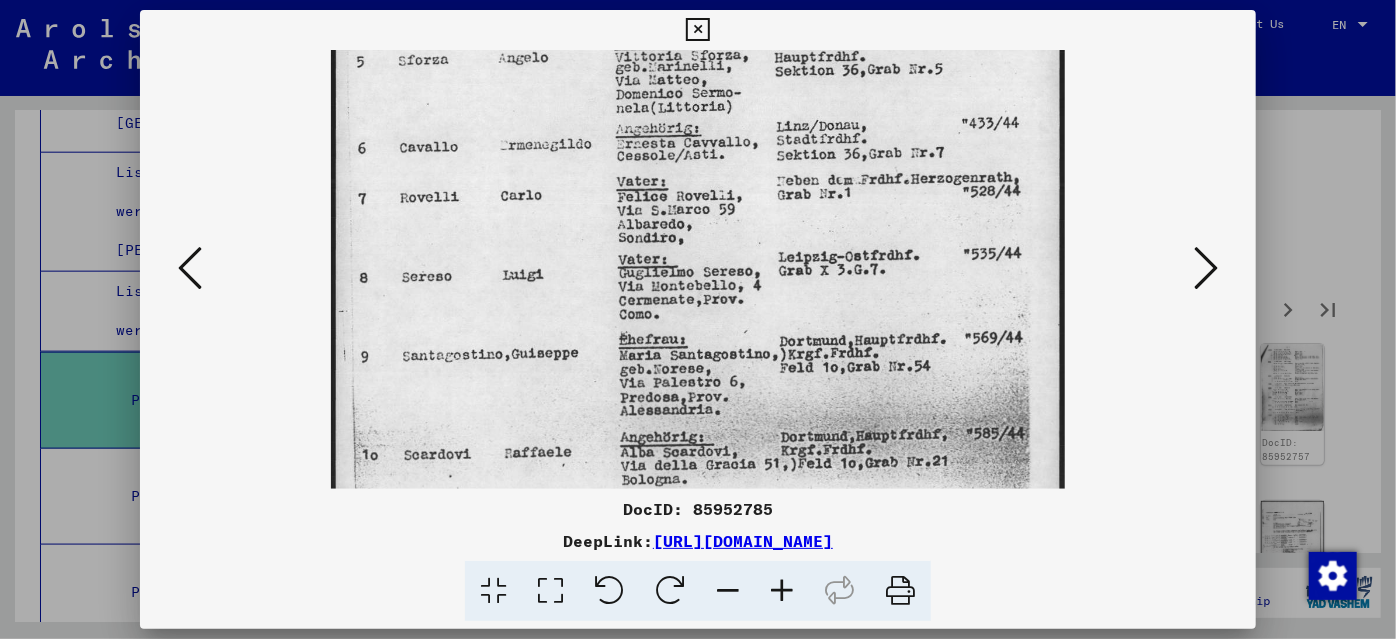 drag, startPoint x: 842, startPoint y: 423, endPoint x: 837, endPoint y: 284, distance: 139.0899 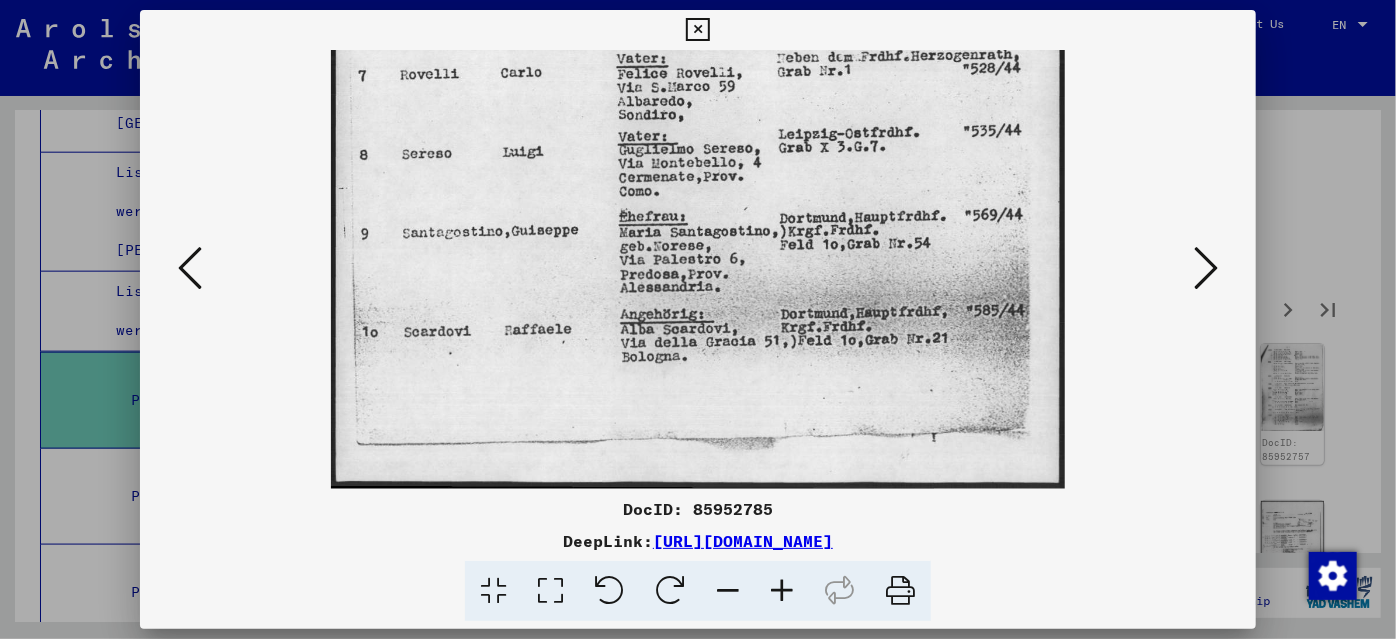 drag, startPoint x: 844, startPoint y: 444, endPoint x: 834, endPoint y: 267, distance: 177.28226 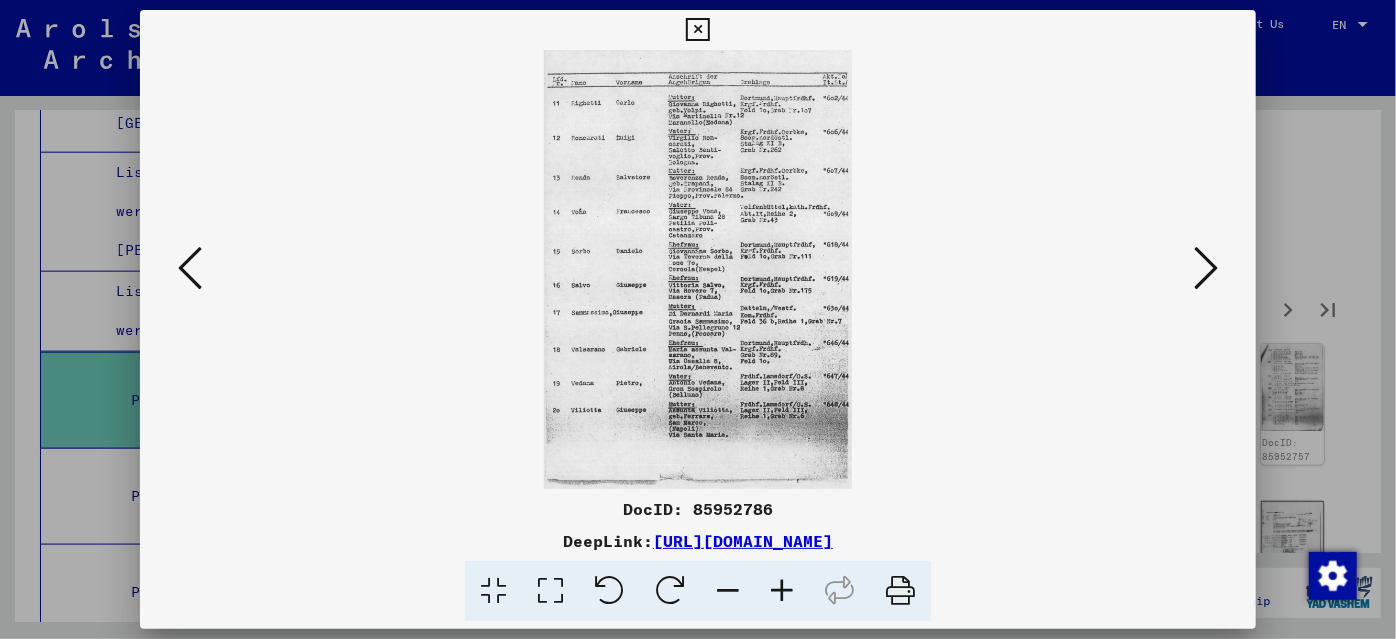 click at bounding box center (782, 591) 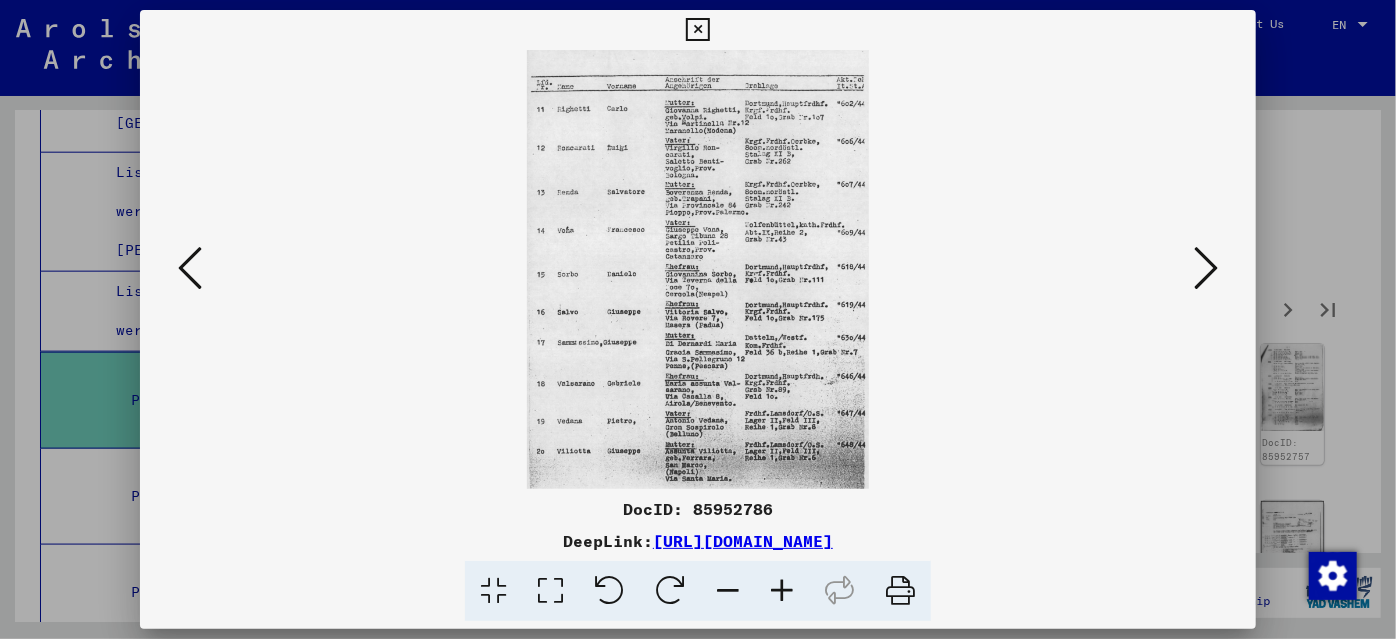 click at bounding box center (782, 591) 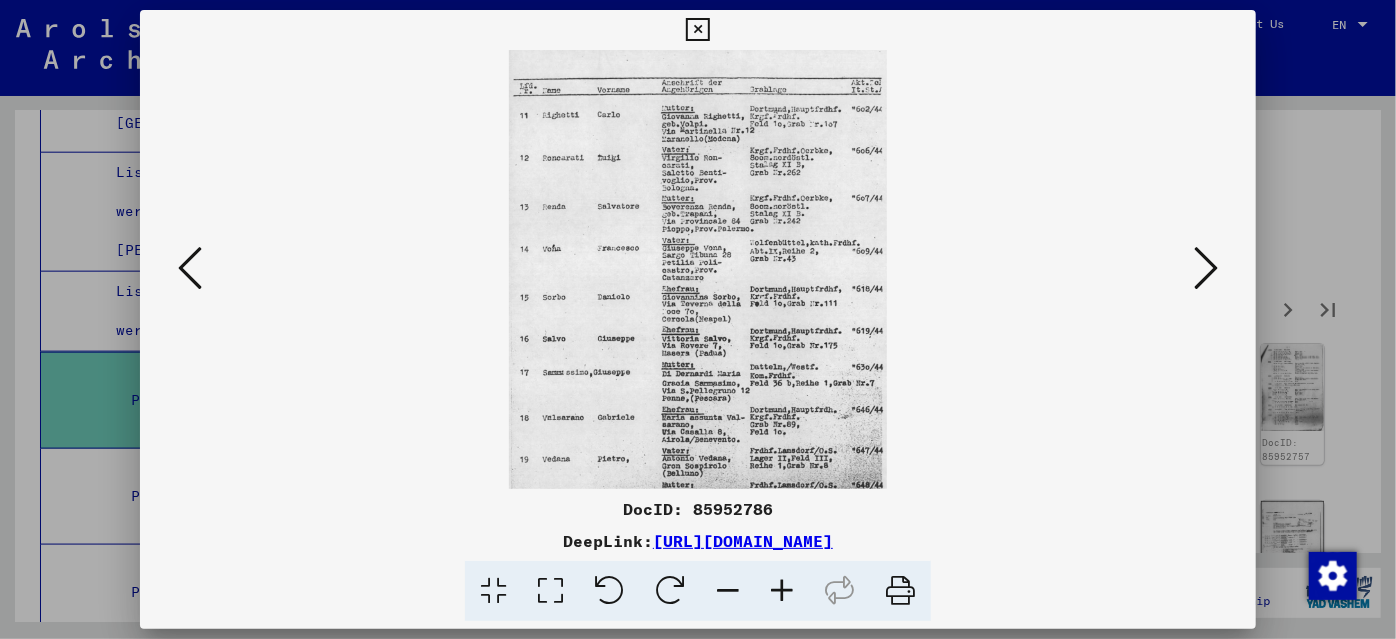 click at bounding box center [782, 591] 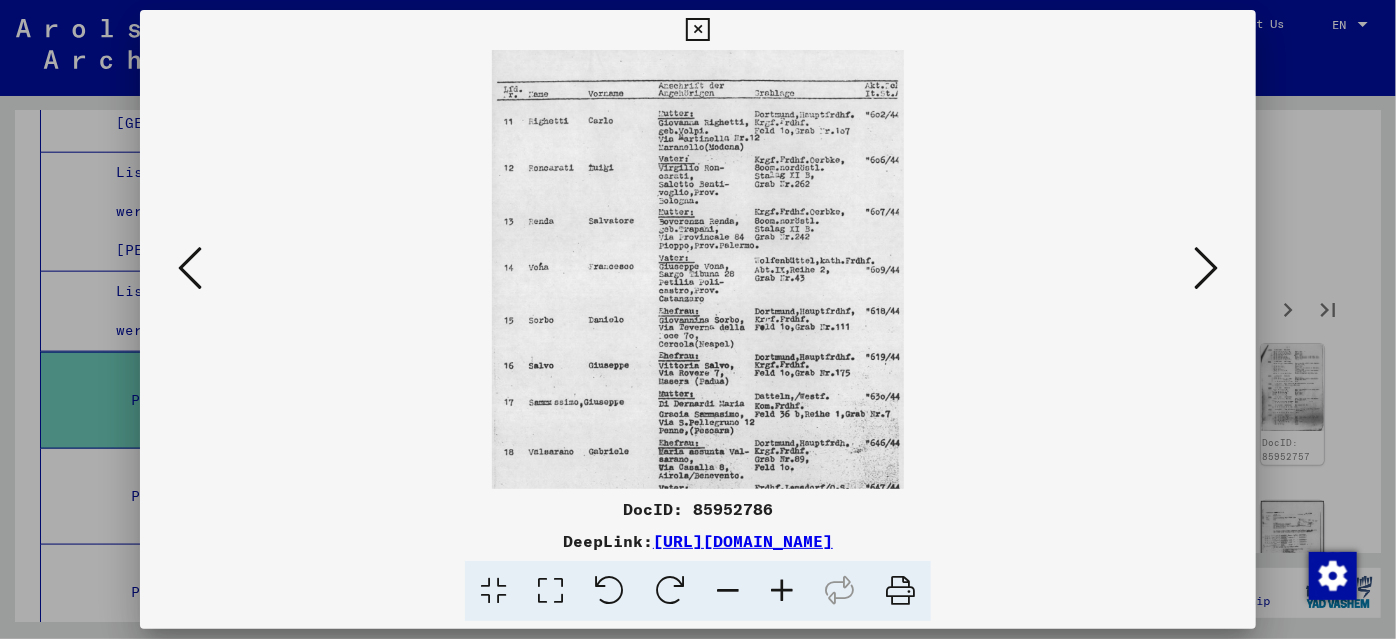 click at bounding box center [782, 591] 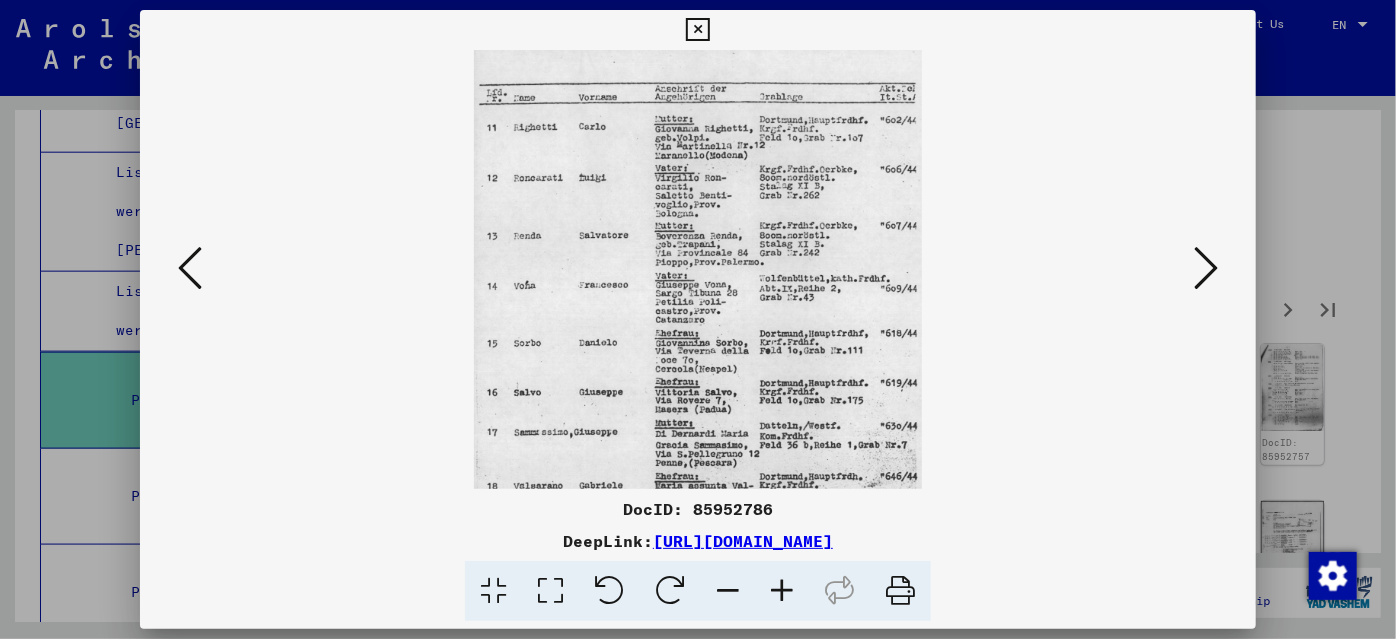 click at bounding box center (782, 591) 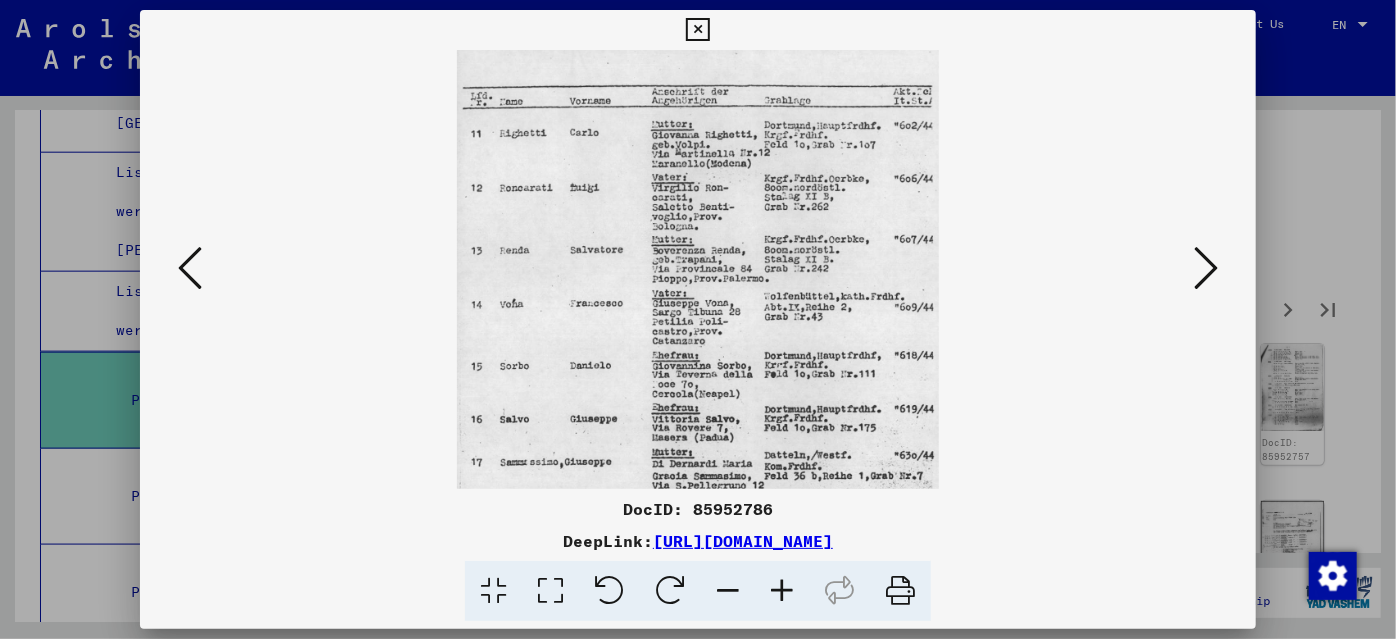 click at bounding box center (782, 591) 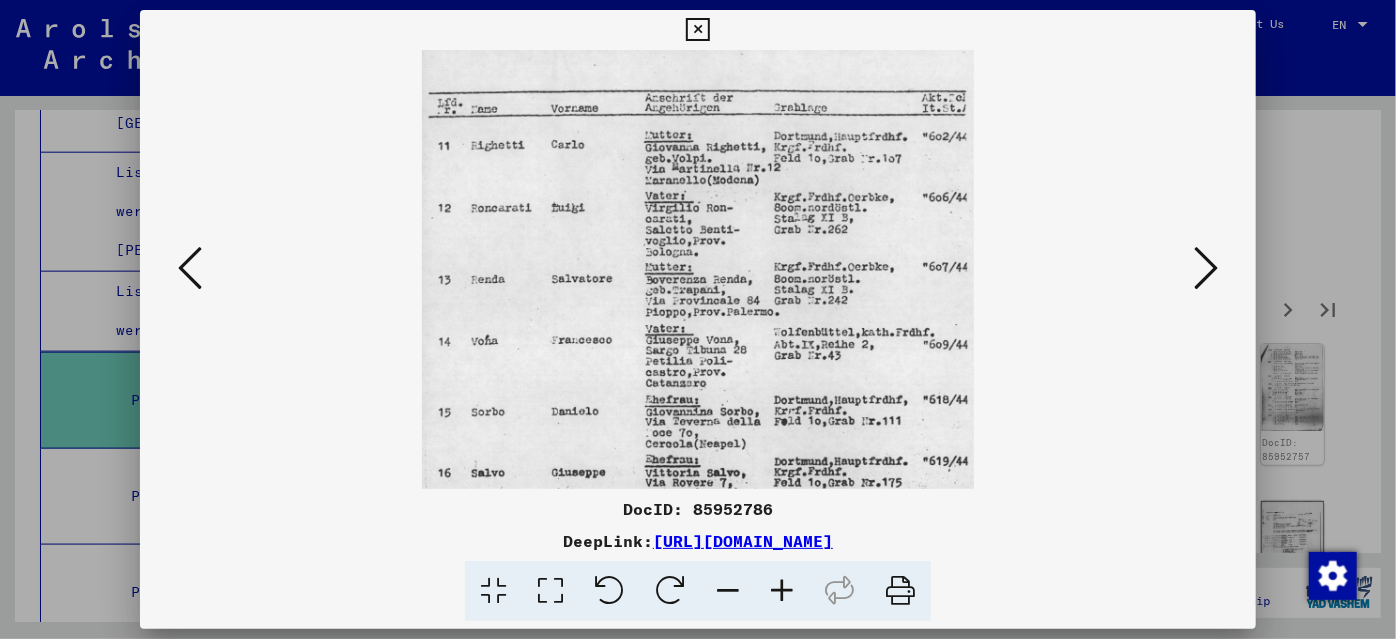 click at bounding box center (782, 591) 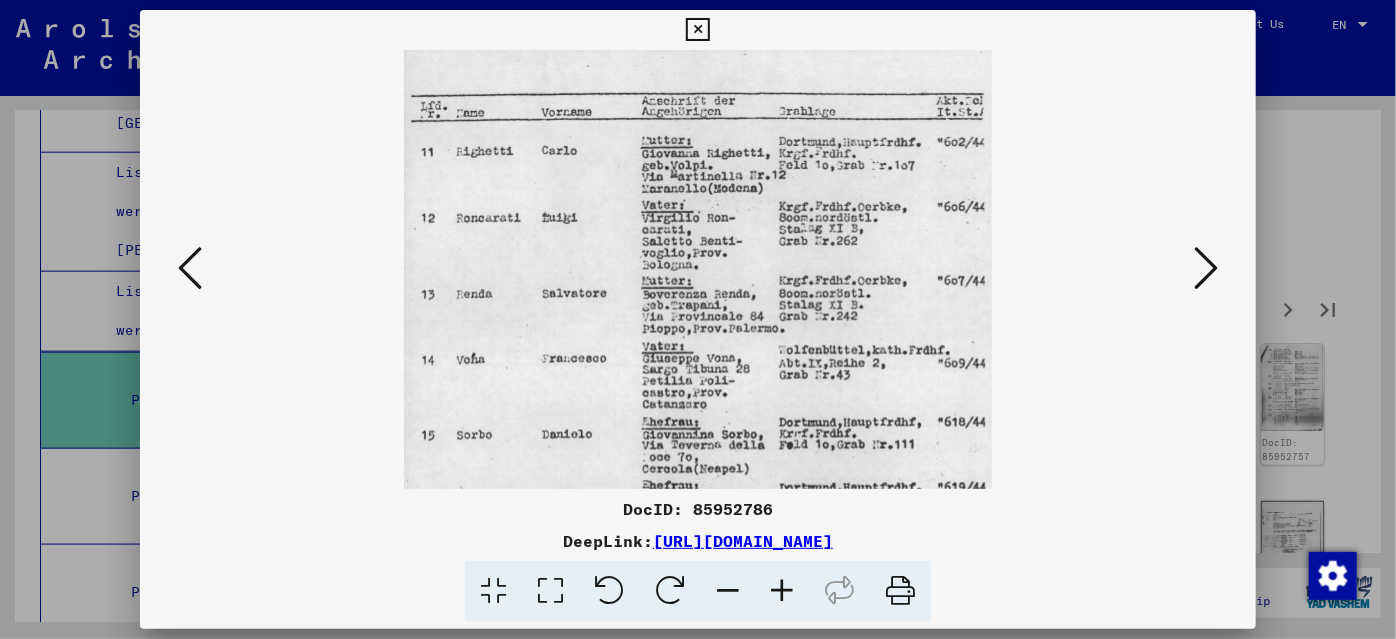 click at bounding box center [782, 591] 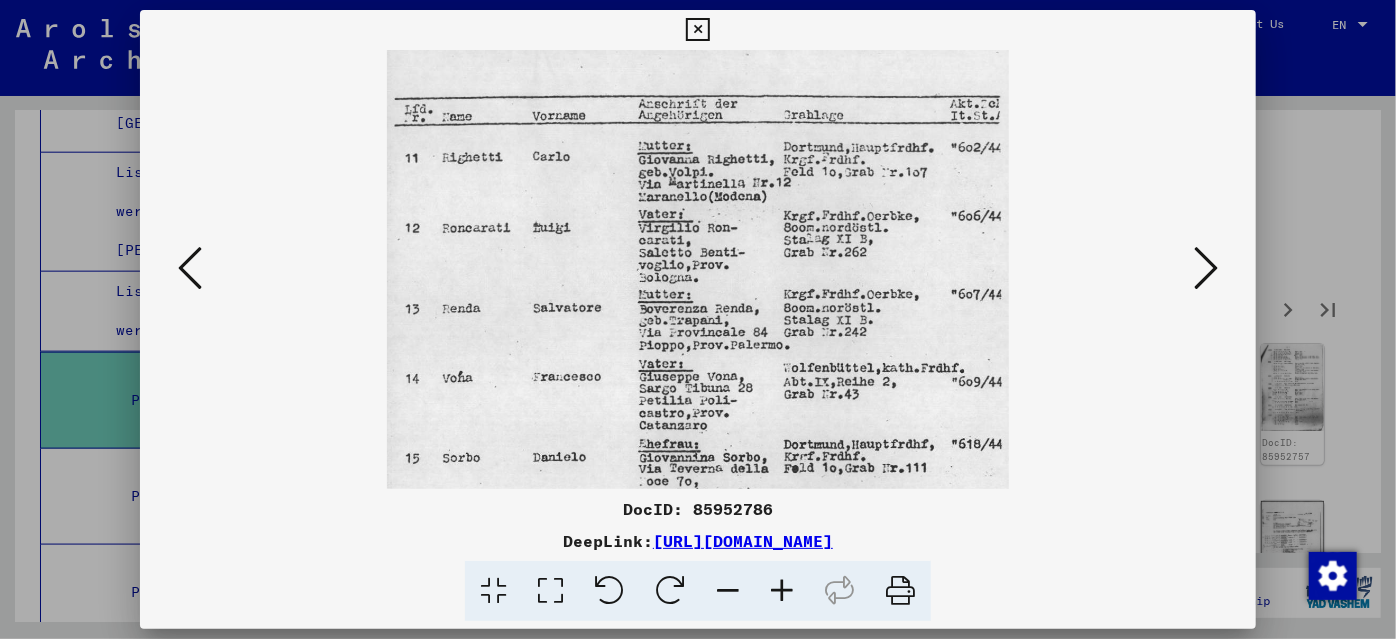 click at bounding box center [782, 591] 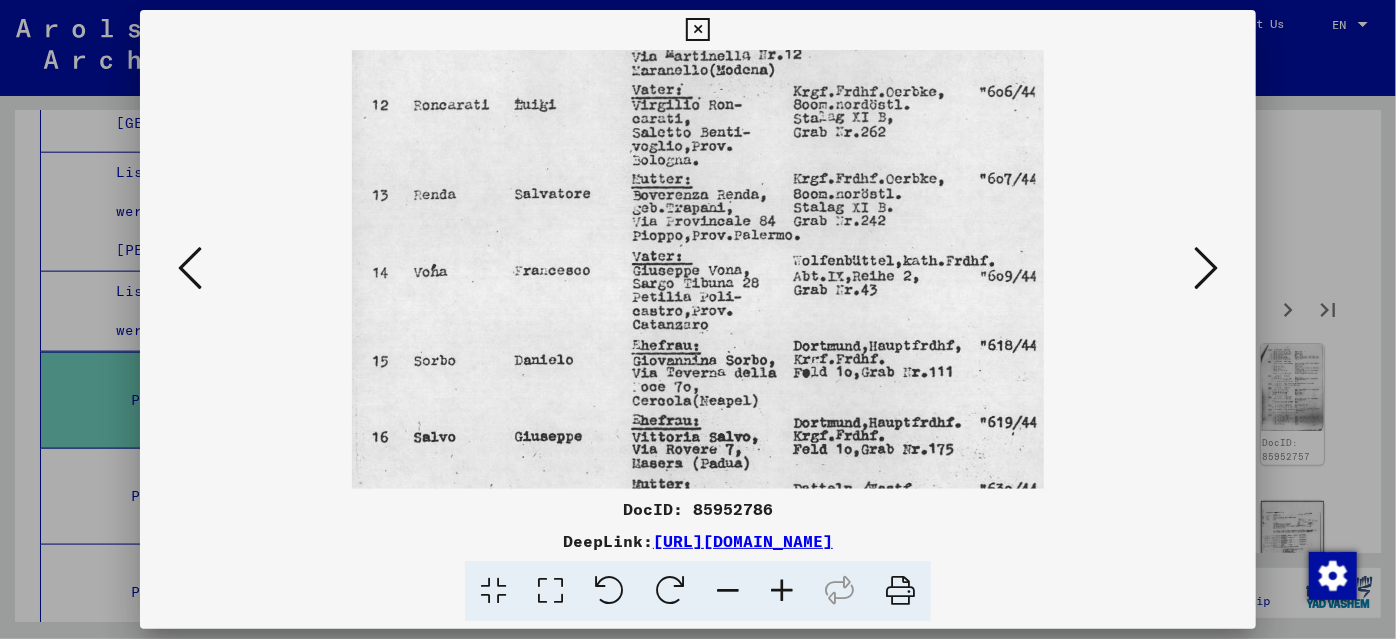 scroll, scrollTop: 150, scrollLeft: 0, axis: vertical 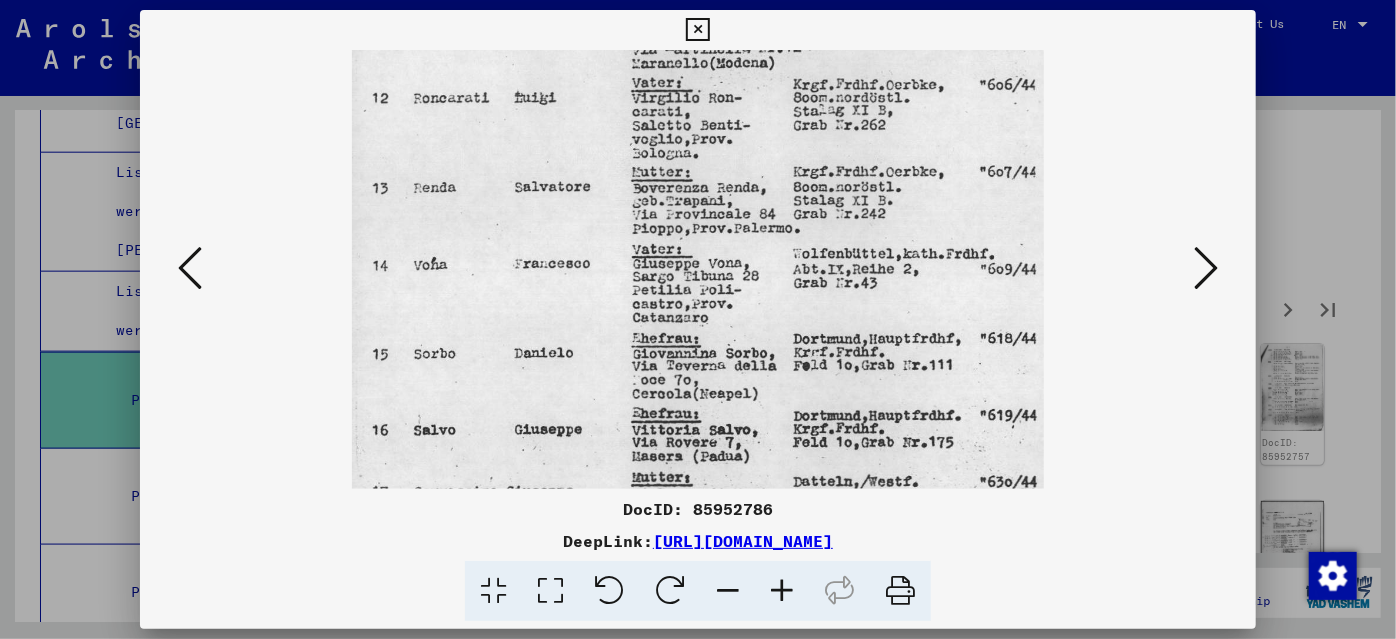 drag, startPoint x: 834, startPoint y: 441, endPoint x: 820, endPoint y: 290, distance: 151.64761 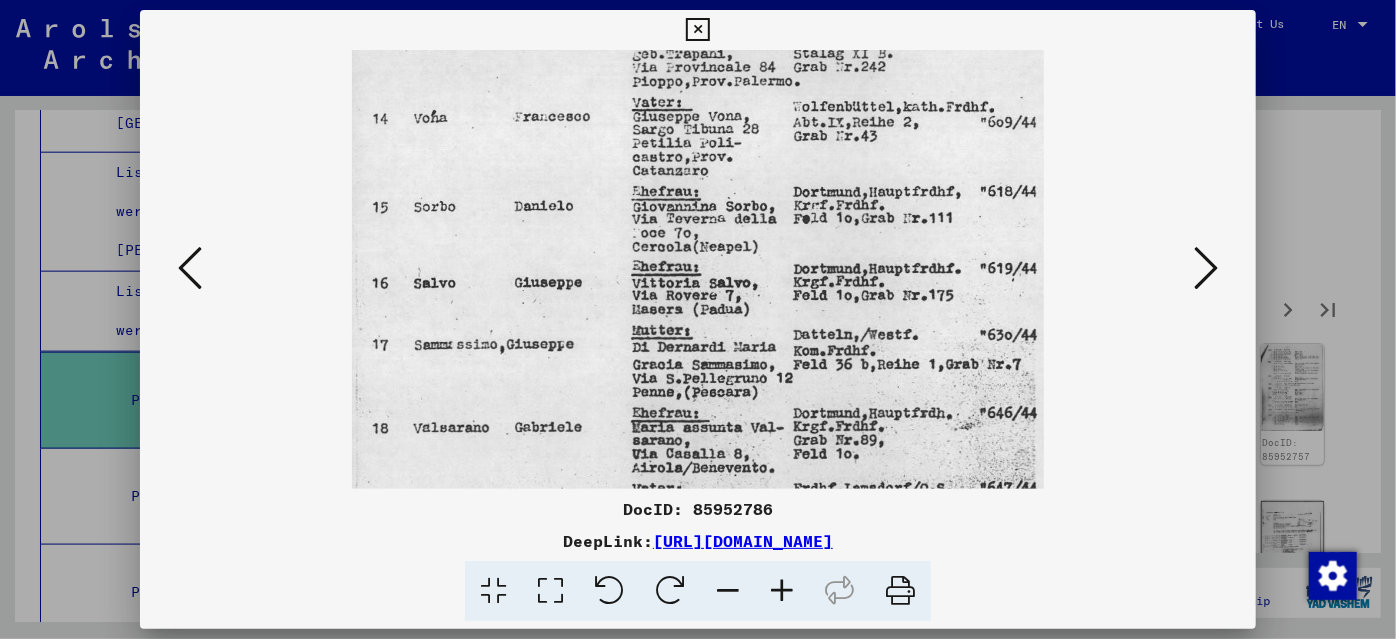 scroll, scrollTop: 304, scrollLeft: 0, axis: vertical 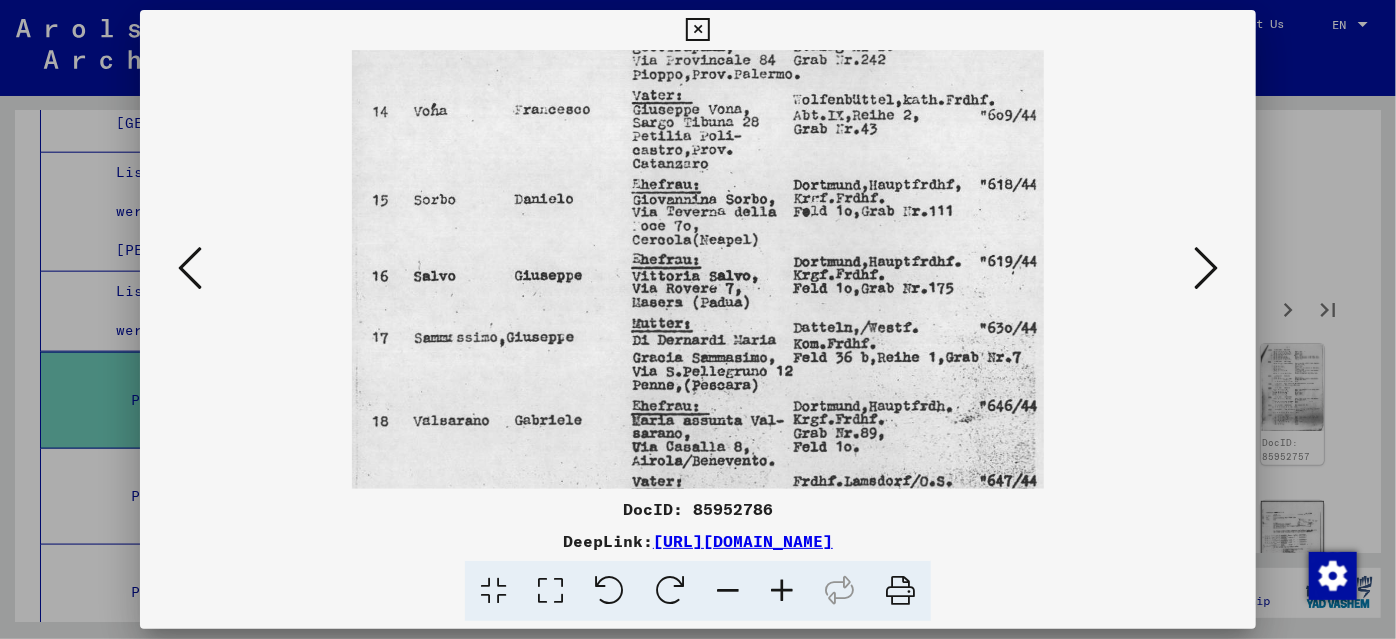 drag, startPoint x: 846, startPoint y: 453, endPoint x: 830, endPoint y: 301, distance: 152.83978 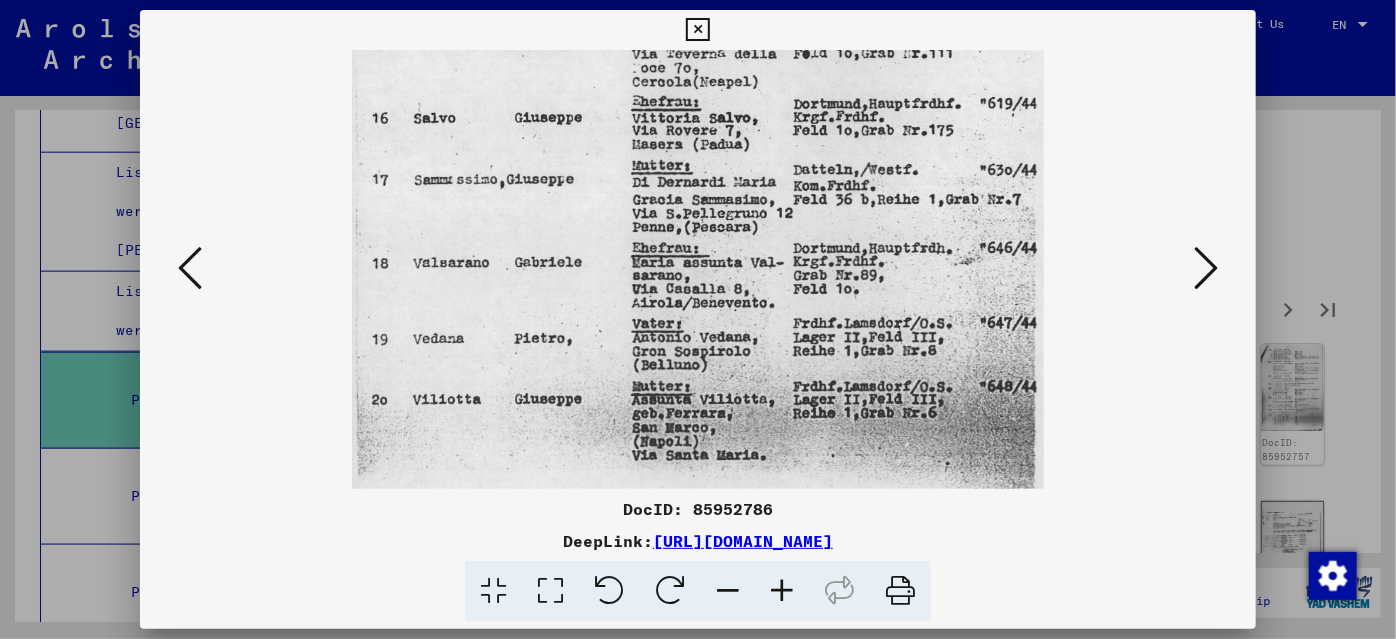 drag, startPoint x: 850, startPoint y: 450, endPoint x: 825, endPoint y: 244, distance: 207.51144 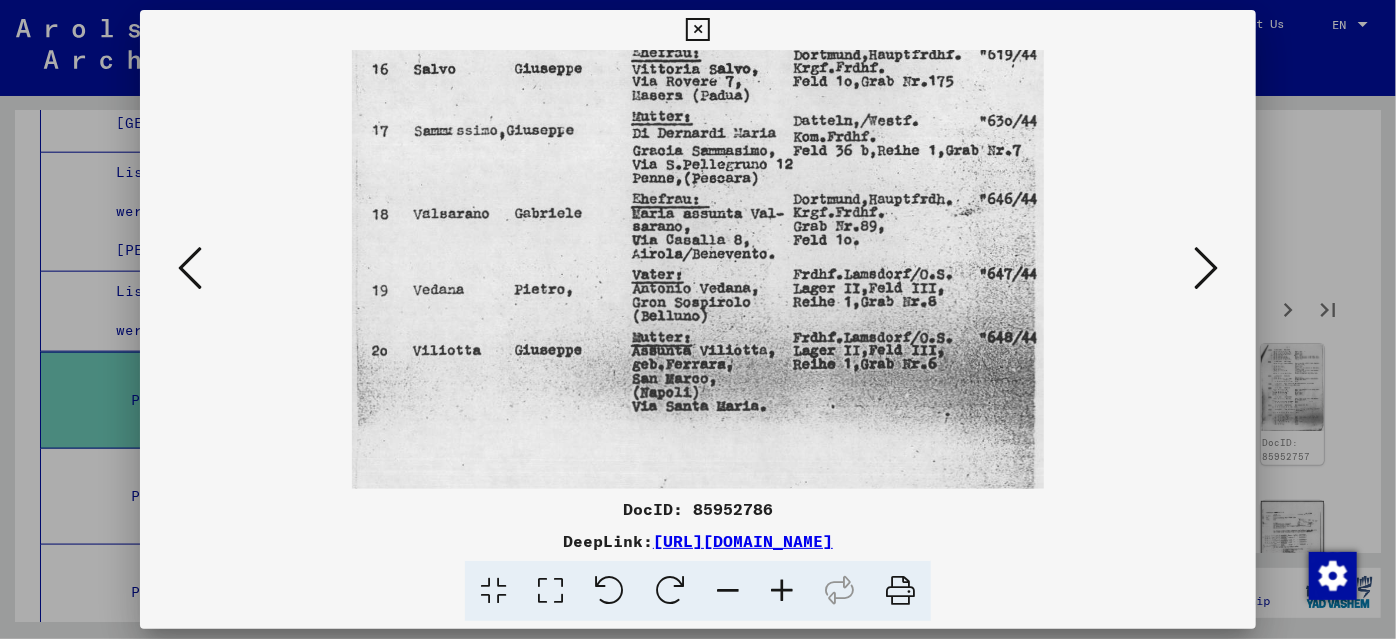 click at bounding box center [190, 268] 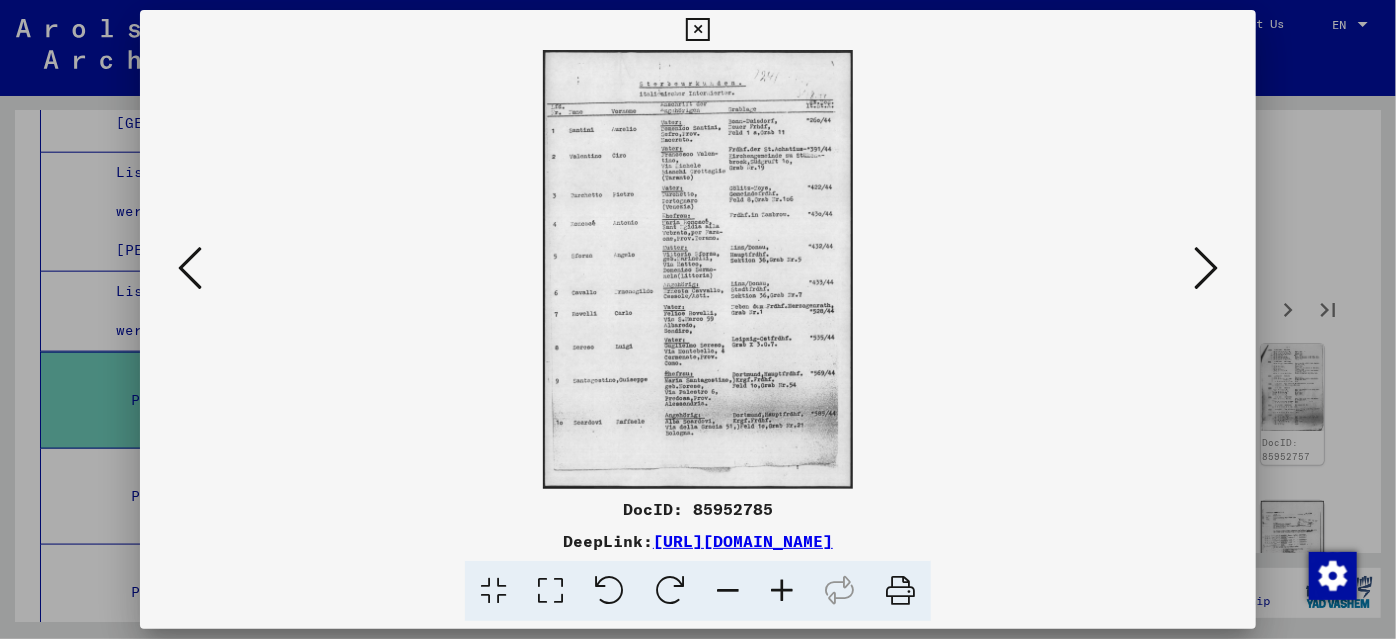 scroll, scrollTop: 0, scrollLeft: 0, axis: both 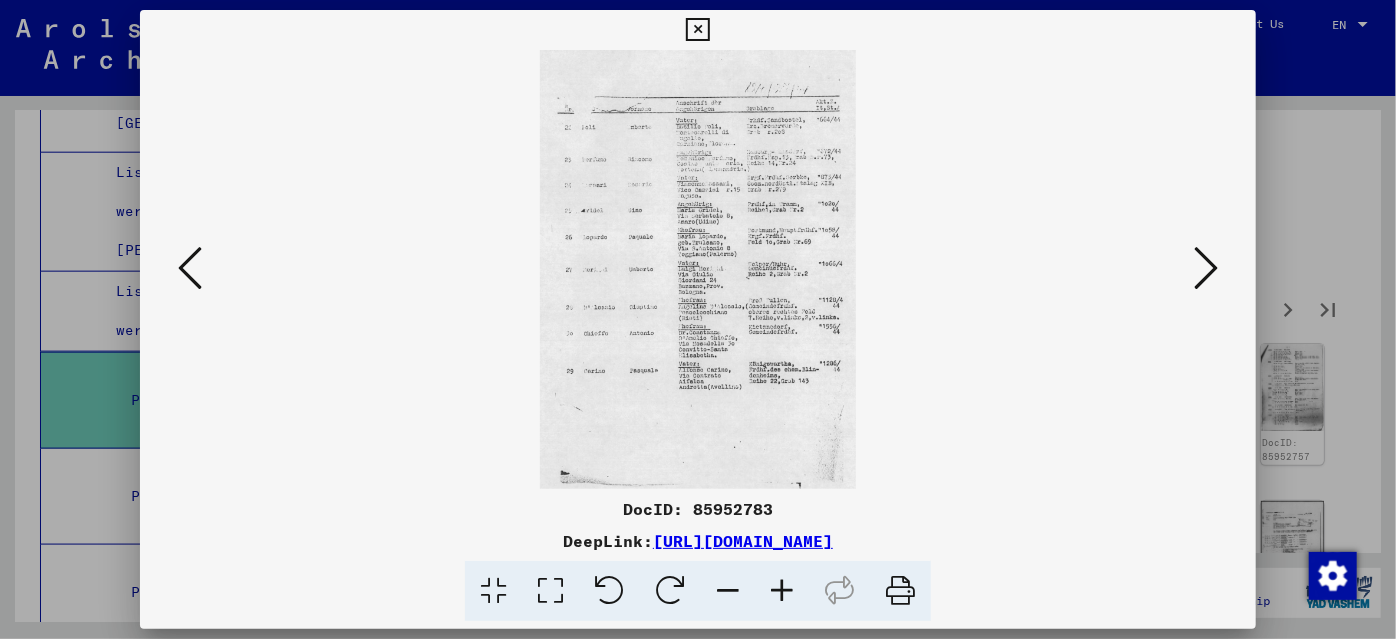 click at bounding box center [190, 268] 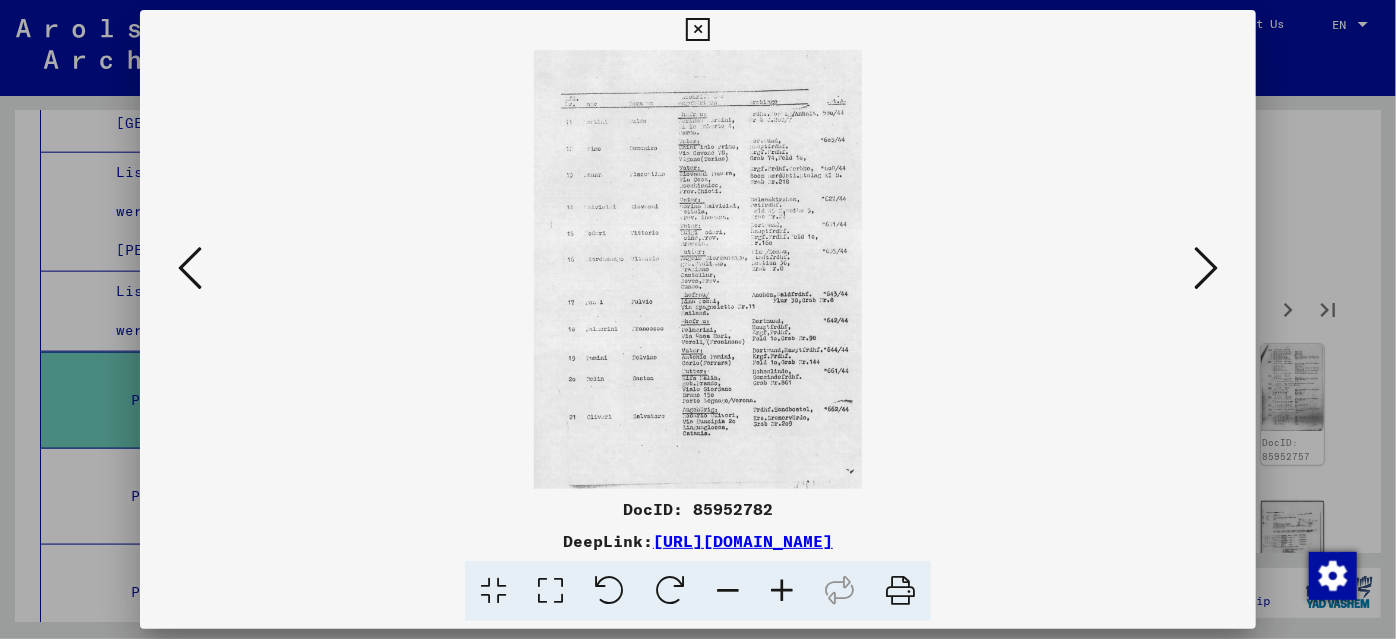 click at bounding box center (190, 268) 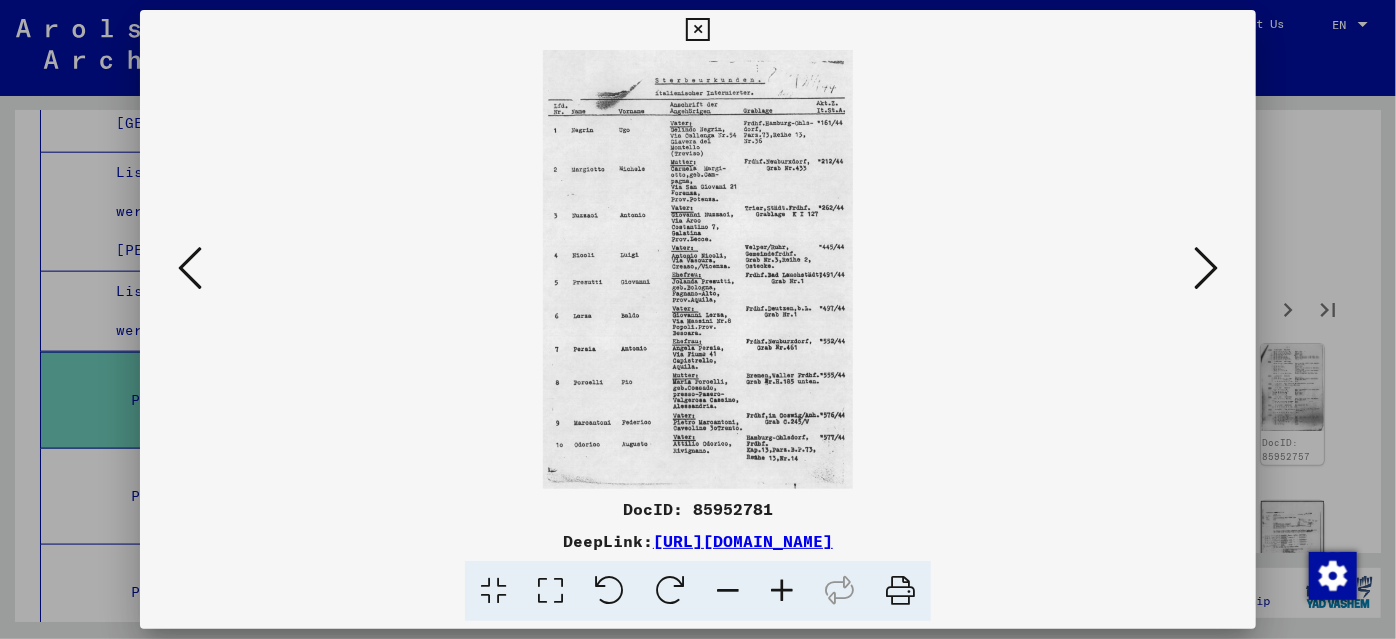 click at bounding box center (190, 268) 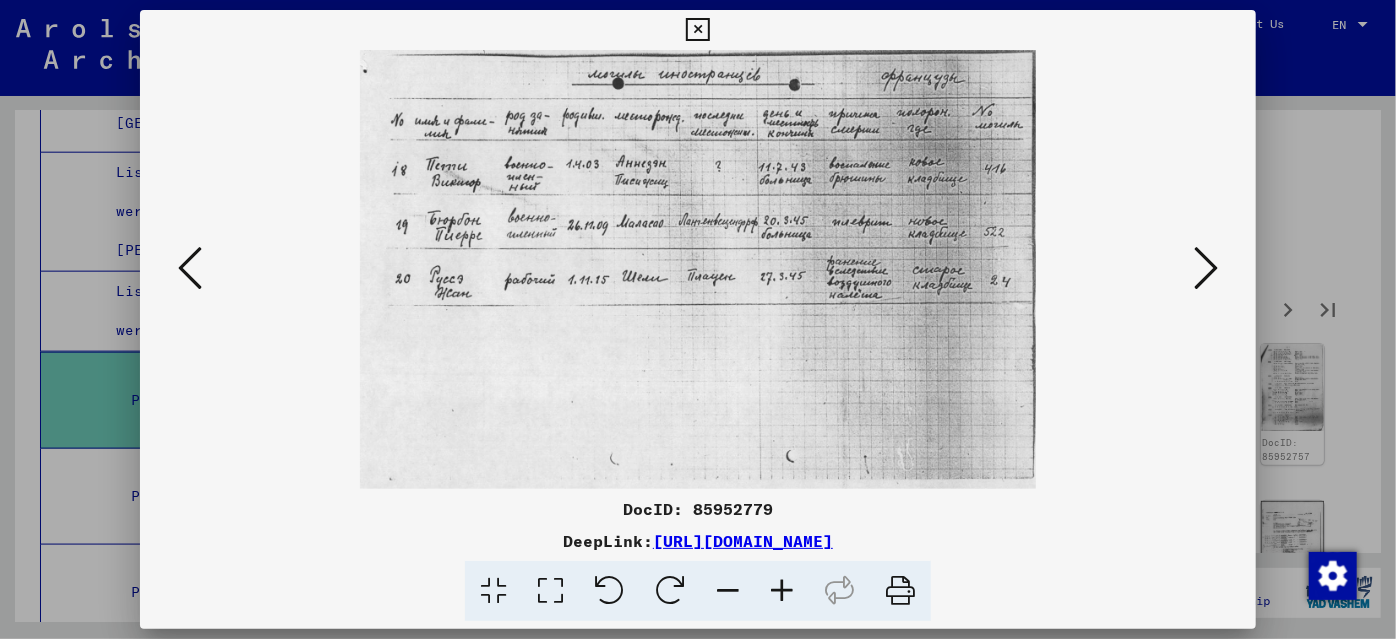 click at bounding box center (1206, 268) 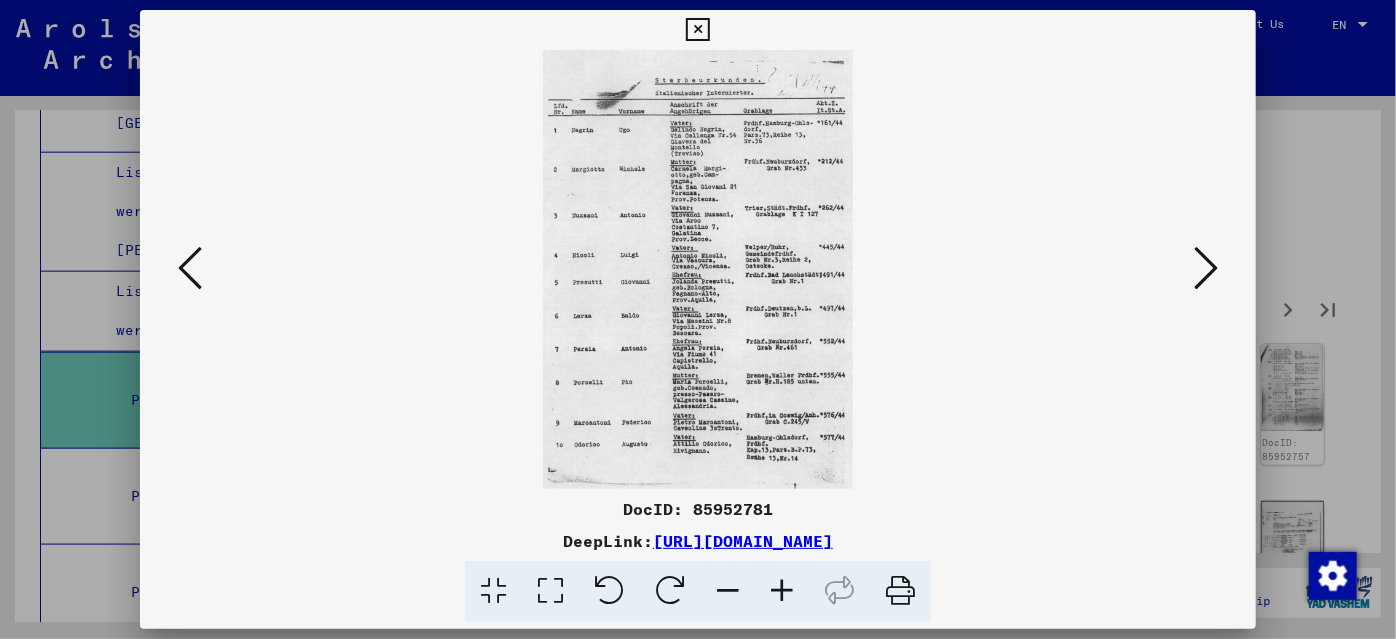 drag, startPoint x: 941, startPoint y: 361, endPoint x: 1031, endPoint y: 335, distance: 93.680305 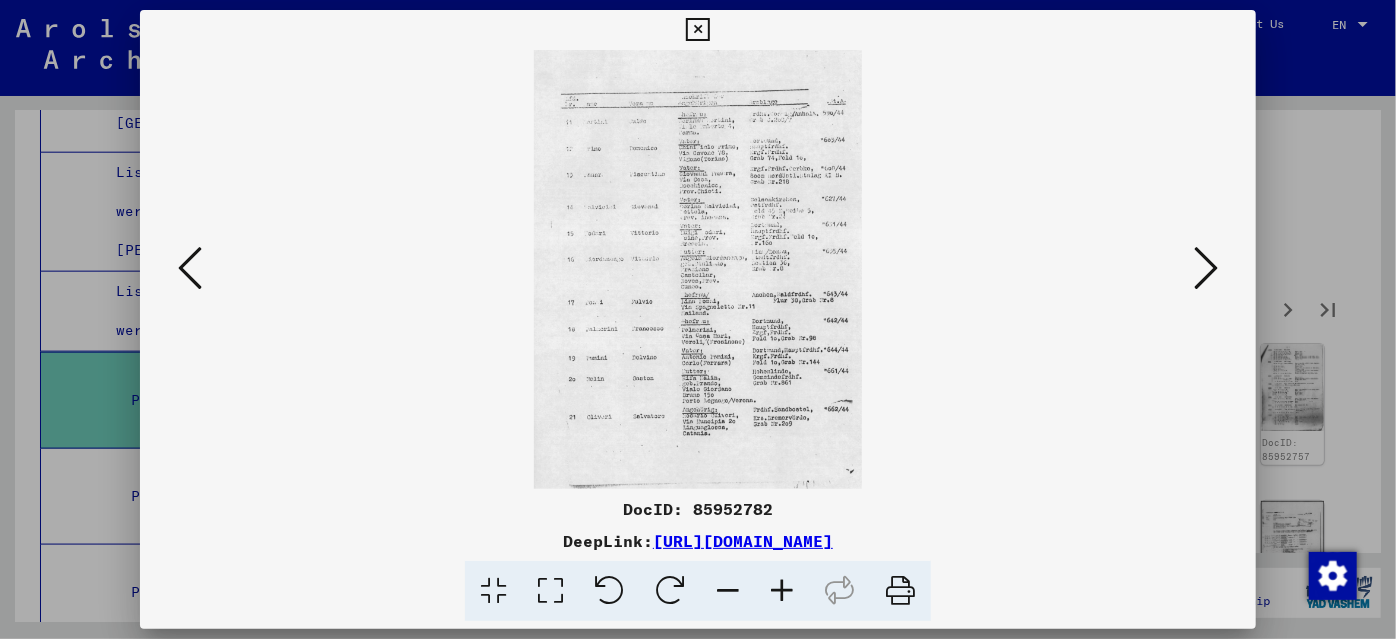 click at bounding box center (1206, 268) 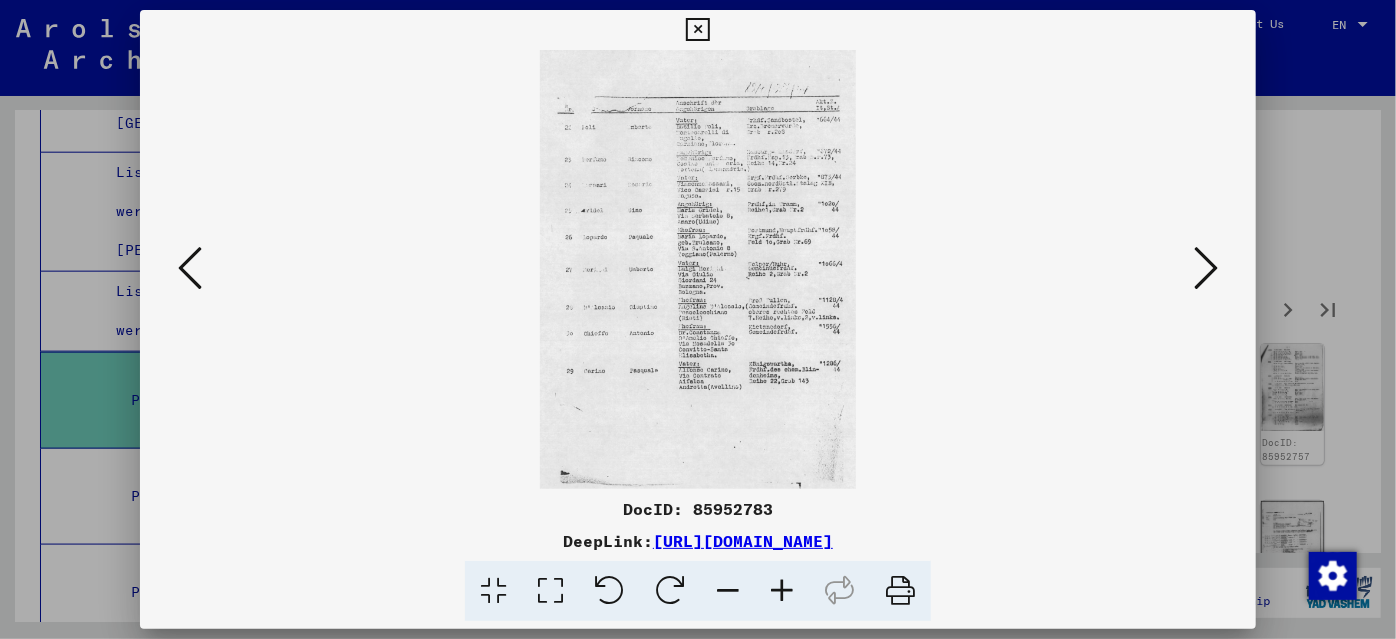 click at bounding box center [1206, 268] 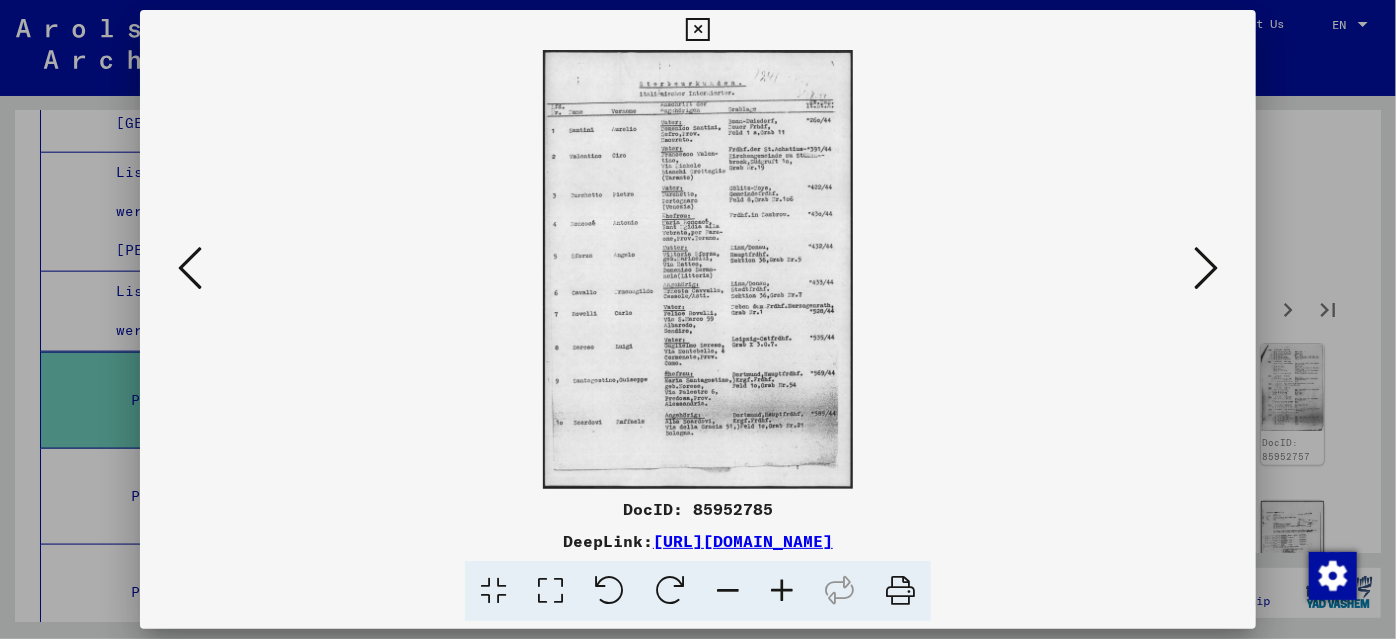 click at bounding box center [1206, 268] 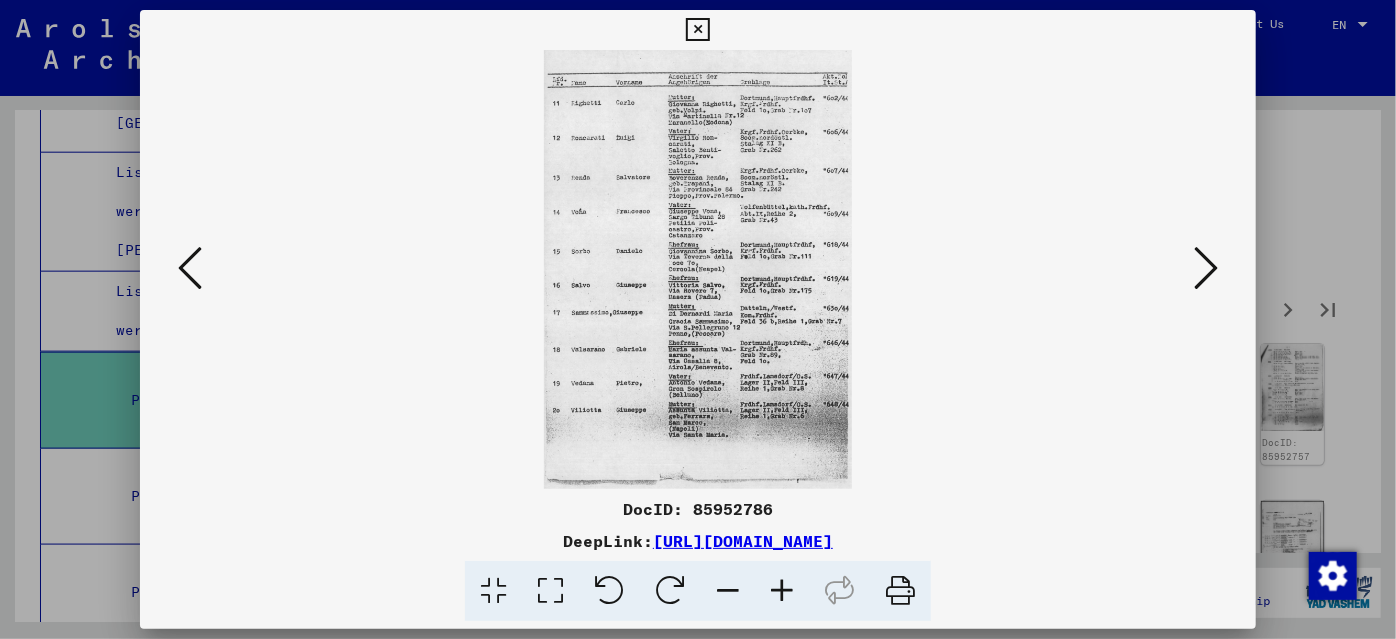 click at bounding box center [698, 269] 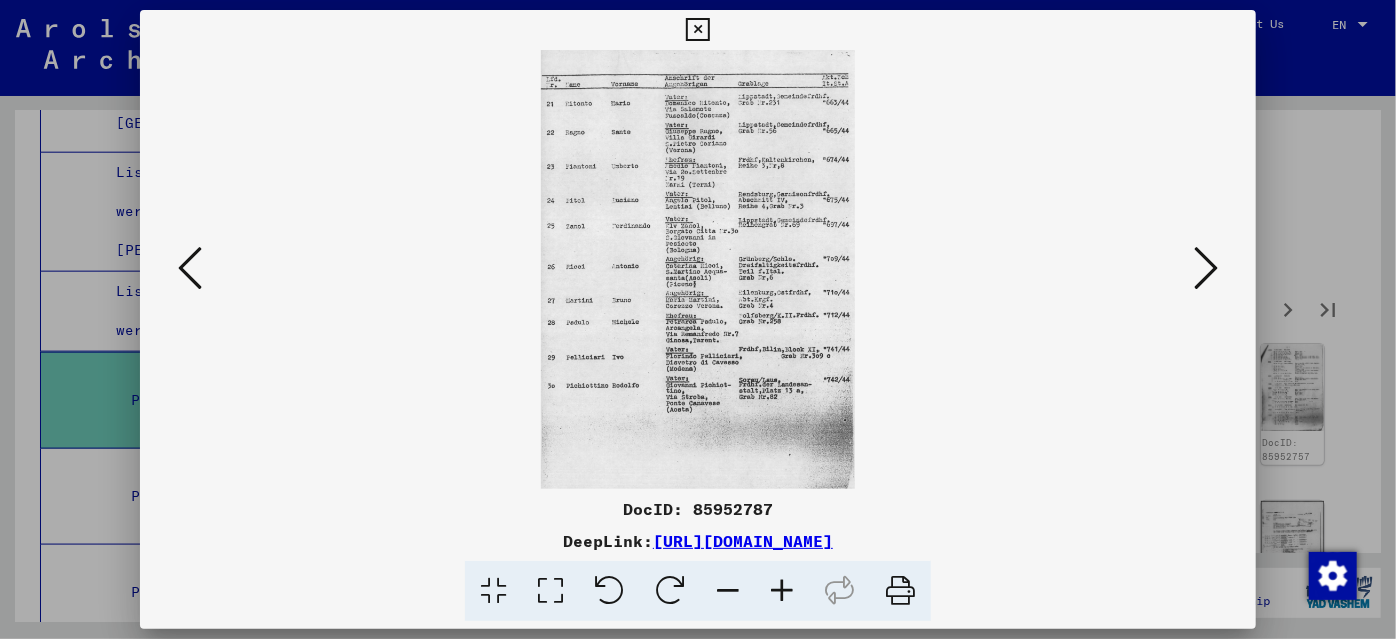 click at bounding box center (1206, 268) 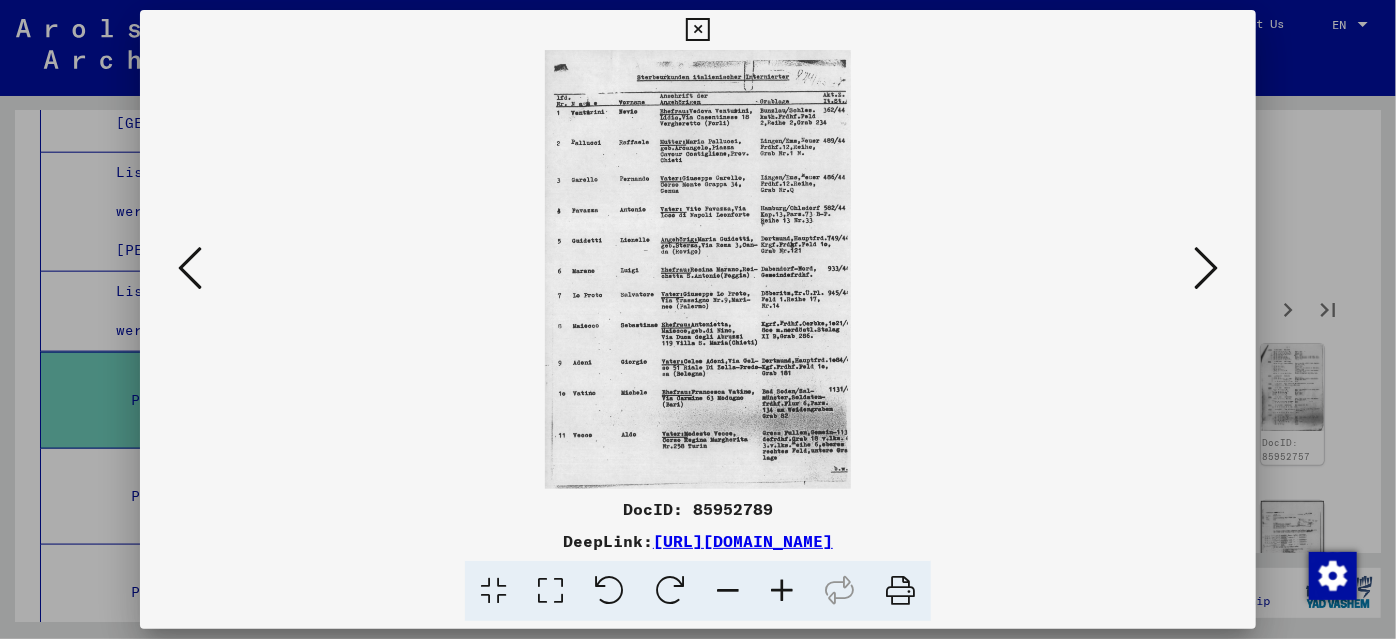 click at bounding box center (1206, 268) 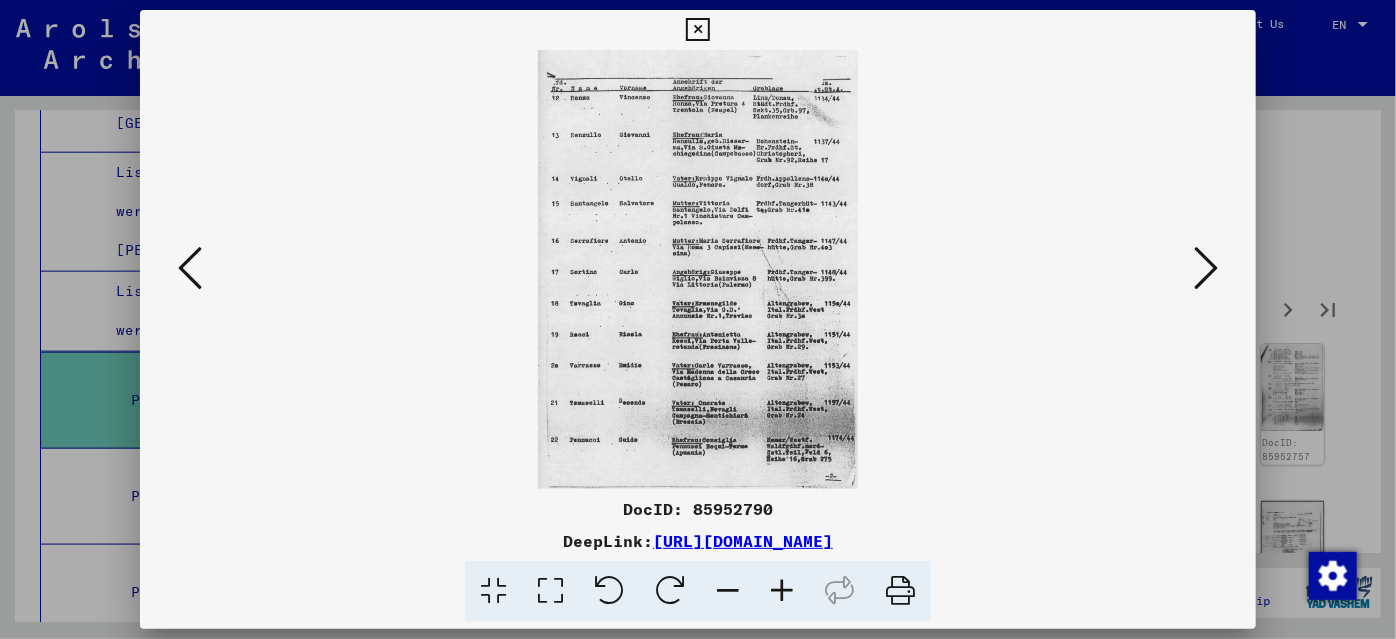 click at bounding box center [1206, 268] 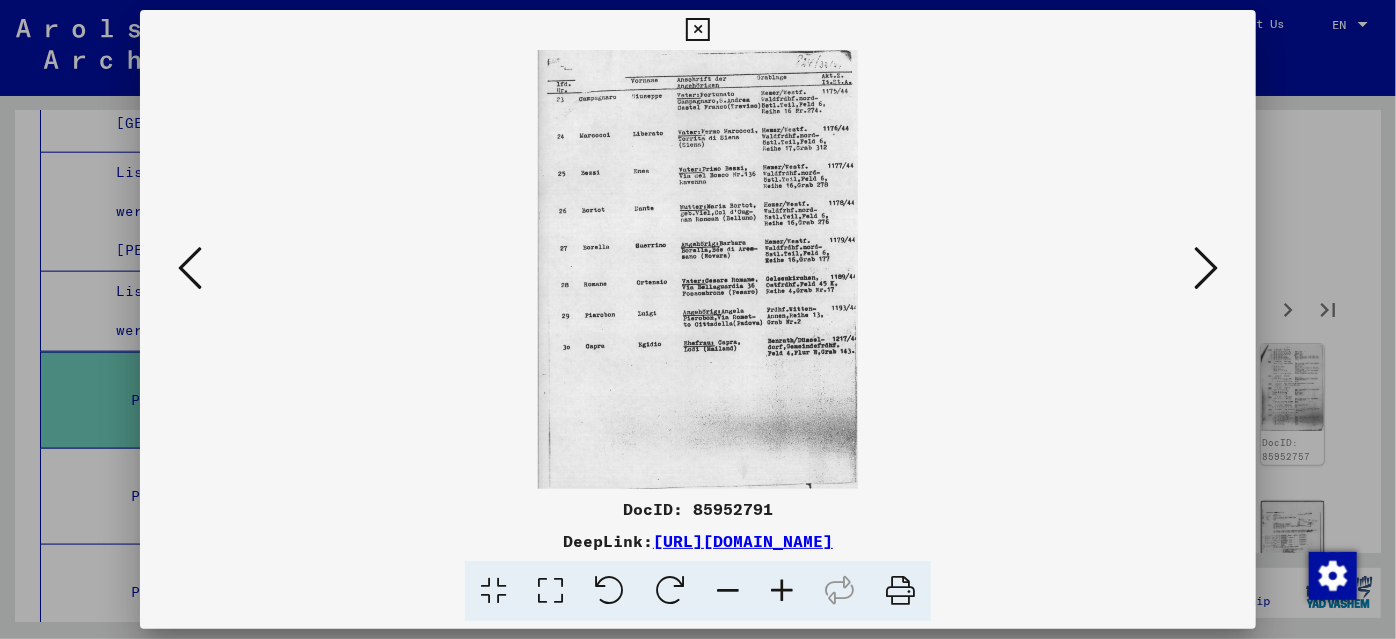 click at bounding box center (698, 269) 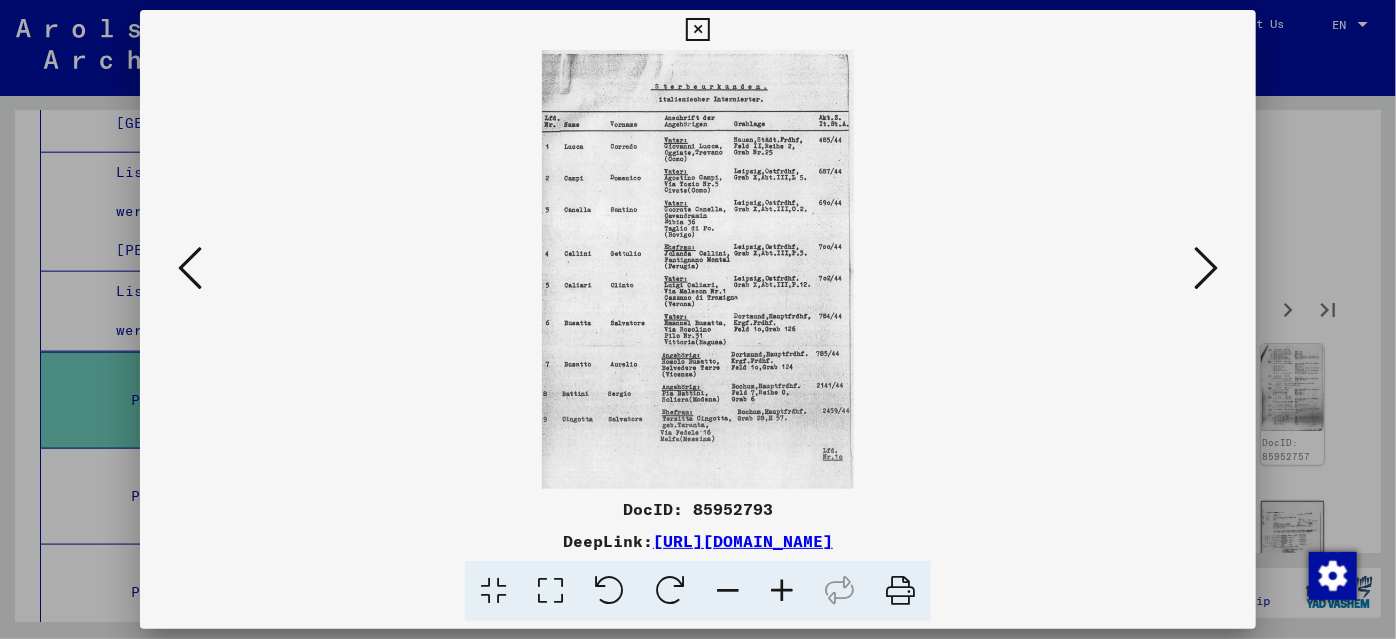 click at bounding box center (1206, 268) 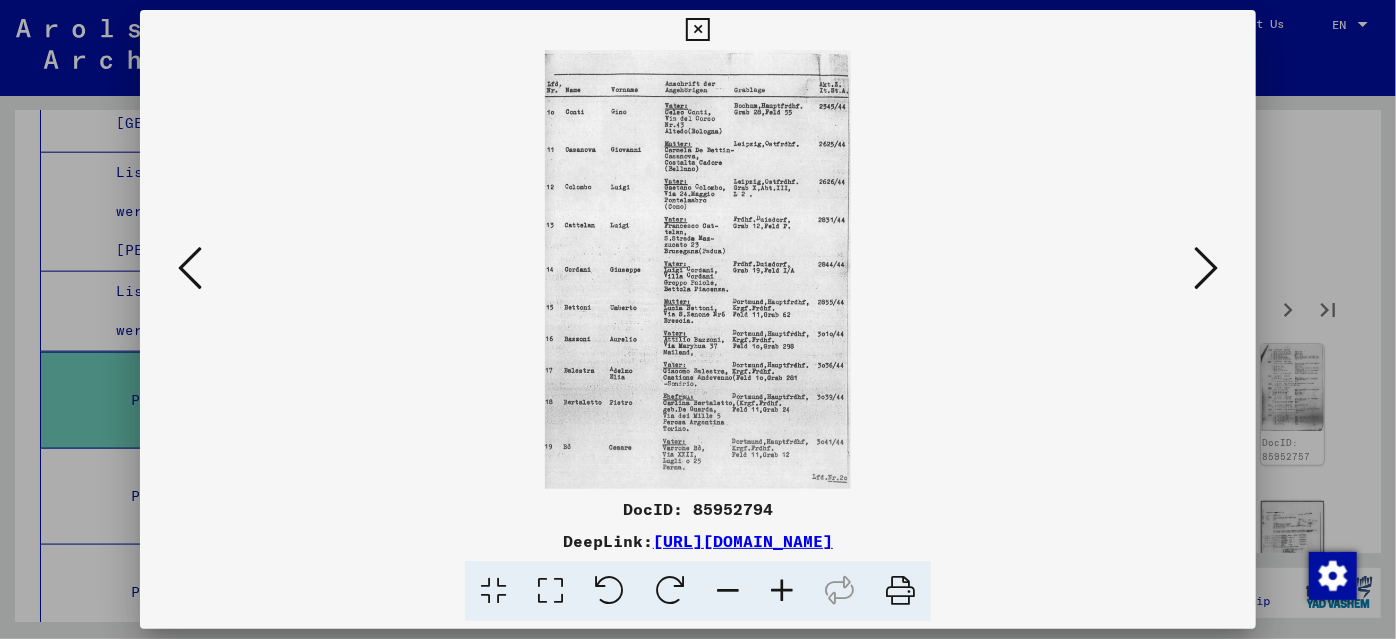 click at bounding box center [1206, 268] 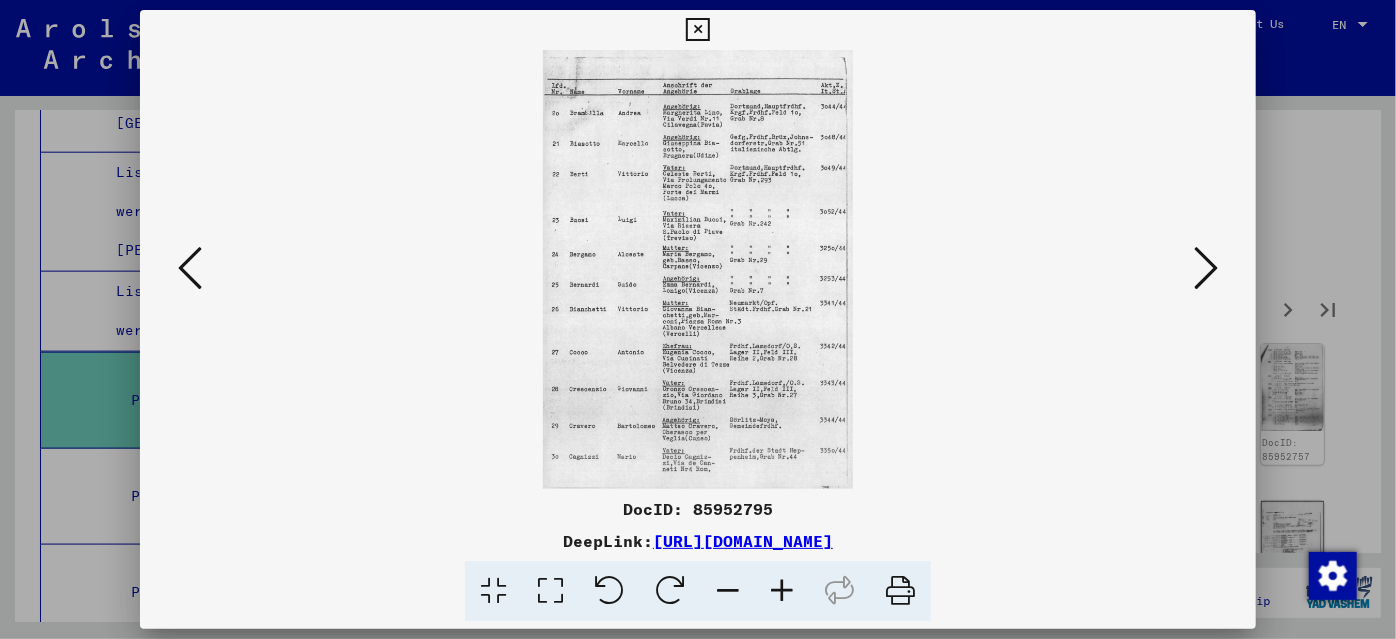 click at bounding box center (698, 269) 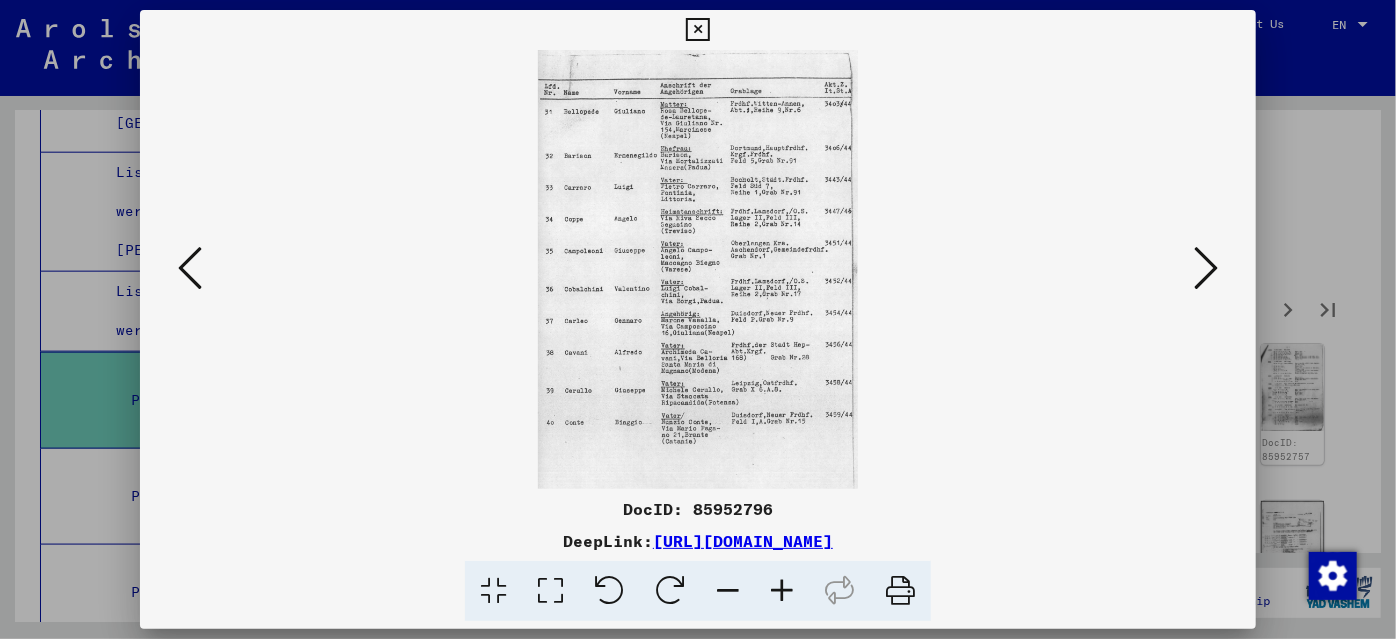 click at bounding box center [1206, 268] 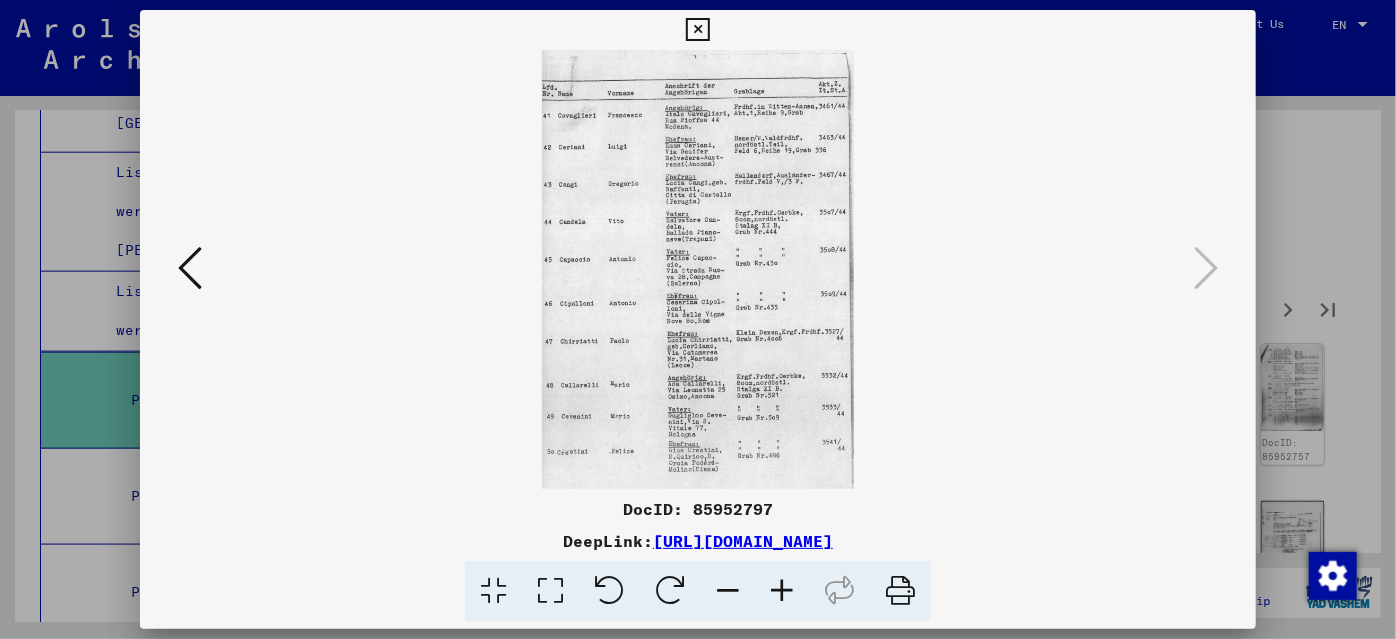 click at bounding box center (698, 319) 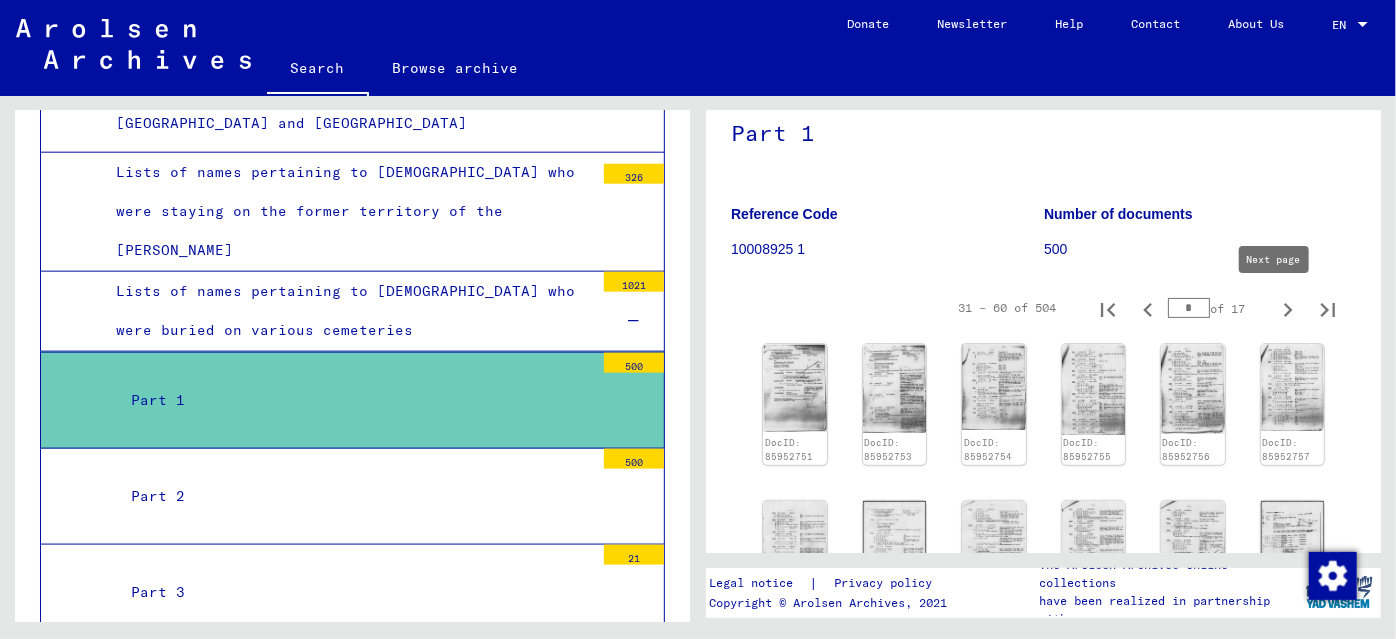 click 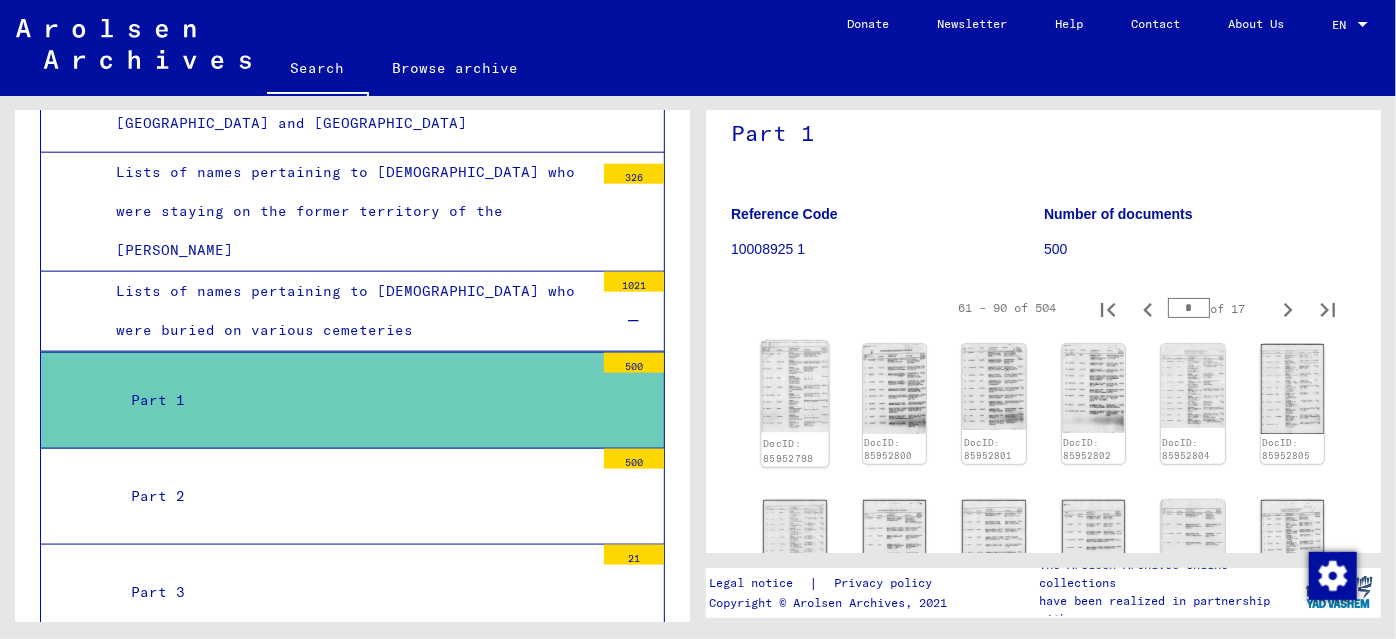 click 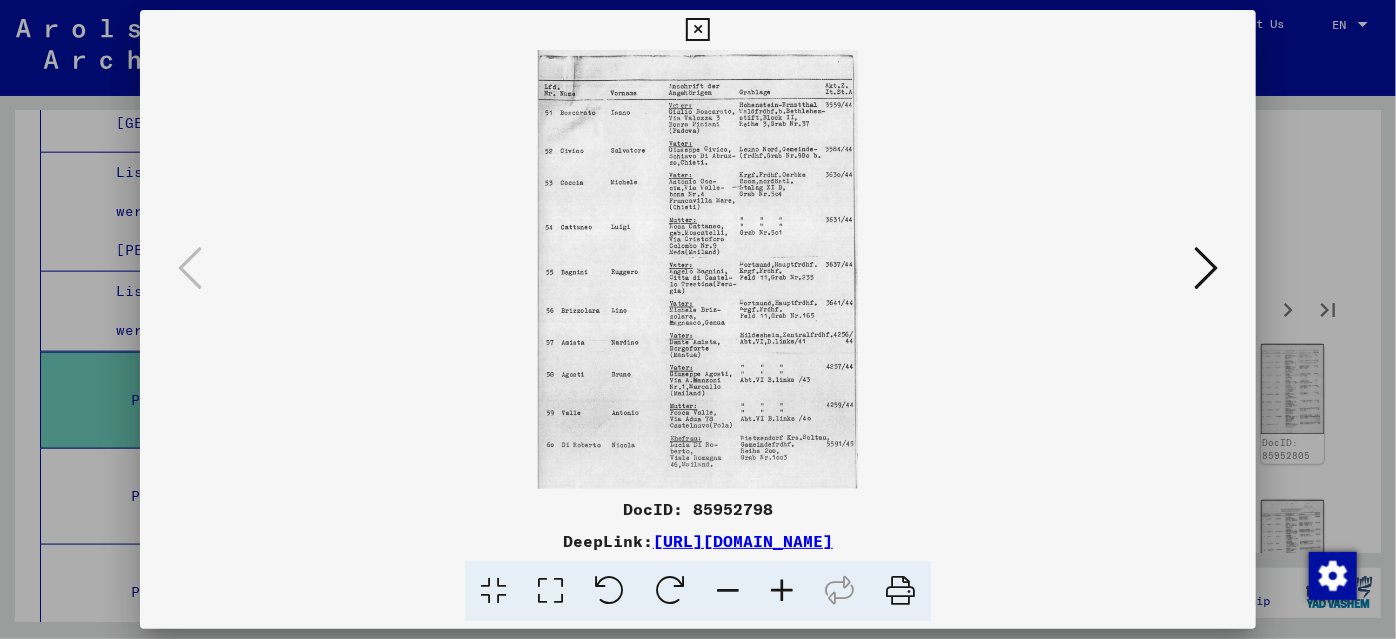 click at bounding box center (698, 269) 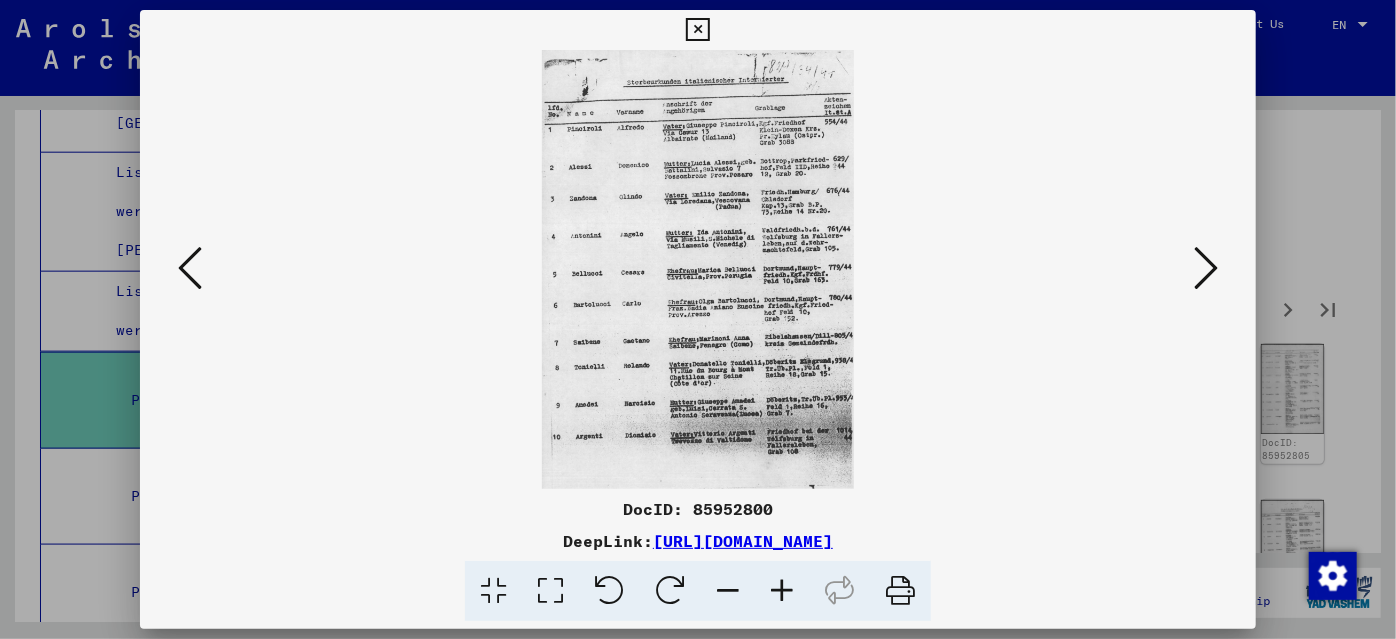 click at bounding box center (1206, 268) 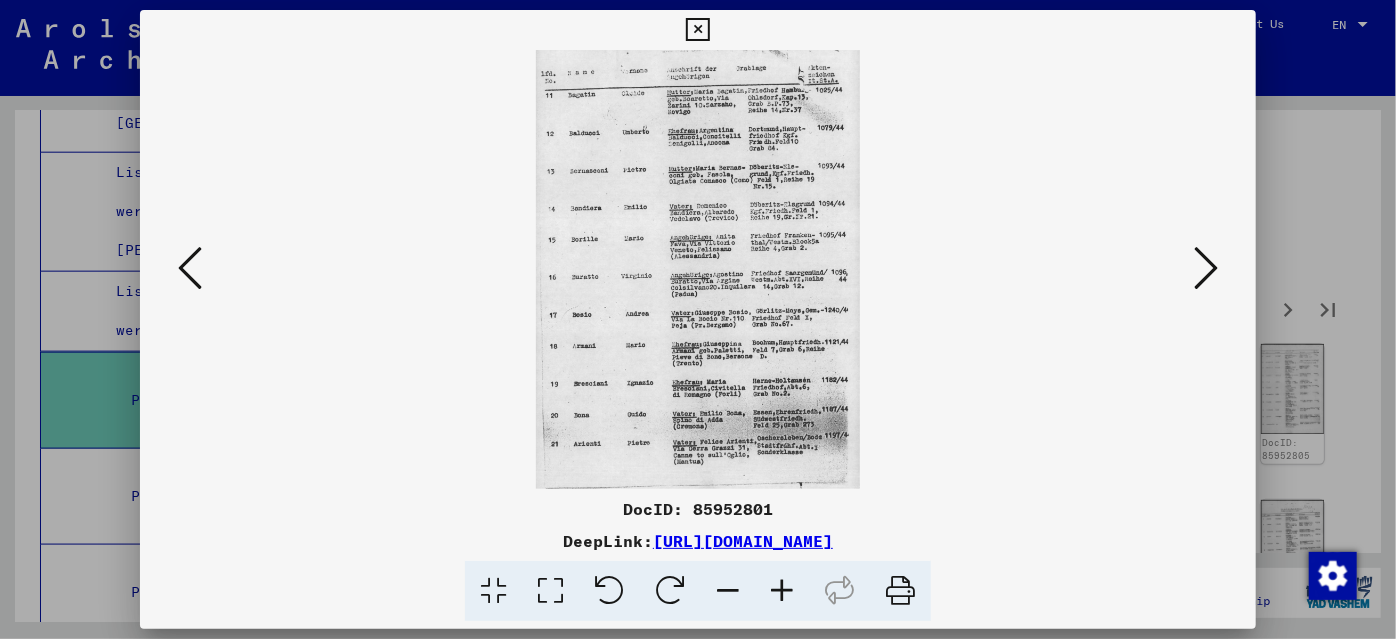click at bounding box center [1206, 268] 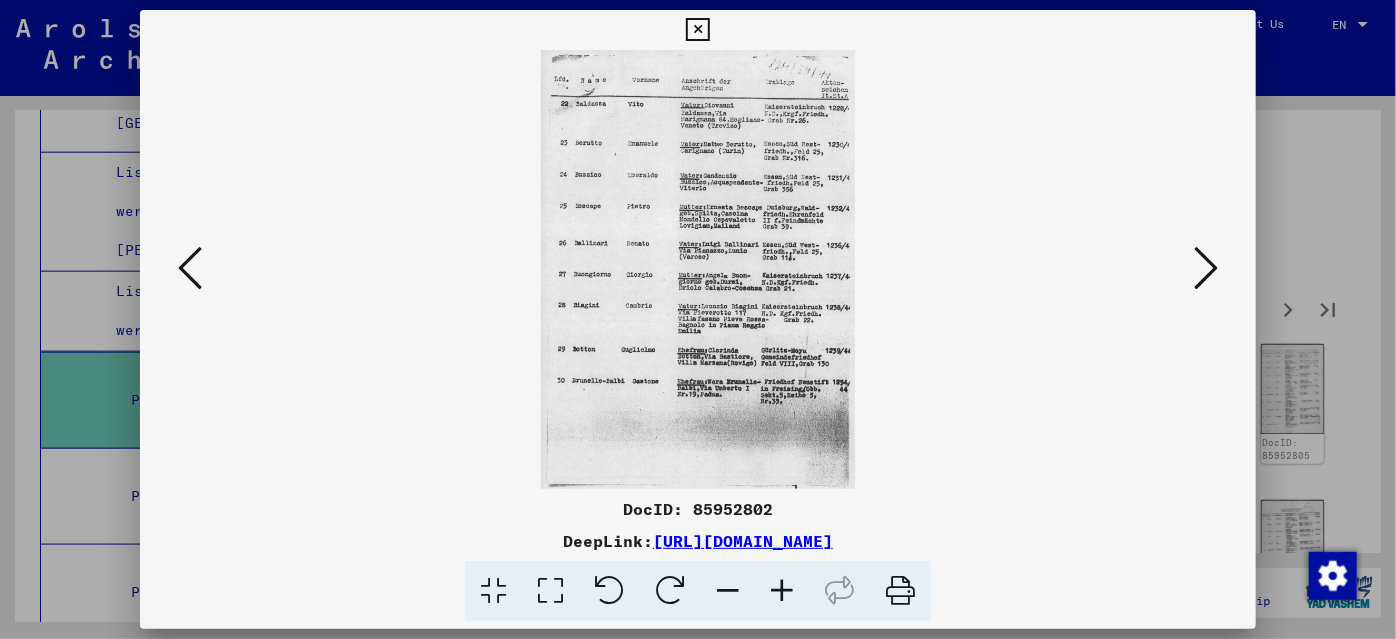 click at bounding box center [698, 269] 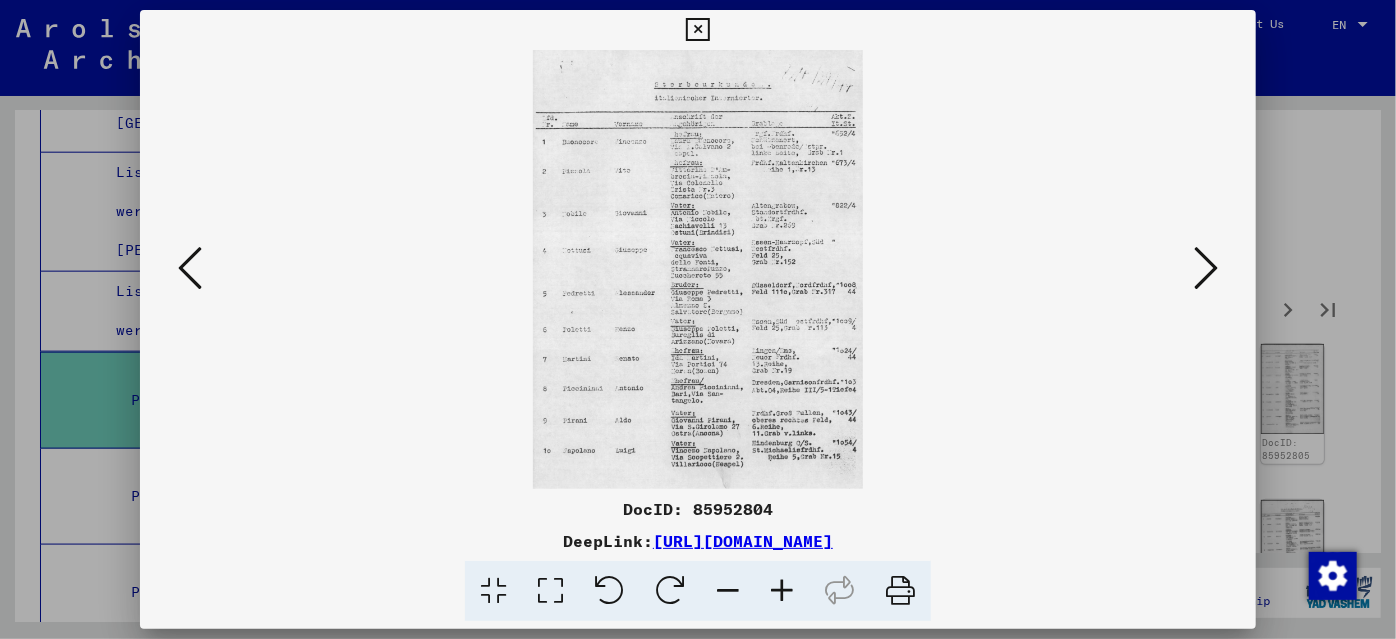 click at bounding box center [1206, 268] 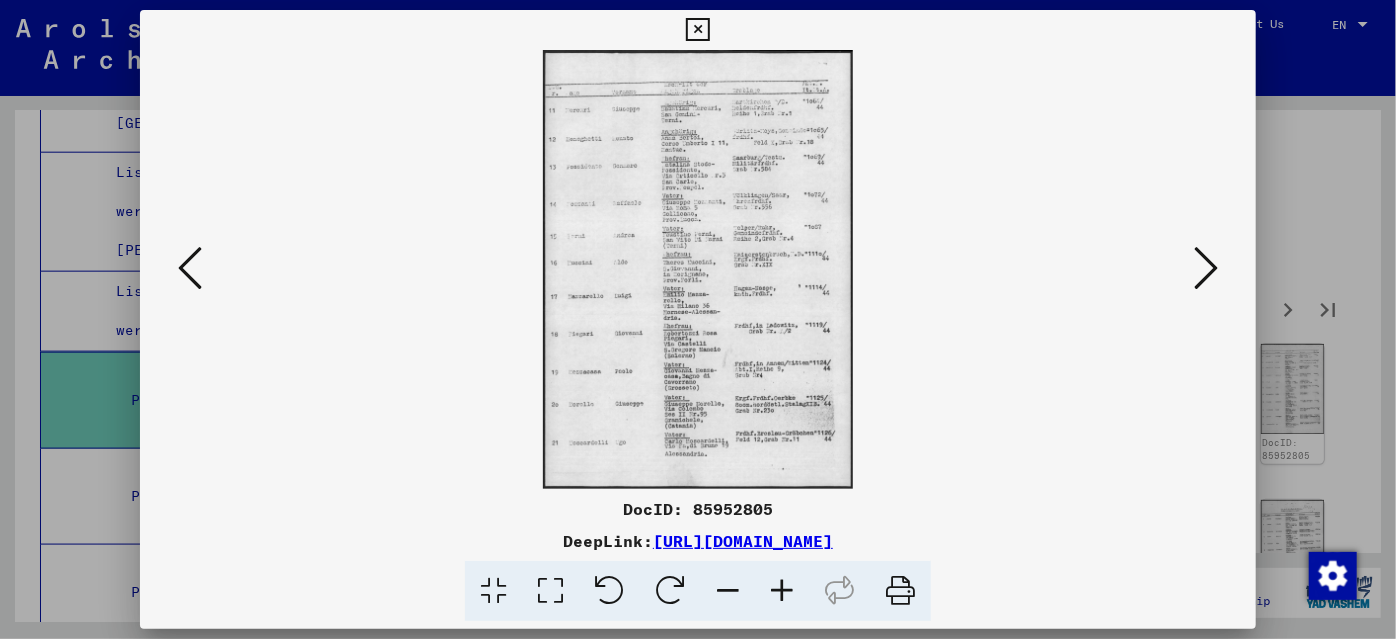 click at bounding box center [1206, 268] 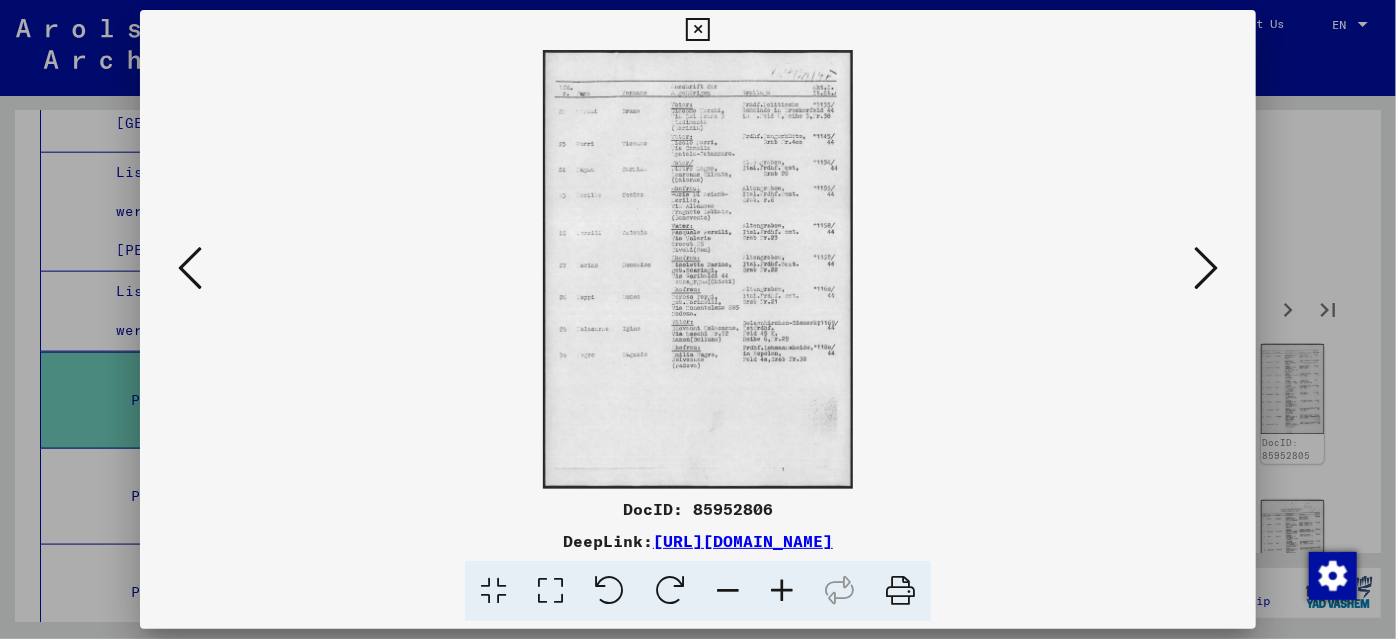 click at bounding box center [698, 269] 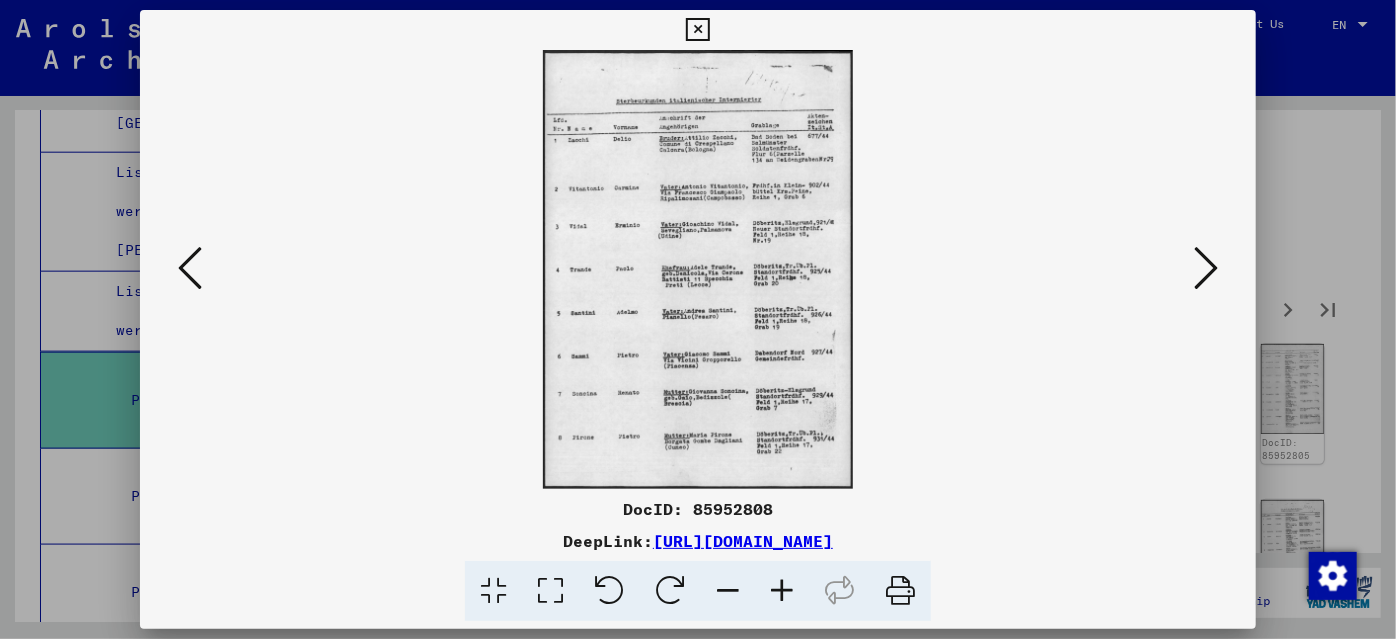 click at bounding box center (1206, 268) 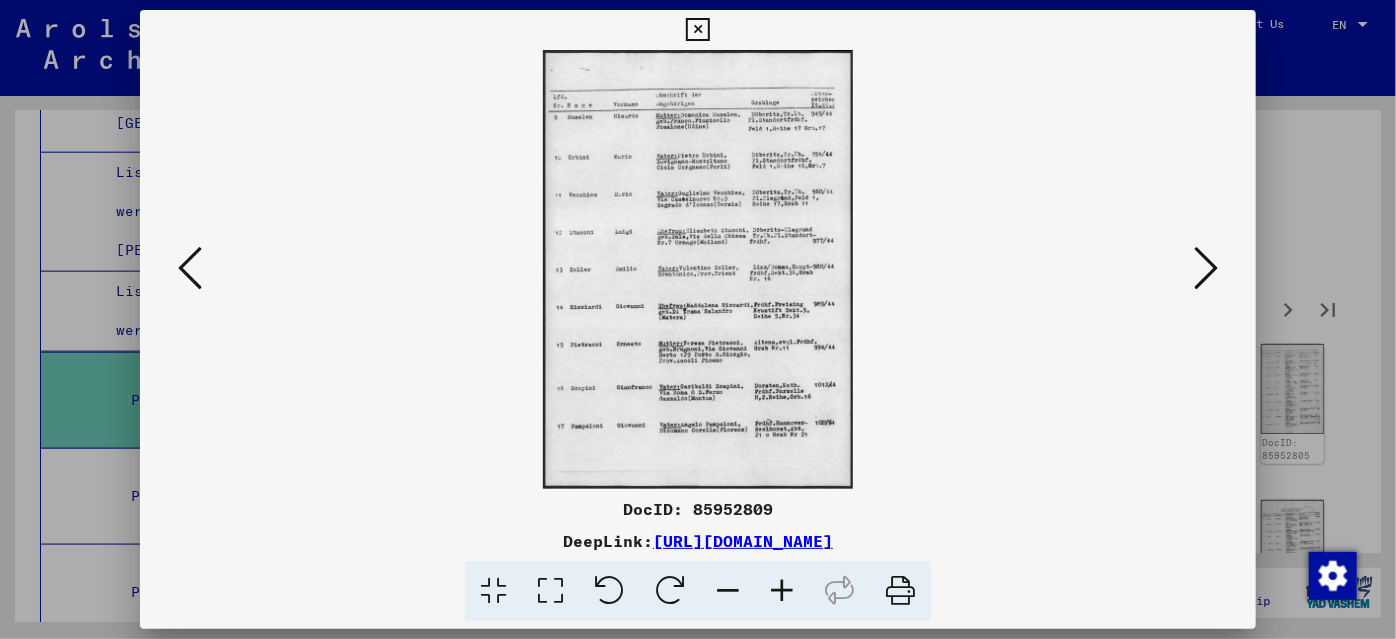 click at bounding box center (1206, 268) 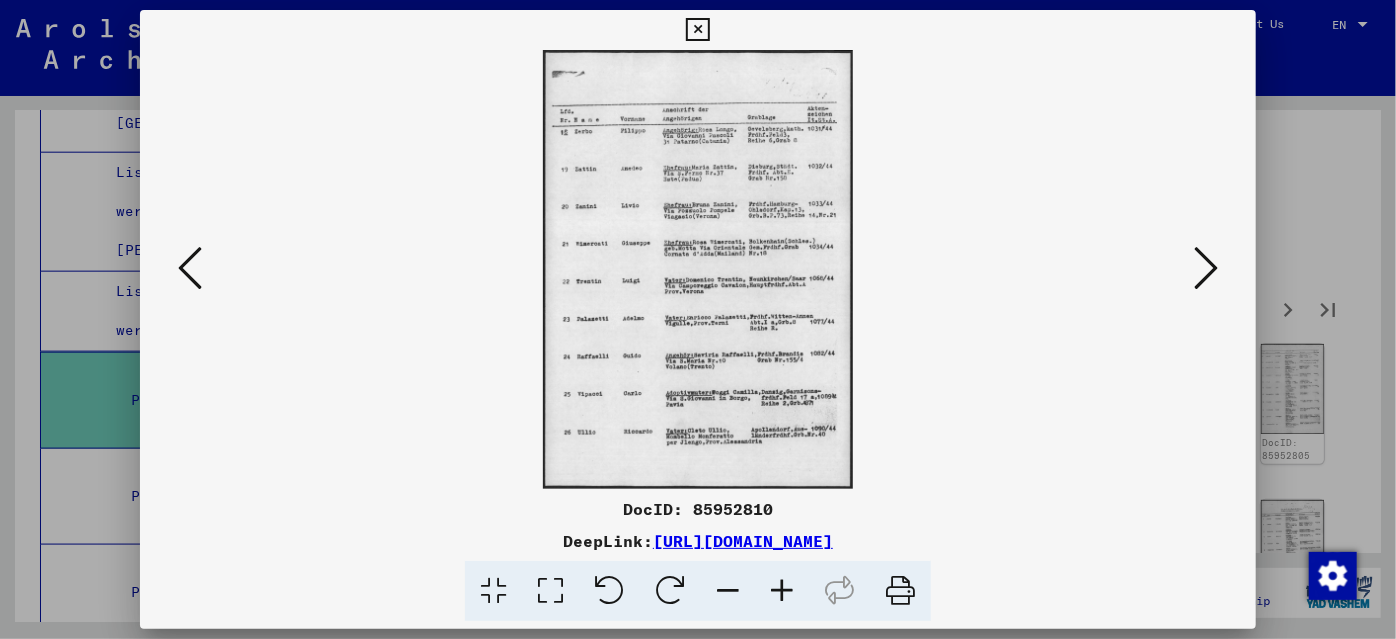 click at bounding box center [698, 269] 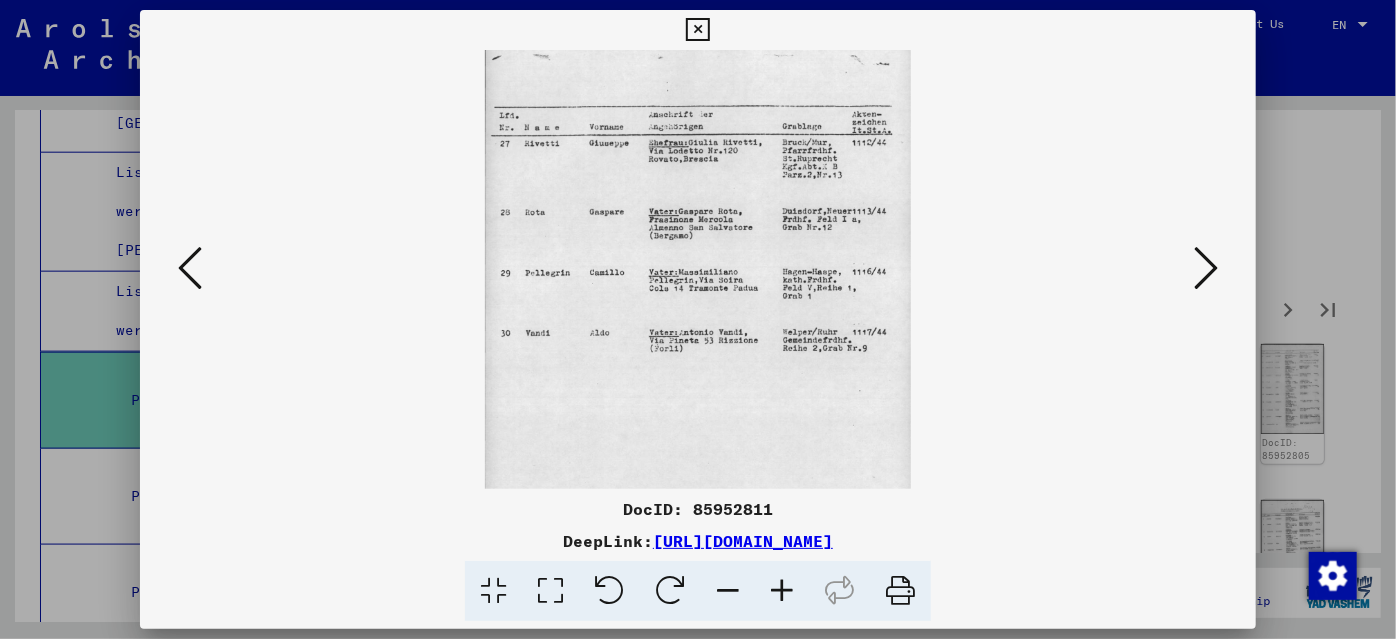 click at bounding box center (1206, 268) 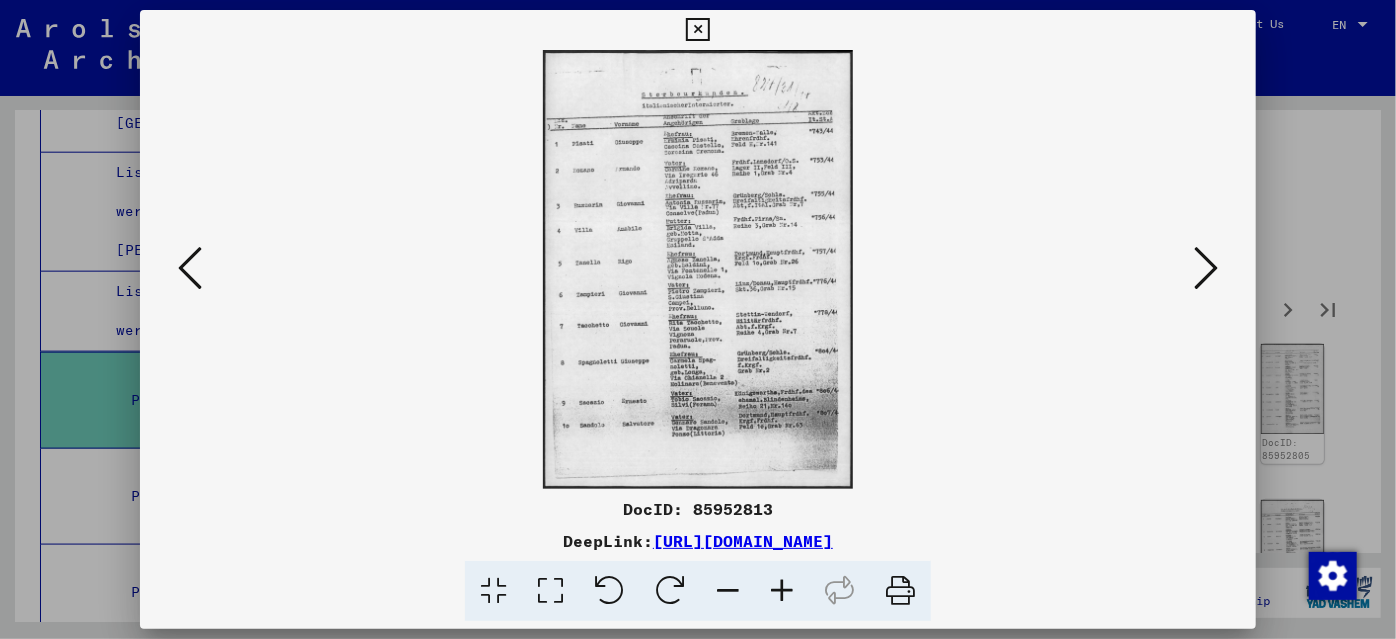 click at bounding box center [1206, 268] 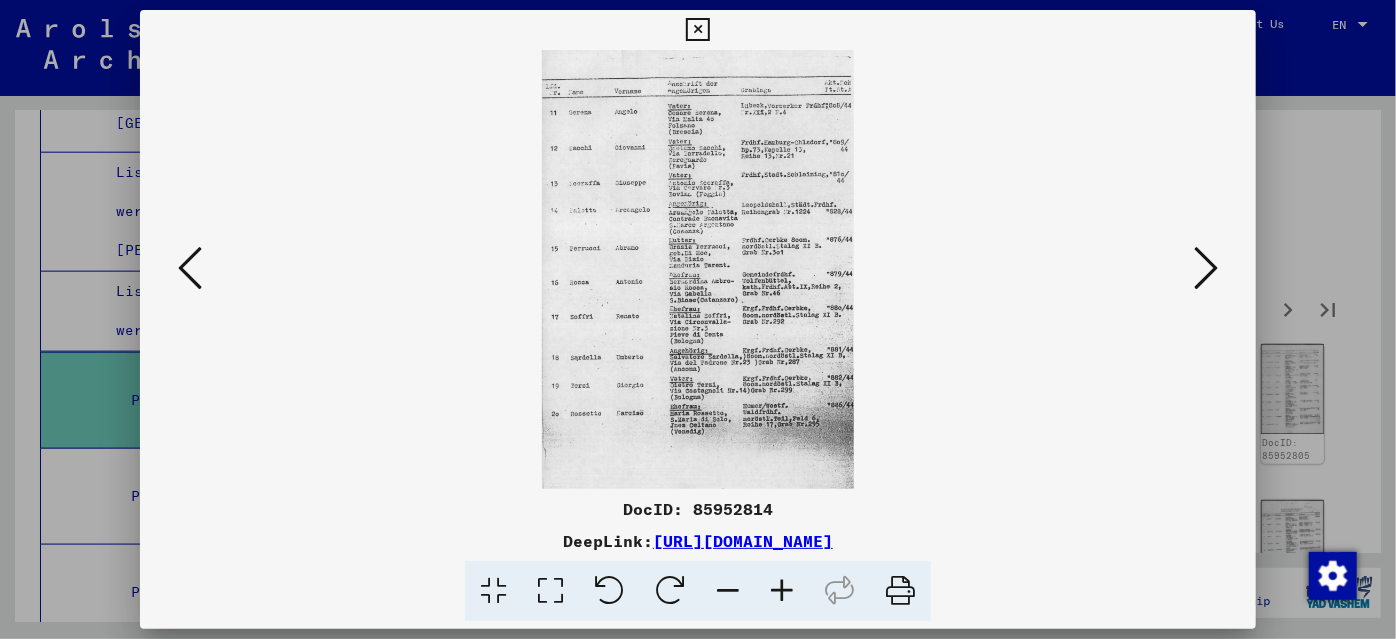 drag, startPoint x: 962, startPoint y: 378, endPoint x: 1032, endPoint y: 350, distance: 75.39231 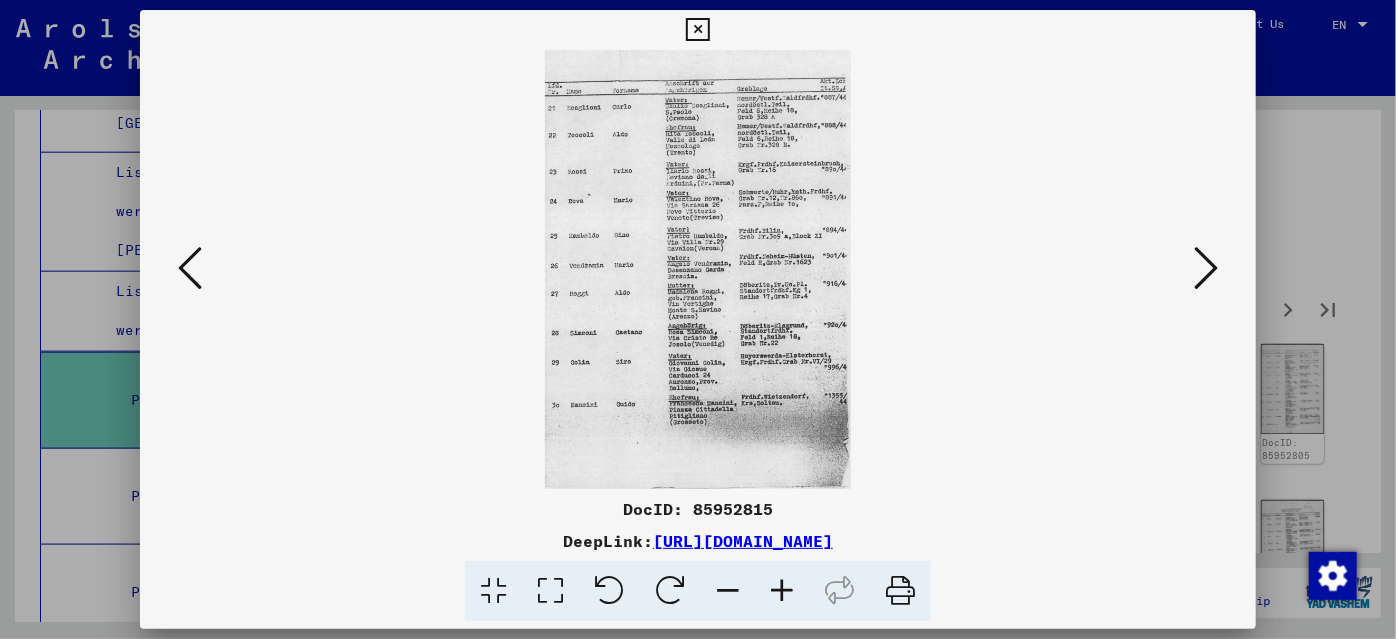 click at bounding box center (1206, 268) 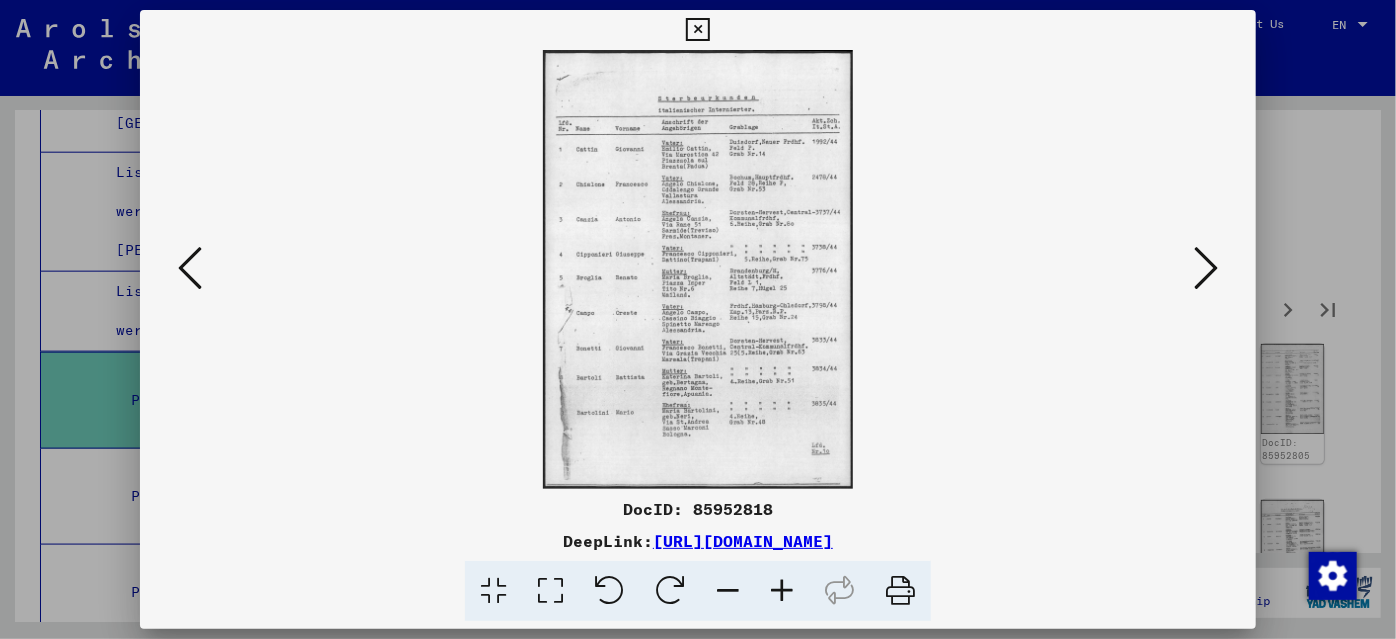 click at bounding box center [1206, 268] 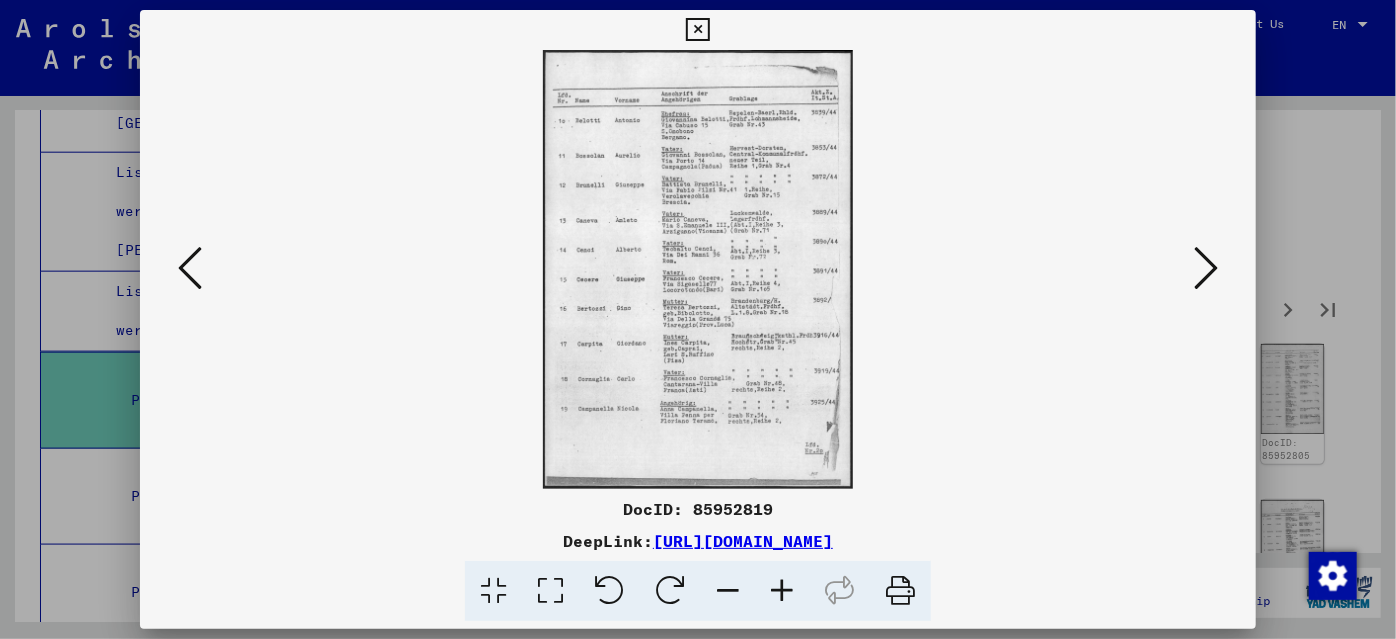 click at bounding box center (1206, 268) 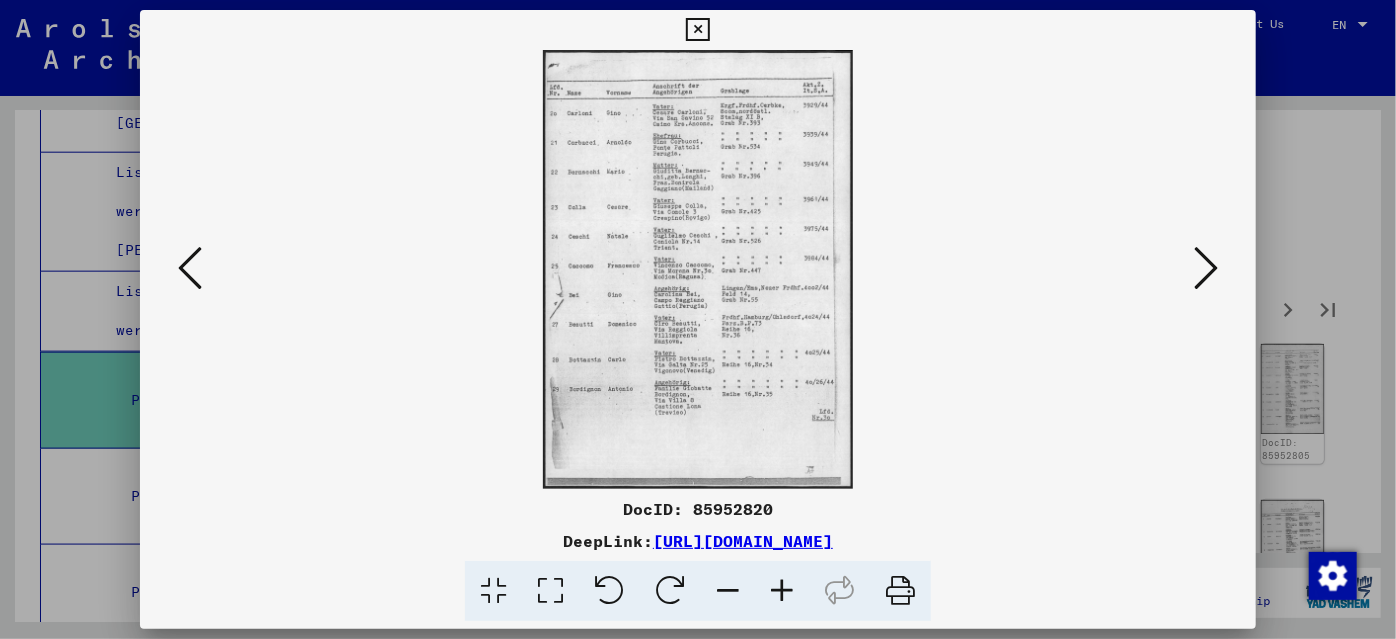 click at bounding box center [698, 269] 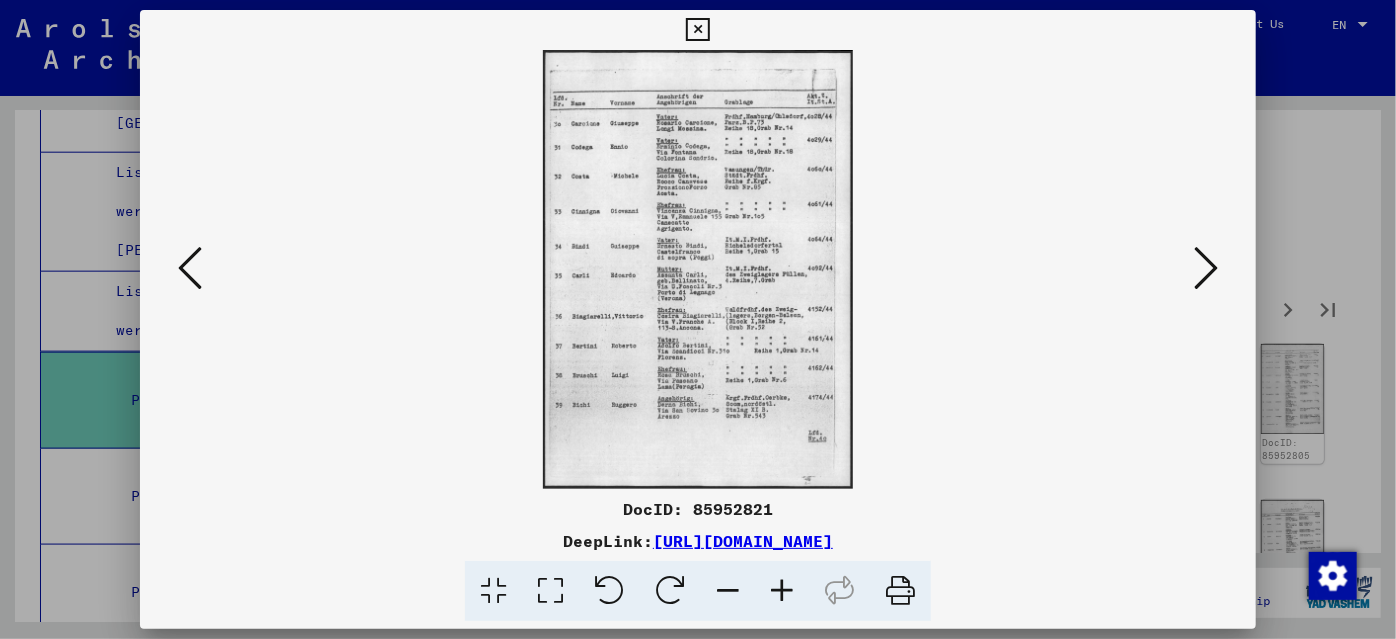 click at bounding box center [1206, 268] 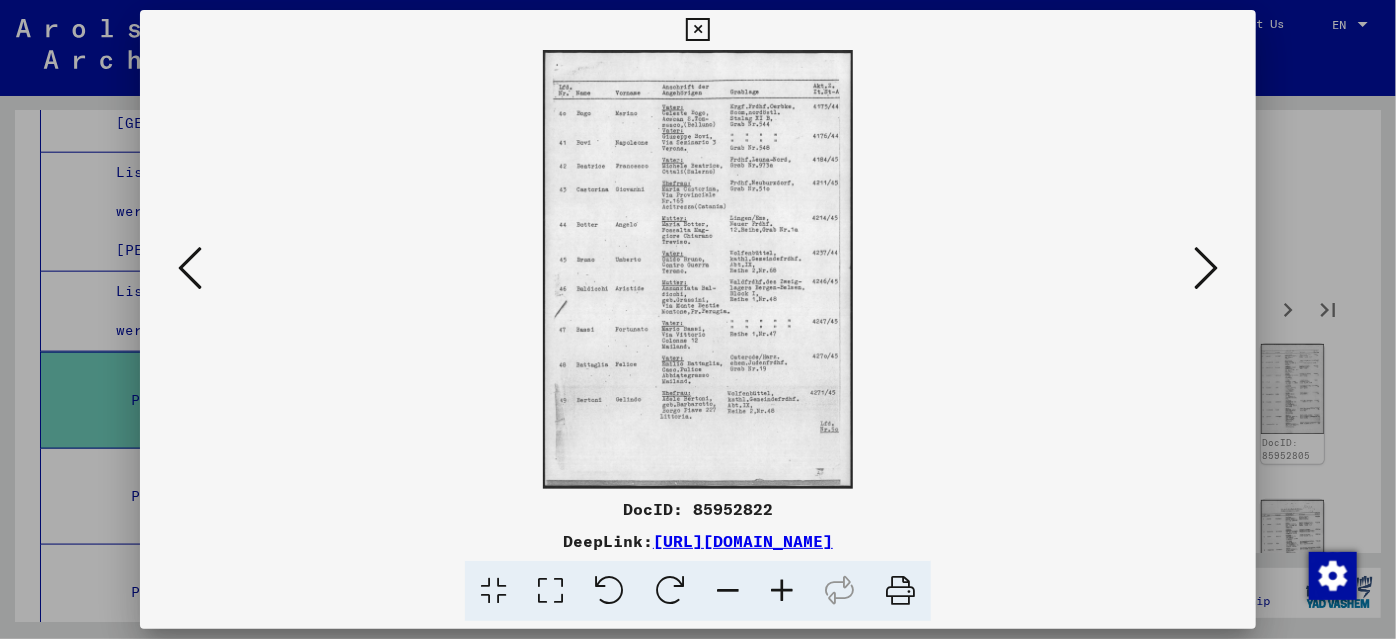 click at bounding box center (1206, 268) 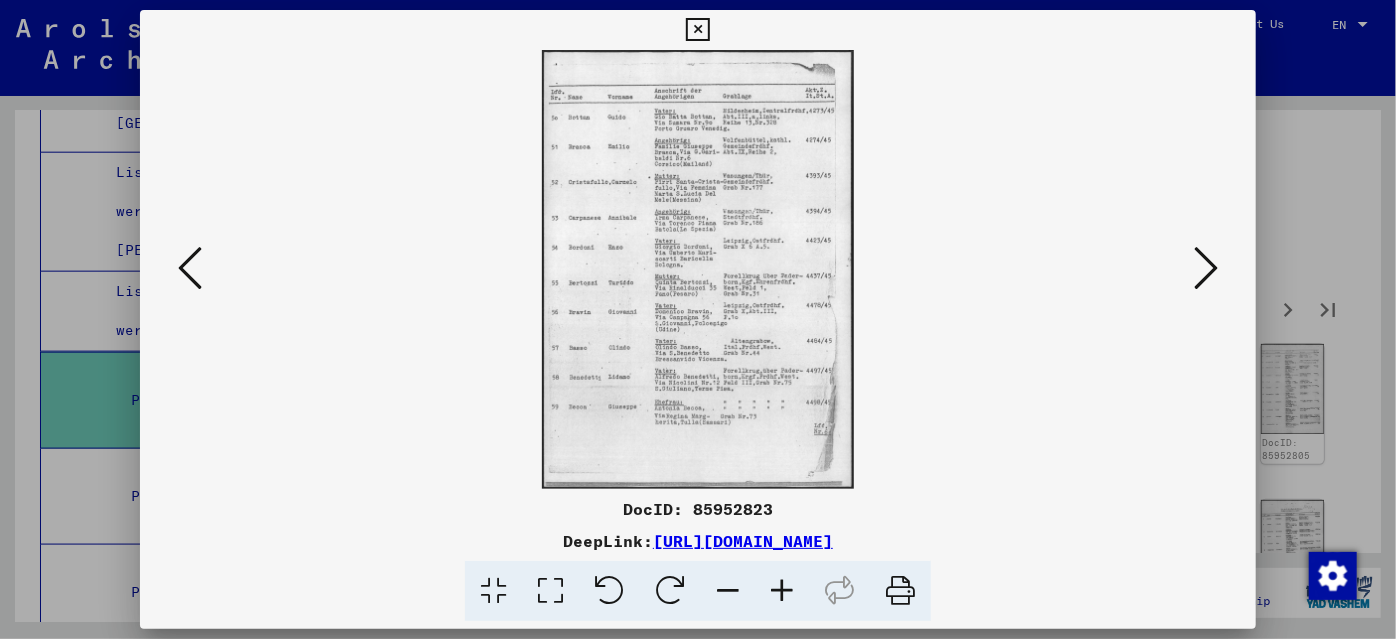 click at bounding box center (1206, 268) 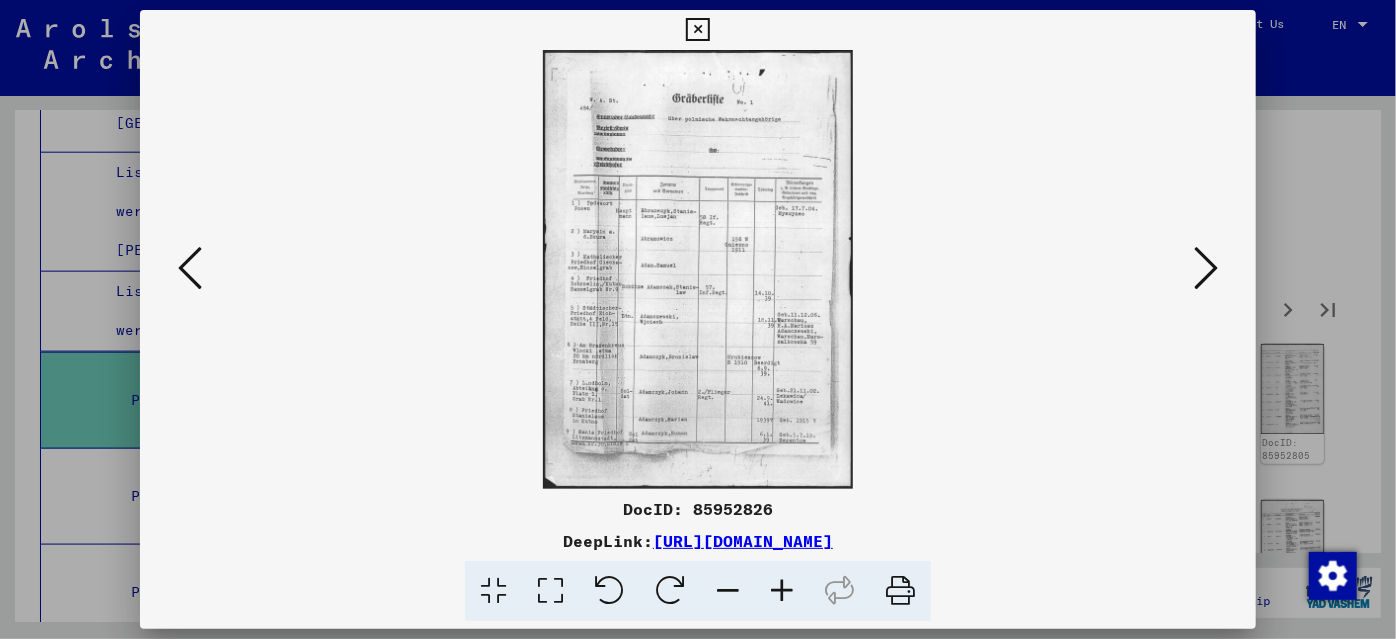 click at bounding box center (782, 591) 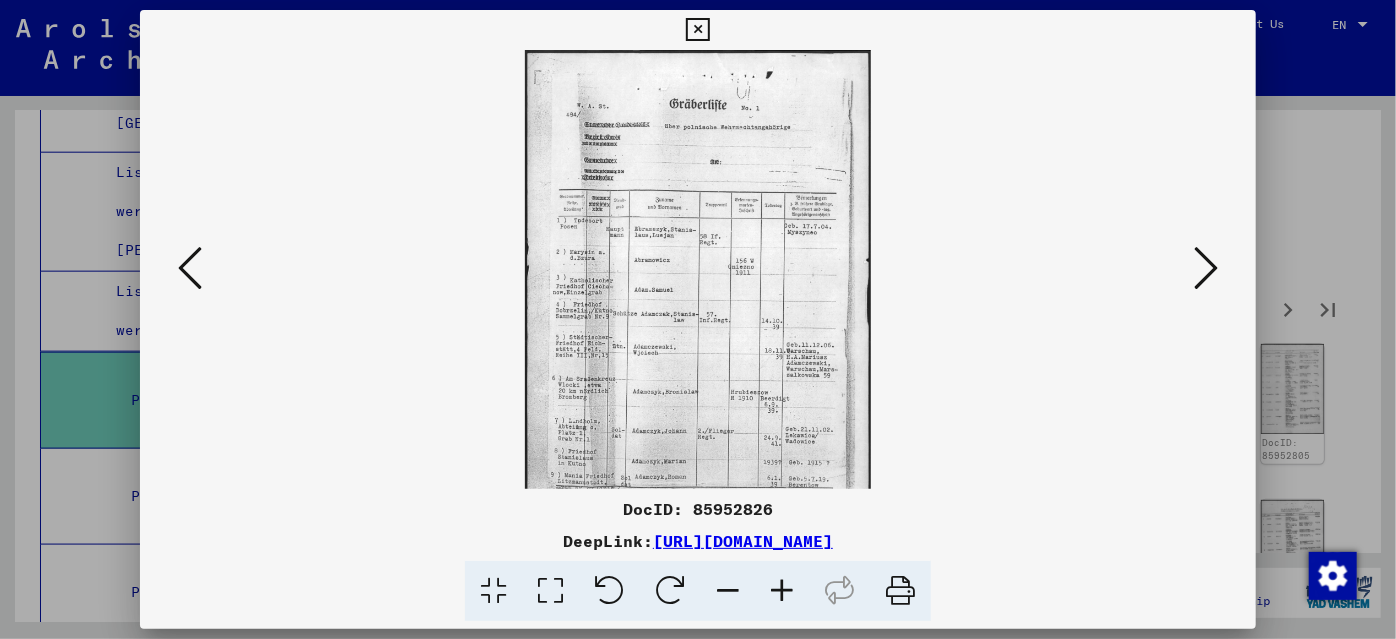 click at bounding box center [782, 591] 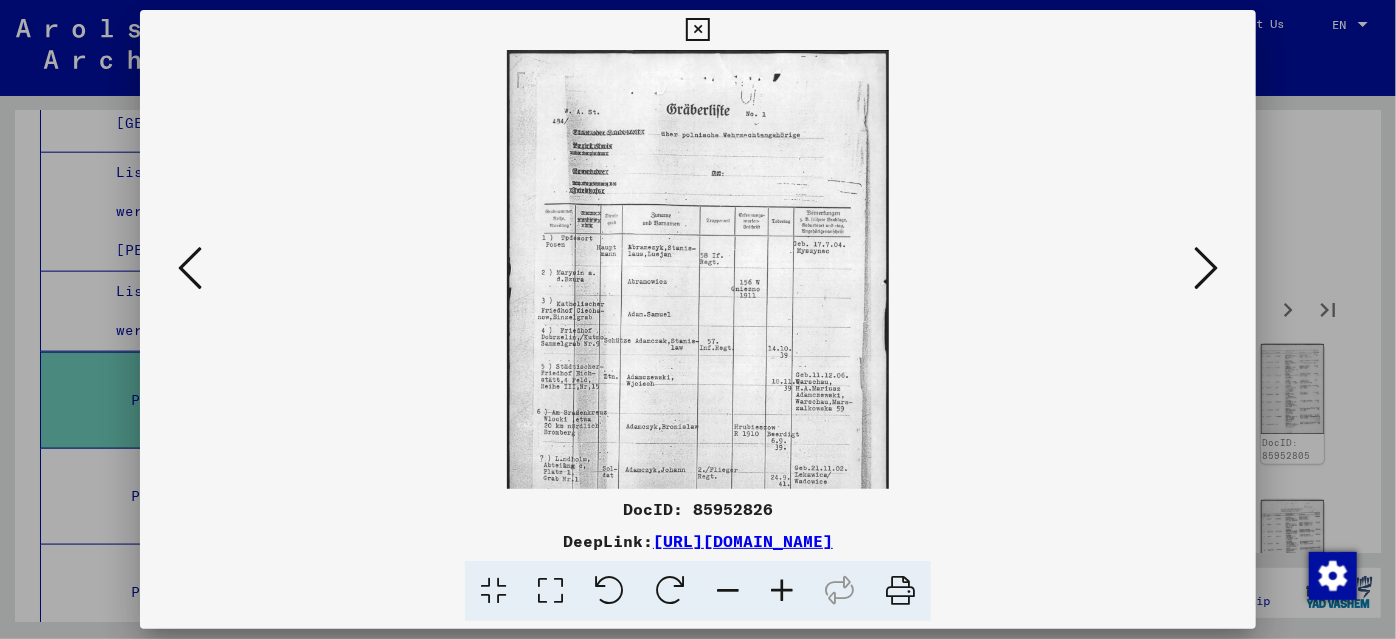 click at bounding box center [782, 591] 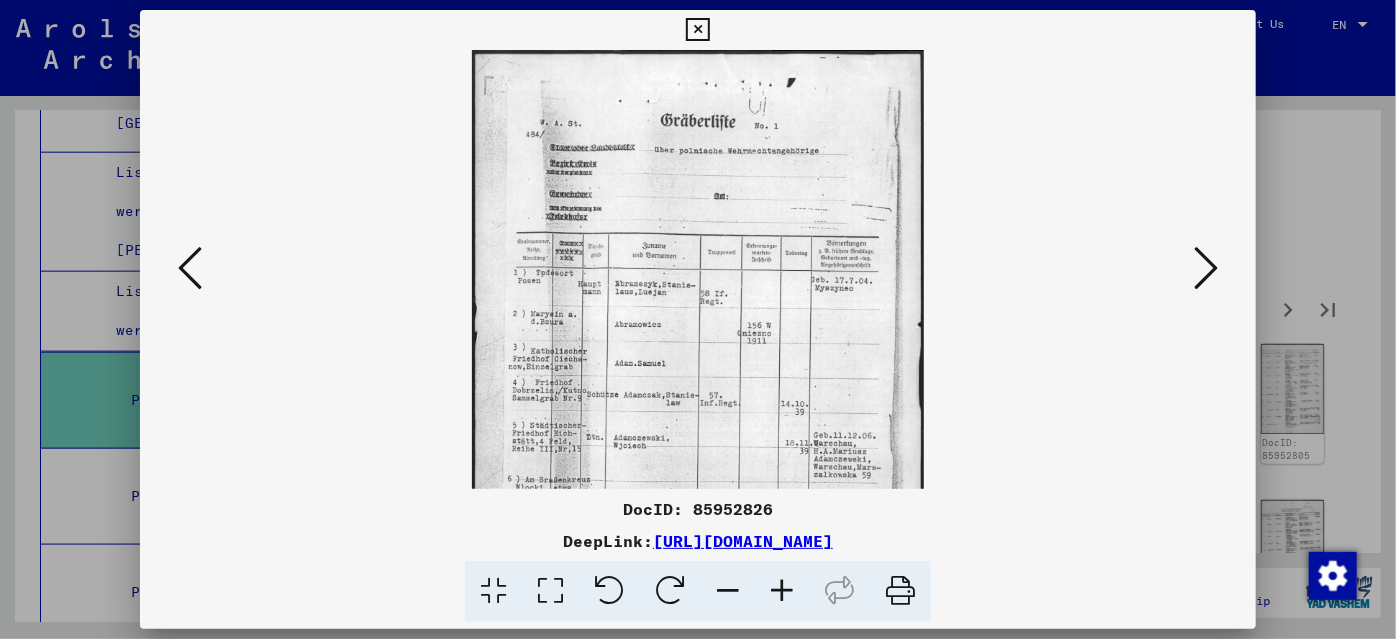 click at bounding box center (782, 591) 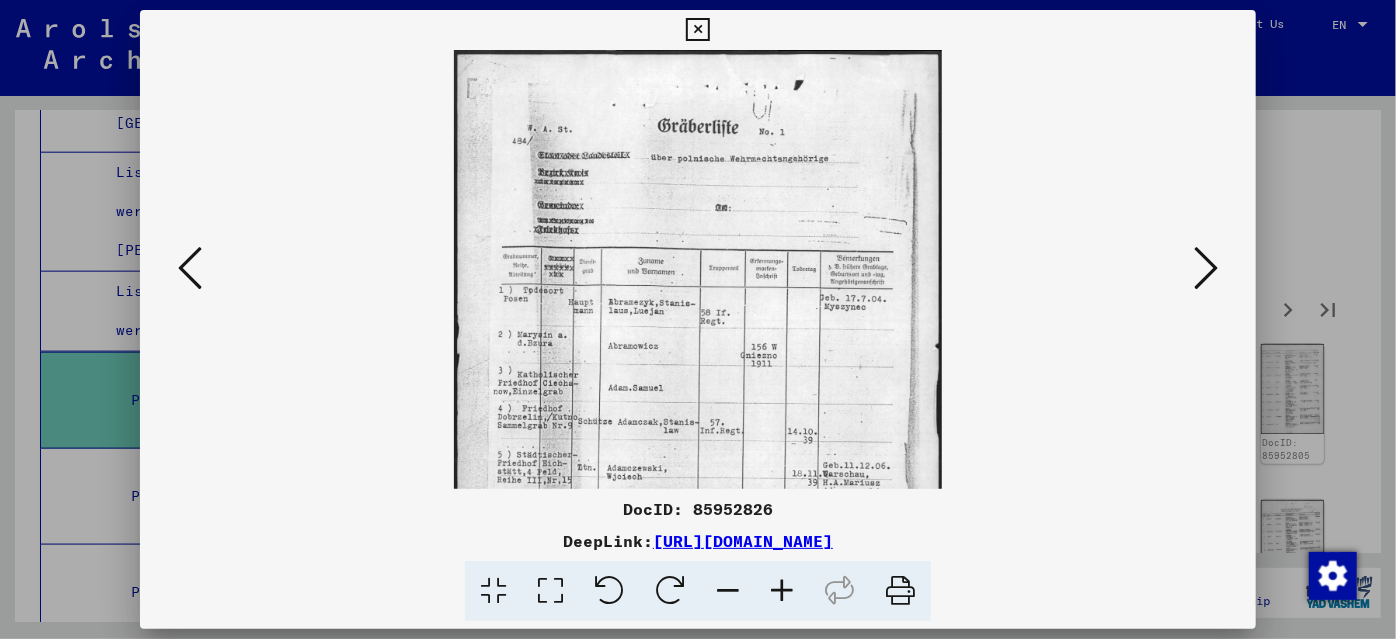 click at bounding box center [782, 591] 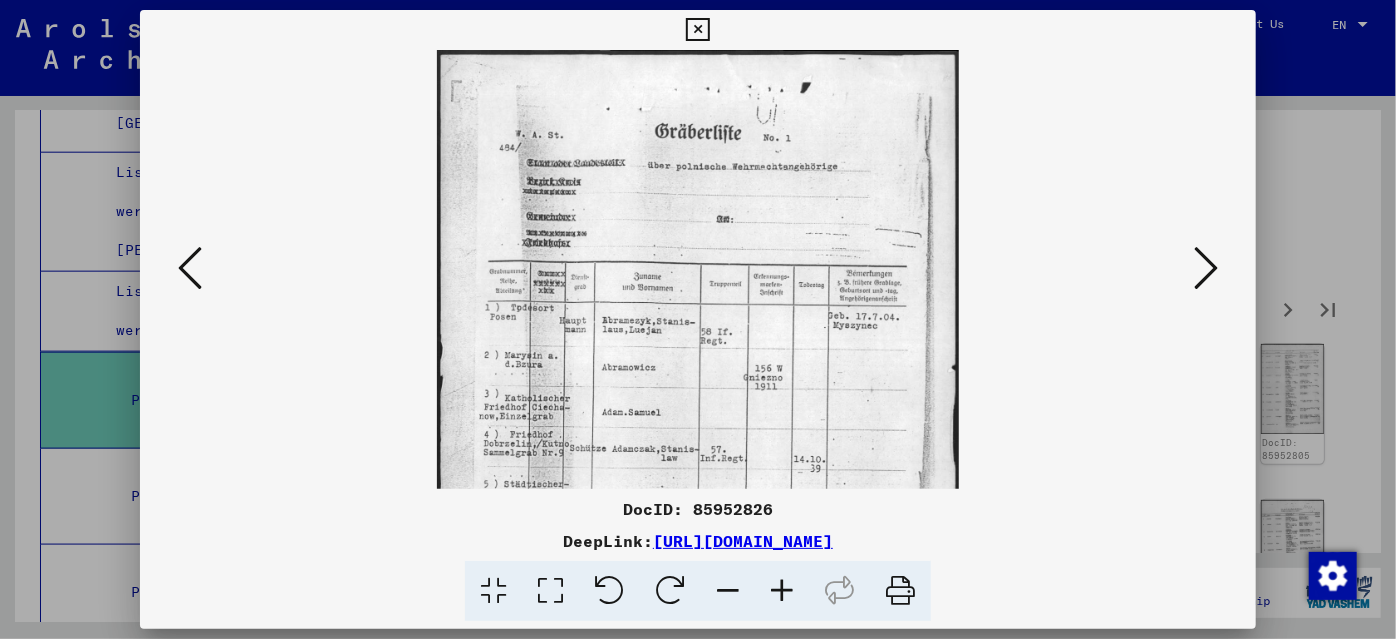 click at bounding box center [782, 591] 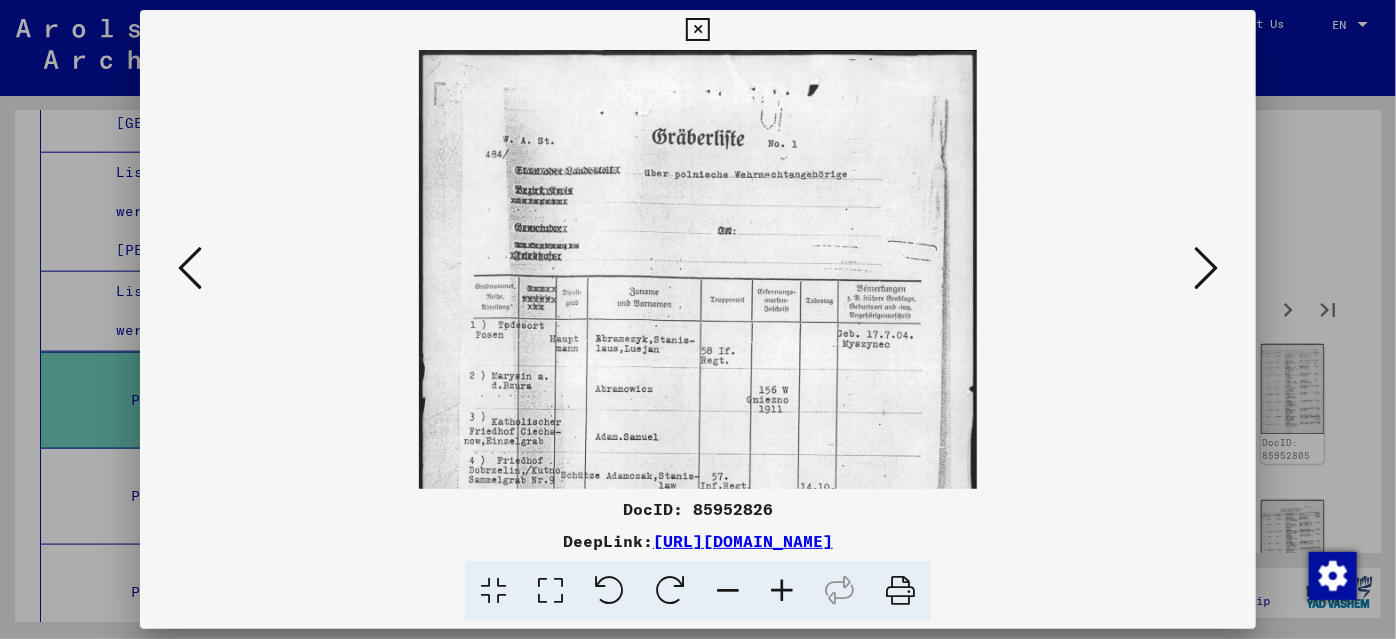click at bounding box center (782, 591) 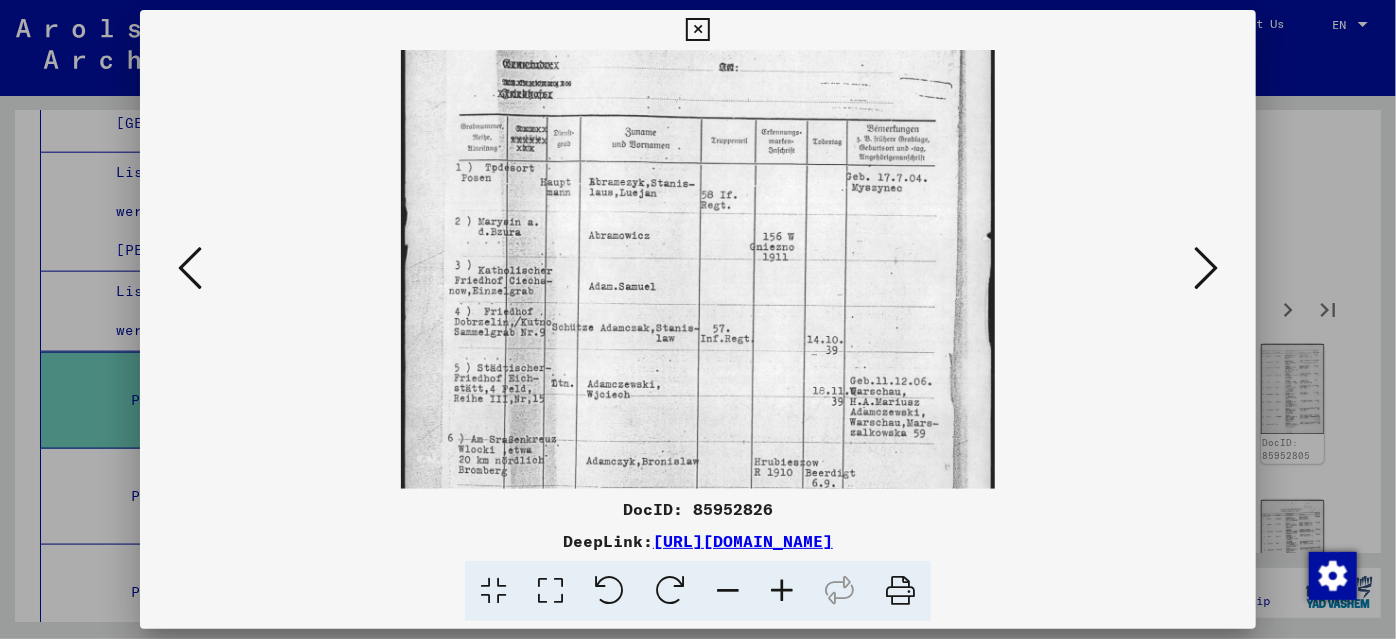 scroll, scrollTop: 272, scrollLeft: 0, axis: vertical 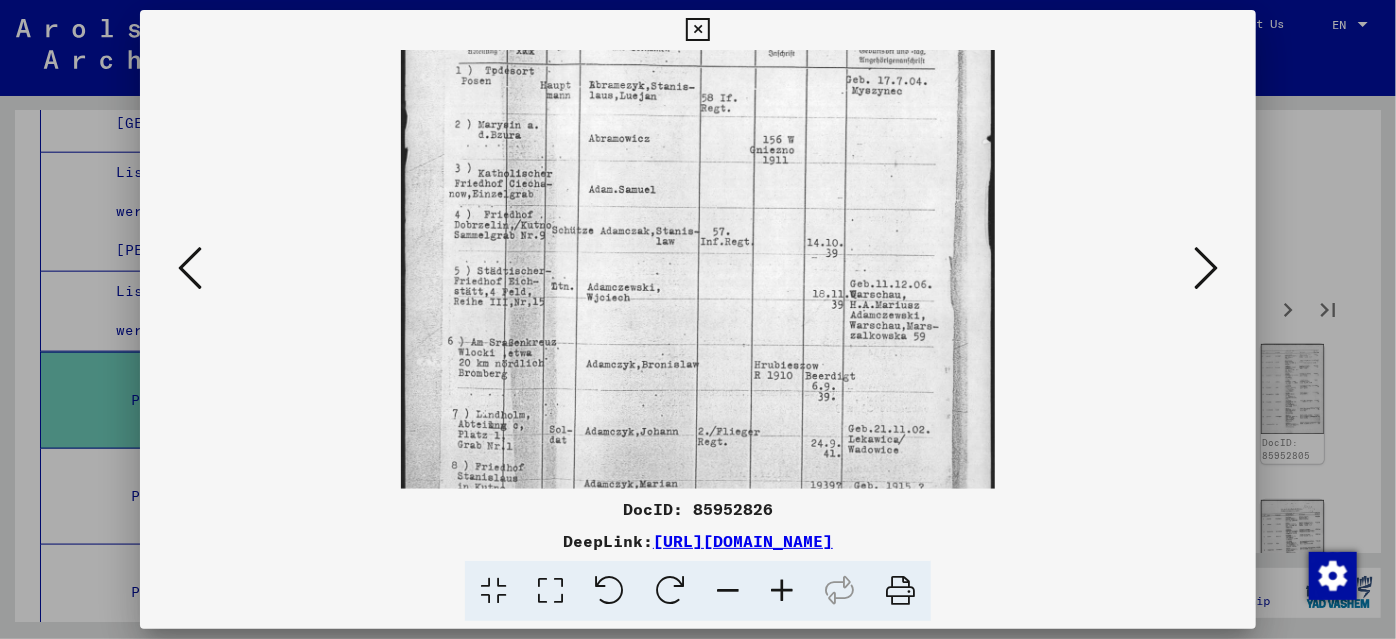drag, startPoint x: 708, startPoint y: 463, endPoint x: 708, endPoint y: 190, distance: 273 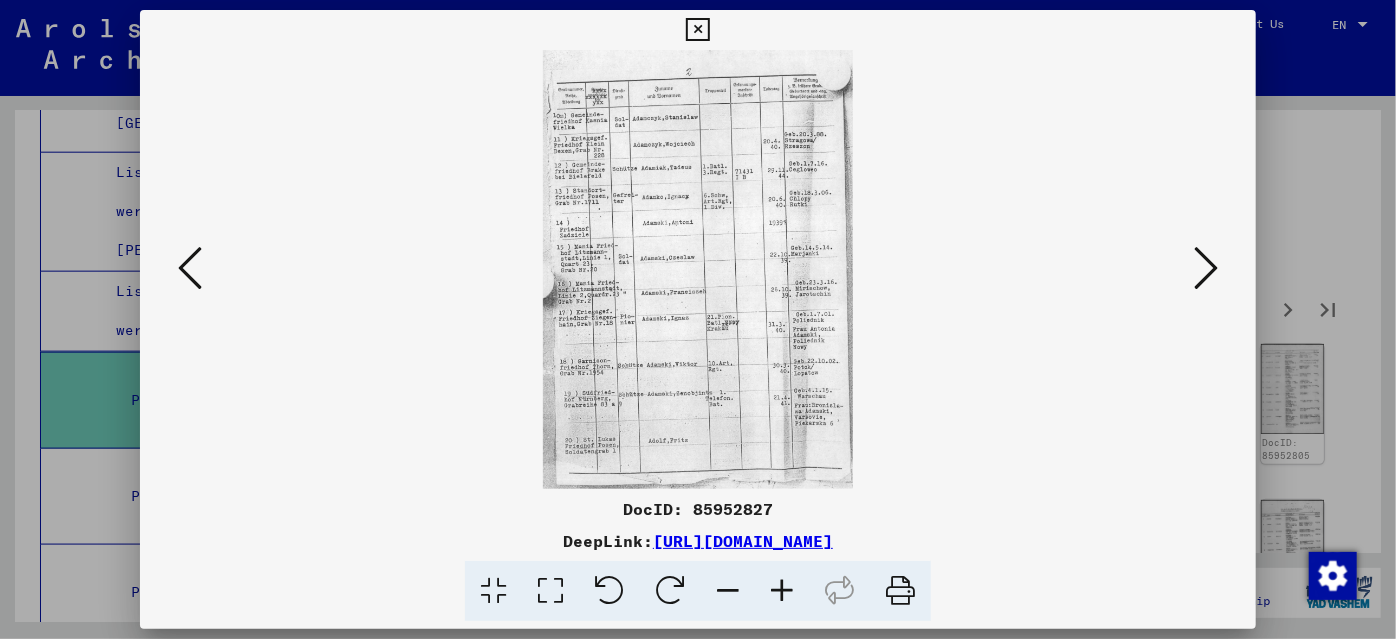 click at bounding box center [1206, 268] 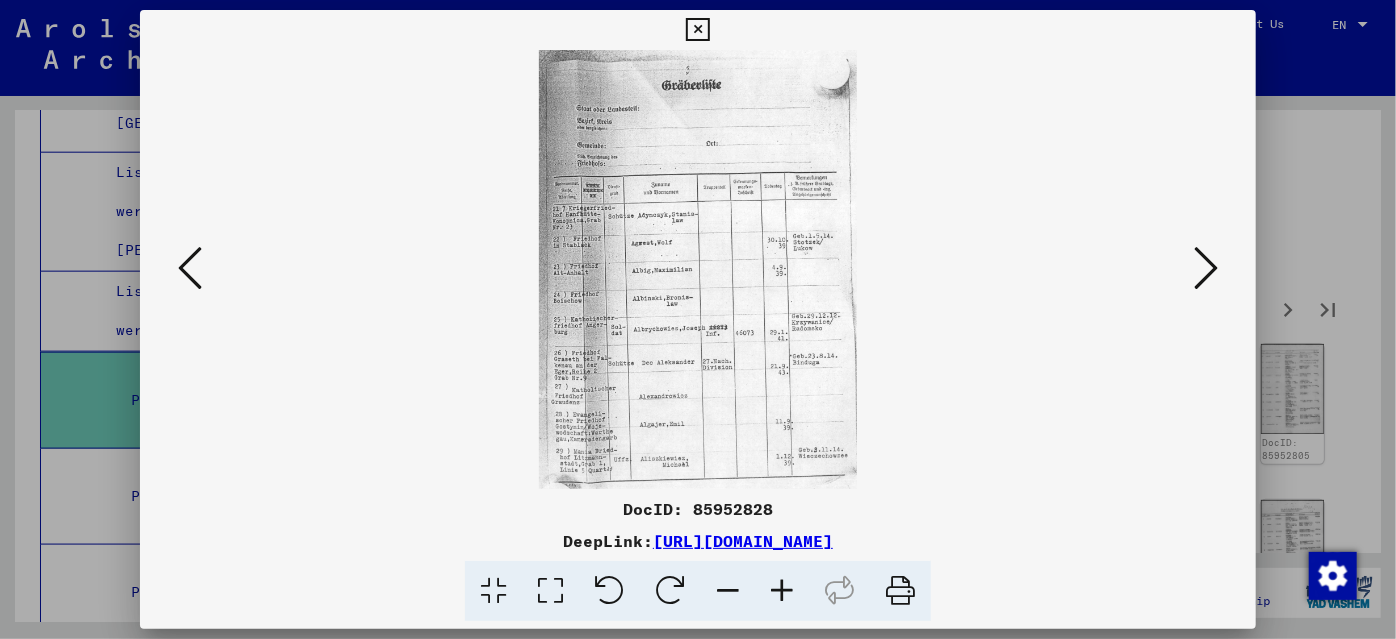 click at bounding box center [1206, 268] 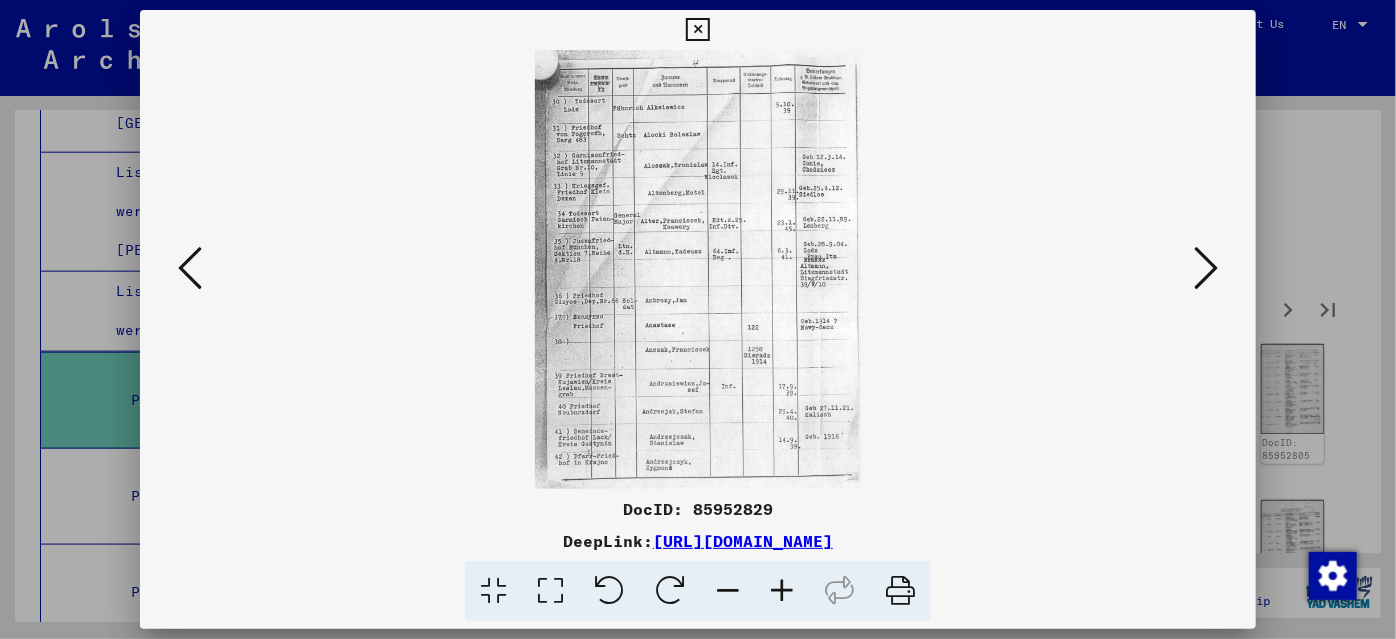 click at bounding box center [1206, 268] 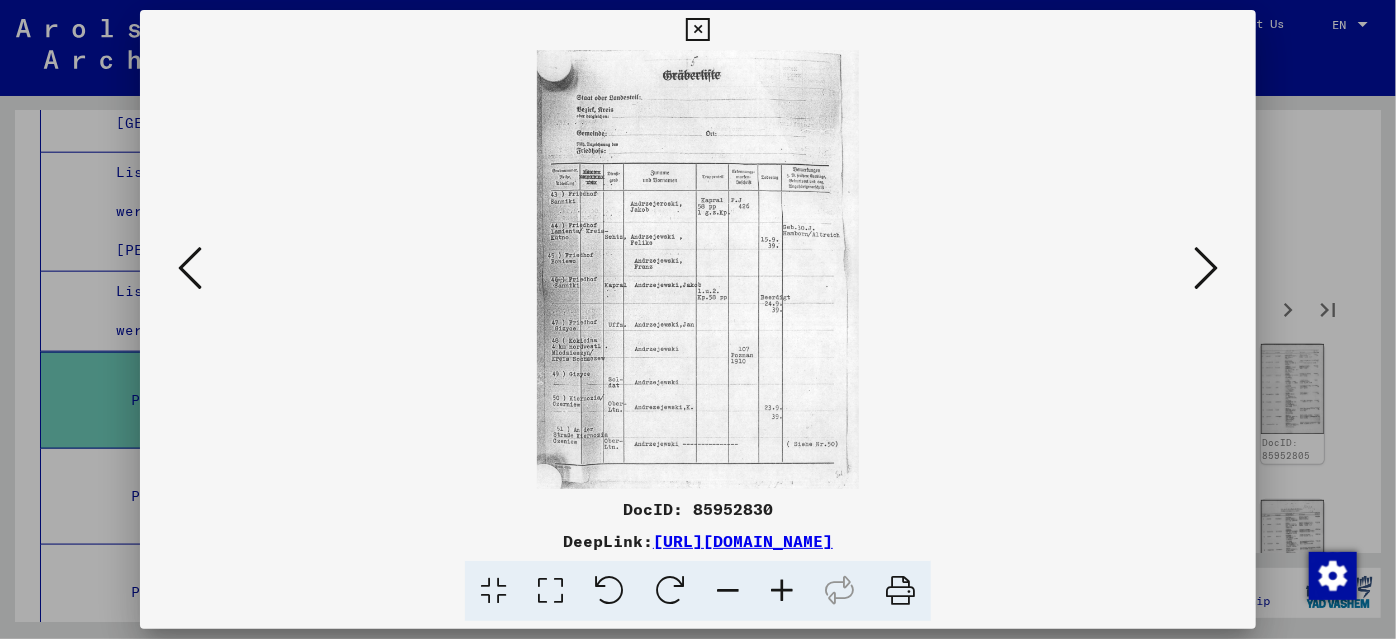 click at bounding box center (1206, 268) 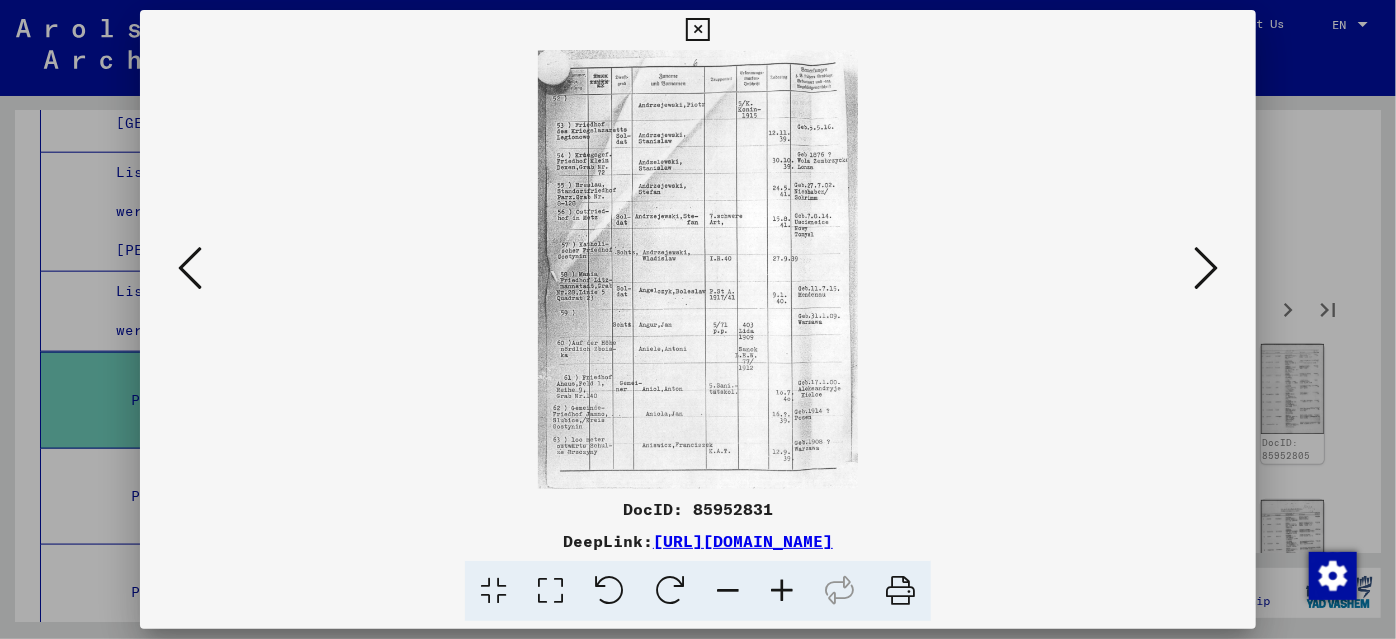 click at bounding box center [1206, 268] 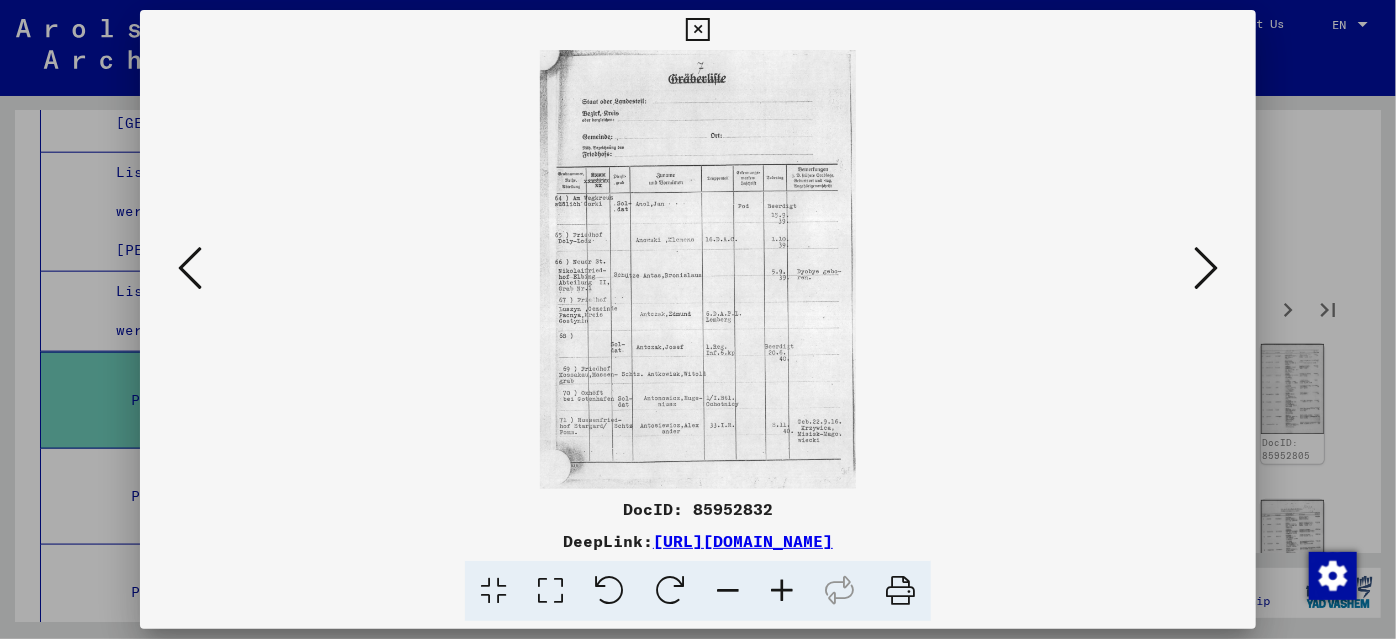 click at bounding box center (1206, 268) 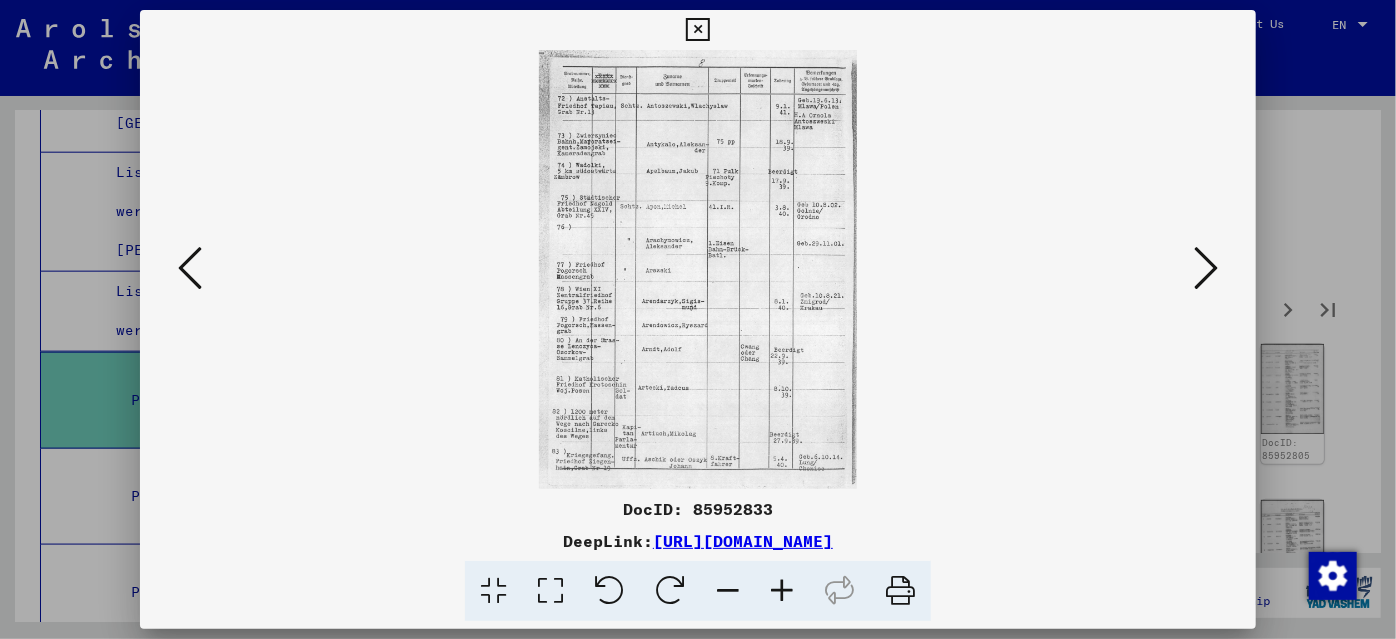 click at bounding box center [1206, 268] 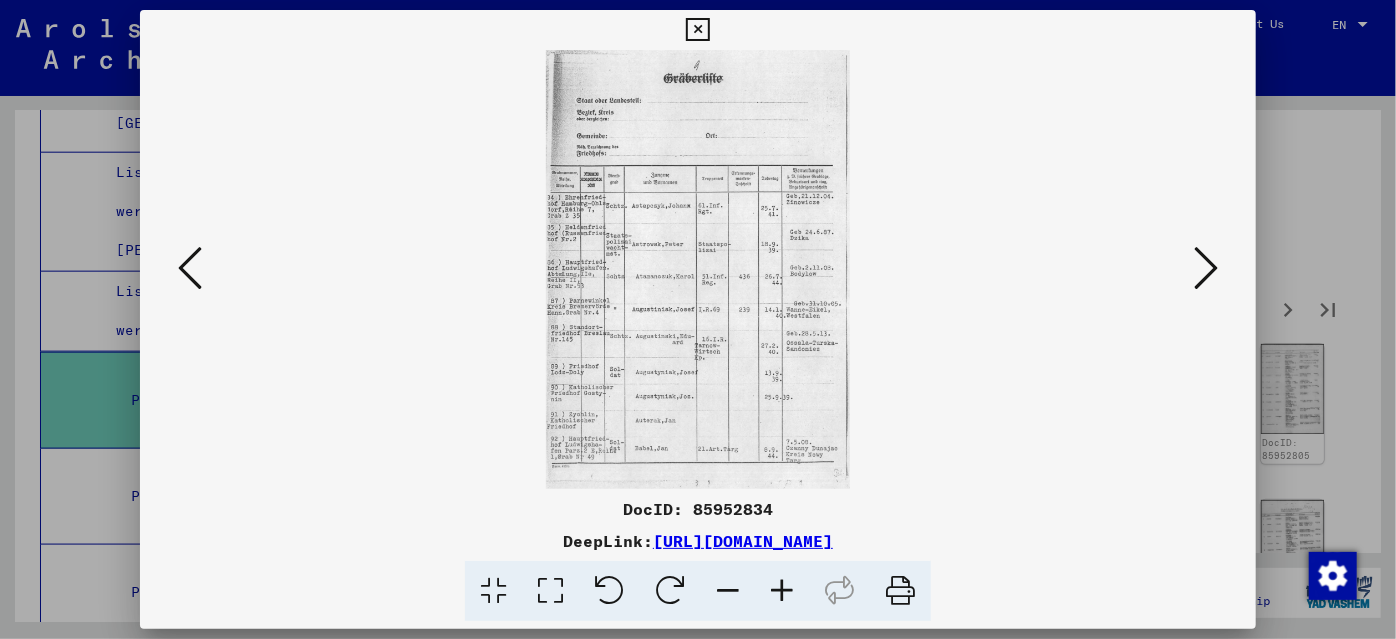 click at bounding box center [1206, 268] 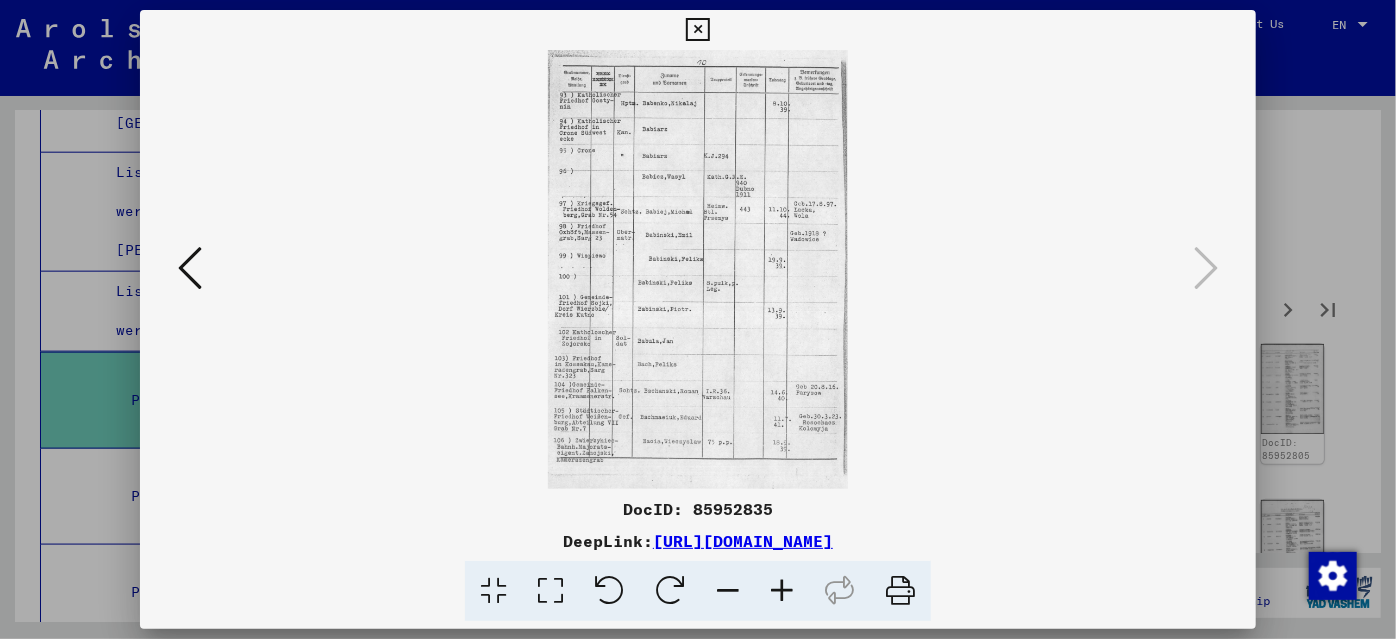 click at bounding box center (698, 319) 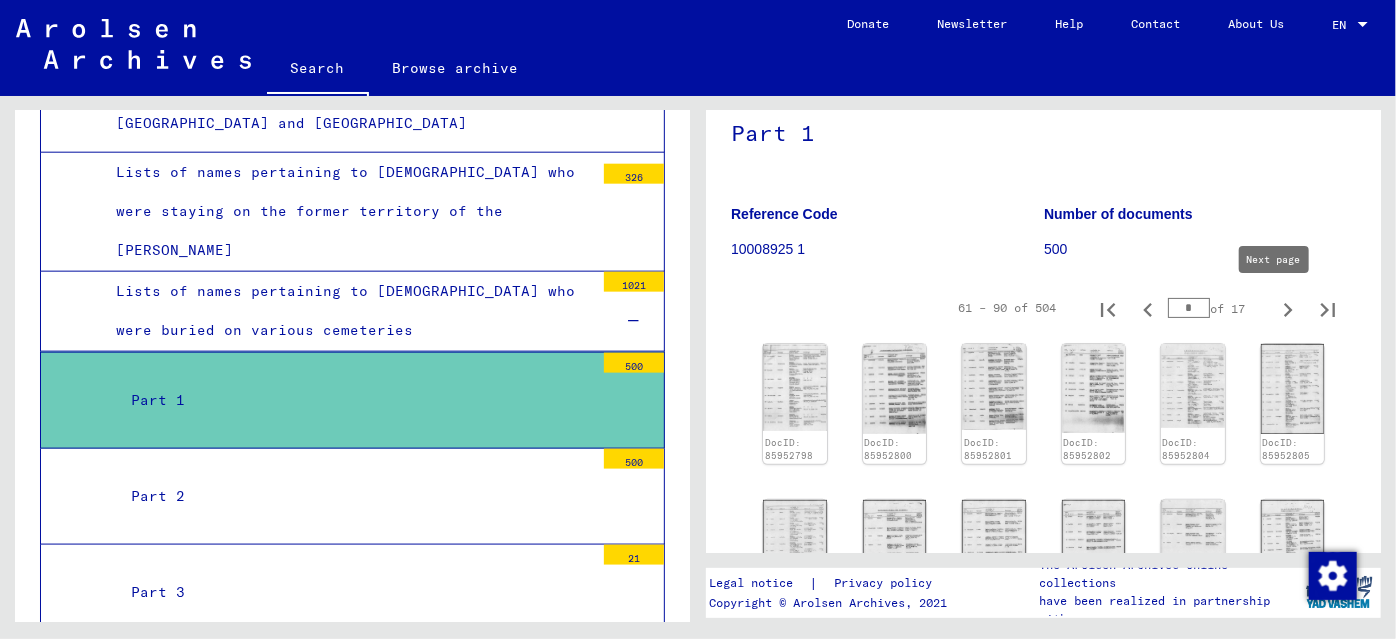 click 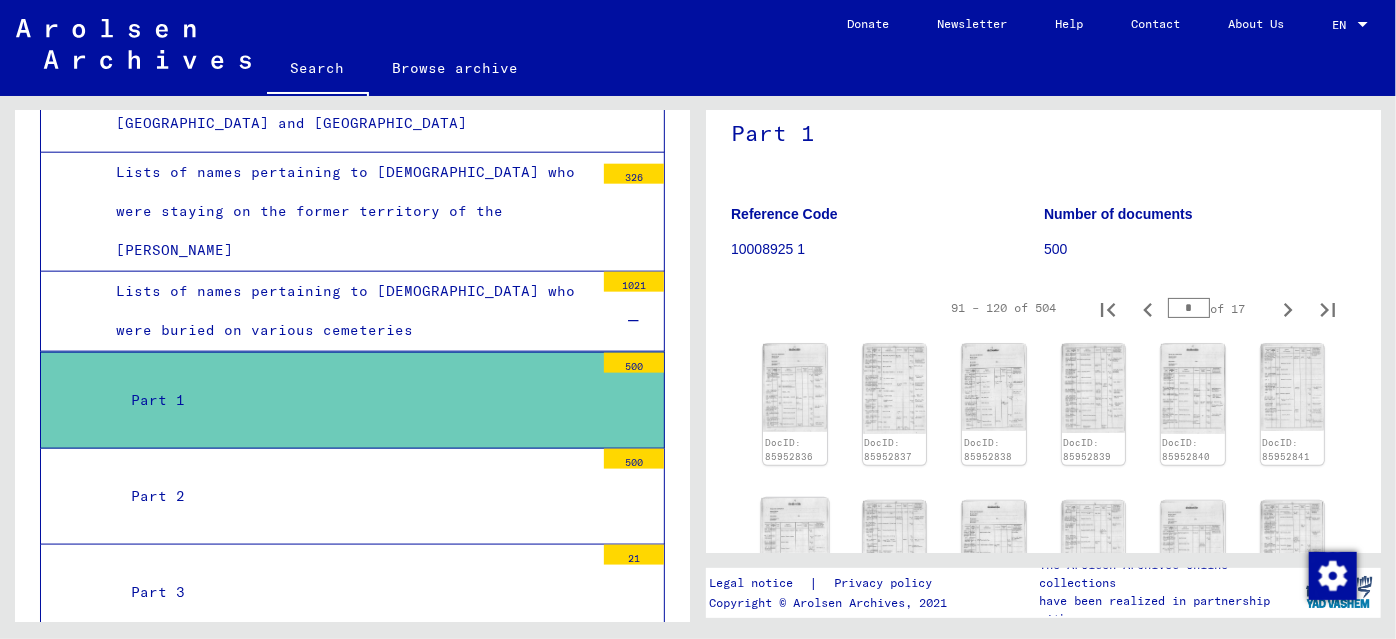 click 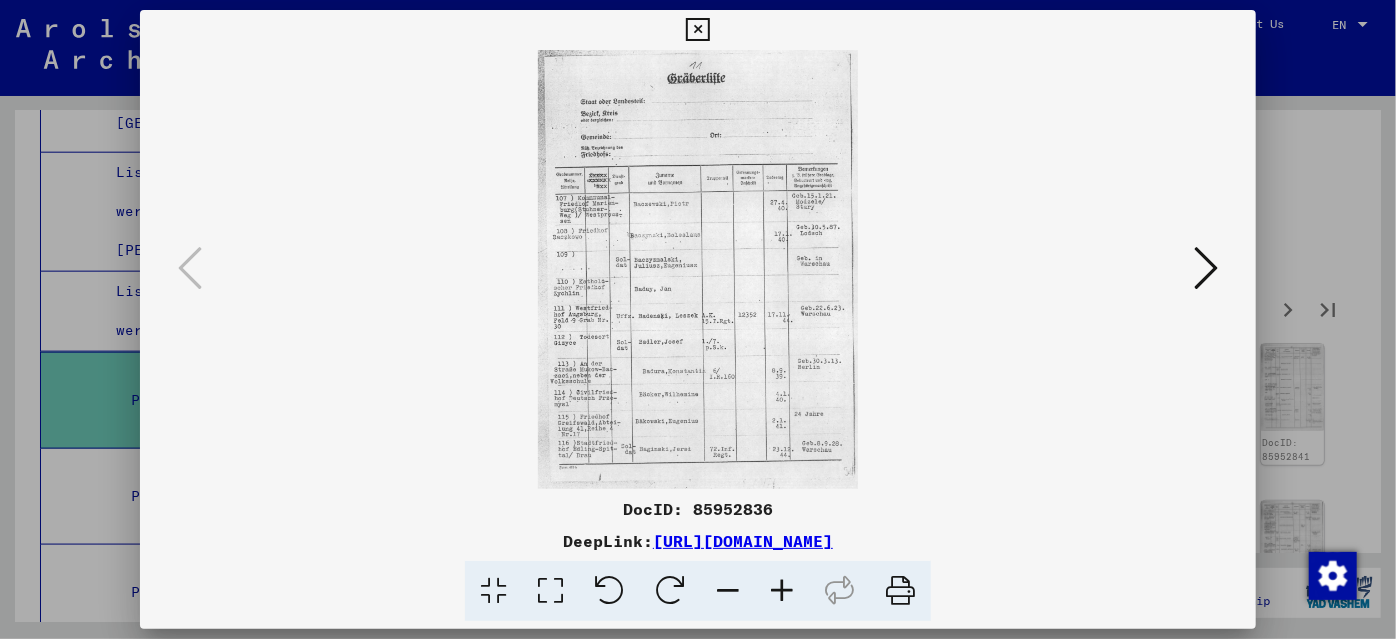drag, startPoint x: 1291, startPoint y: 228, endPoint x: 1272, endPoint y: 259, distance: 36.359318 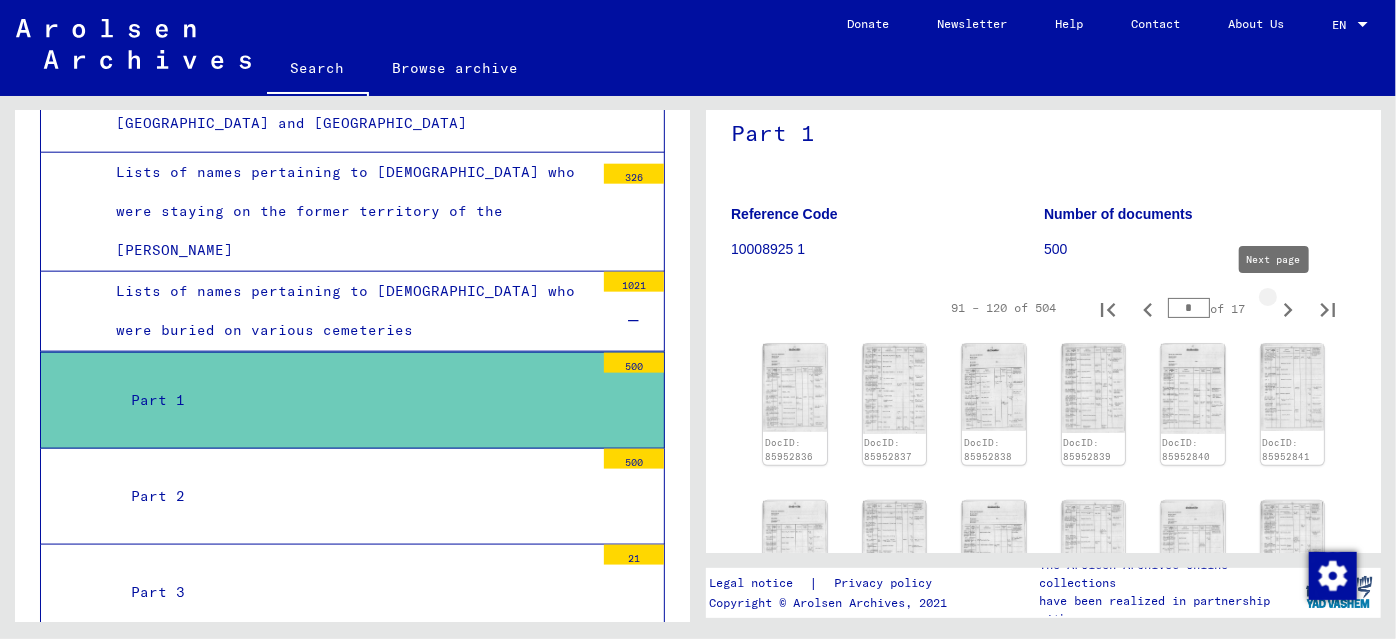 click 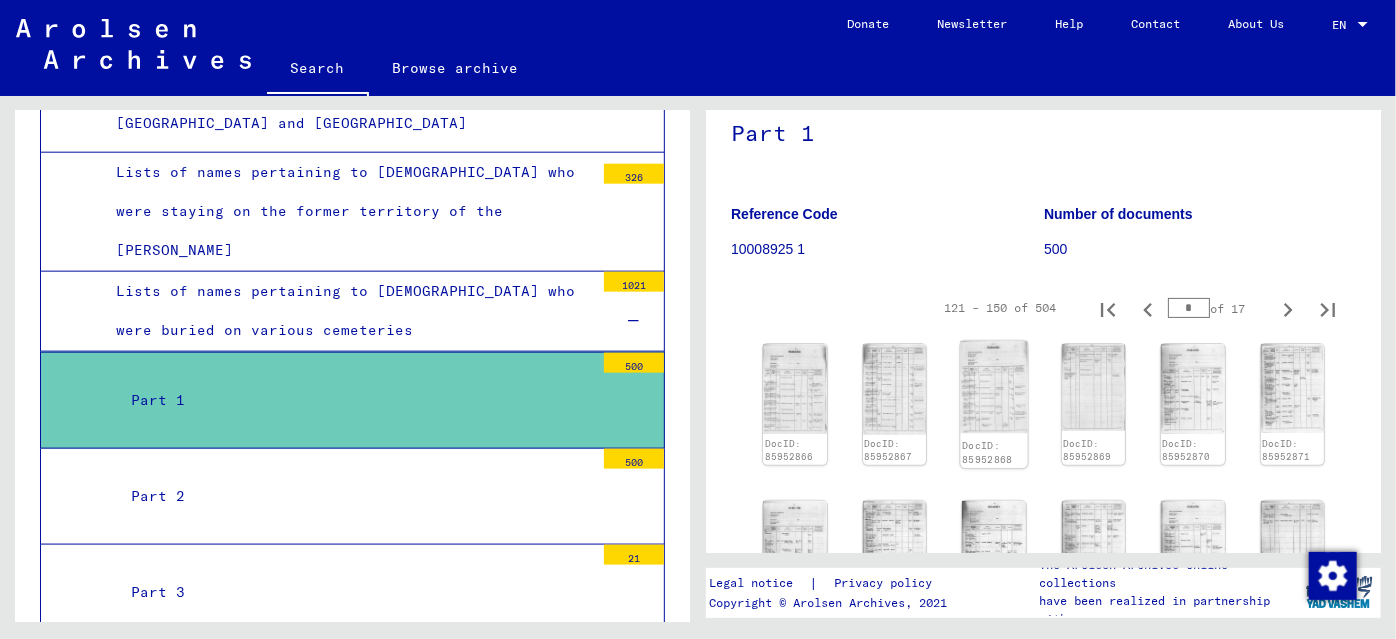 click 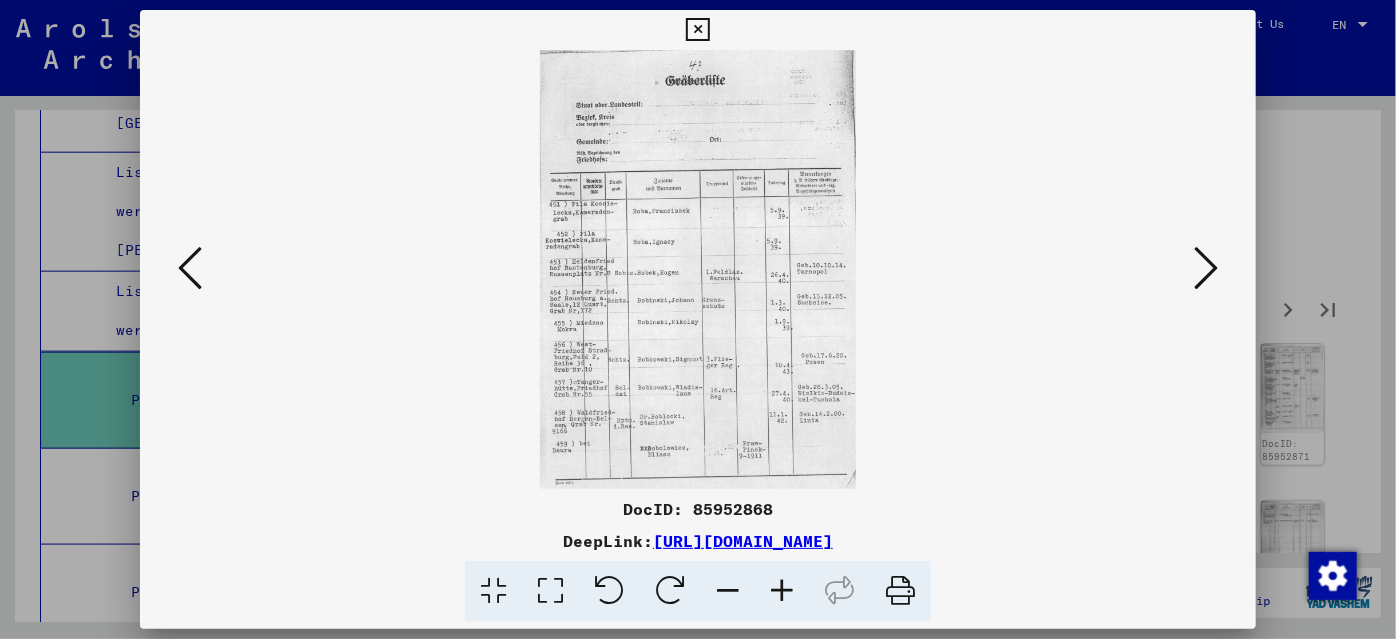 click at bounding box center [698, 319] 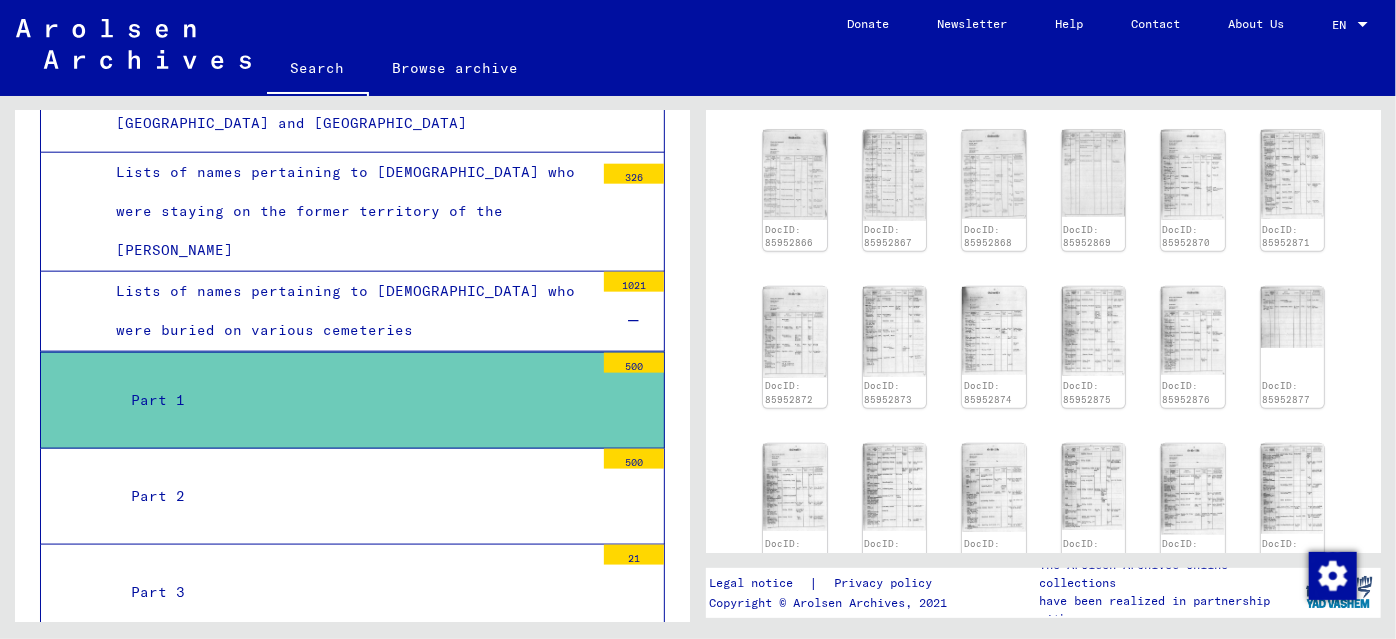 scroll, scrollTop: 272, scrollLeft: 0, axis: vertical 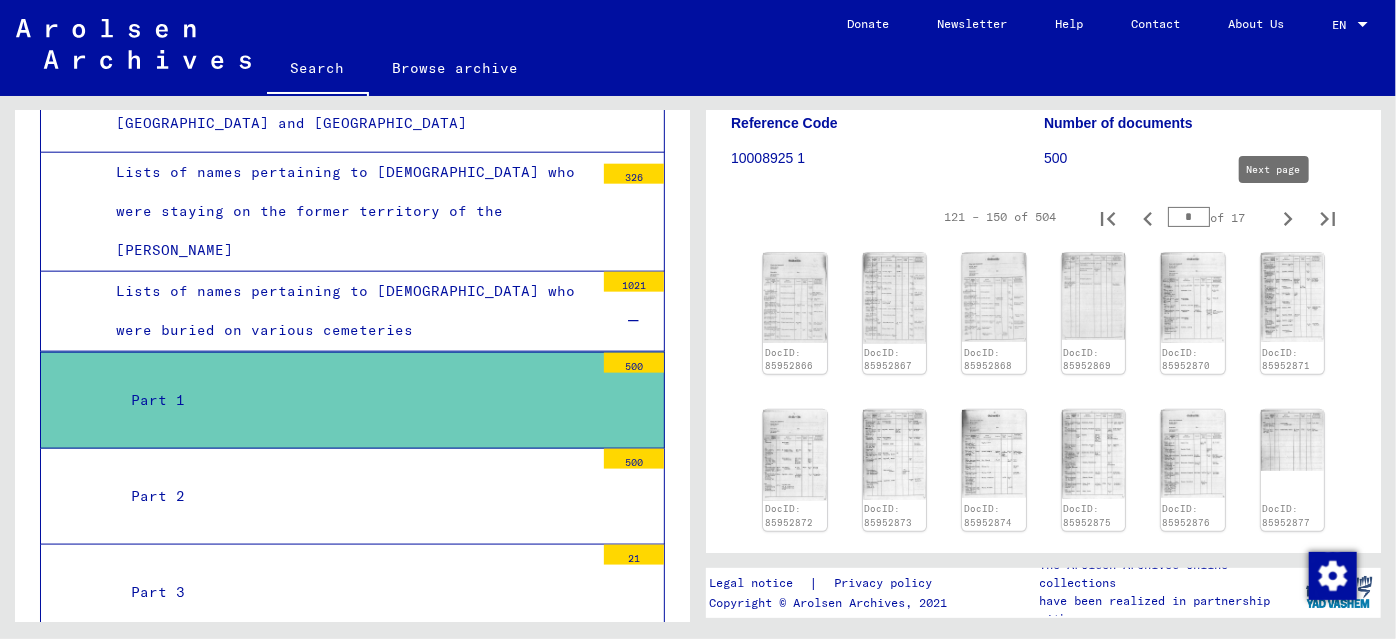 click 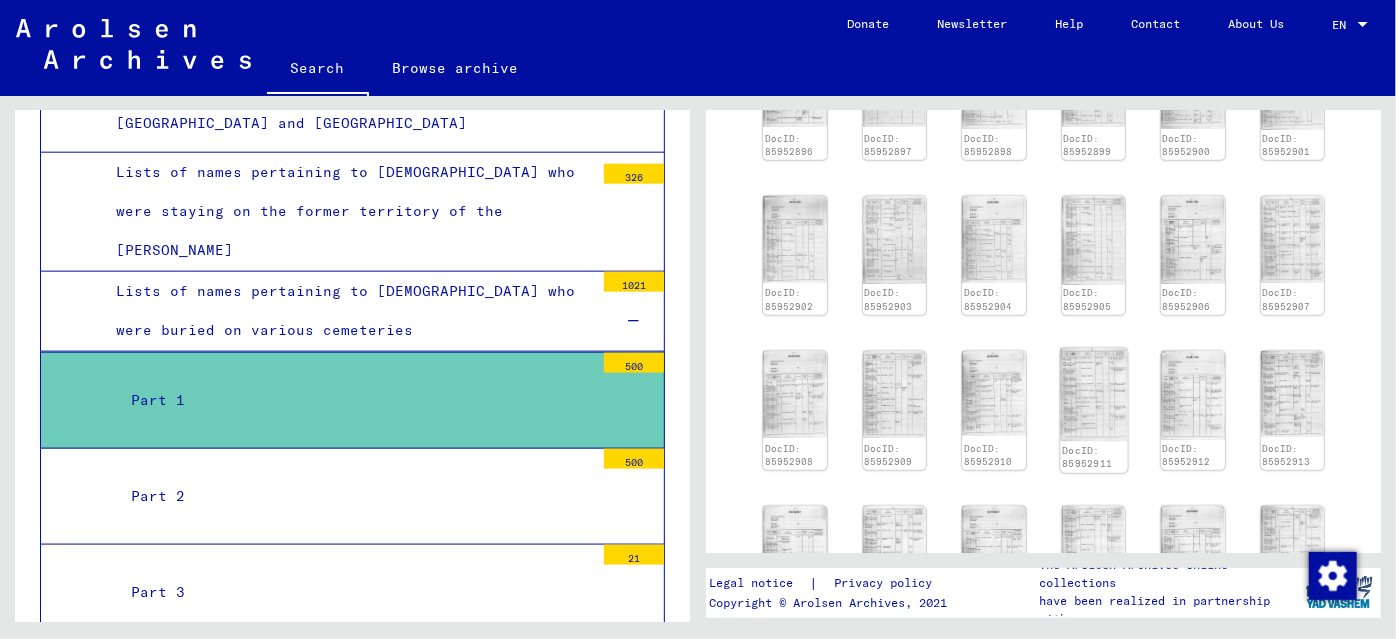 scroll, scrollTop: 454, scrollLeft: 0, axis: vertical 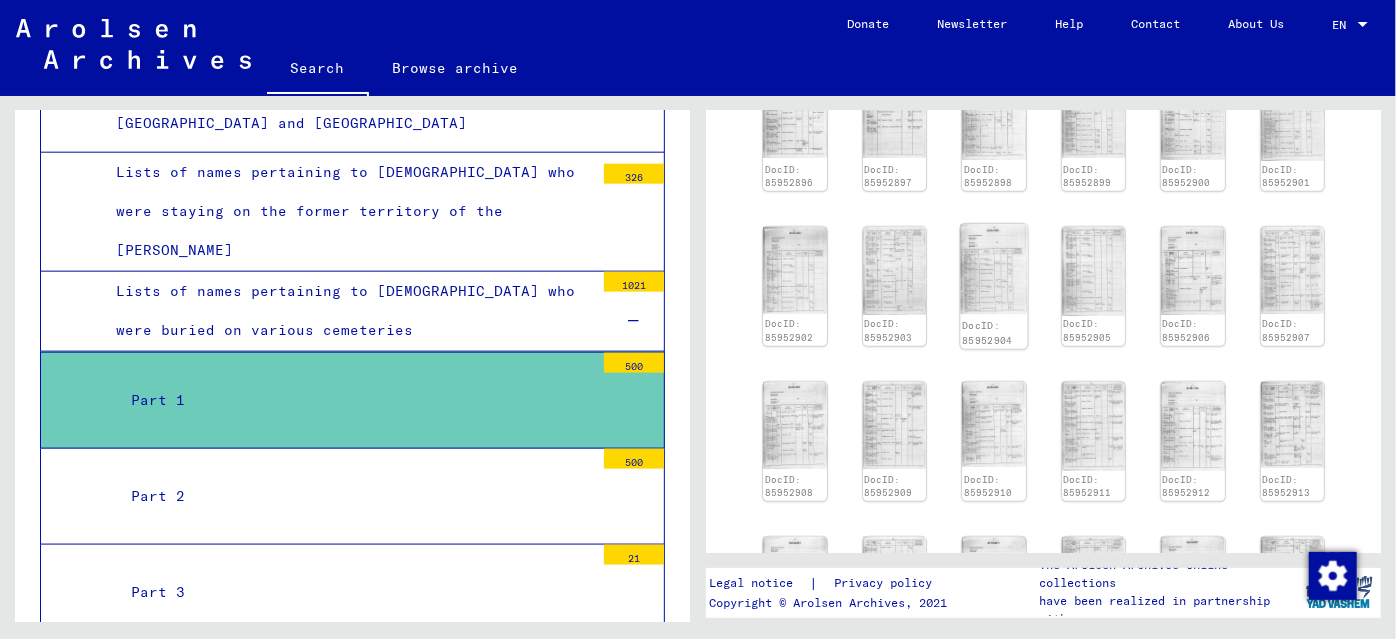 click 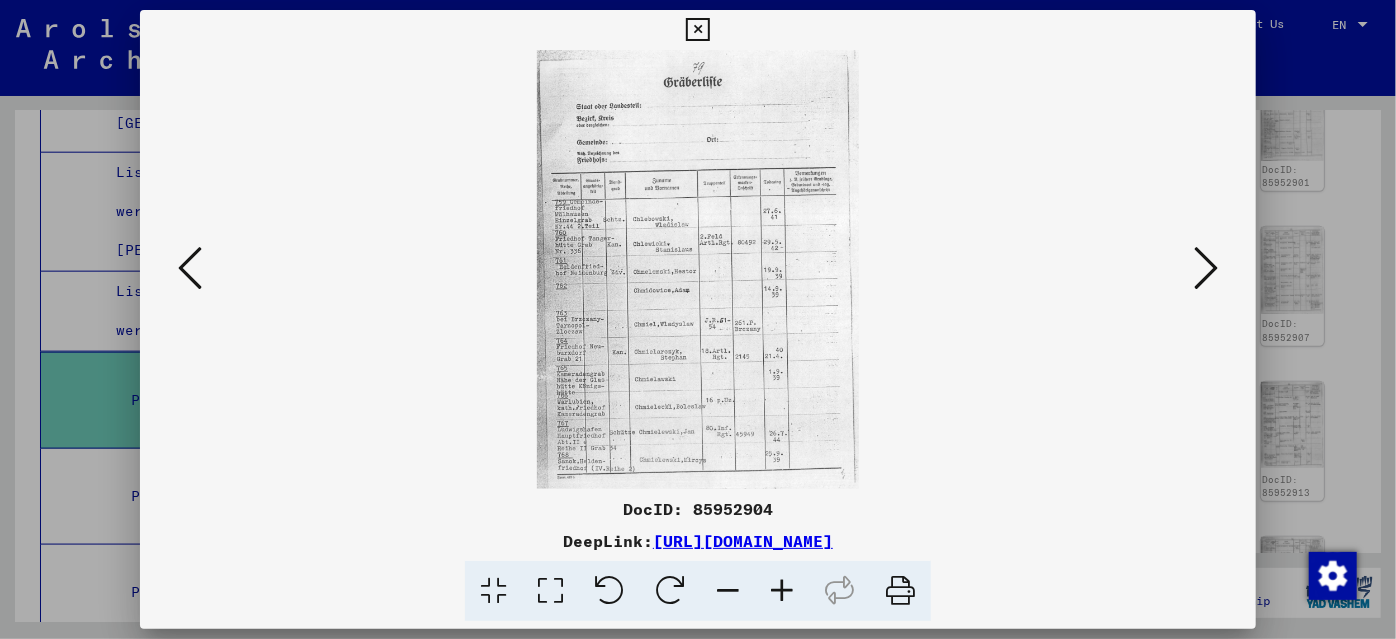 click at bounding box center [698, 319] 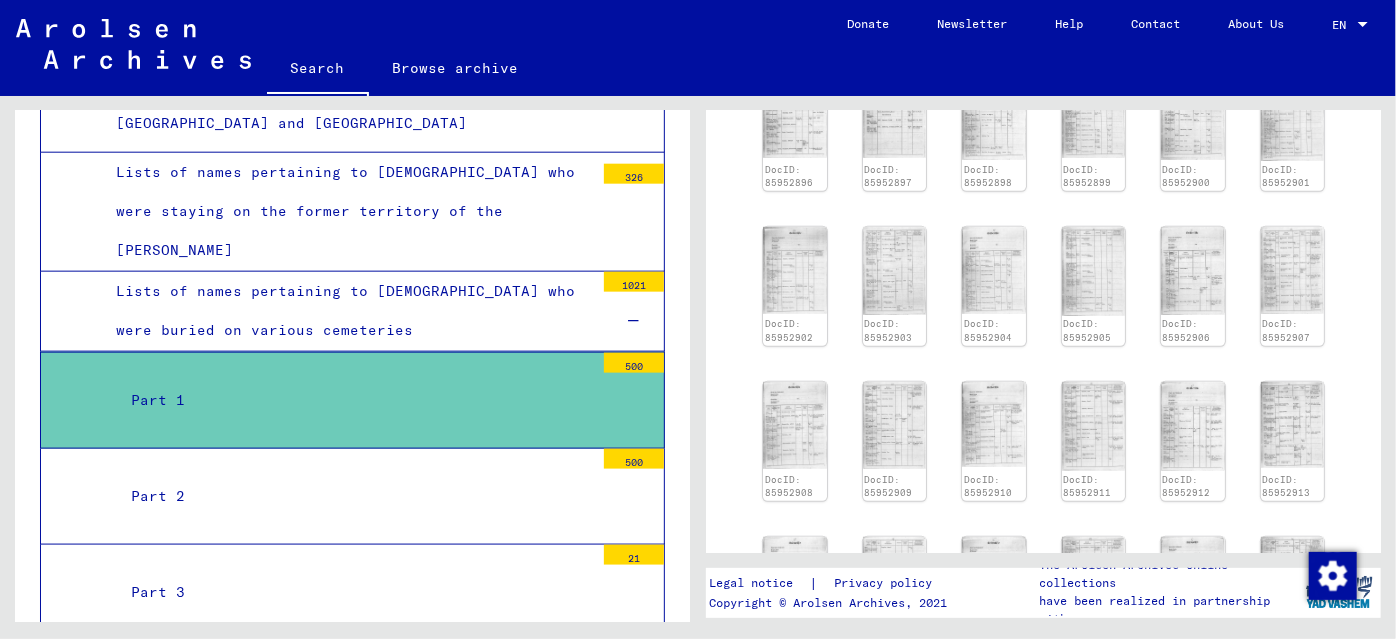 scroll, scrollTop: 90, scrollLeft: 0, axis: vertical 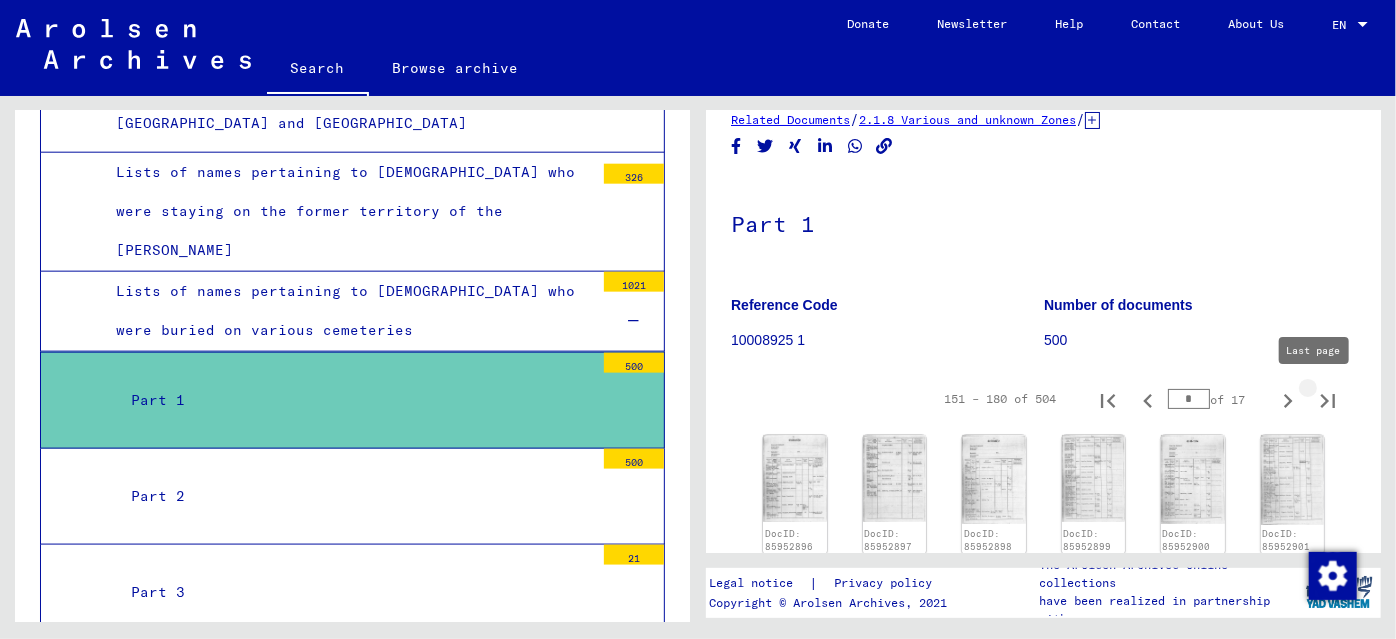 click 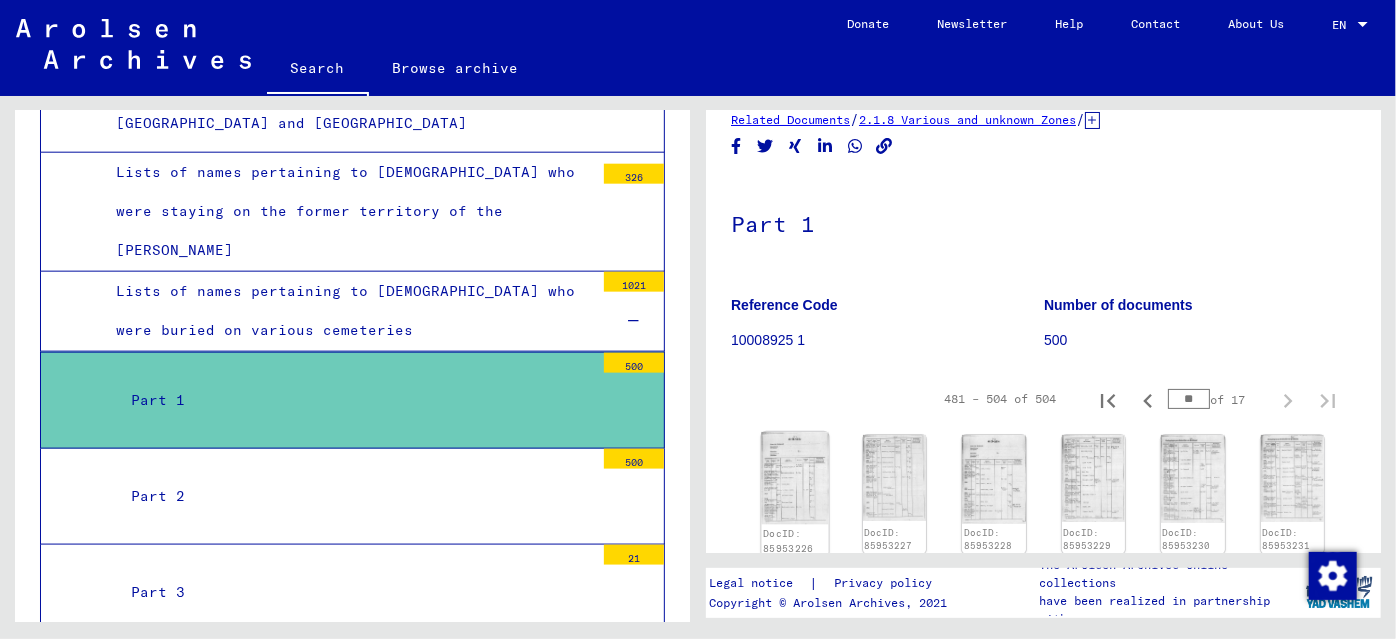 click 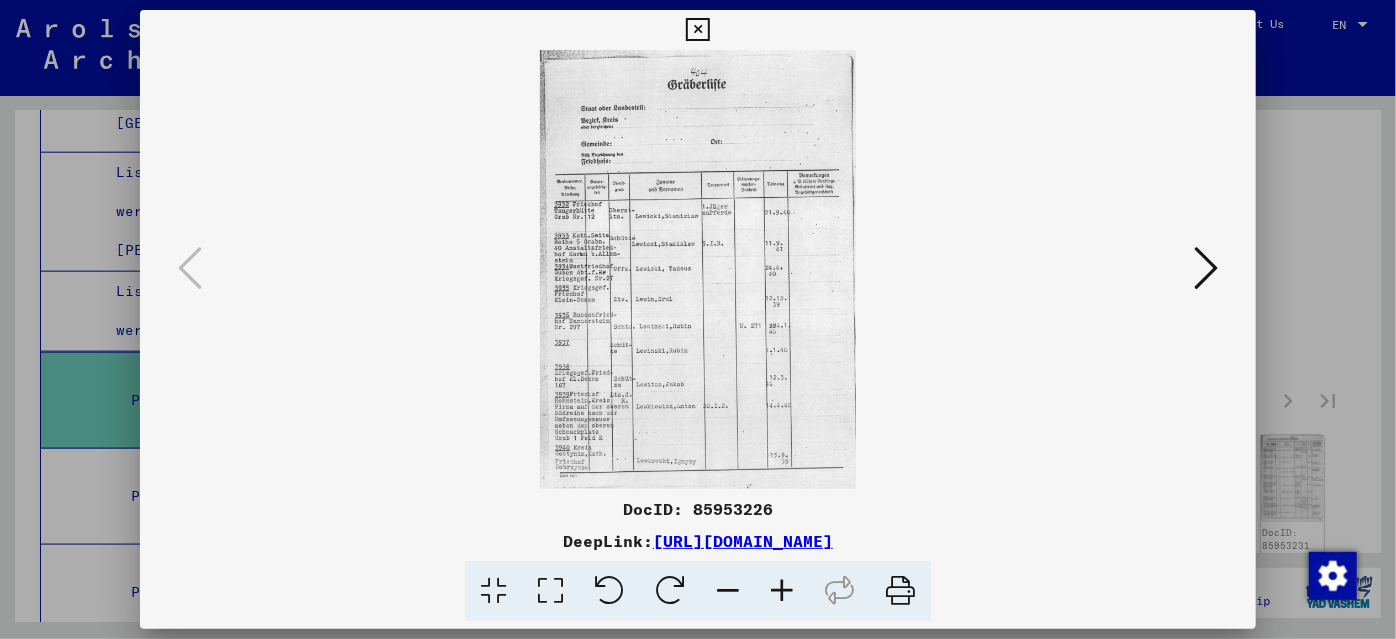 click at bounding box center (698, 319) 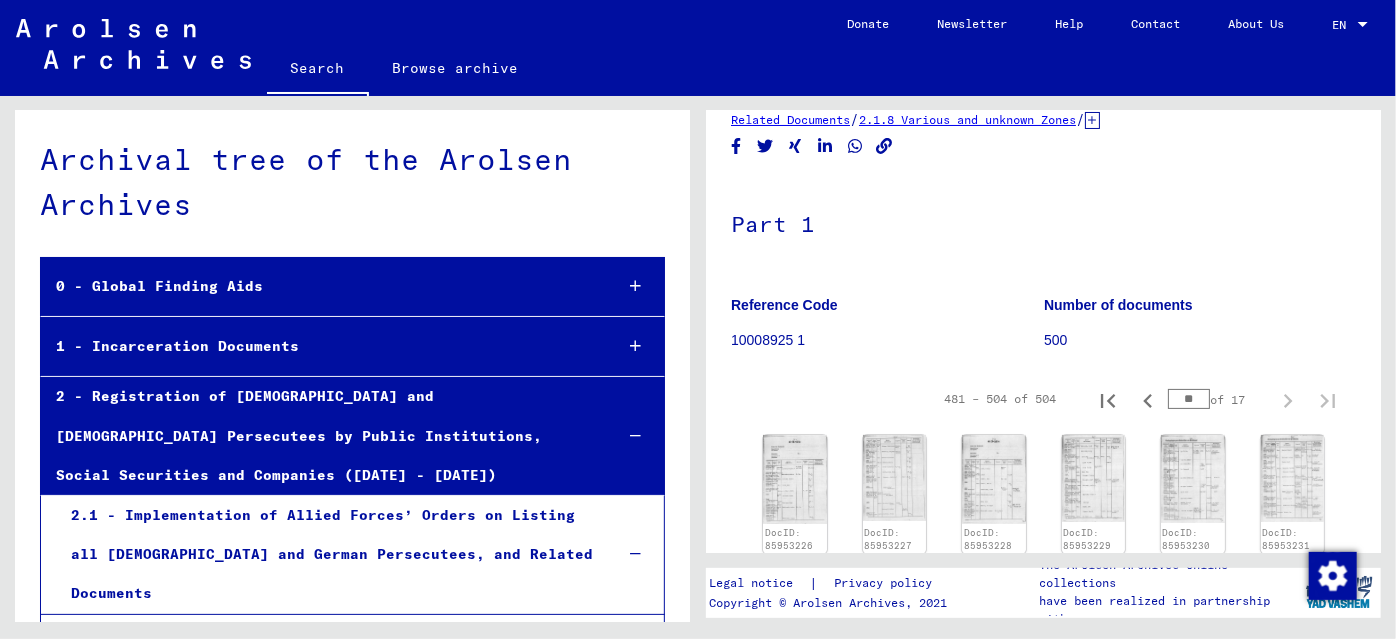 scroll, scrollTop: 0, scrollLeft: 0, axis: both 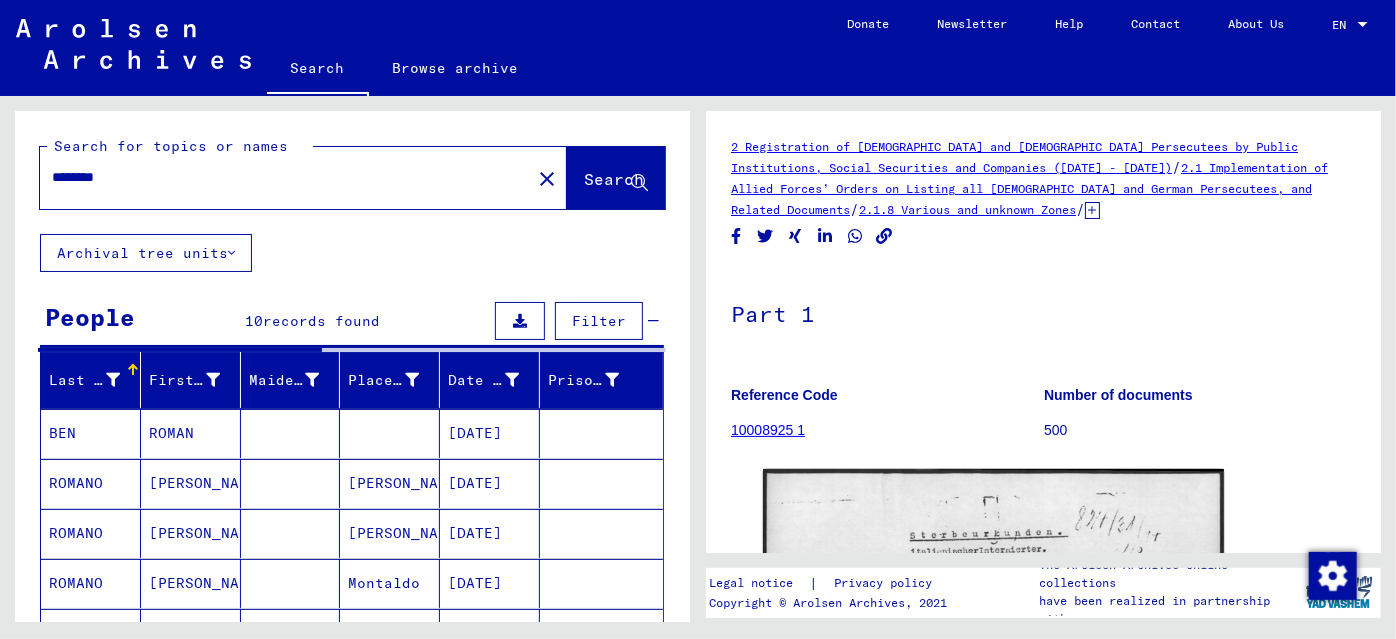 drag, startPoint x: 124, startPoint y: 185, endPoint x: 34, endPoint y: 170, distance: 91.24144 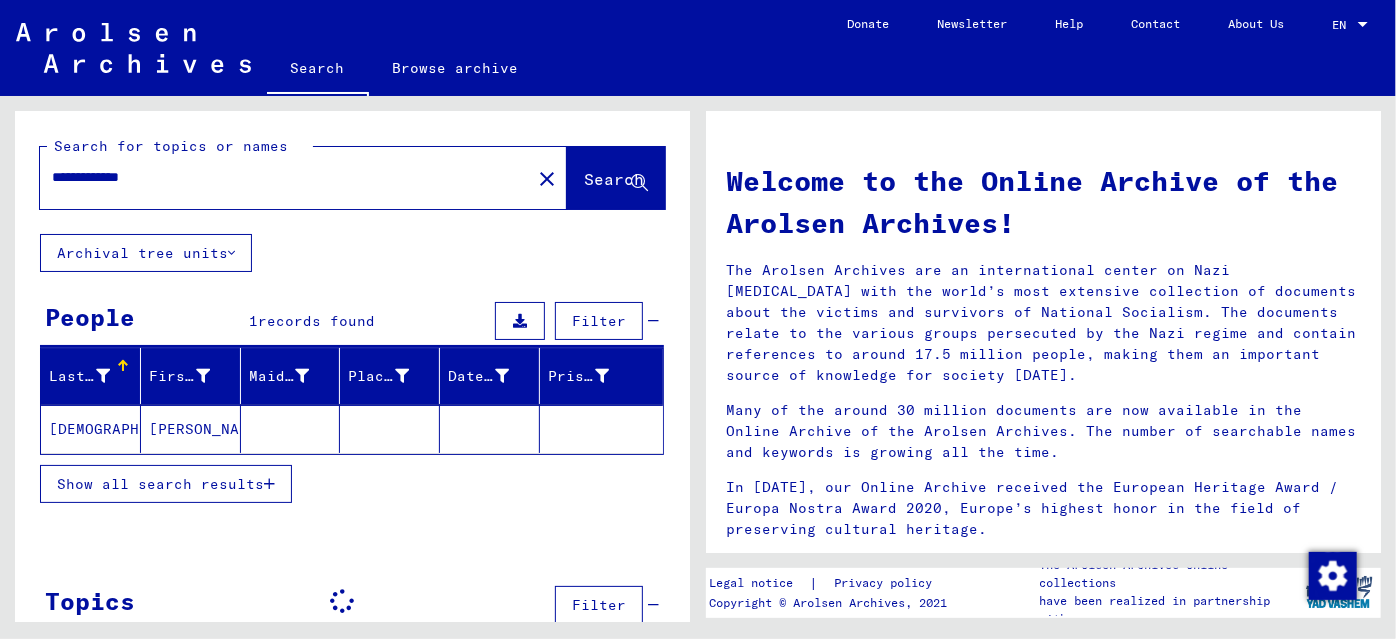 click 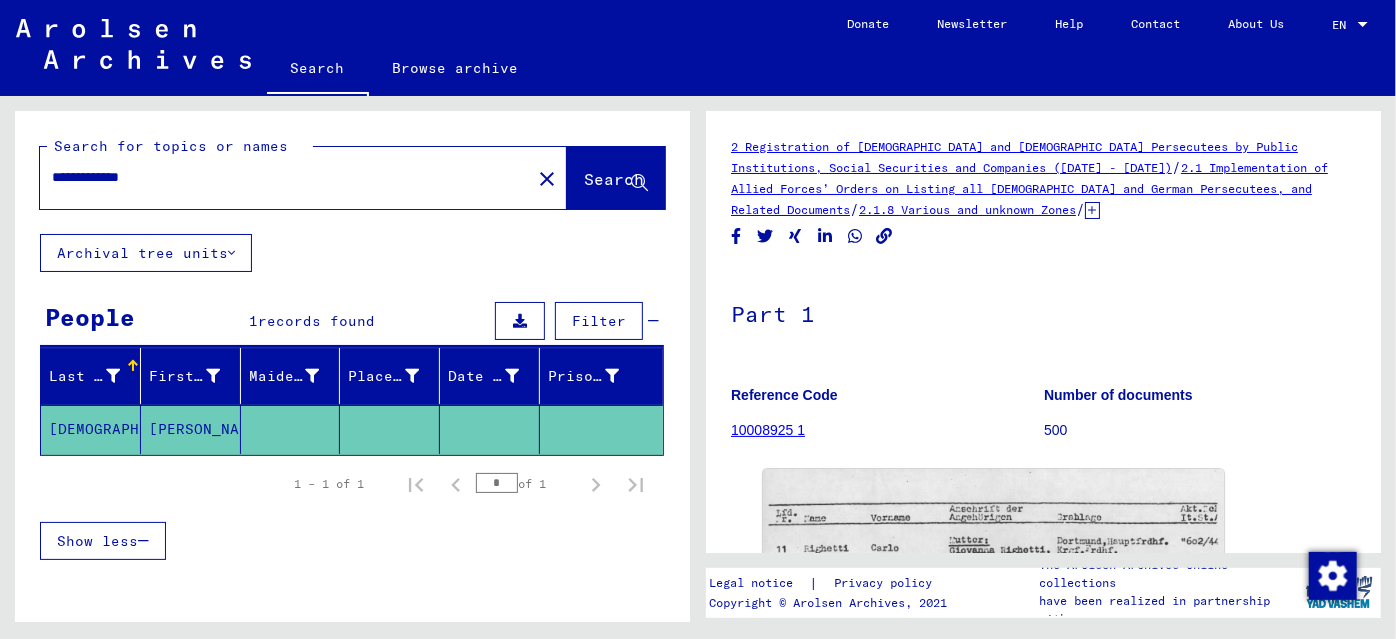 scroll, scrollTop: 0, scrollLeft: 0, axis: both 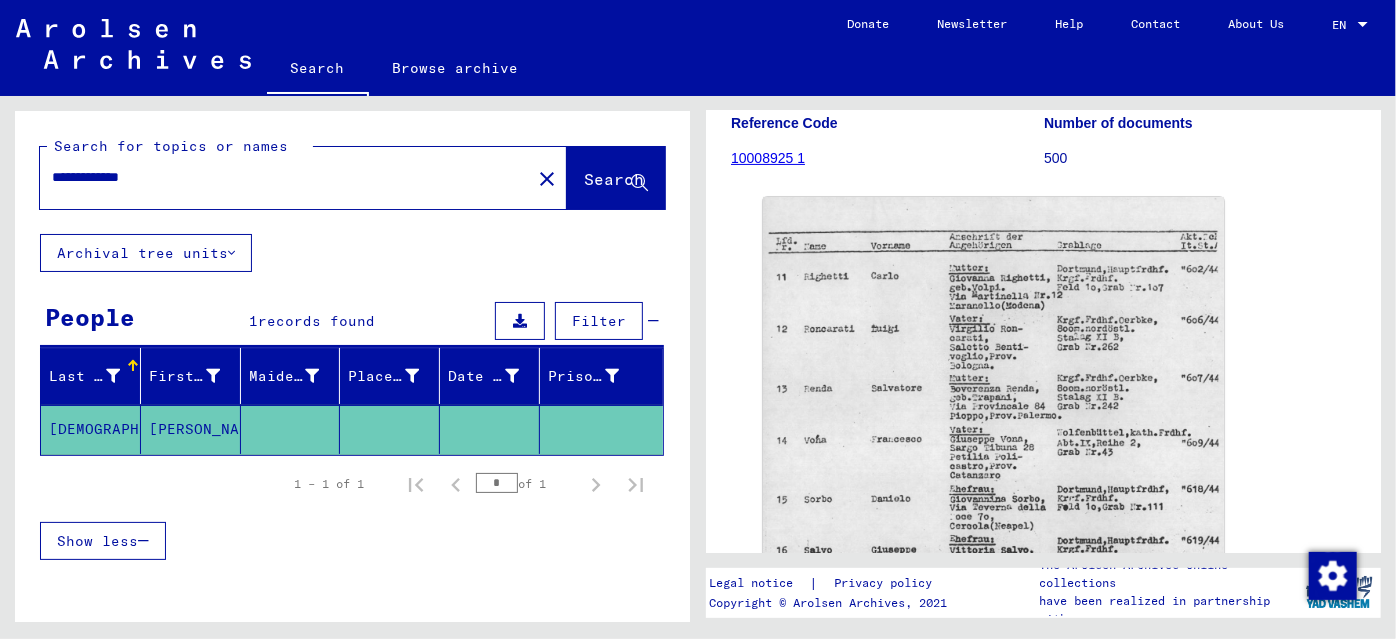 drag, startPoint x: 48, startPoint y: 146, endPoint x: 115, endPoint y: 125, distance: 70.21396 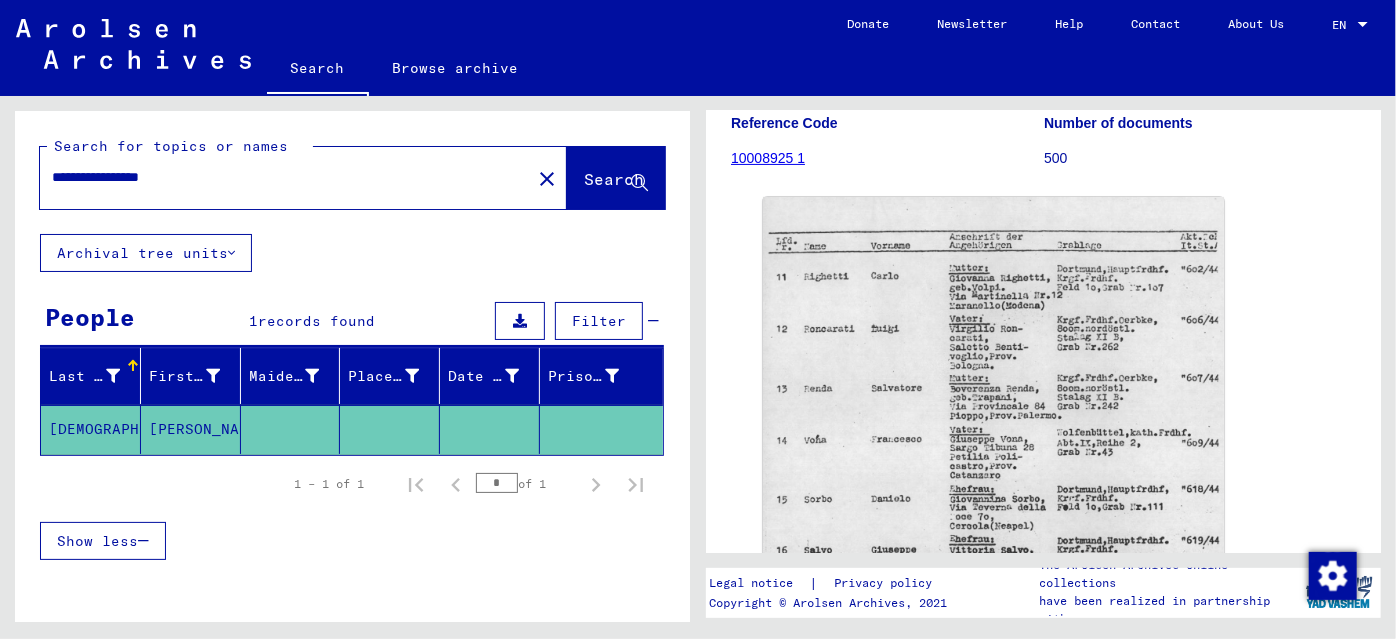 type on "**********" 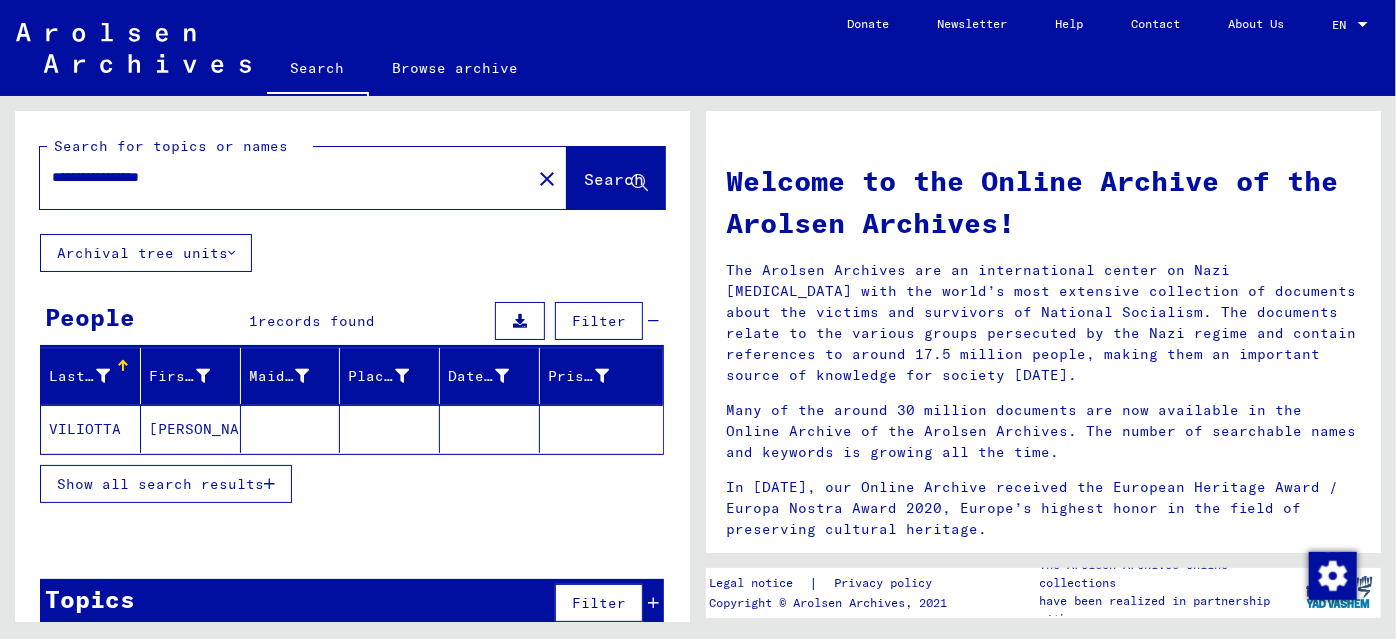 click 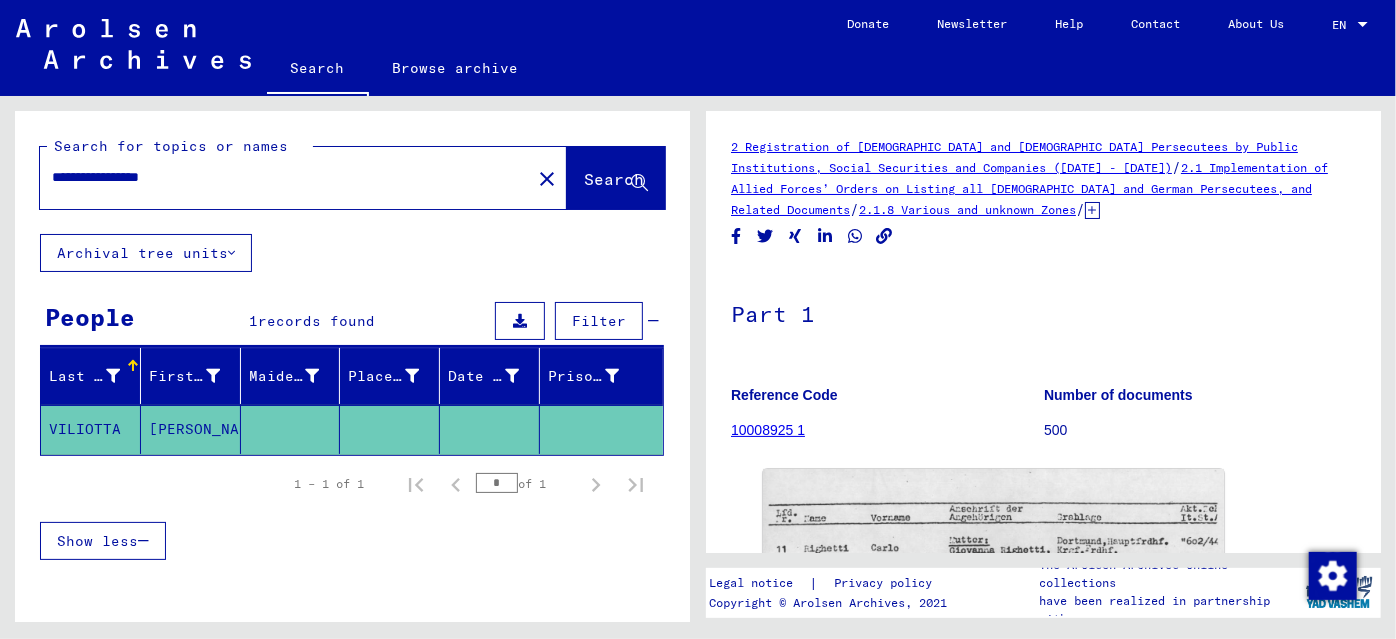 scroll, scrollTop: 0, scrollLeft: 0, axis: both 